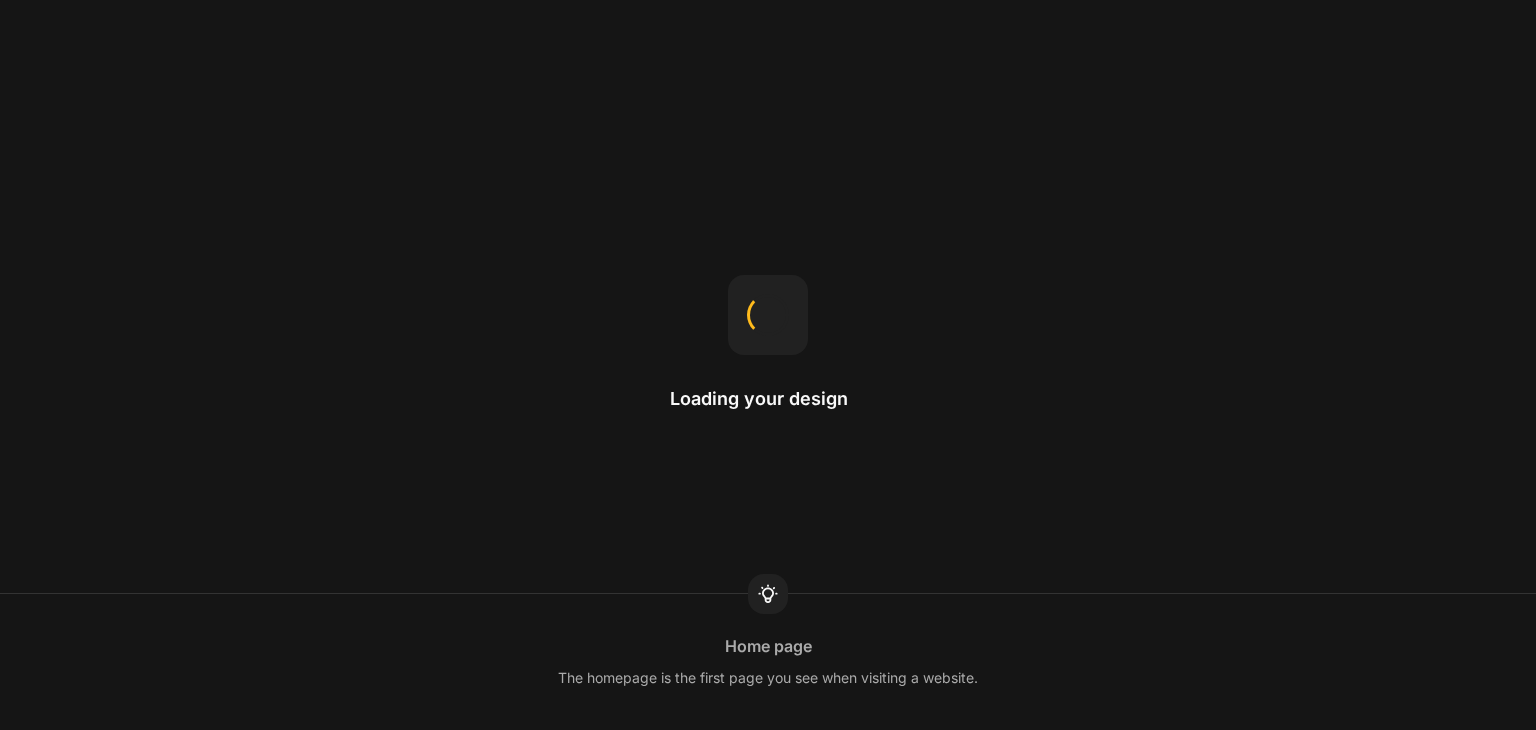 scroll, scrollTop: 0, scrollLeft: 0, axis: both 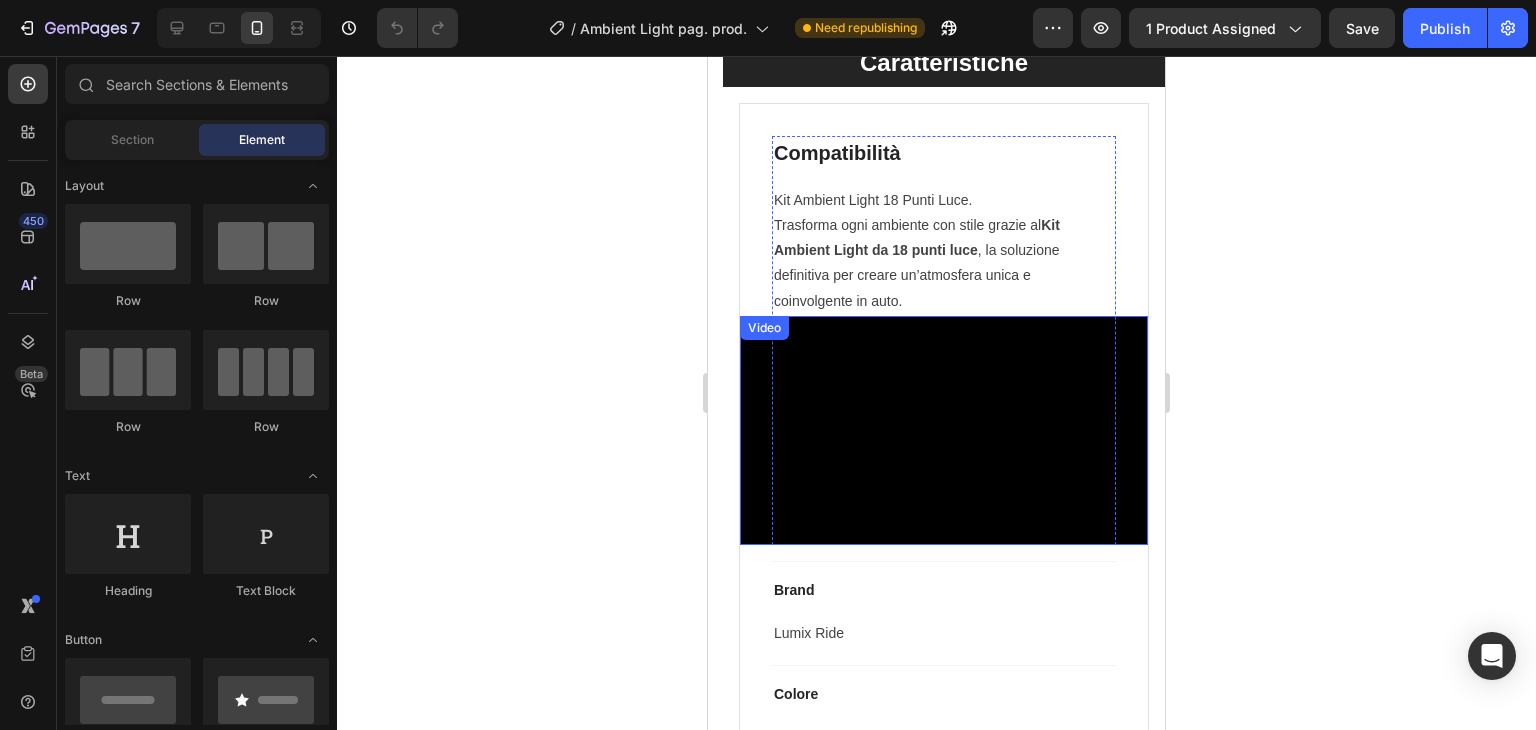 click at bounding box center (944, 431) 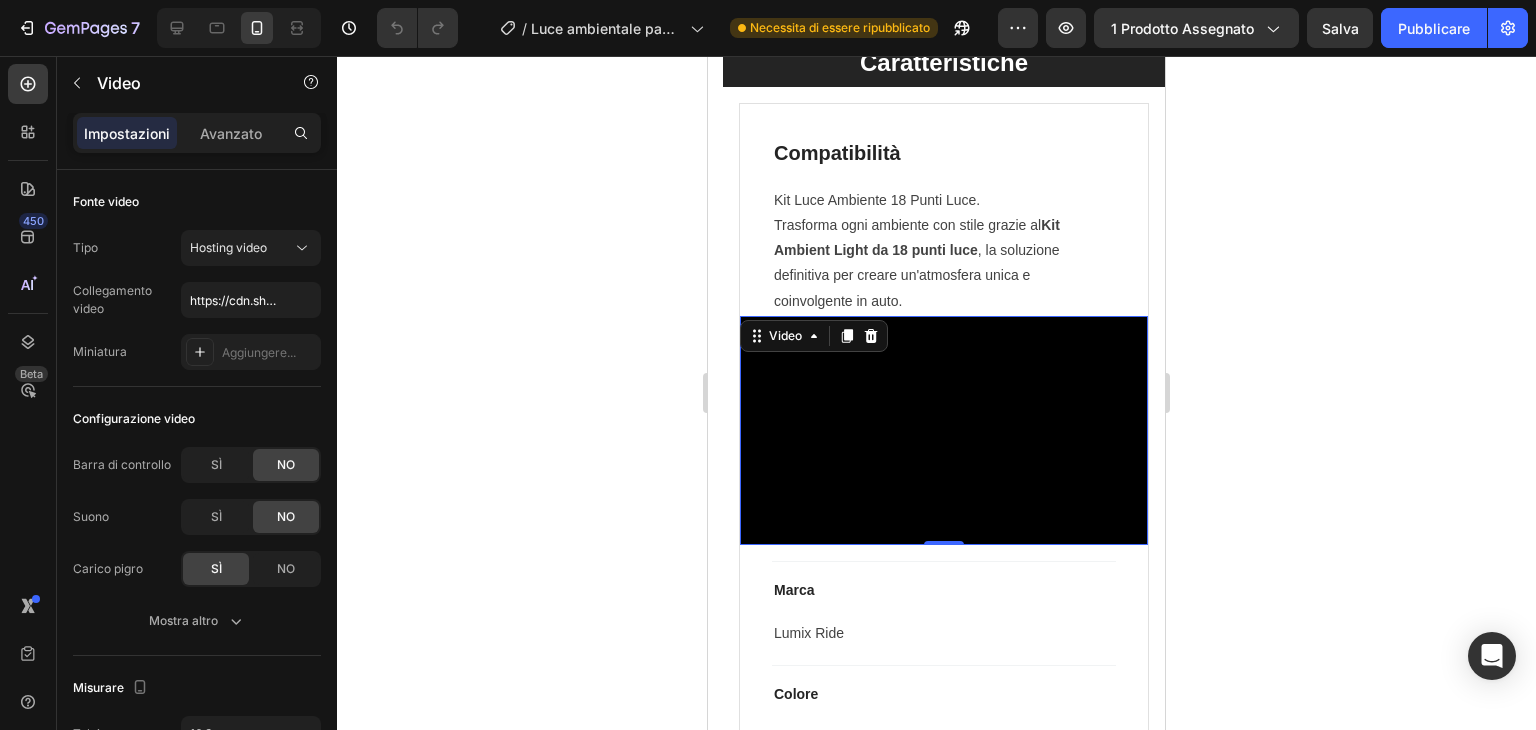 click 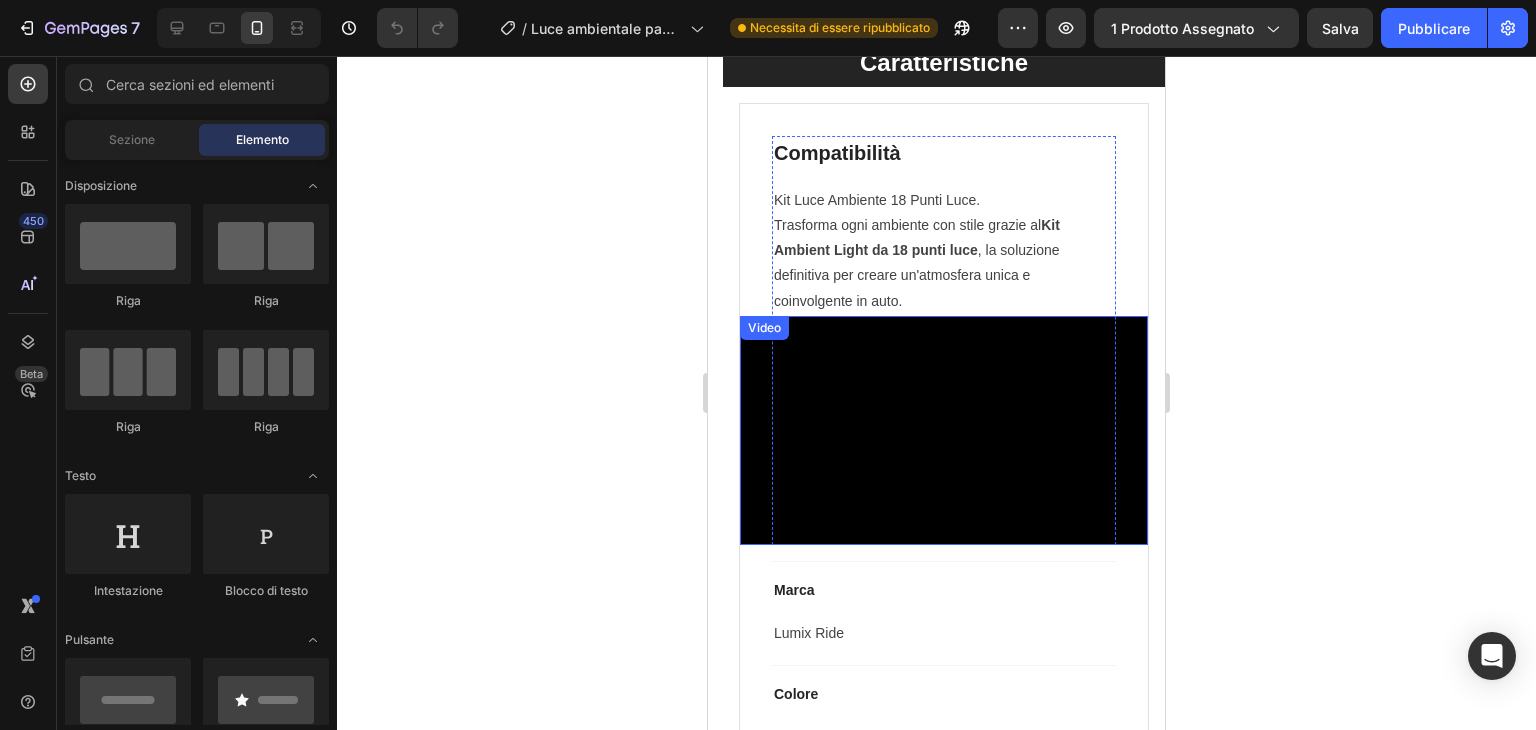 click at bounding box center (944, 431) 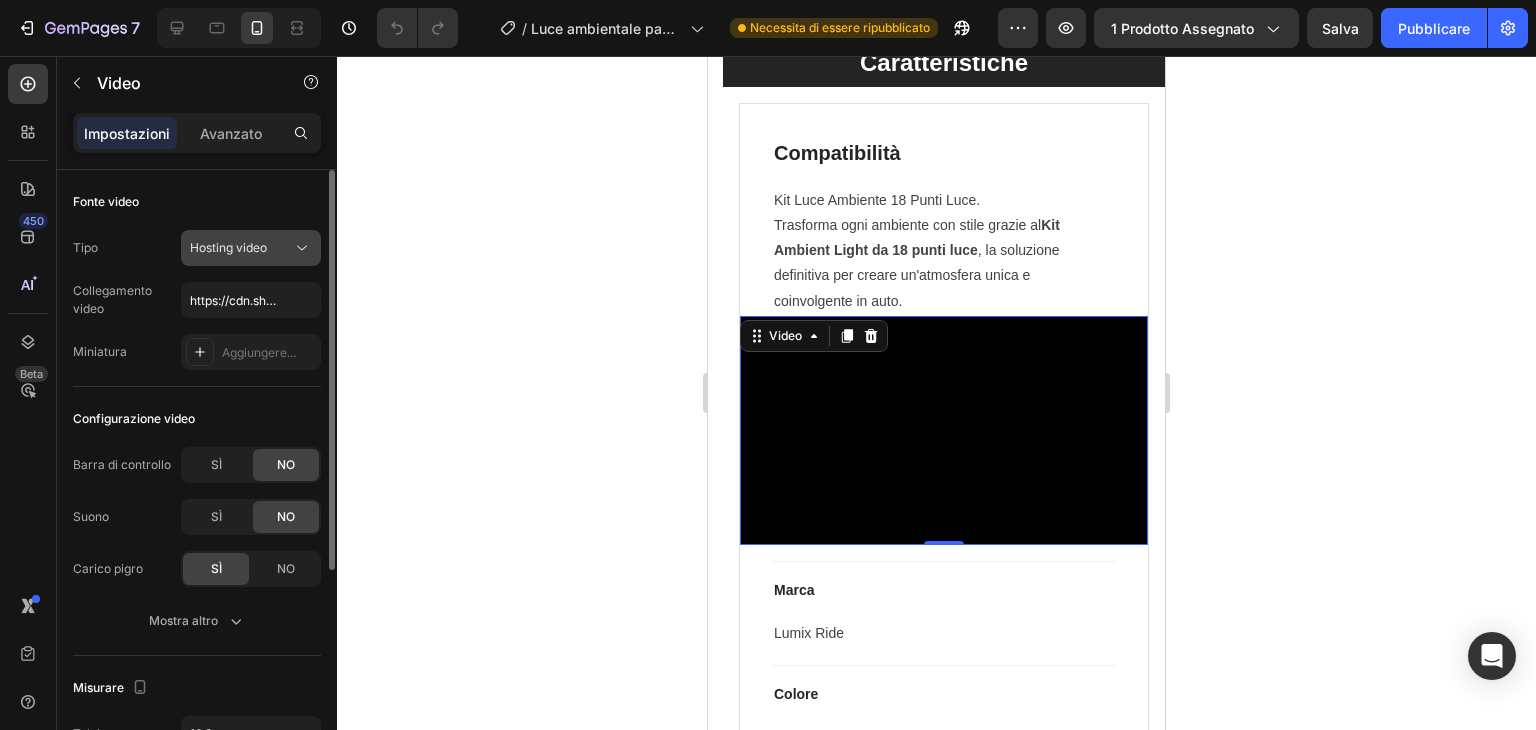 click on "Hosting video" 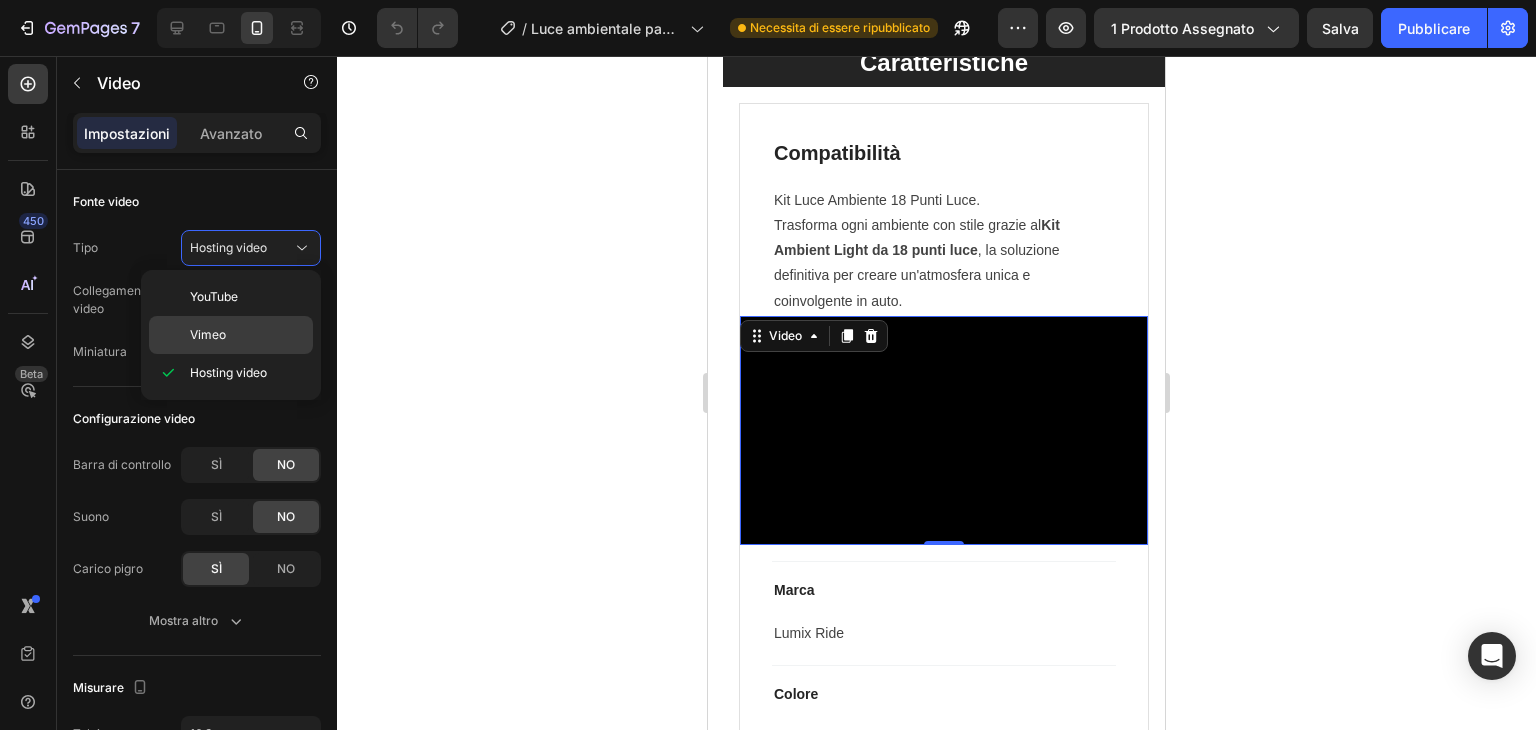 click on "Vimeo" 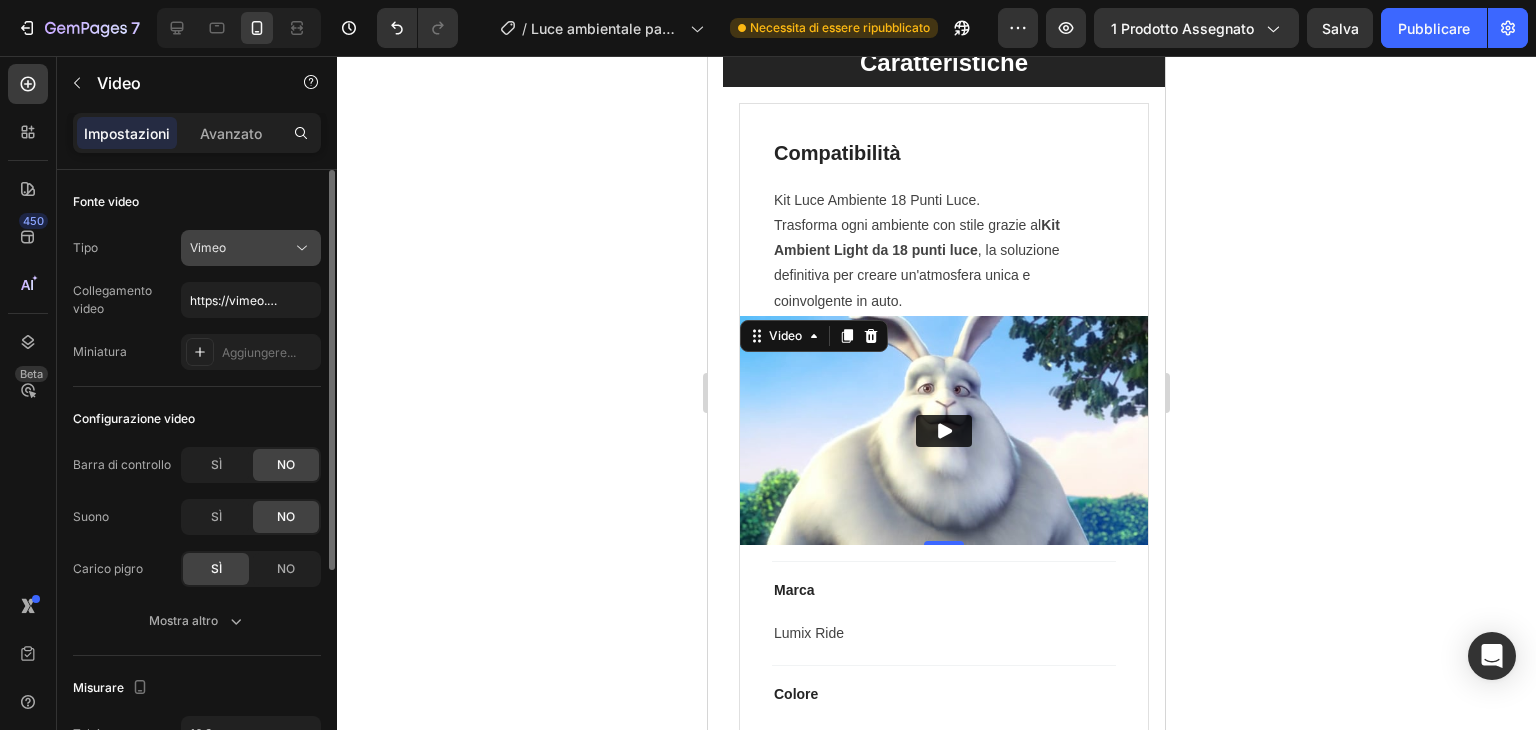 click on "Vimeo" at bounding box center (241, 248) 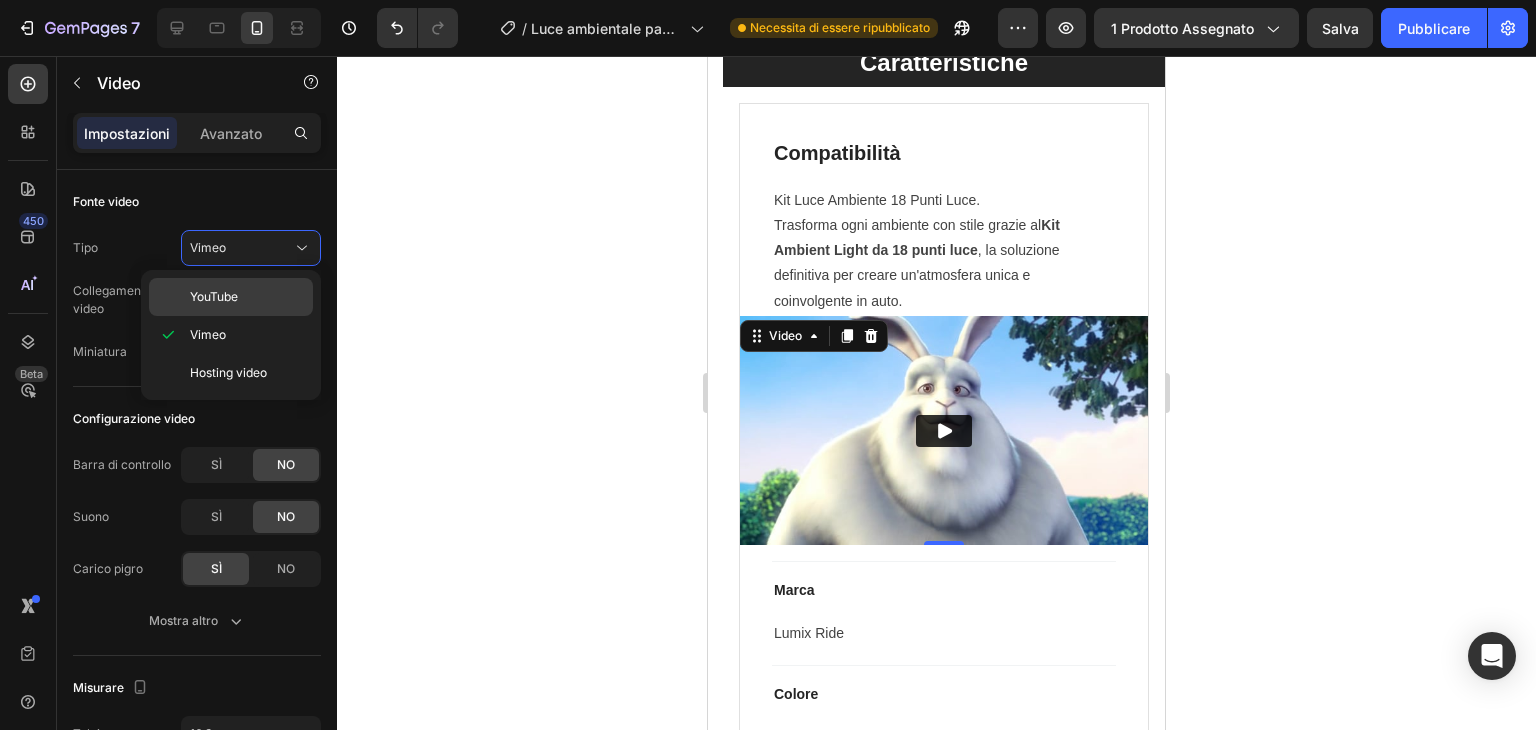 click on "YouTube" at bounding box center (247, 297) 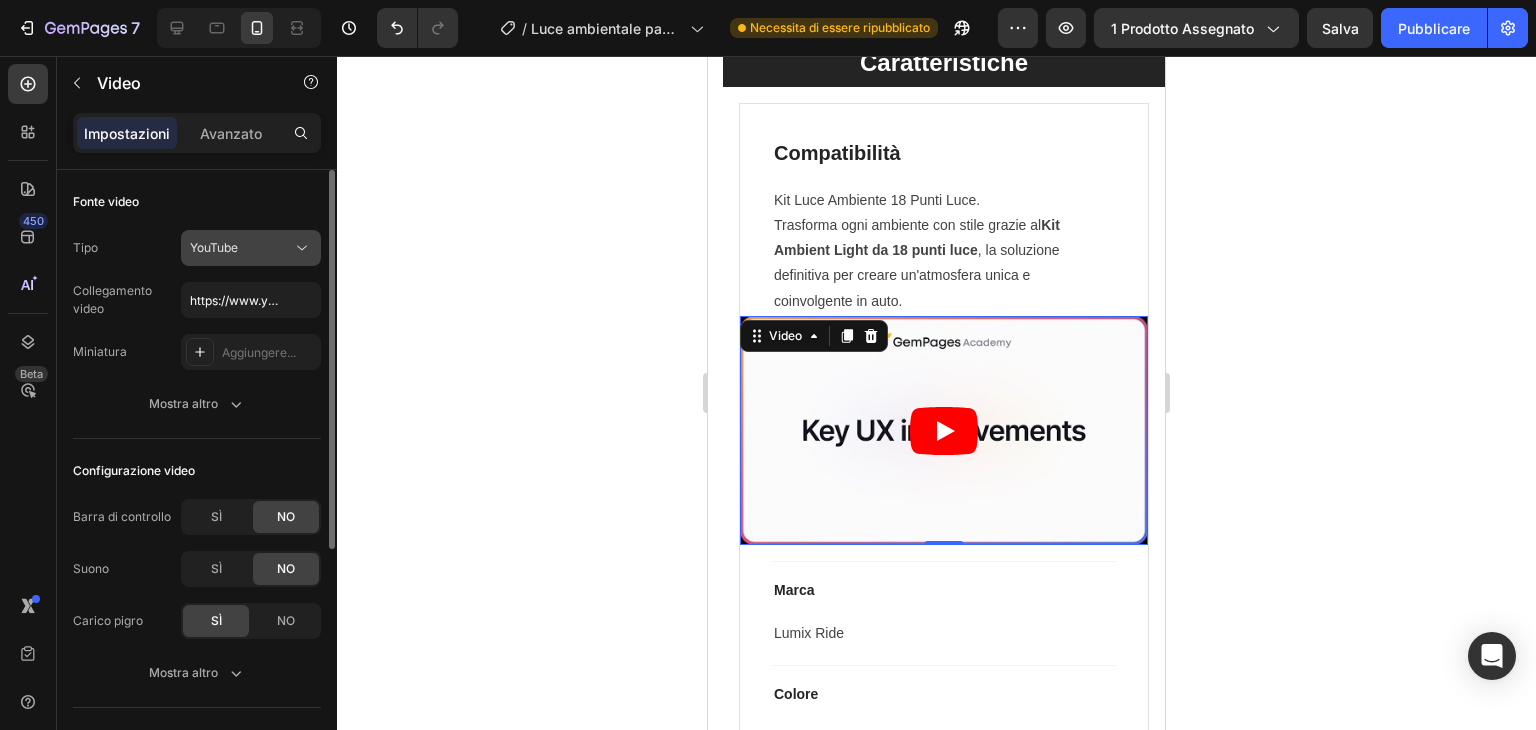 click on "YouTube" at bounding box center [241, 248] 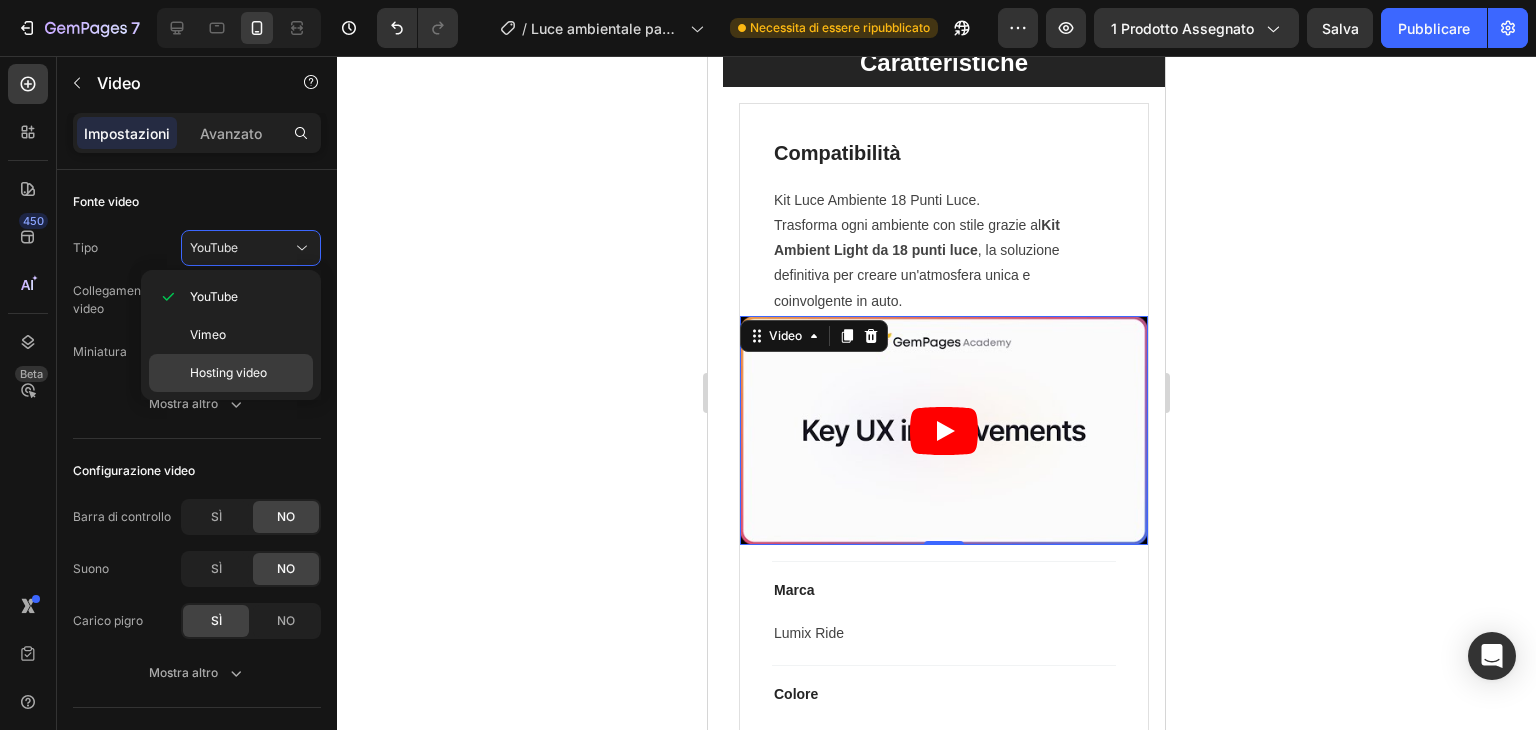 click on "Hosting video" at bounding box center (228, 372) 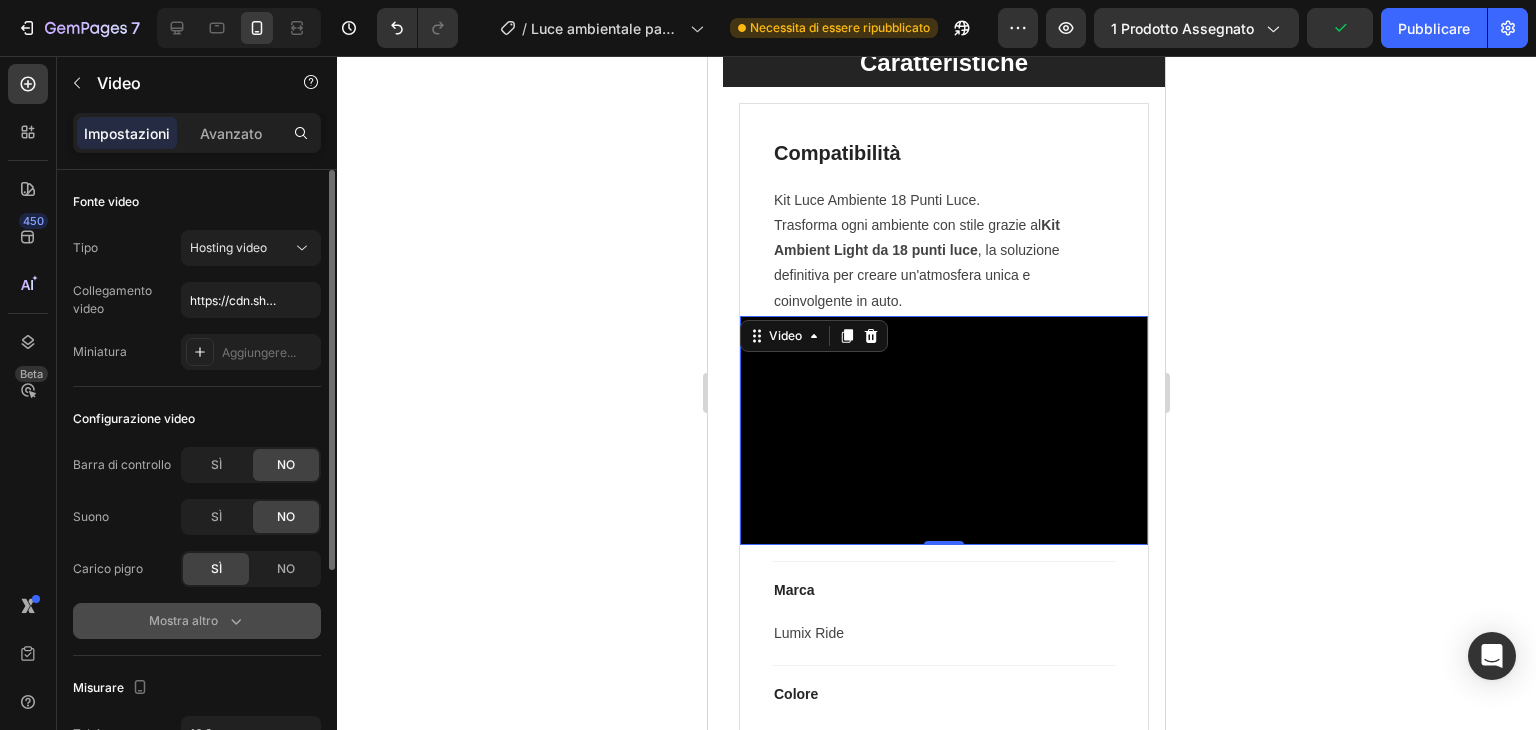 scroll, scrollTop: 100, scrollLeft: 0, axis: vertical 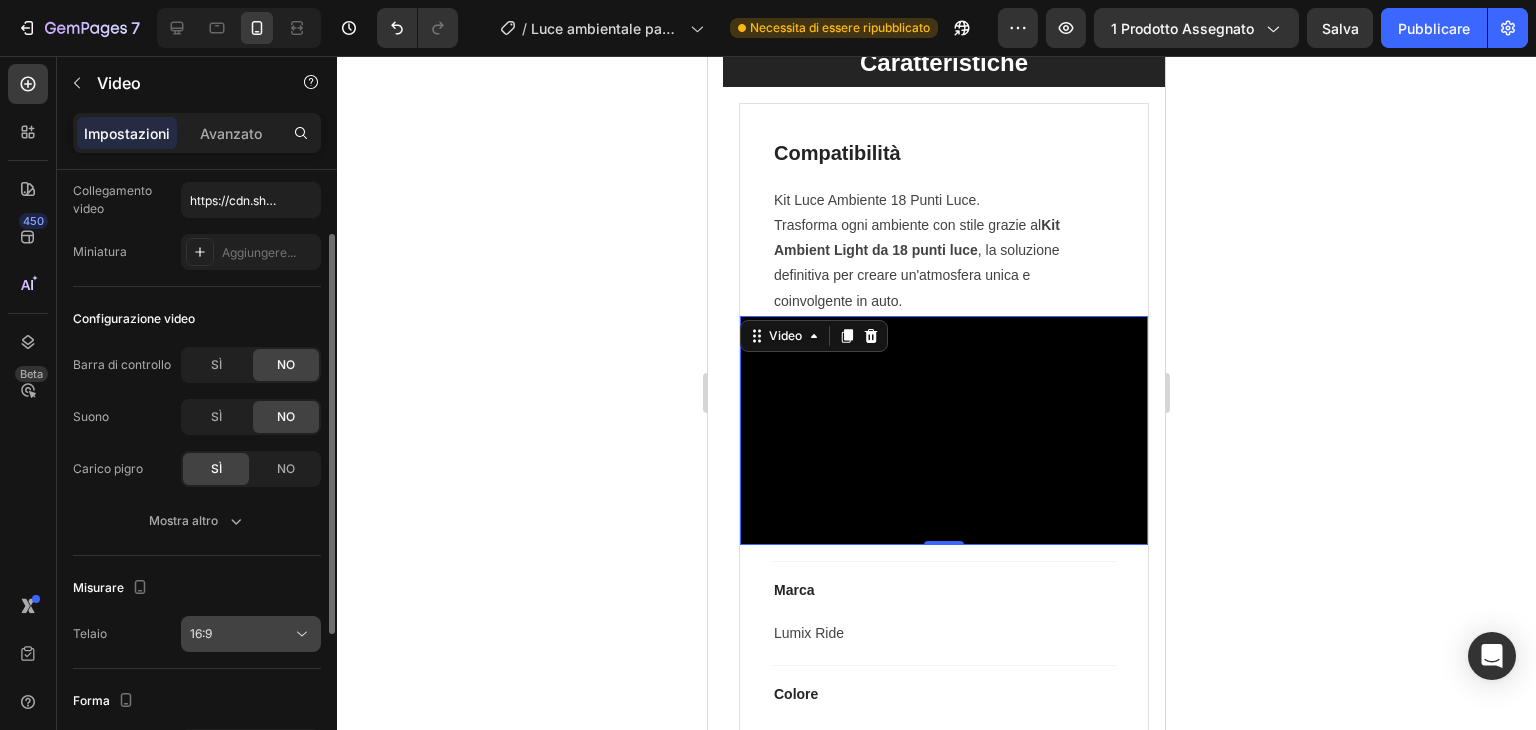 click on "16:9" at bounding box center (241, 634) 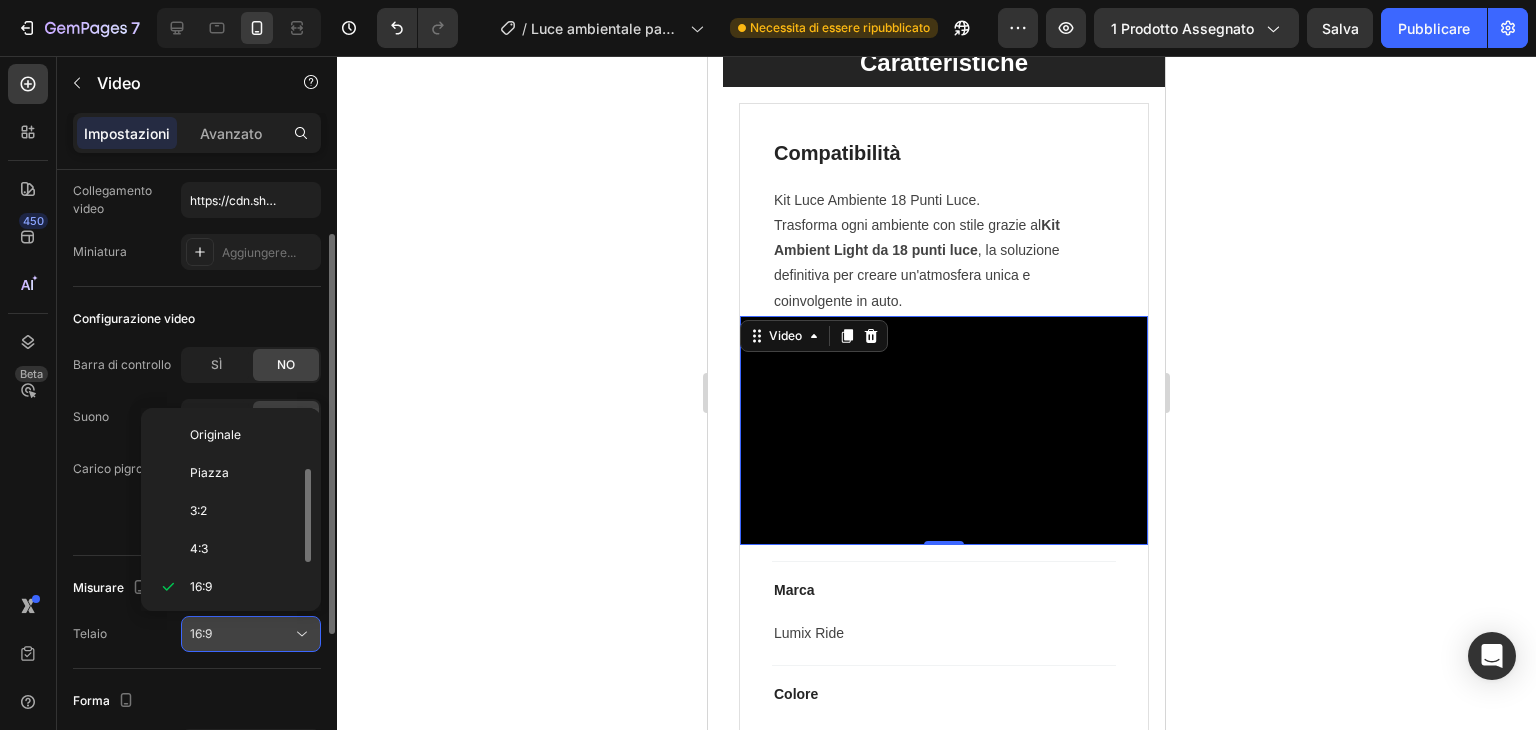 scroll, scrollTop: 36, scrollLeft: 0, axis: vertical 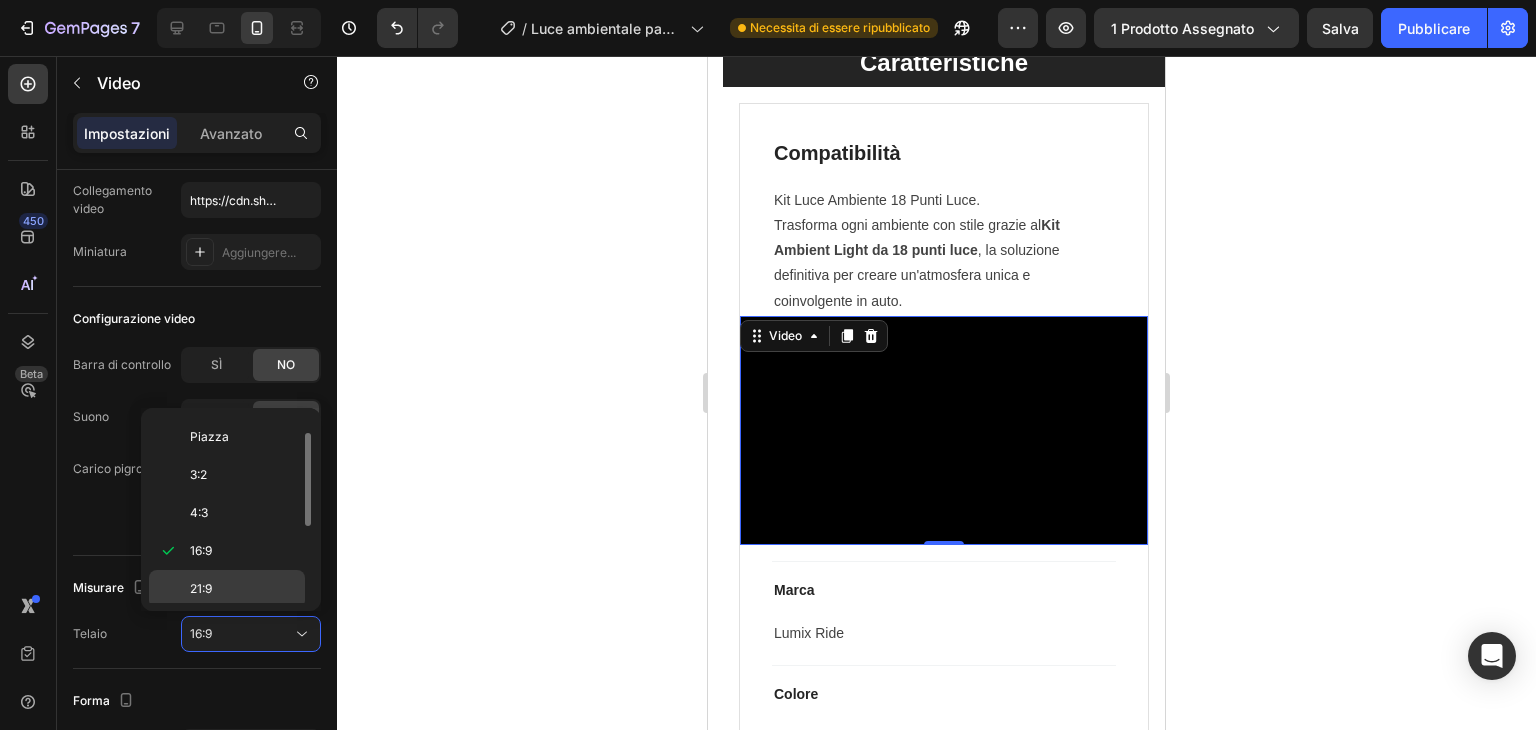 click on "21:9" at bounding box center (243, 589) 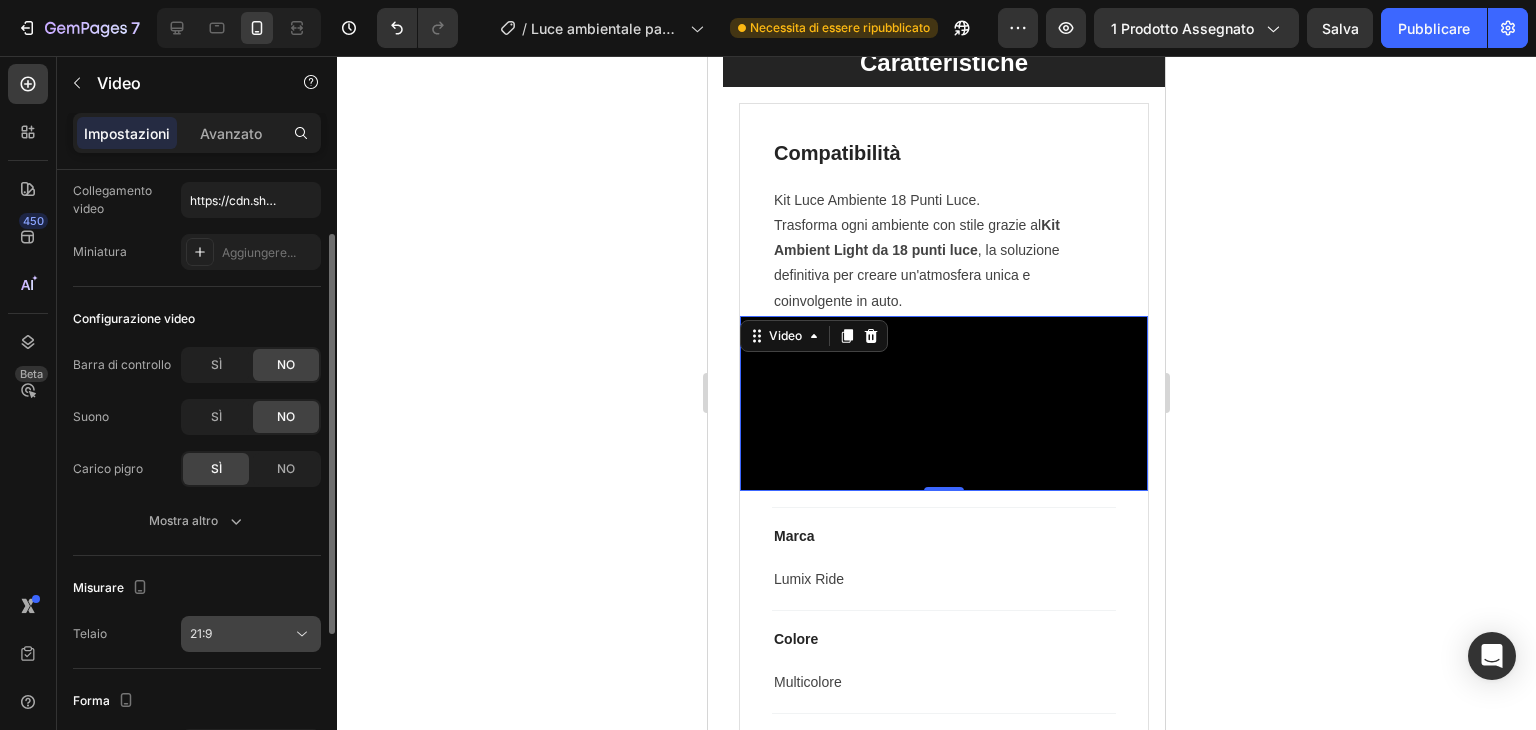 click on "21:9" at bounding box center (241, 634) 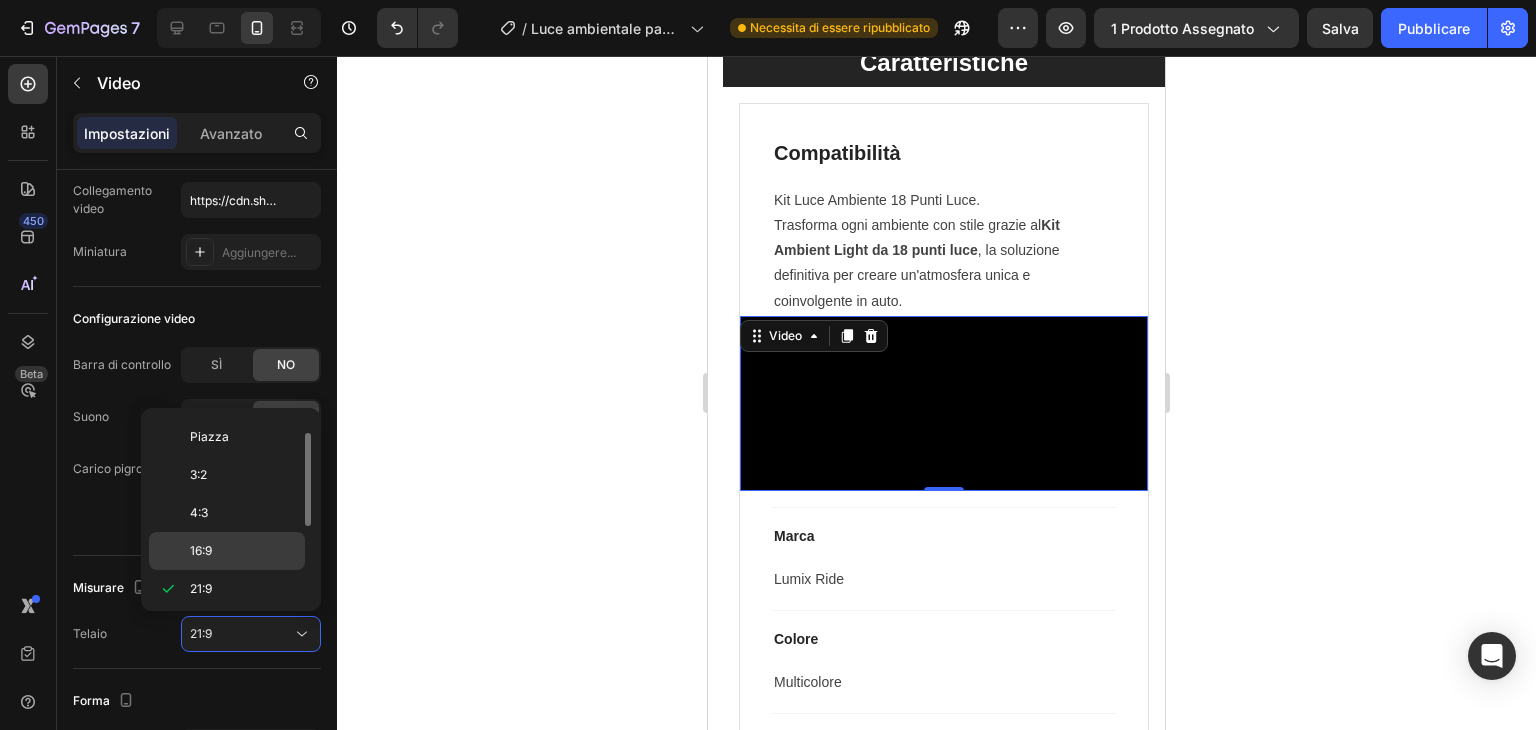 click on "16:9" 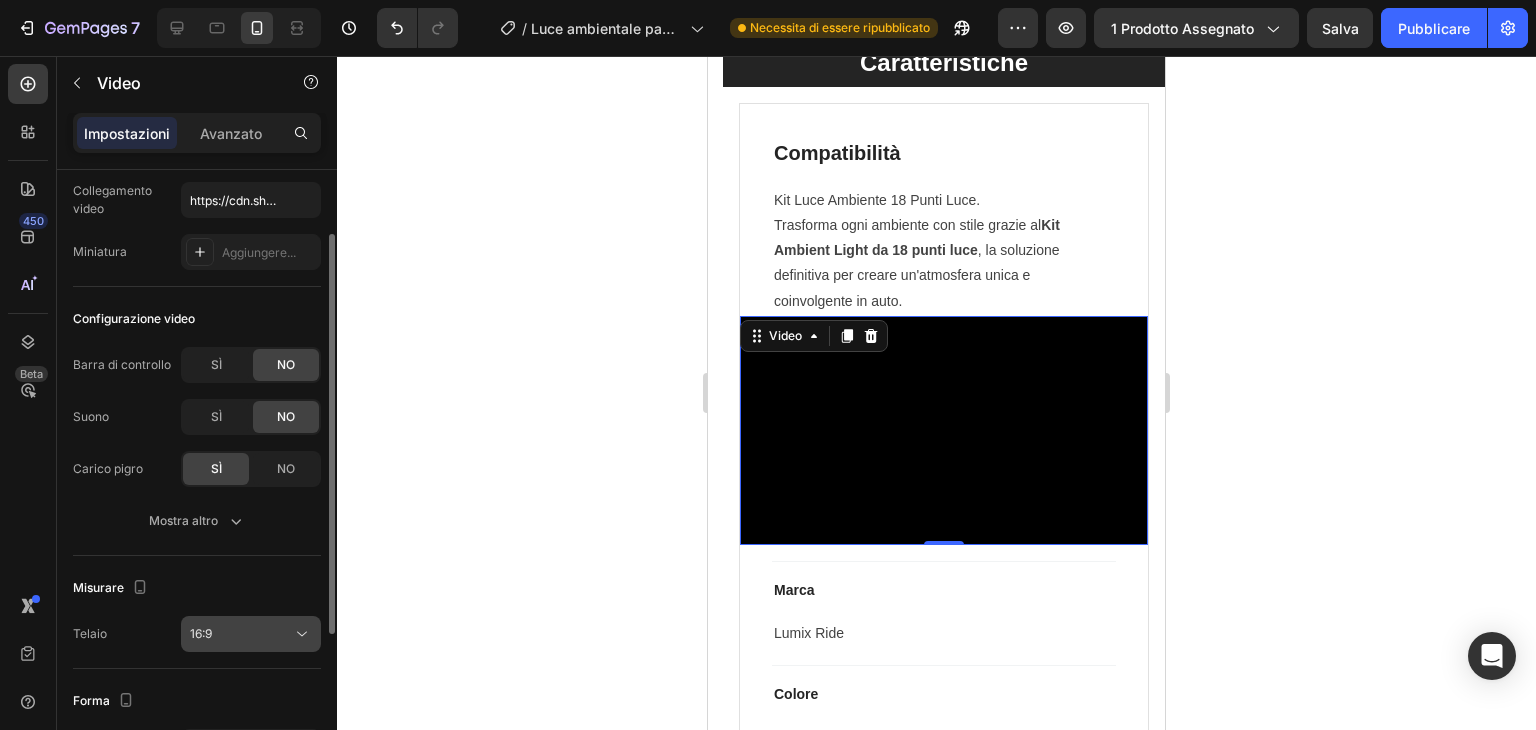 click on "16:9" at bounding box center [241, 634] 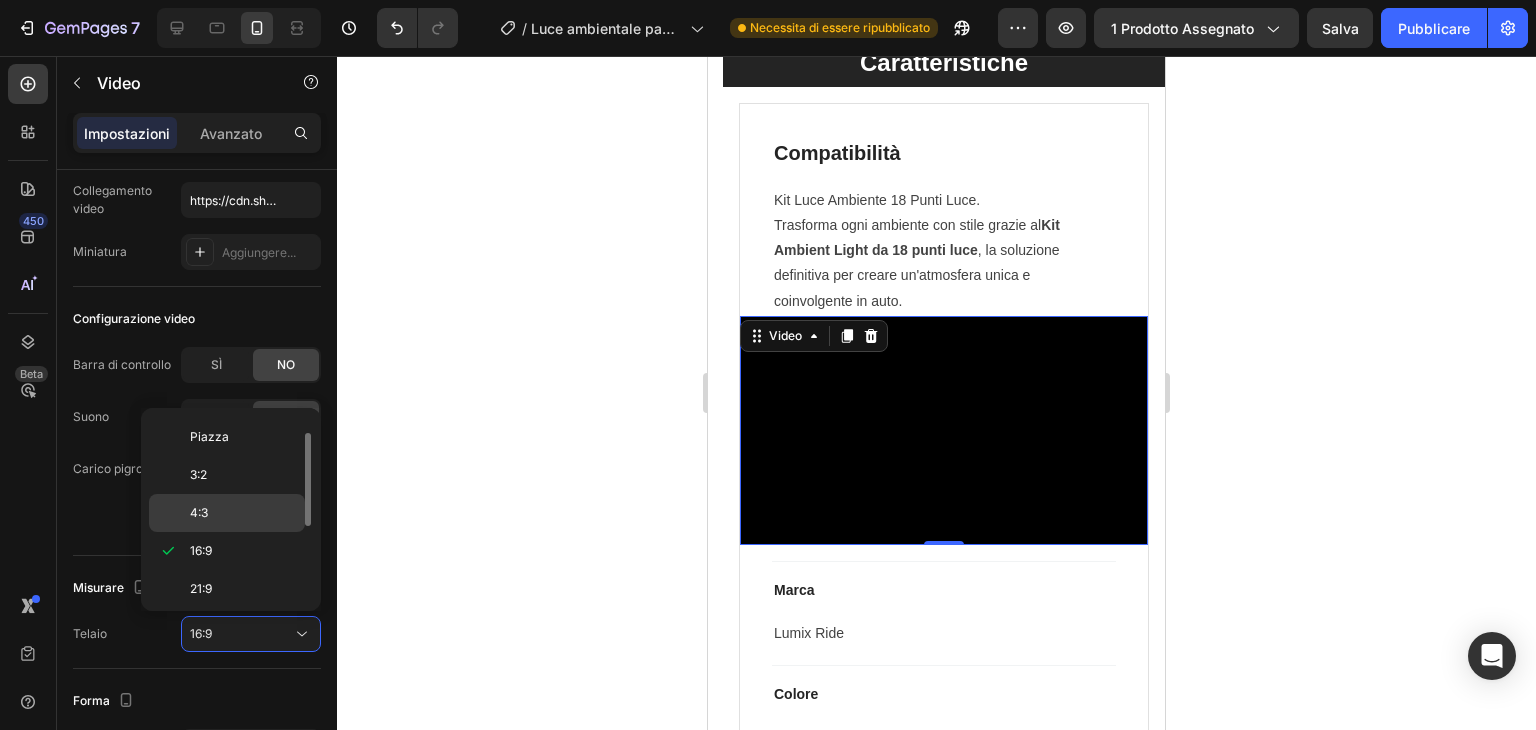 click on "4:3" at bounding box center (243, 513) 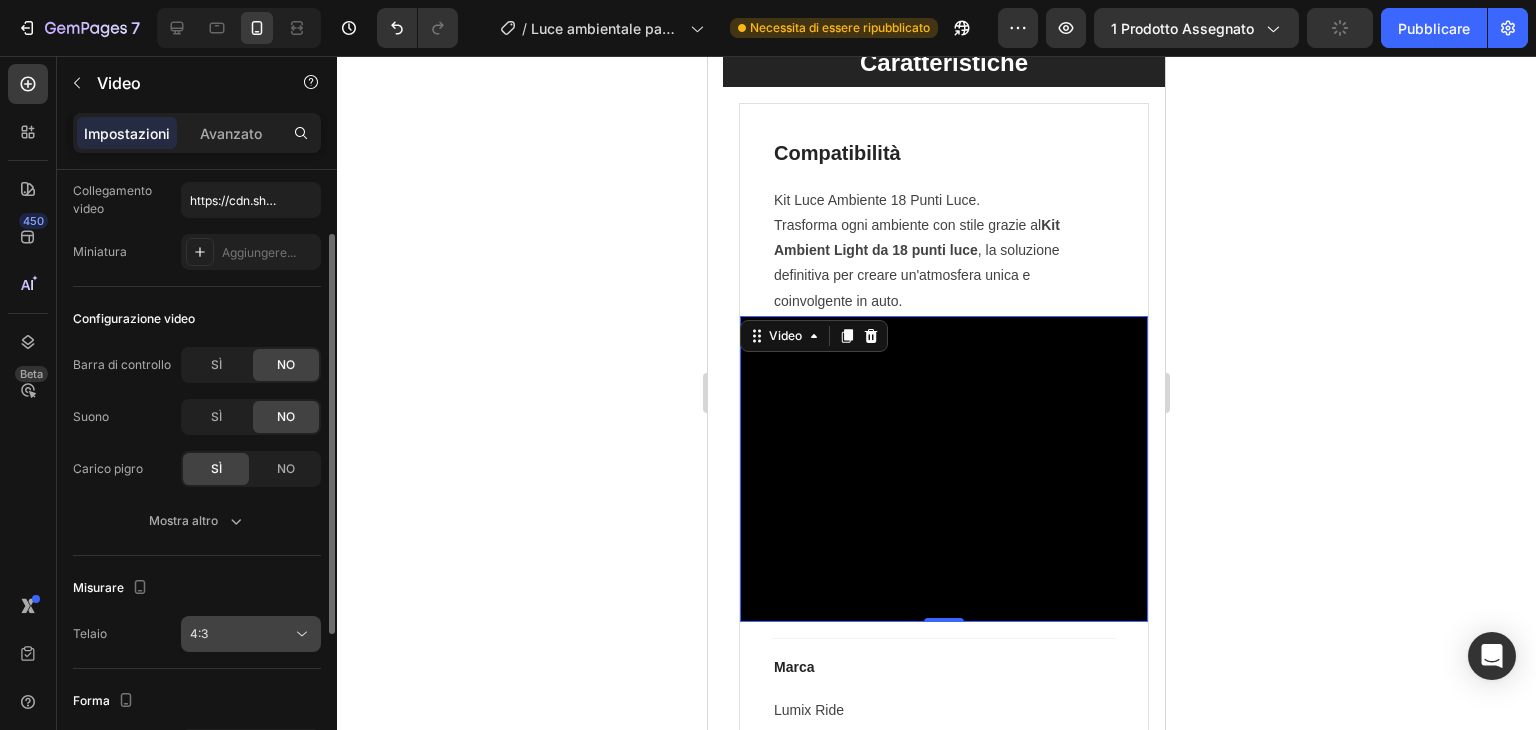 click on "4:3" 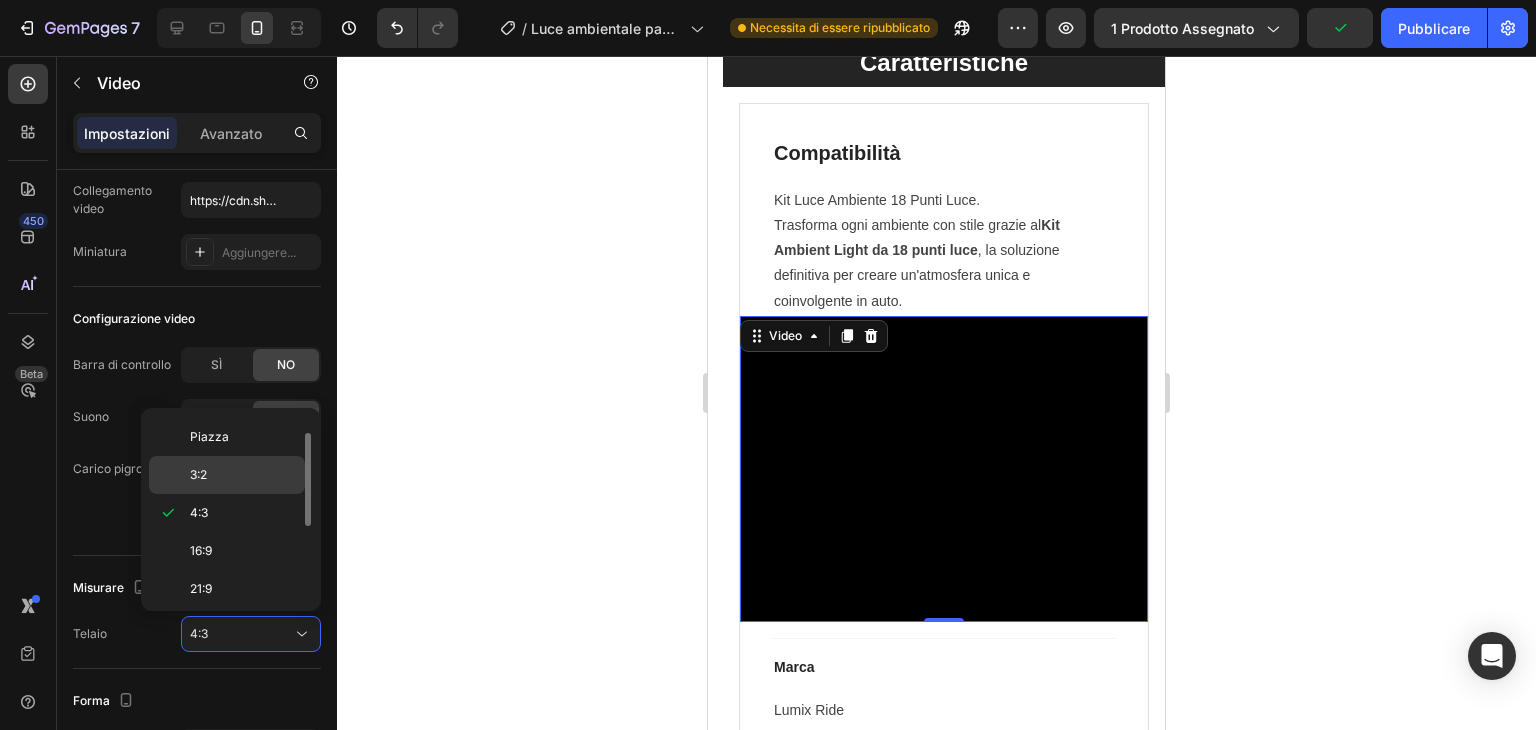 click on "3:2" at bounding box center (243, 475) 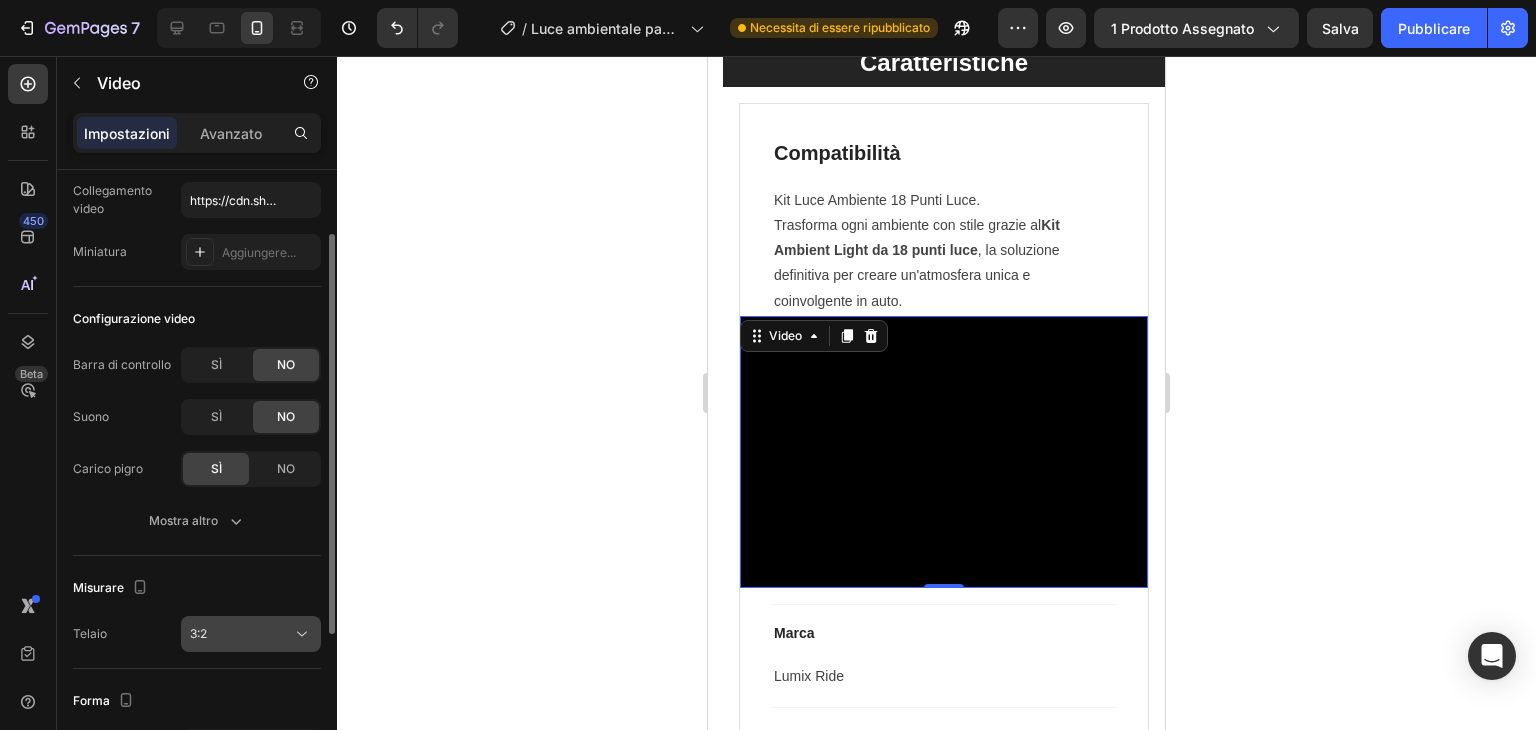 click on "3:2" at bounding box center [241, 634] 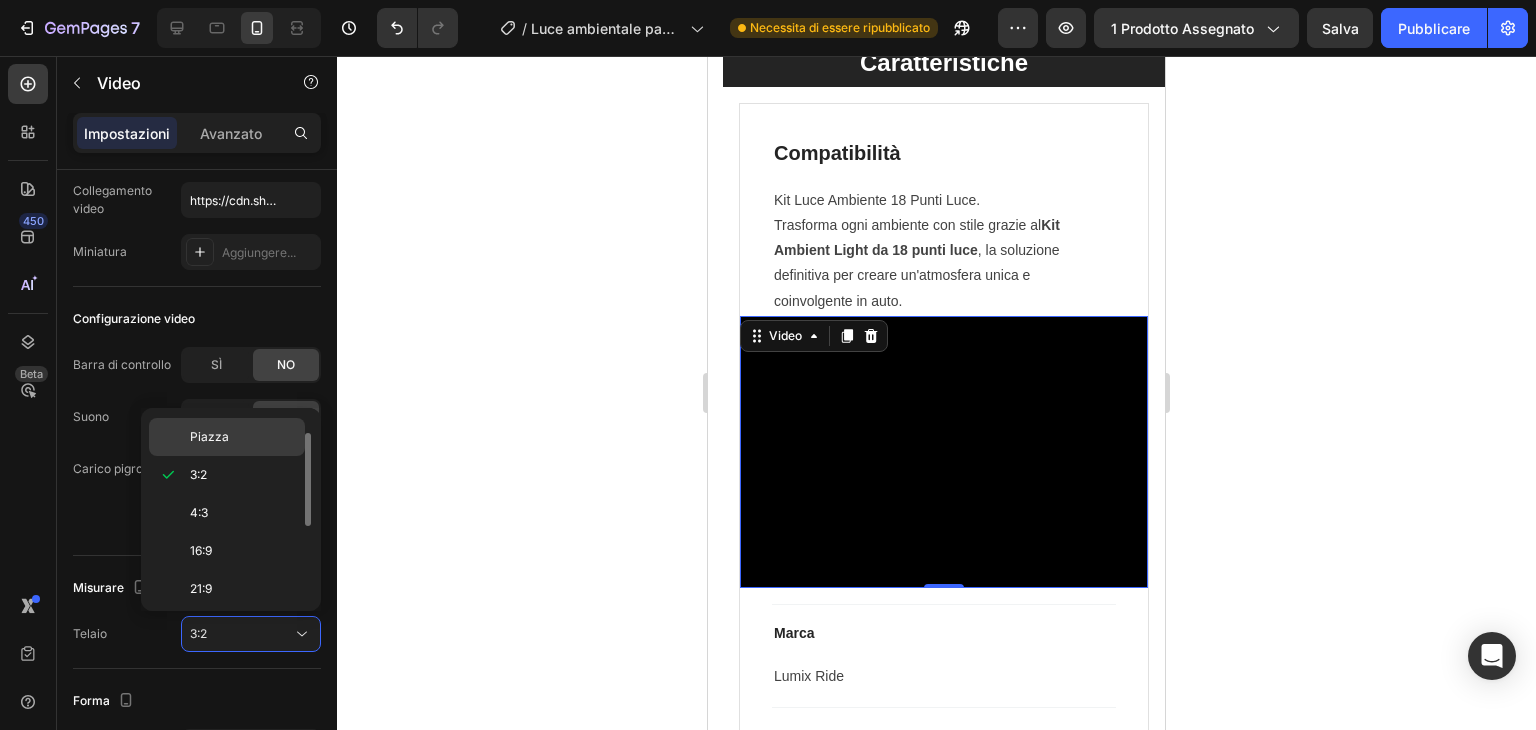 click on "Piazza" at bounding box center (243, 437) 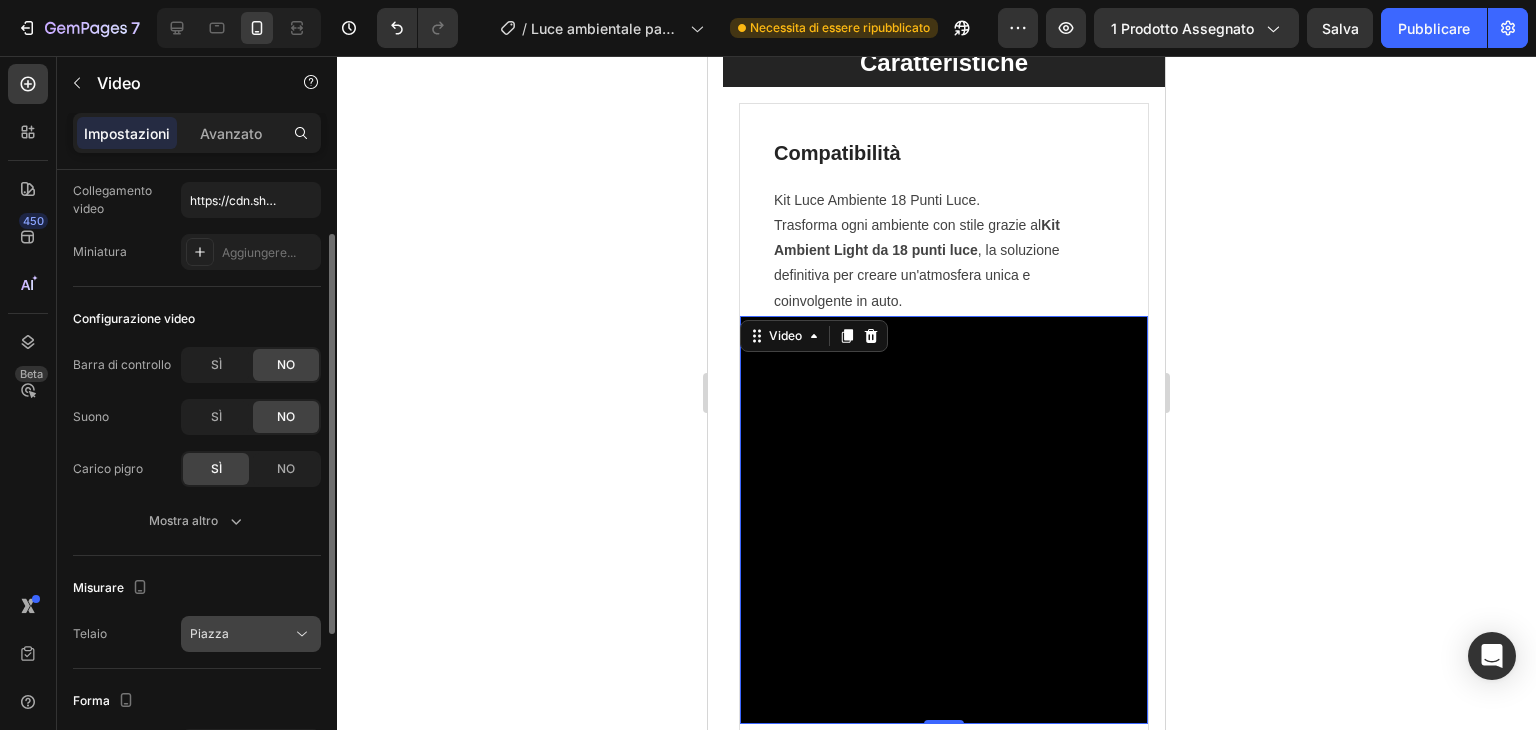 click on "Piazza" 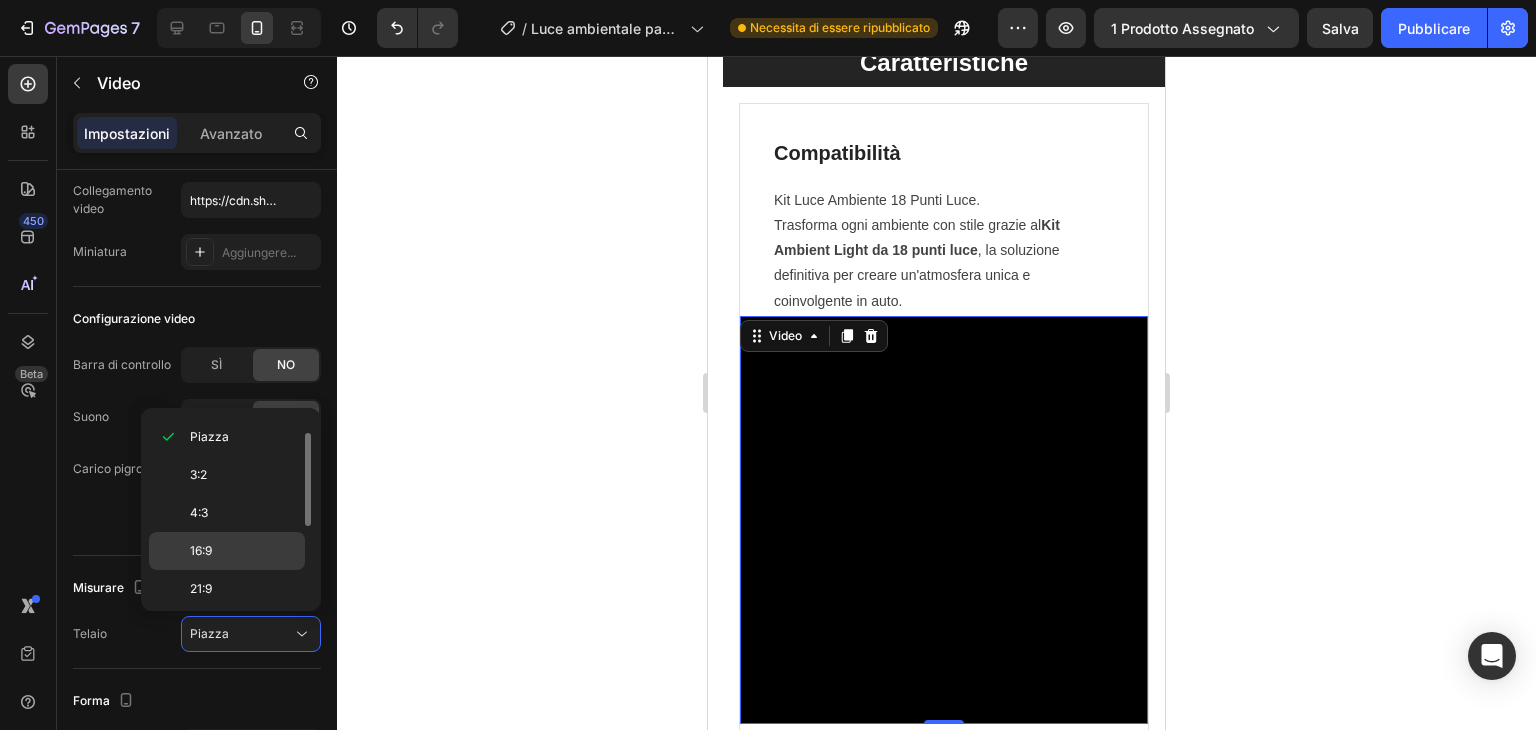 click on "16:9" 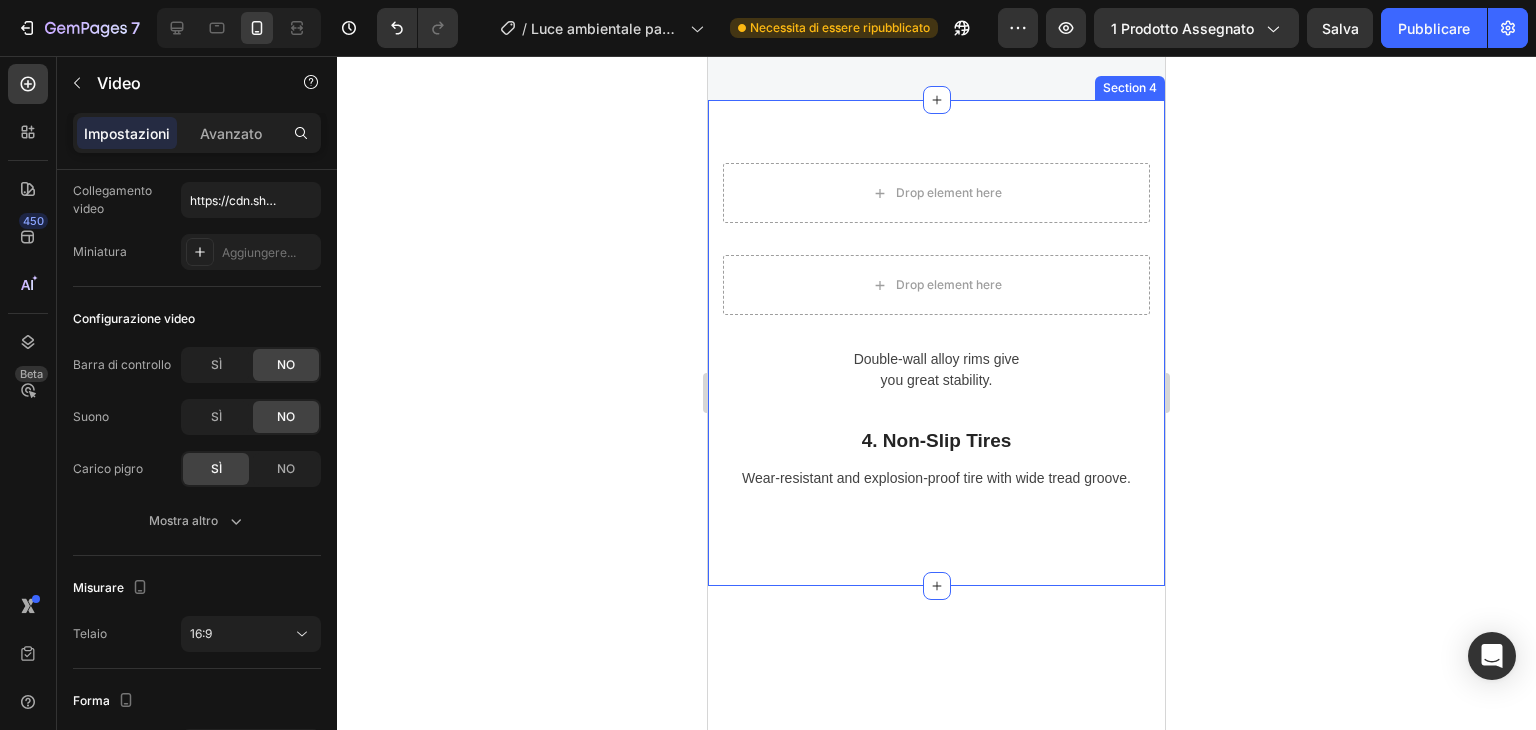 scroll, scrollTop: 4100, scrollLeft: 0, axis: vertical 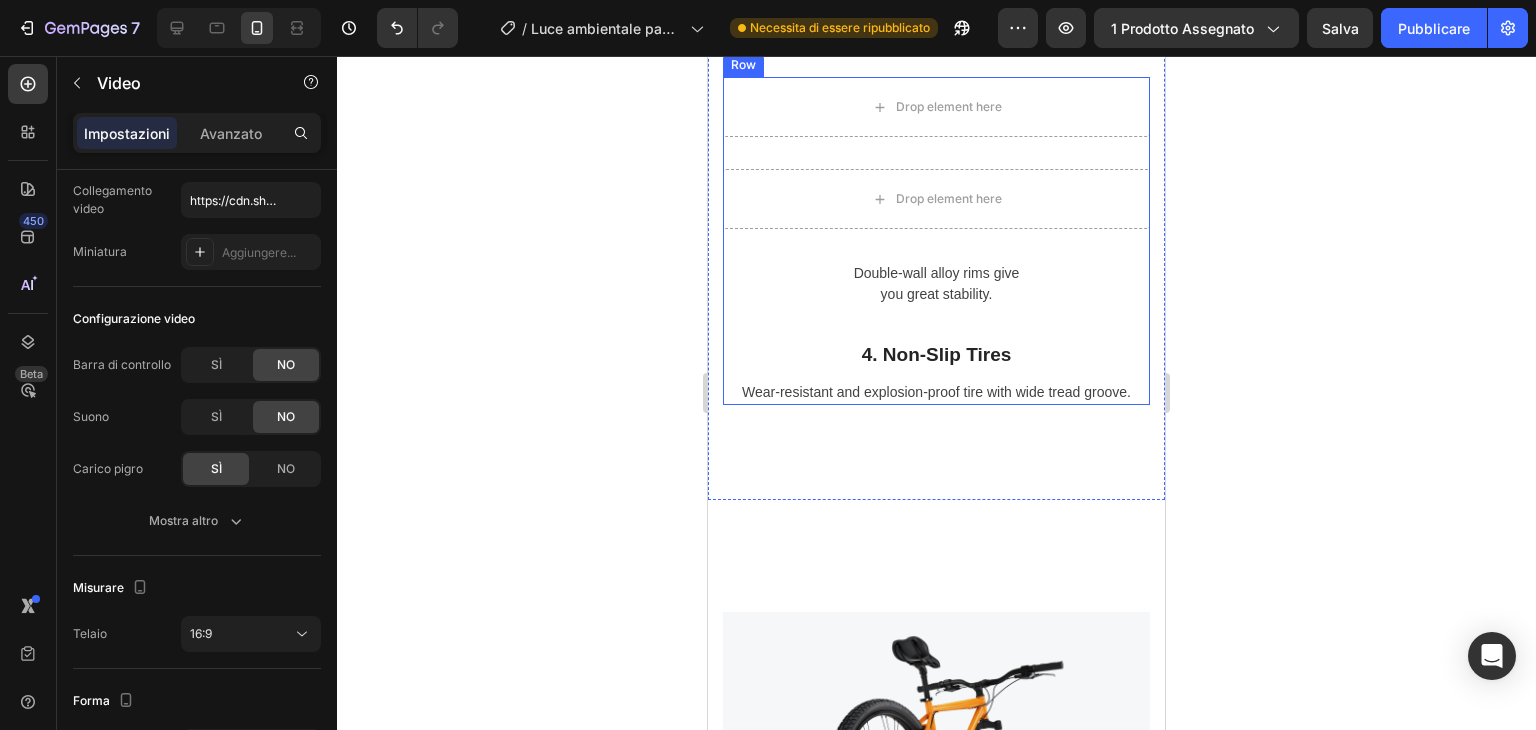 click on "Double-wall alloy rims give you great stability. Text block Row" at bounding box center (936, 300) 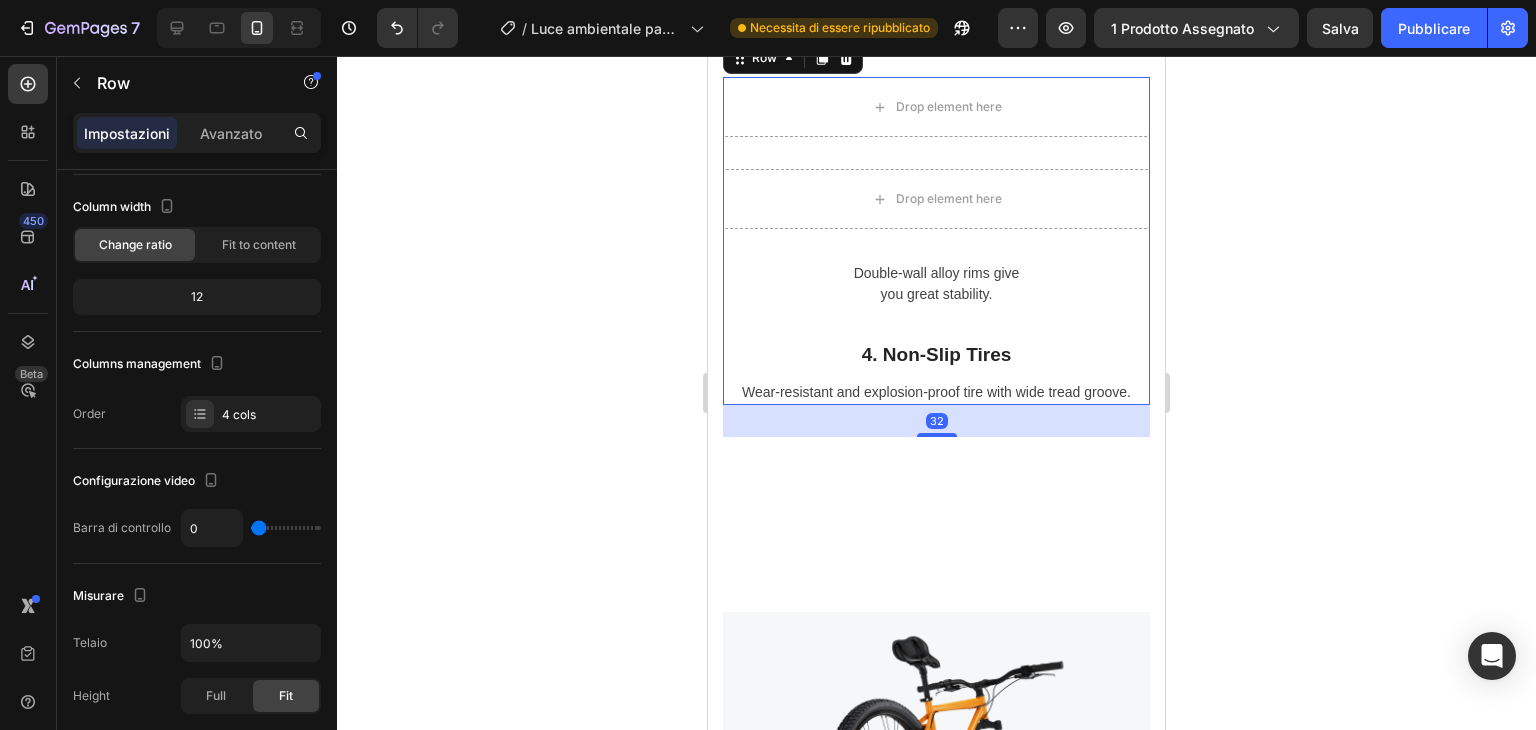 scroll, scrollTop: 0, scrollLeft: 0, axis: both 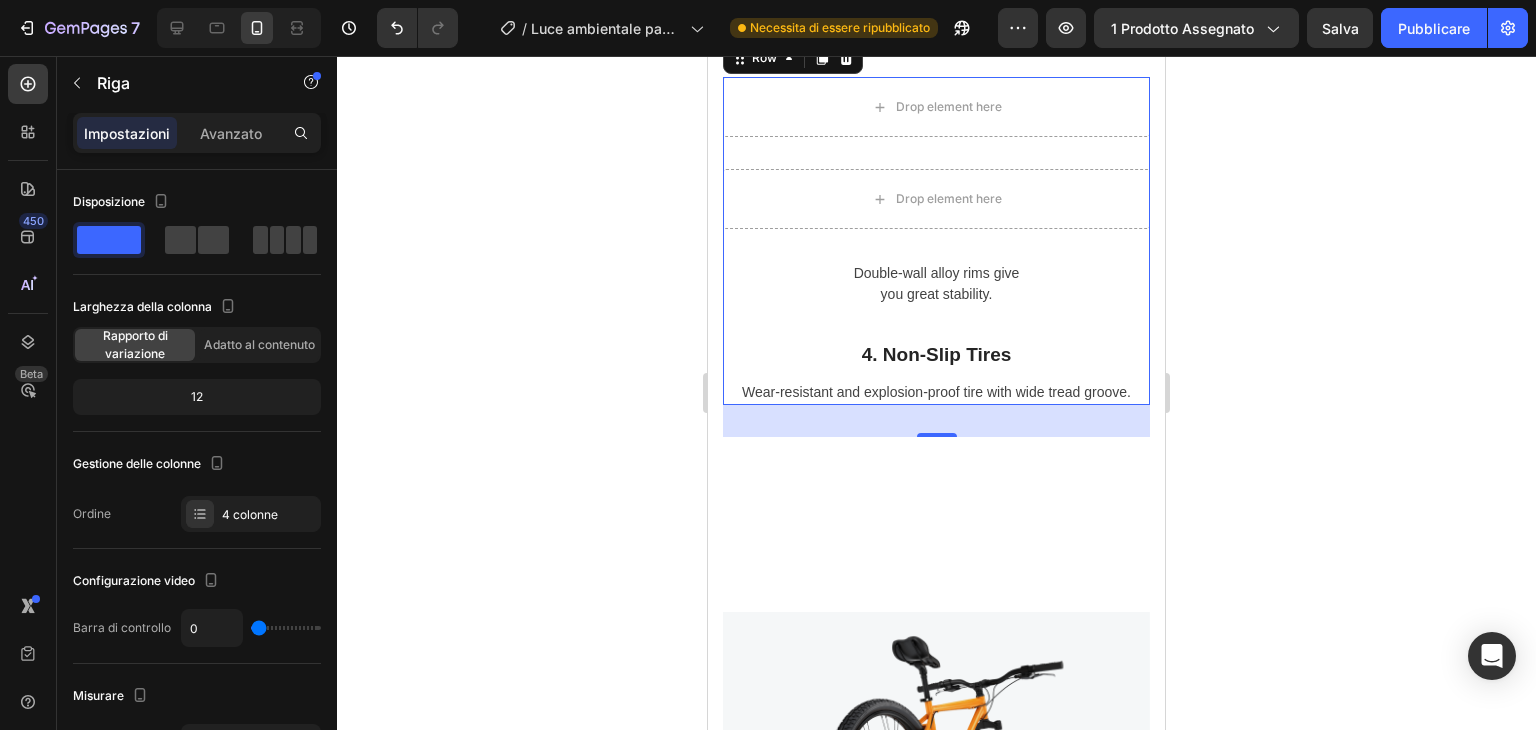 click on "Row" at bounding box center (793, 58) 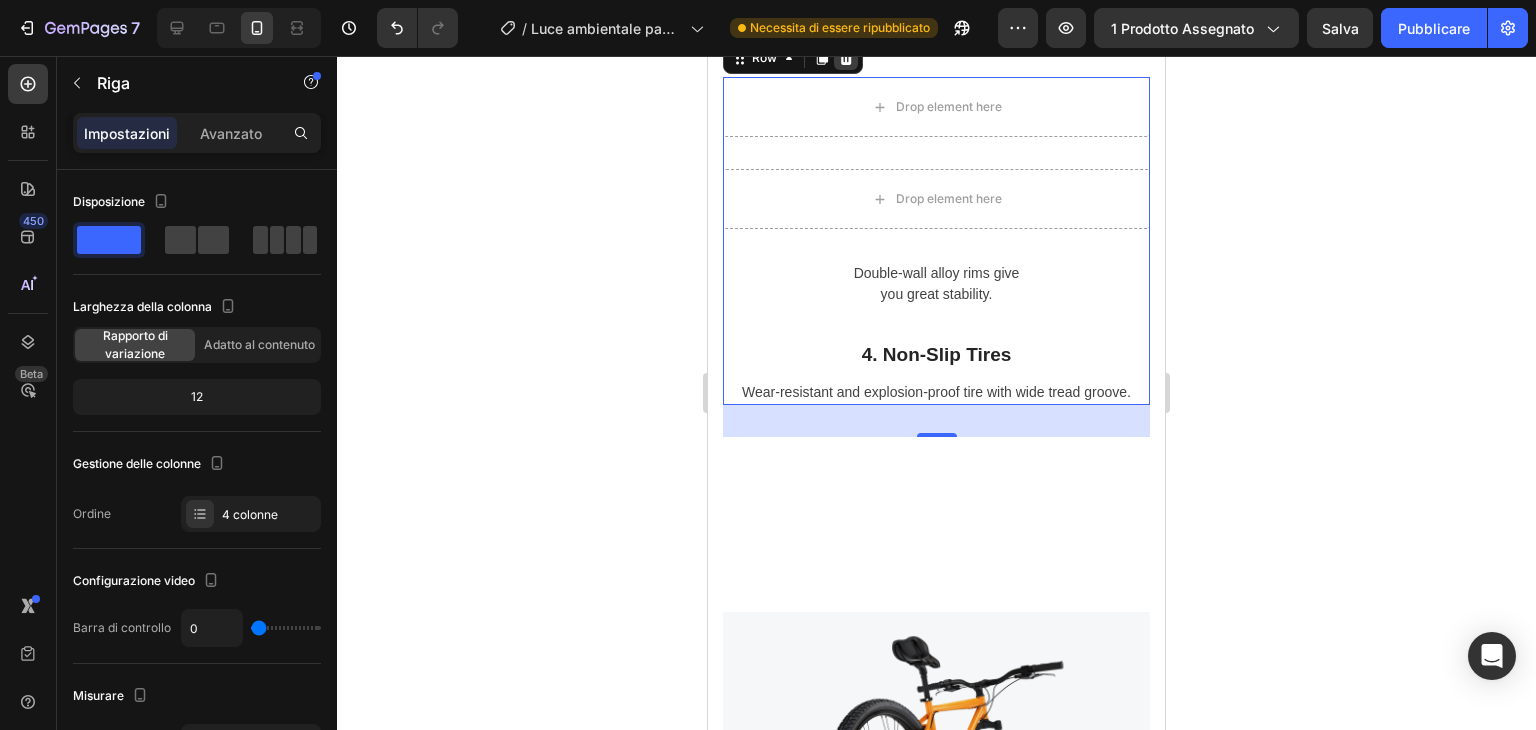 click at bounding box center (846, 58) 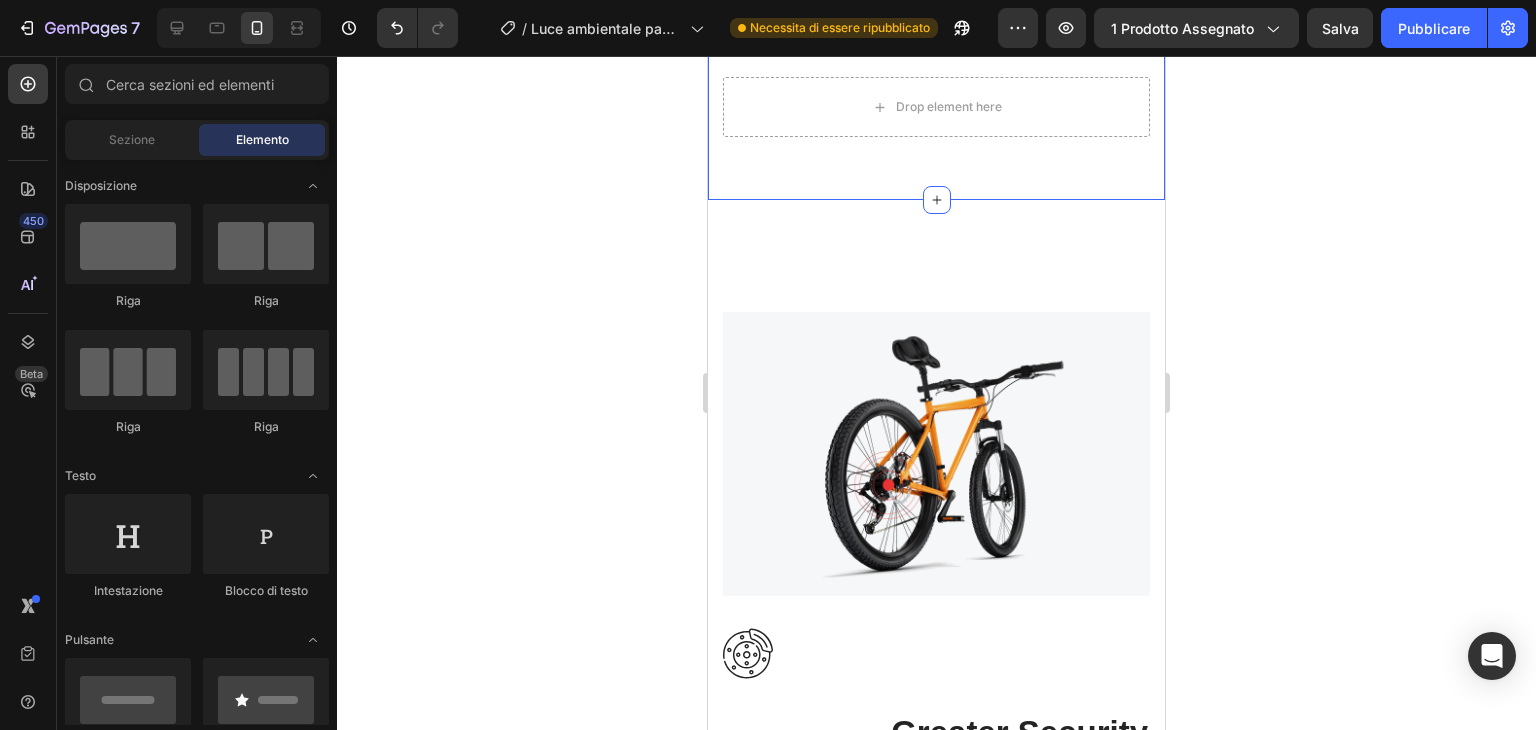 click on "Drop element here Section 4" at bounding box center [936, 107] 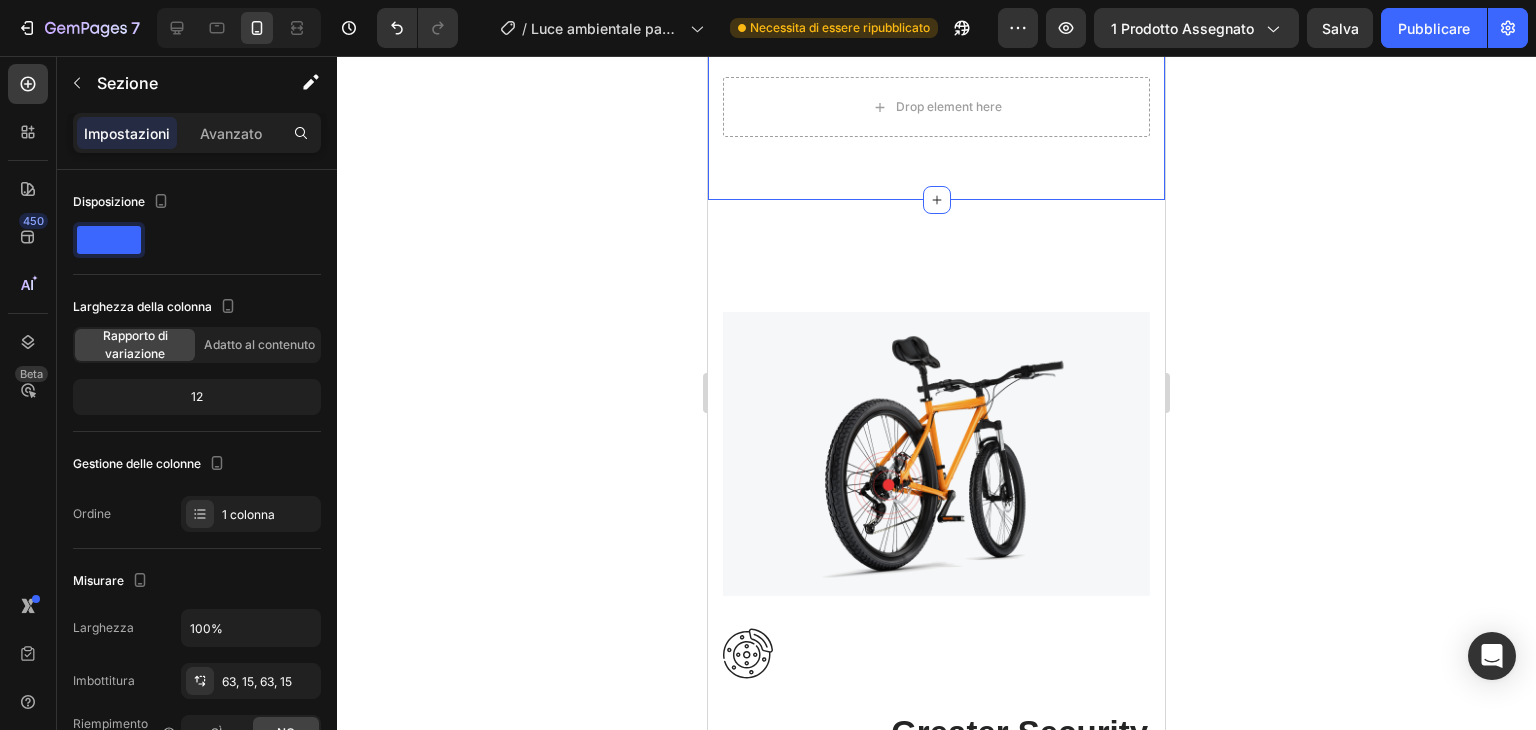 click 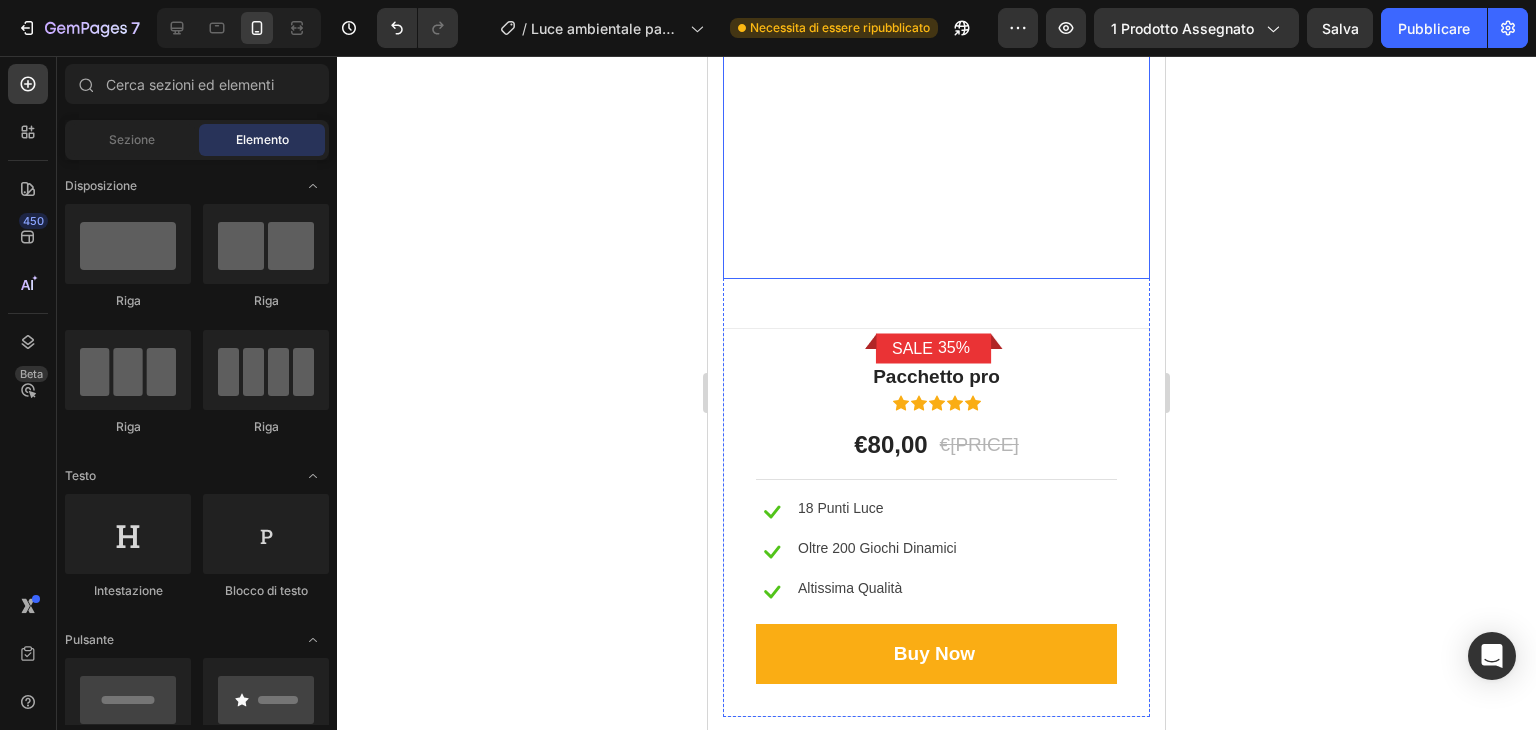scroll, scrollTop: 6300, scrollLeft: 0, axis: vertical 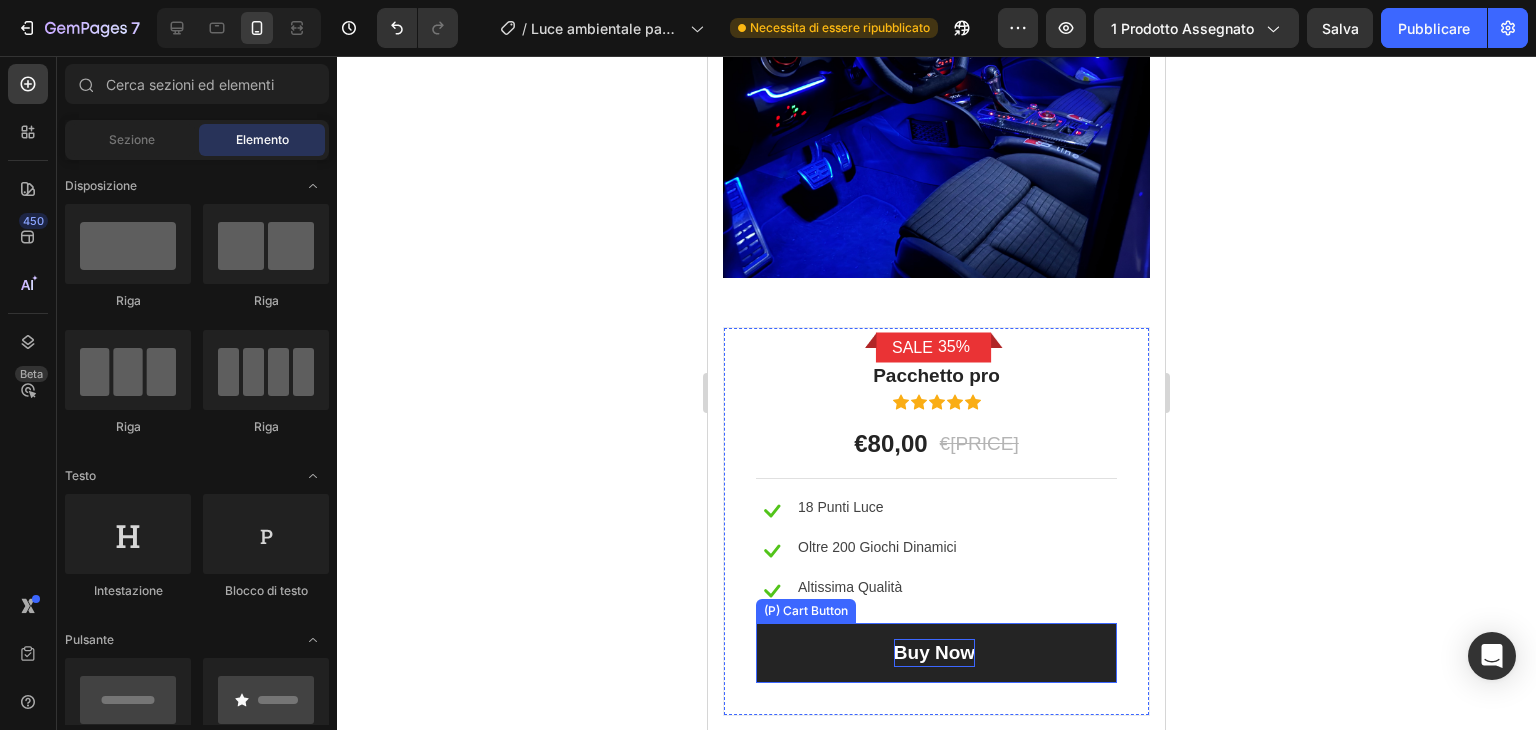 click on "Buy Now" at bounding box center [934, 653] 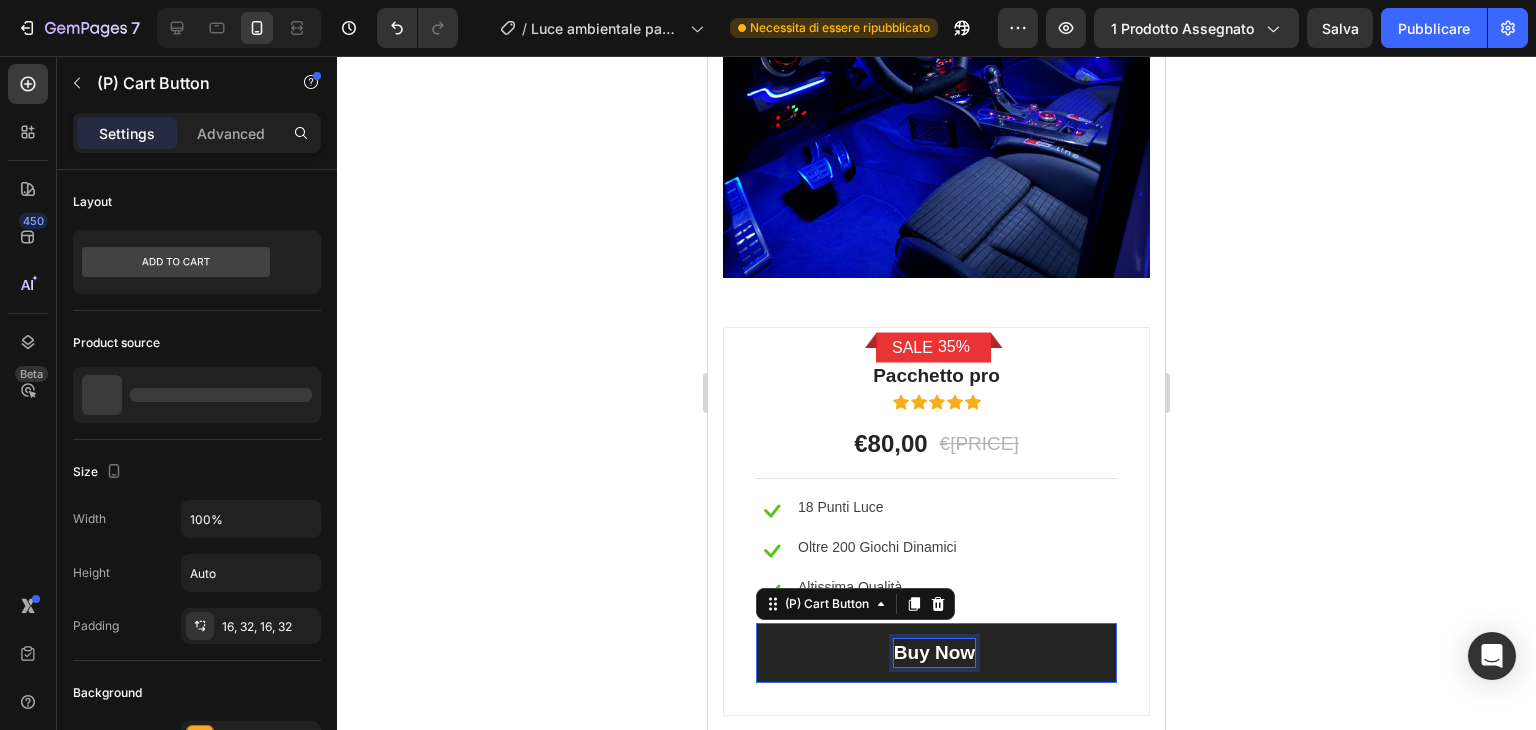 click on "Buy Now" at bounding box center (934, 653) 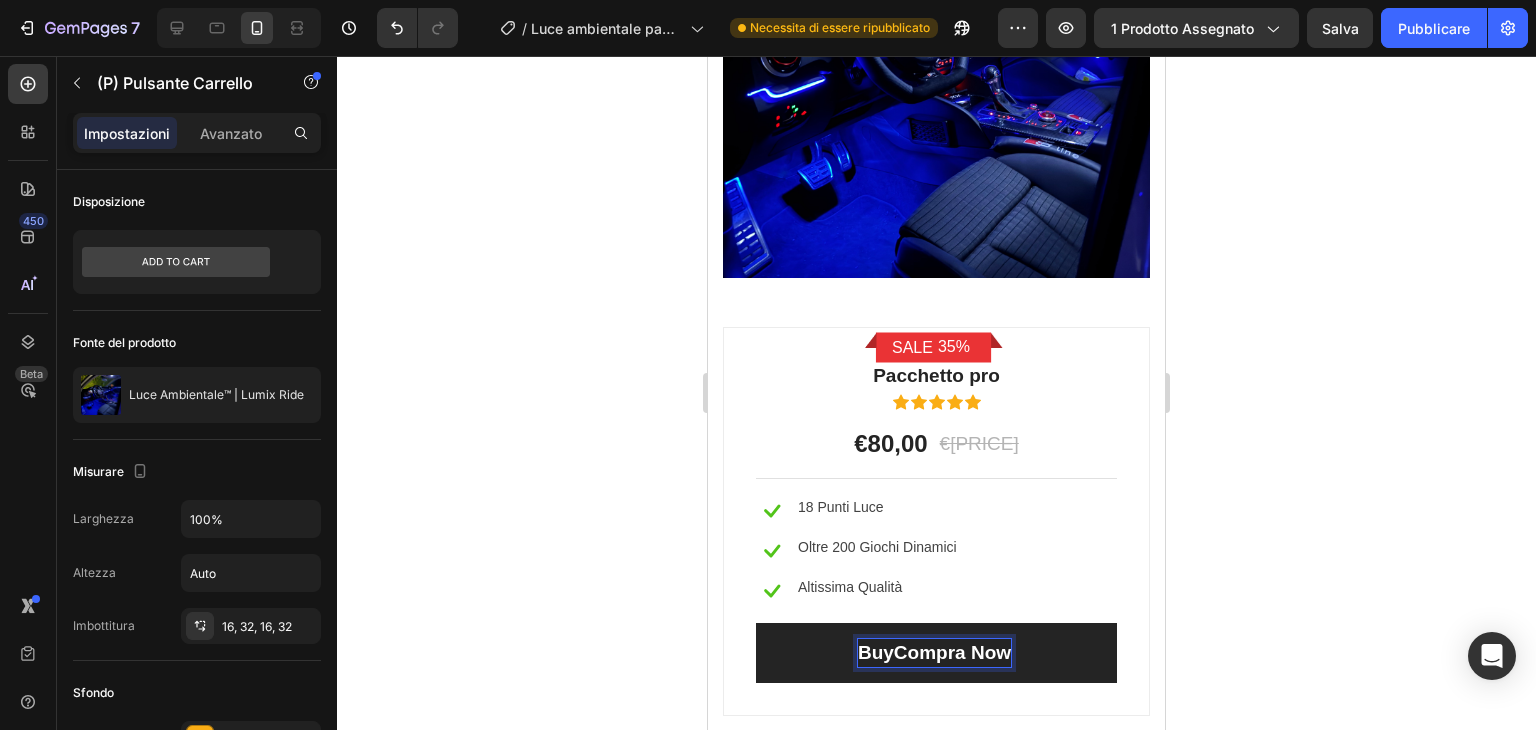 click on "BuyCompra Now" at bounding box center [936, 653] 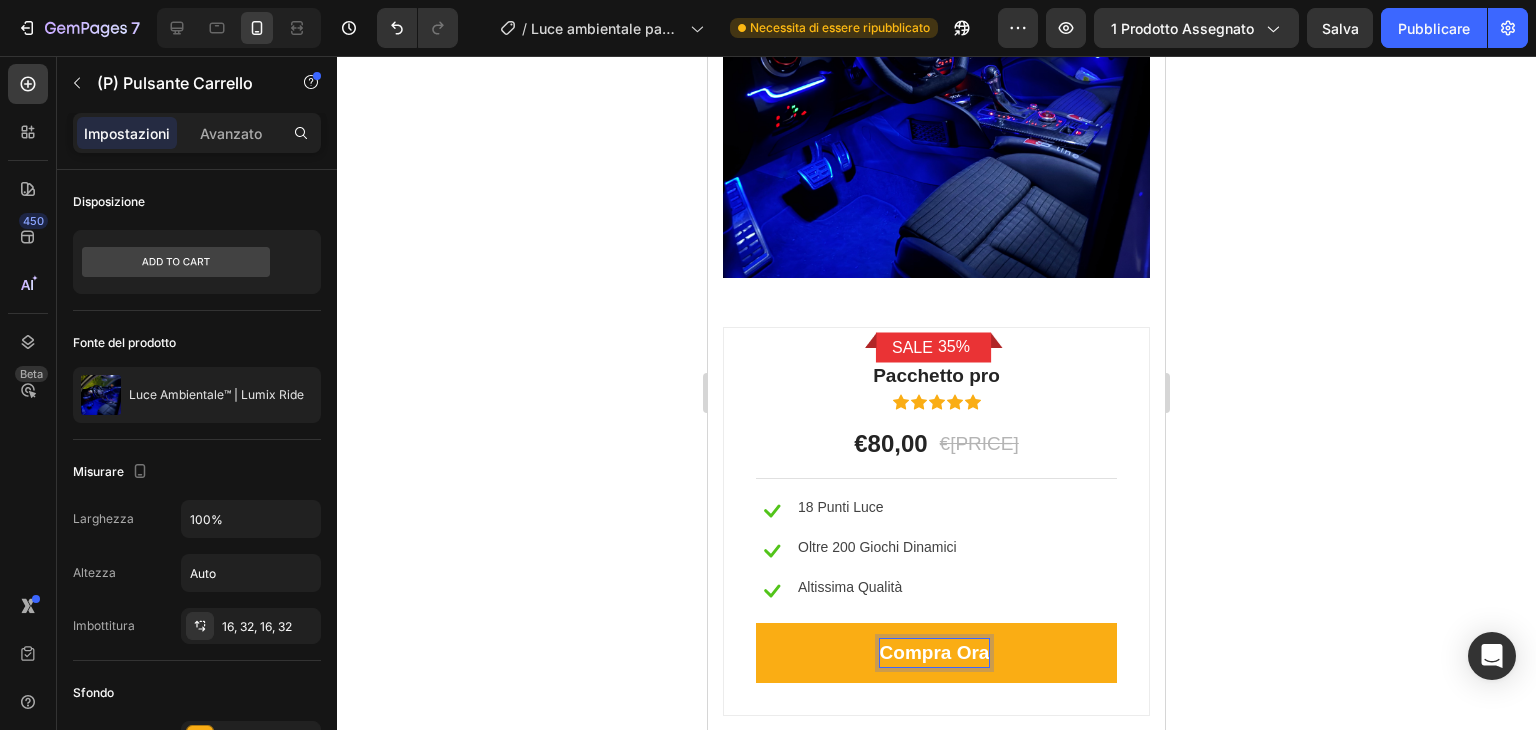 click 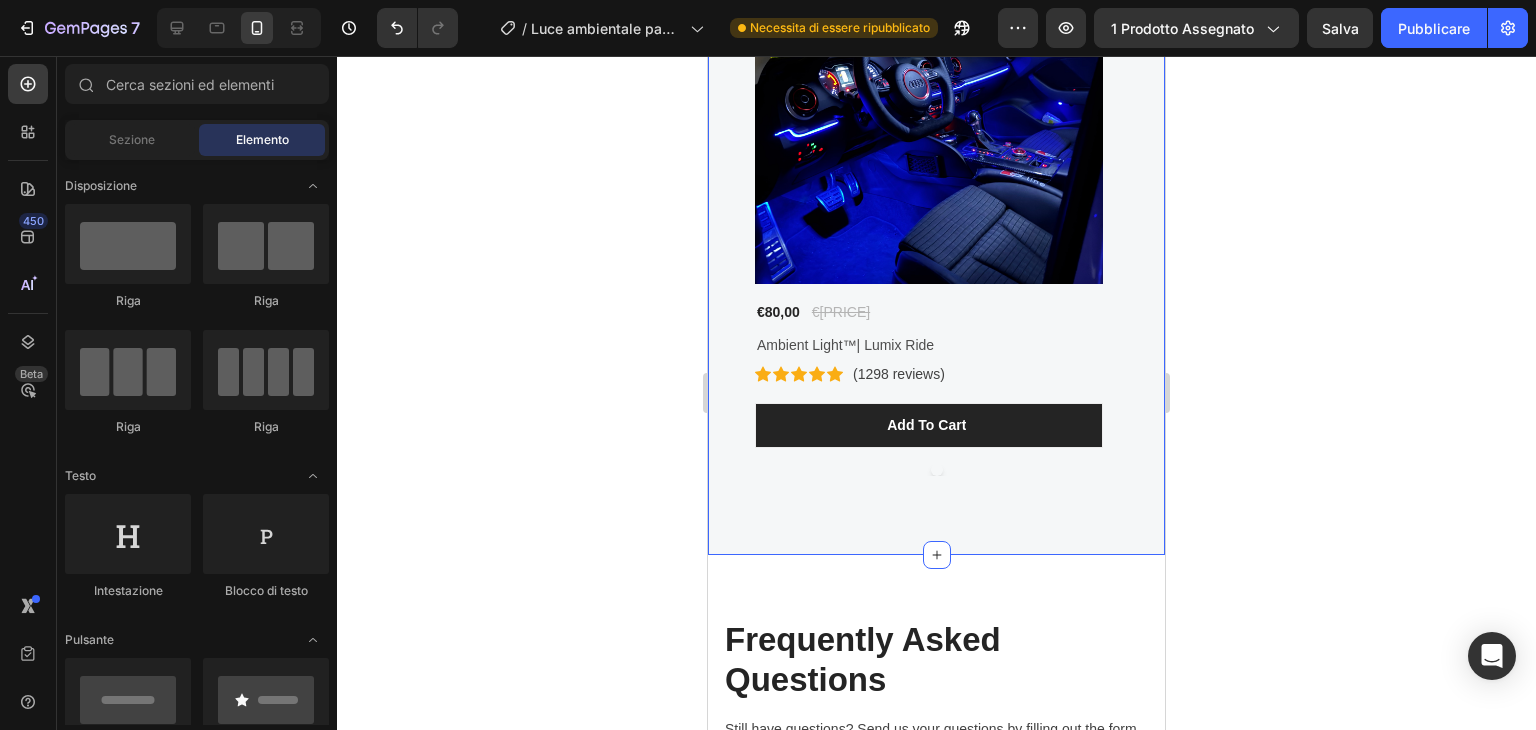 scroll, scrollTop: 7300, scrollLeft: 0, axis: vertical 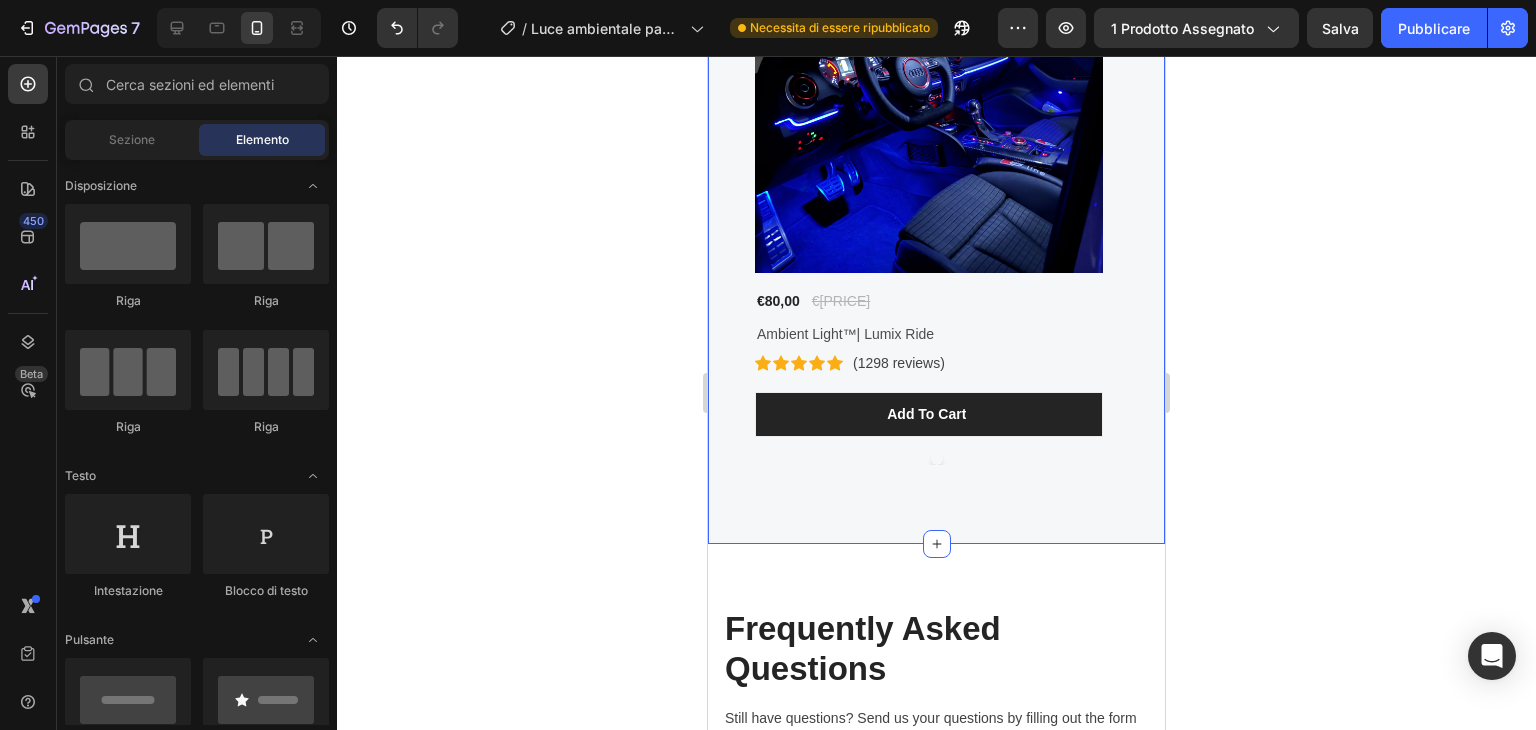 click on "Customers Also Bought Heading Row 35% OFF (P) Tag Product Images €80,00 (P) Price (P) Price €123,00 (P) Price (P) Price Row Ambient Light™| Lumix Ride (P) Title                Icon                Icon                Icon                Icon                Icon Icon List Hoz (1298 reviews) Text block Row Add To cart (P) Cart Button Row Product List Product List Row Section 8   You can create reusable sections Create Theme Section AI Content Write with GemAI What would you like to describe here? Tone and Voice Persuasive Product Ambient Light™| Lumix Ride Show more Generate" at bounding box center [936, 153] 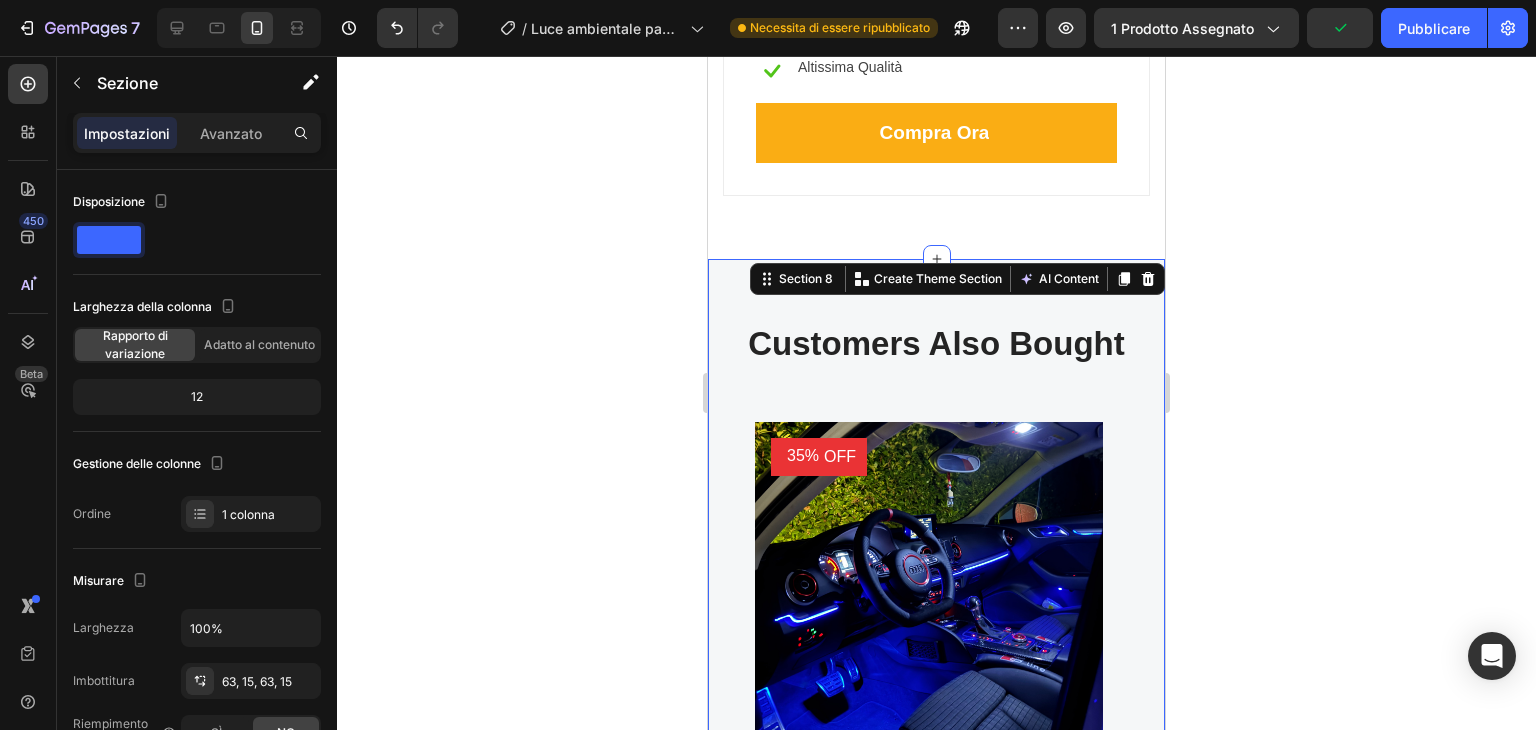 scroll, scrollTop: 6800, scrollLeft: 0, axis: vertical 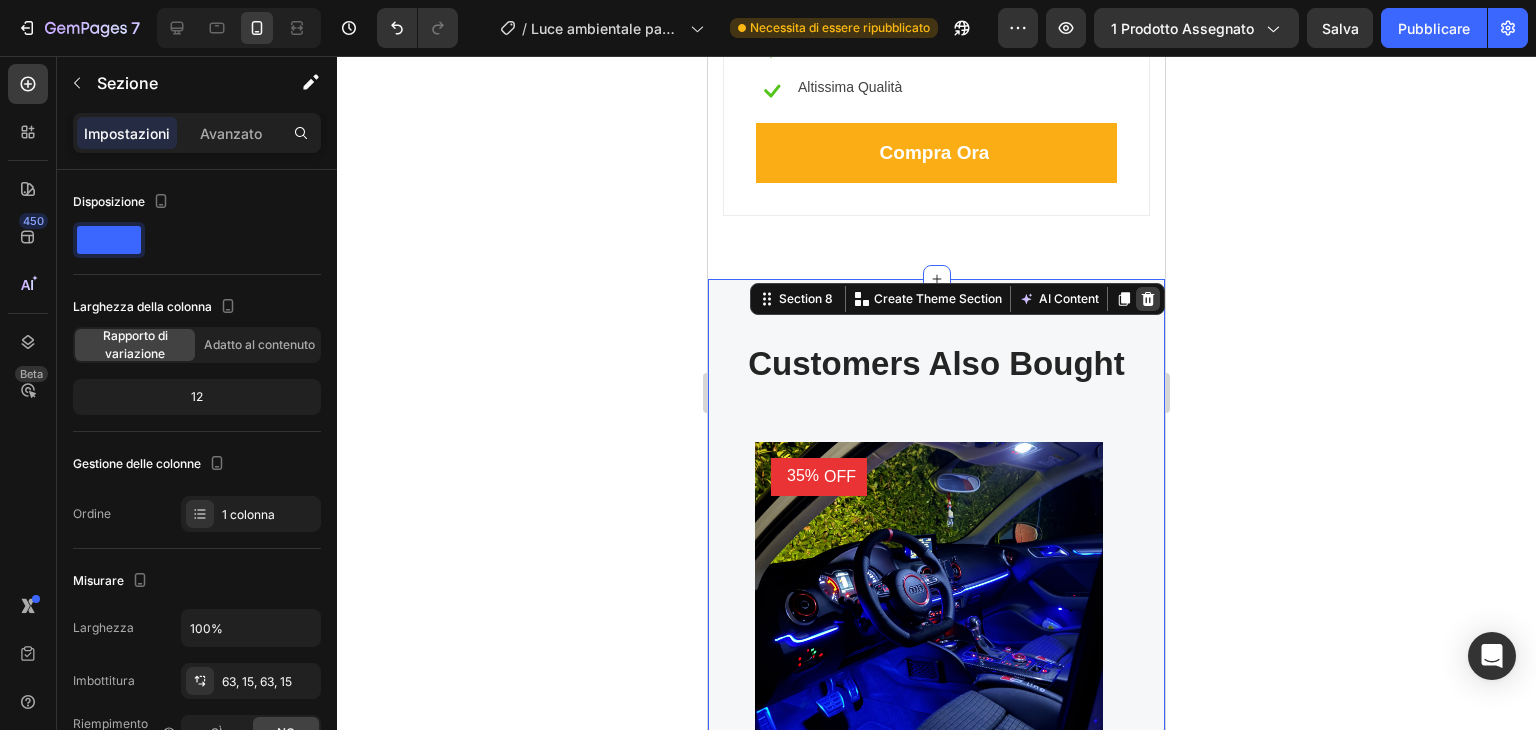 click 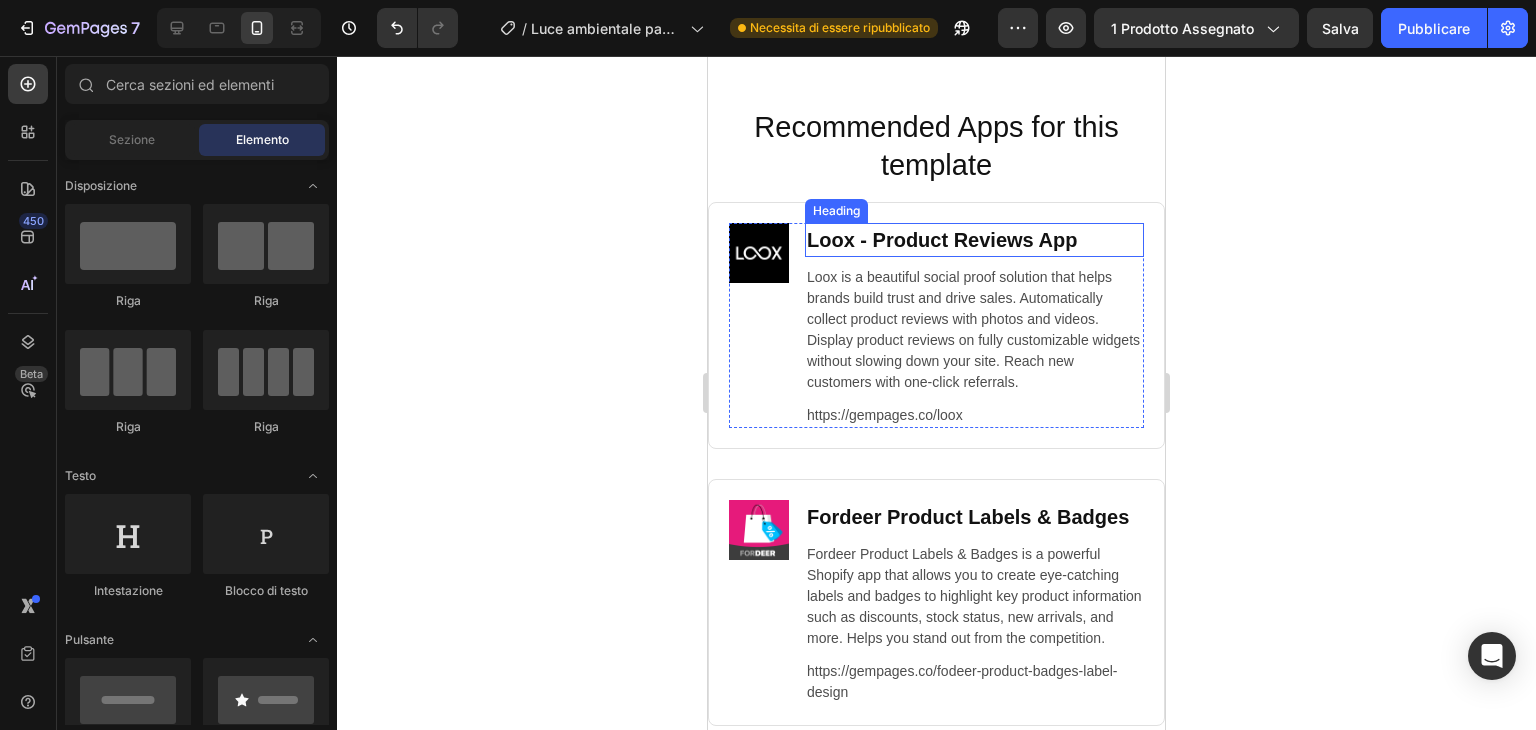 scroll, scrollTop: 9000, scrollLeft: 0, axis: vertical 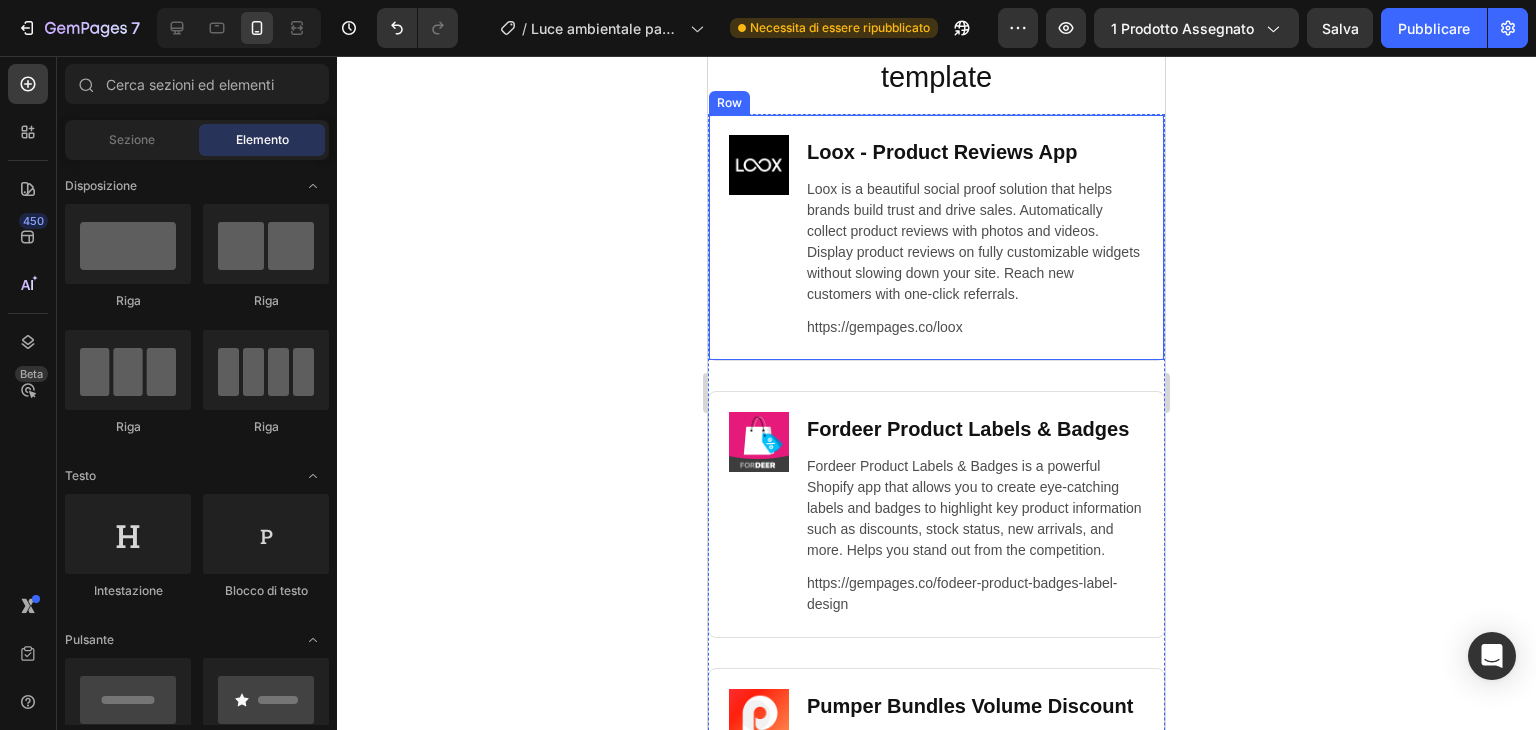 click on "Image Loox ‑ Product Reviews App Heading Loox is a beautiful social proof solution that helps brands build trust and drive sales. Automatically collect product reviews with photos and videos. Display product reviews on fully customizable widgets without slowing down your site. Reach new customers with one-click referrals. Text Block https://gempages.co/loox Text Block Row Row" at bounding box center (936, 237) 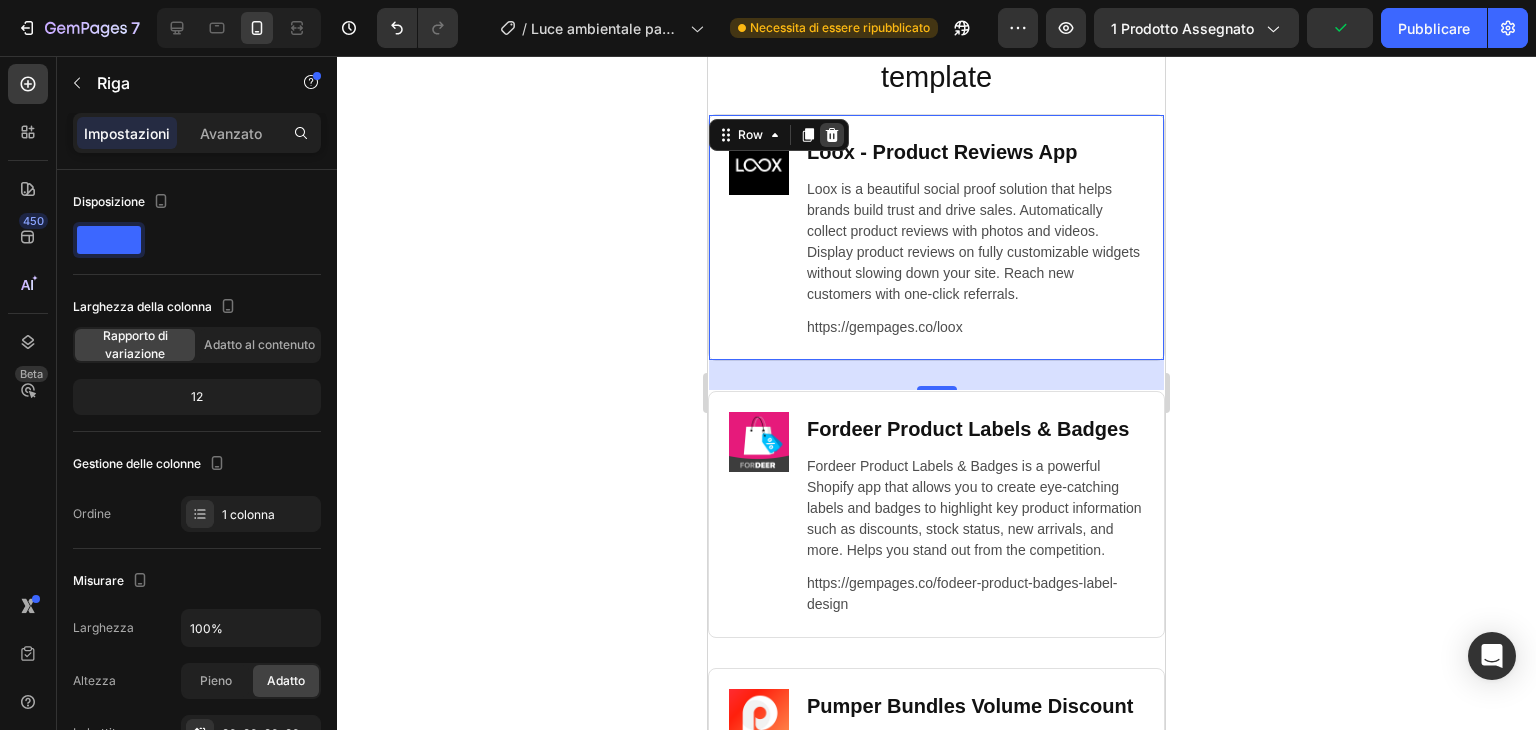 click at bounding box center (832, 135) 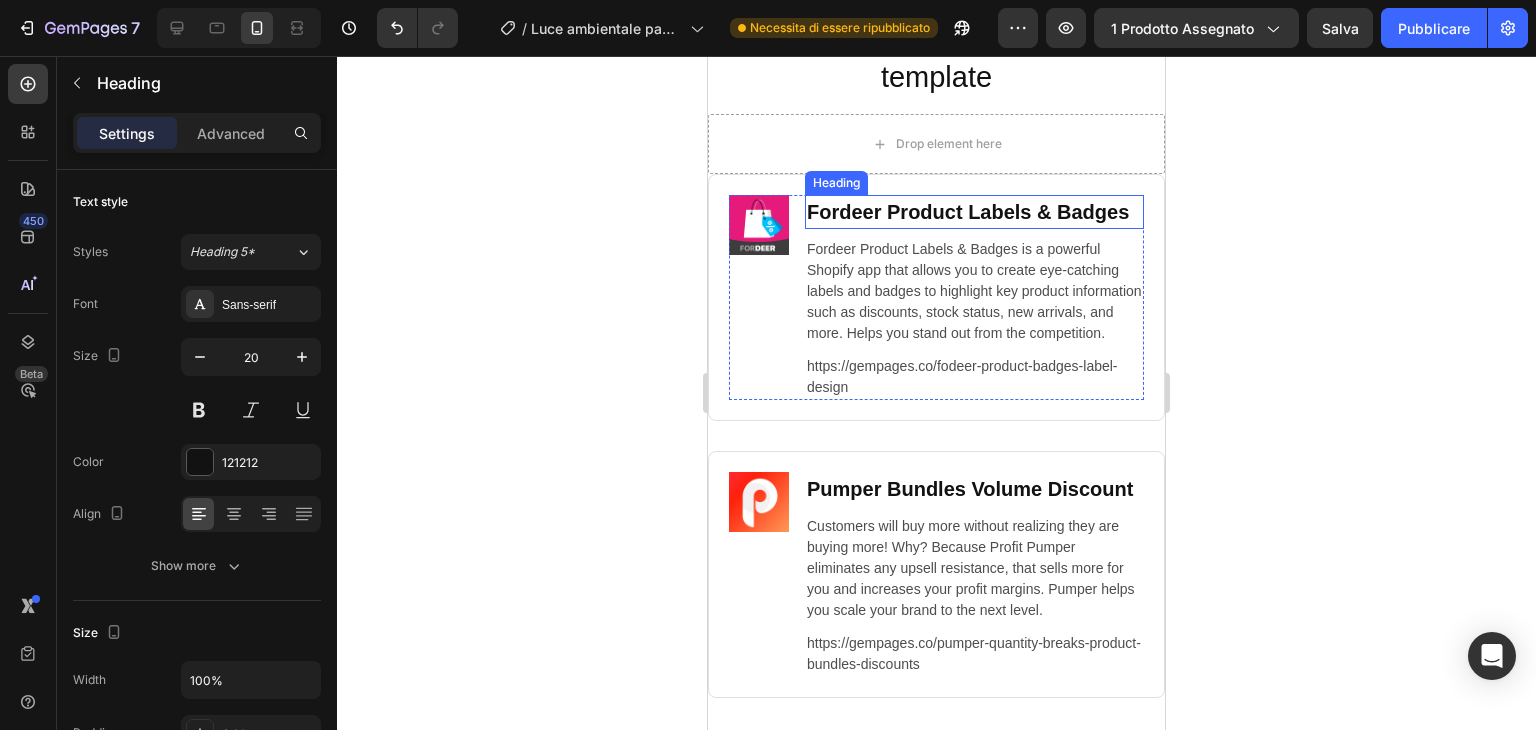click on "Fordeer Product Labels & Badges" at bounding box center [974, 212] 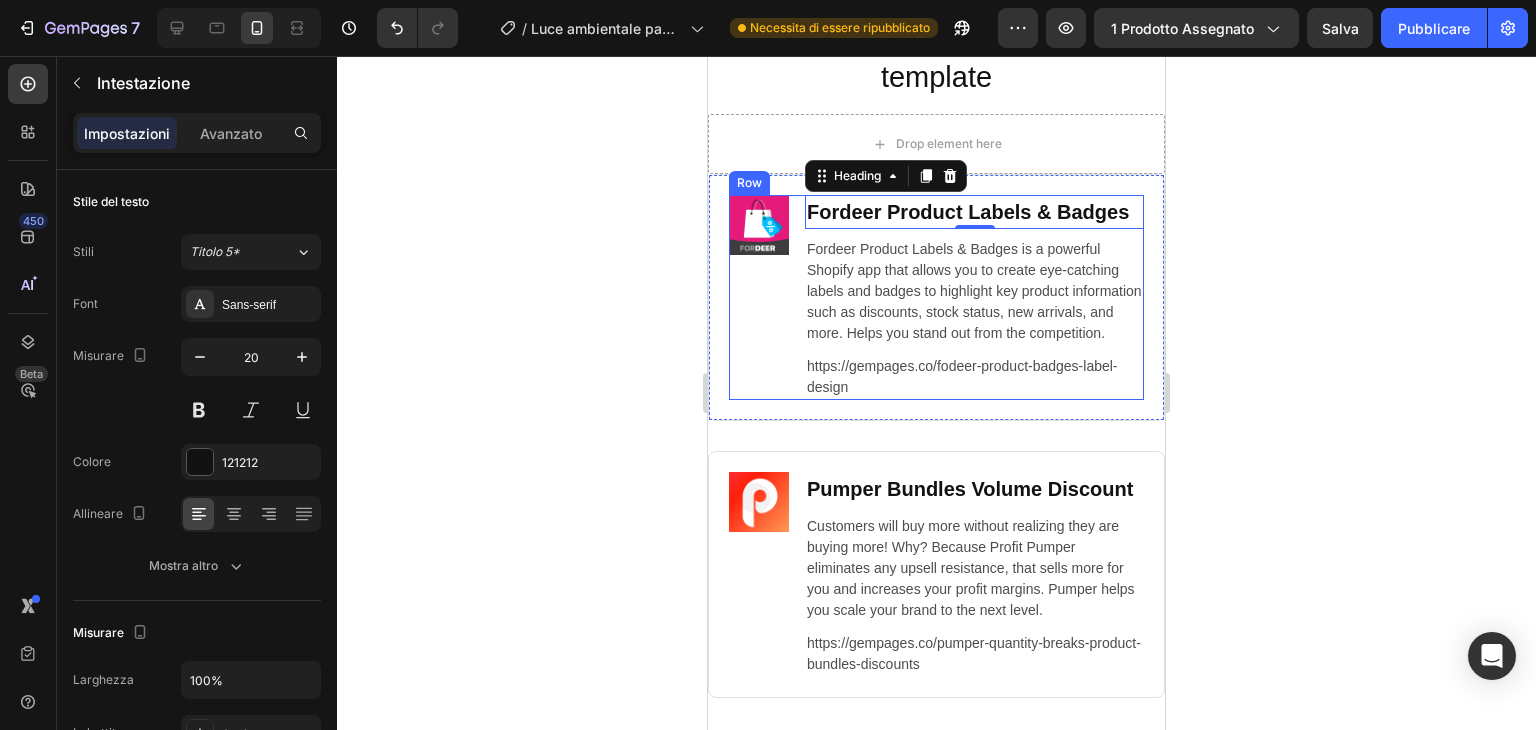 click on "Image" at bounding box center (759, 297) 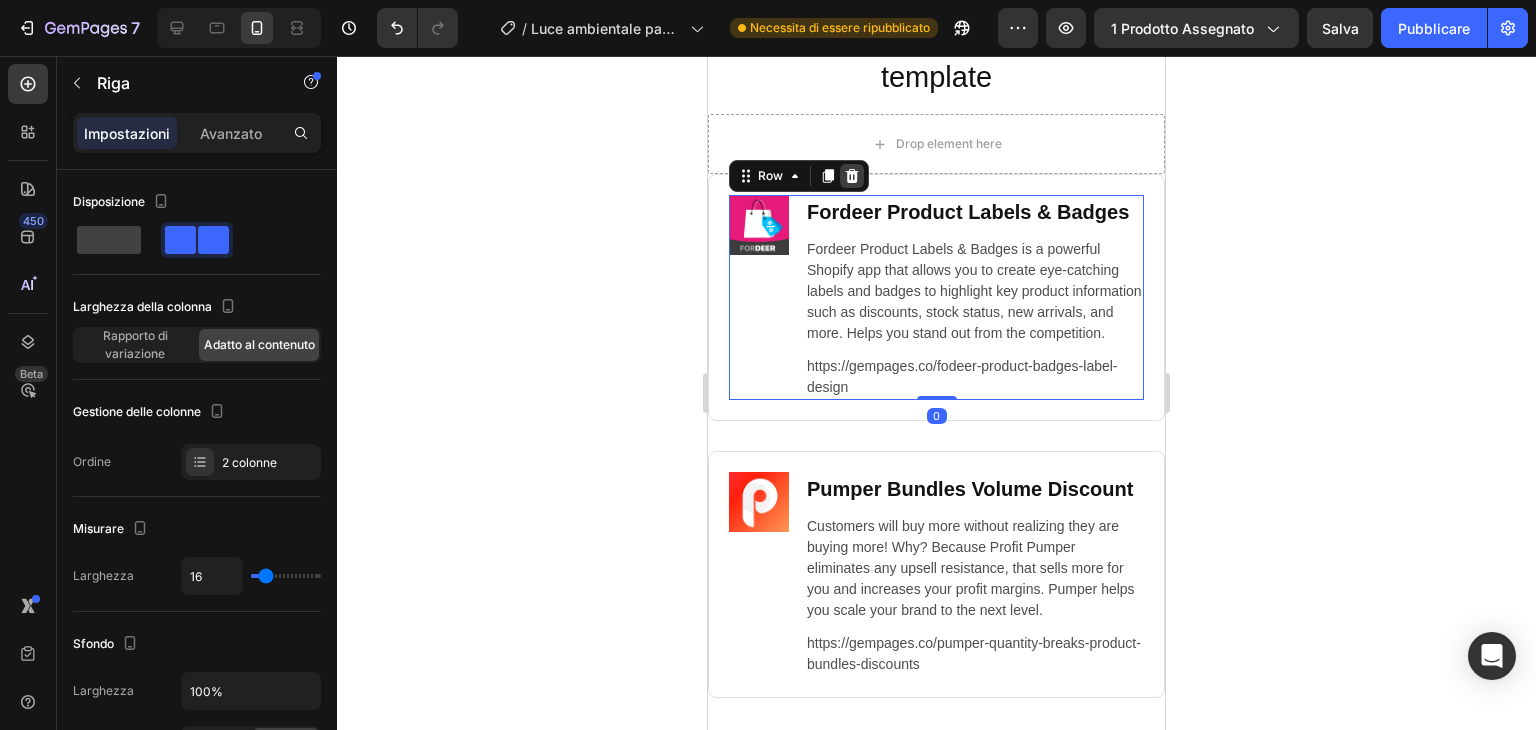 click 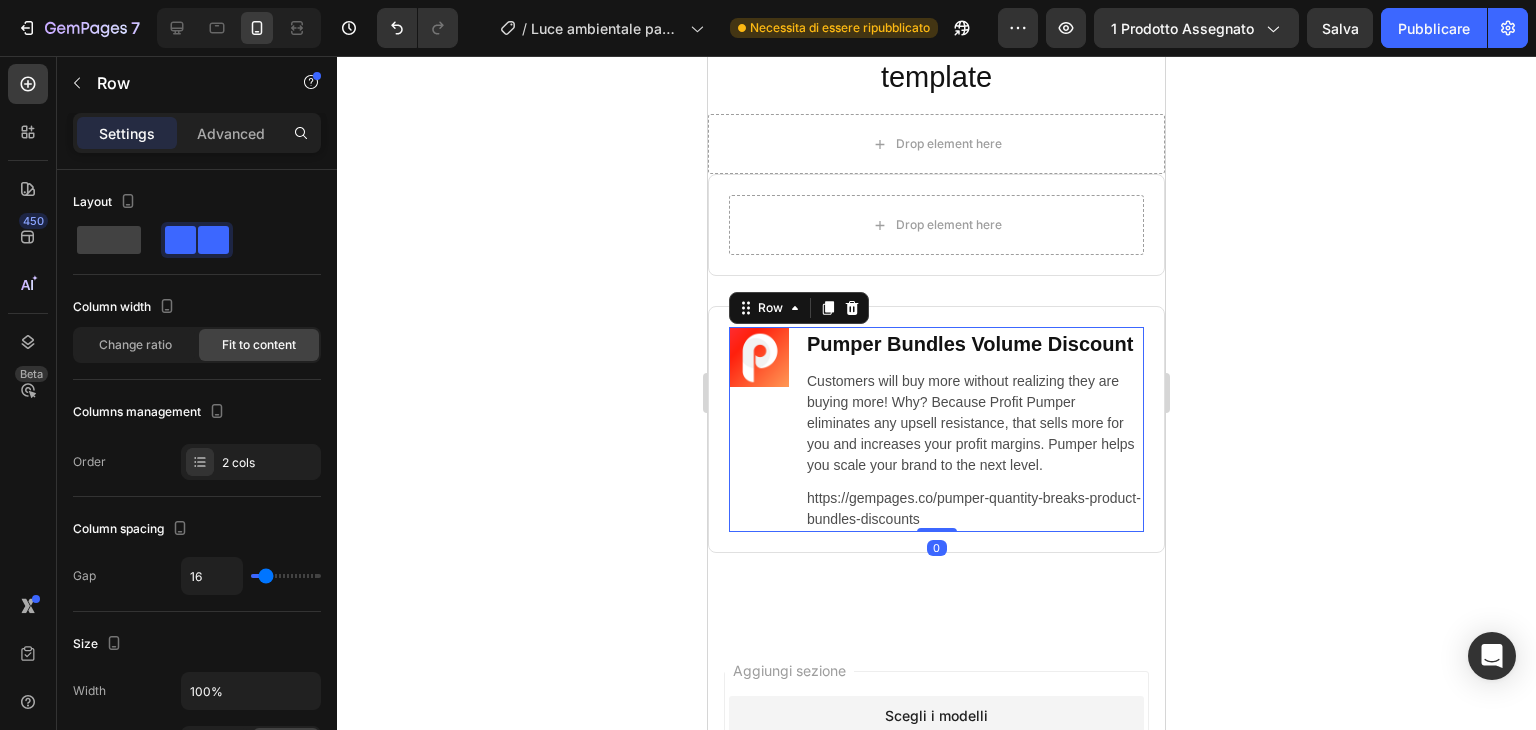 click on "Image" at bounding box center [759, 429] 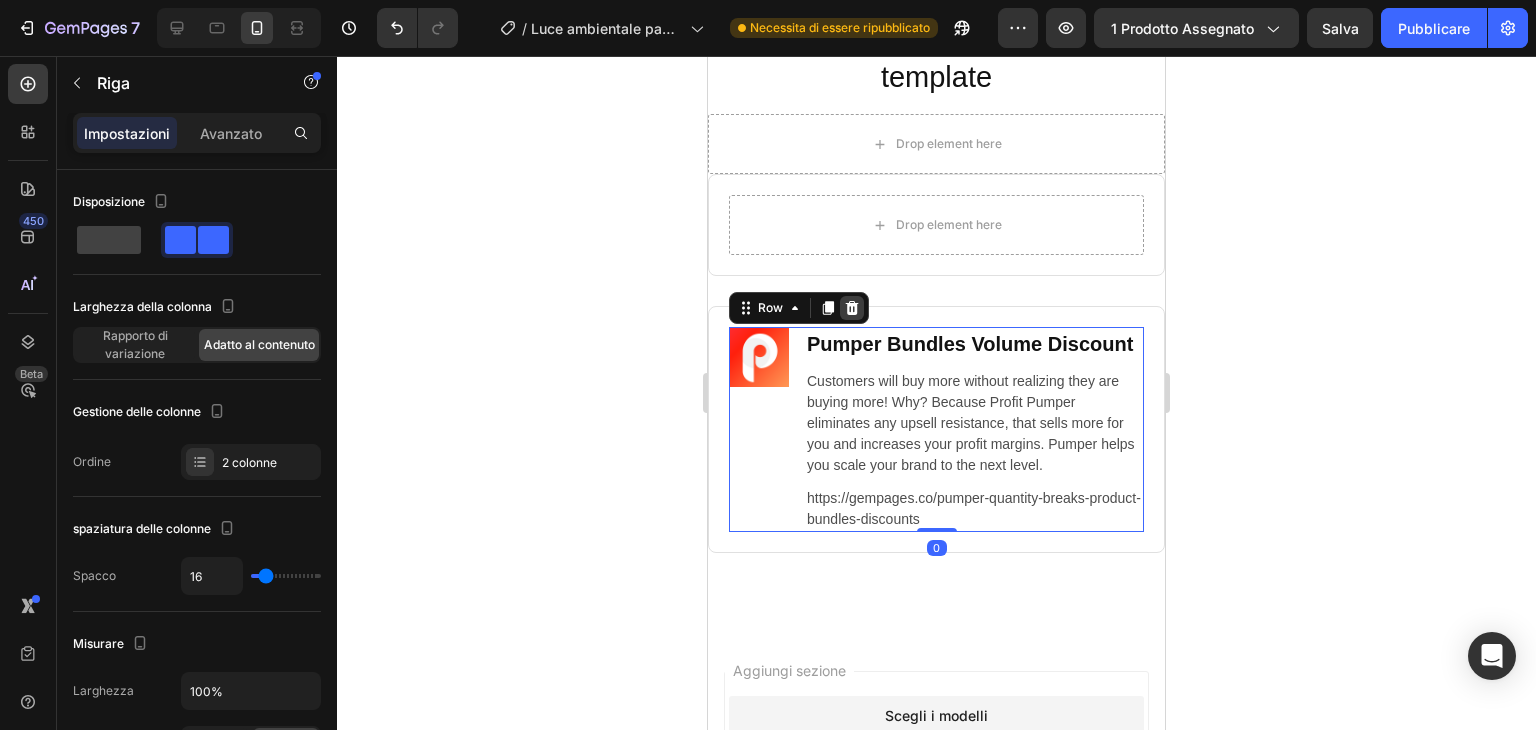 click 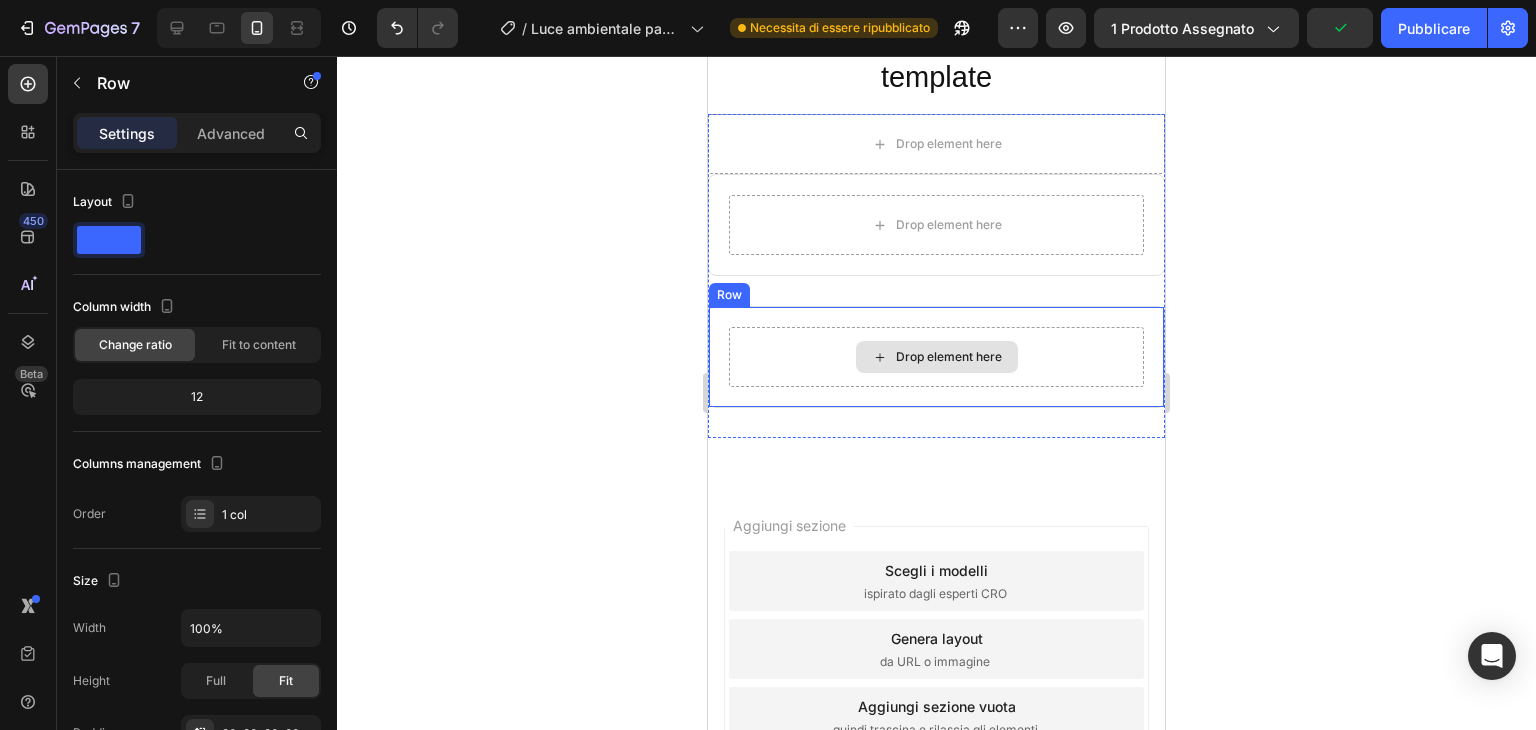 click on "Drop element here" at bounding box center [936, 357] 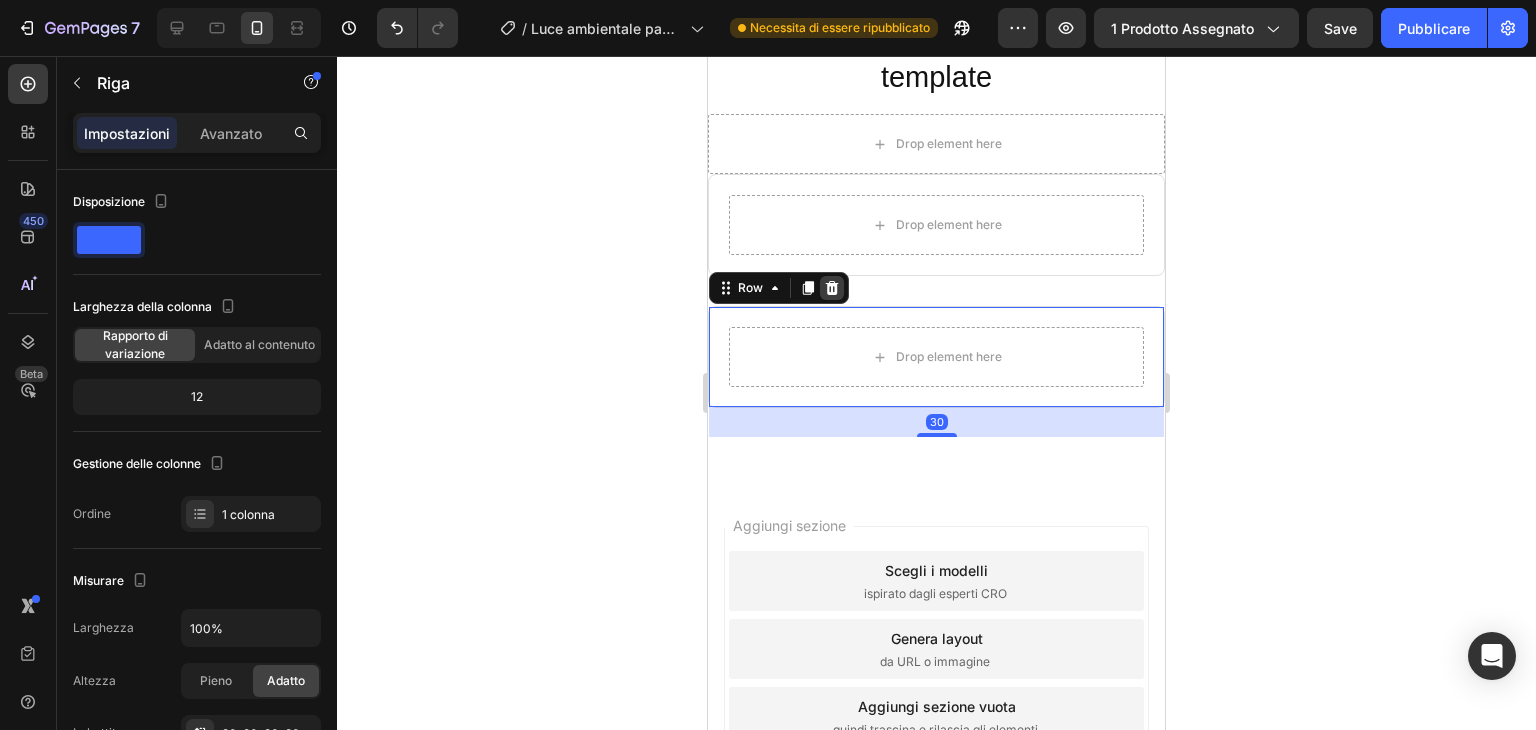 click 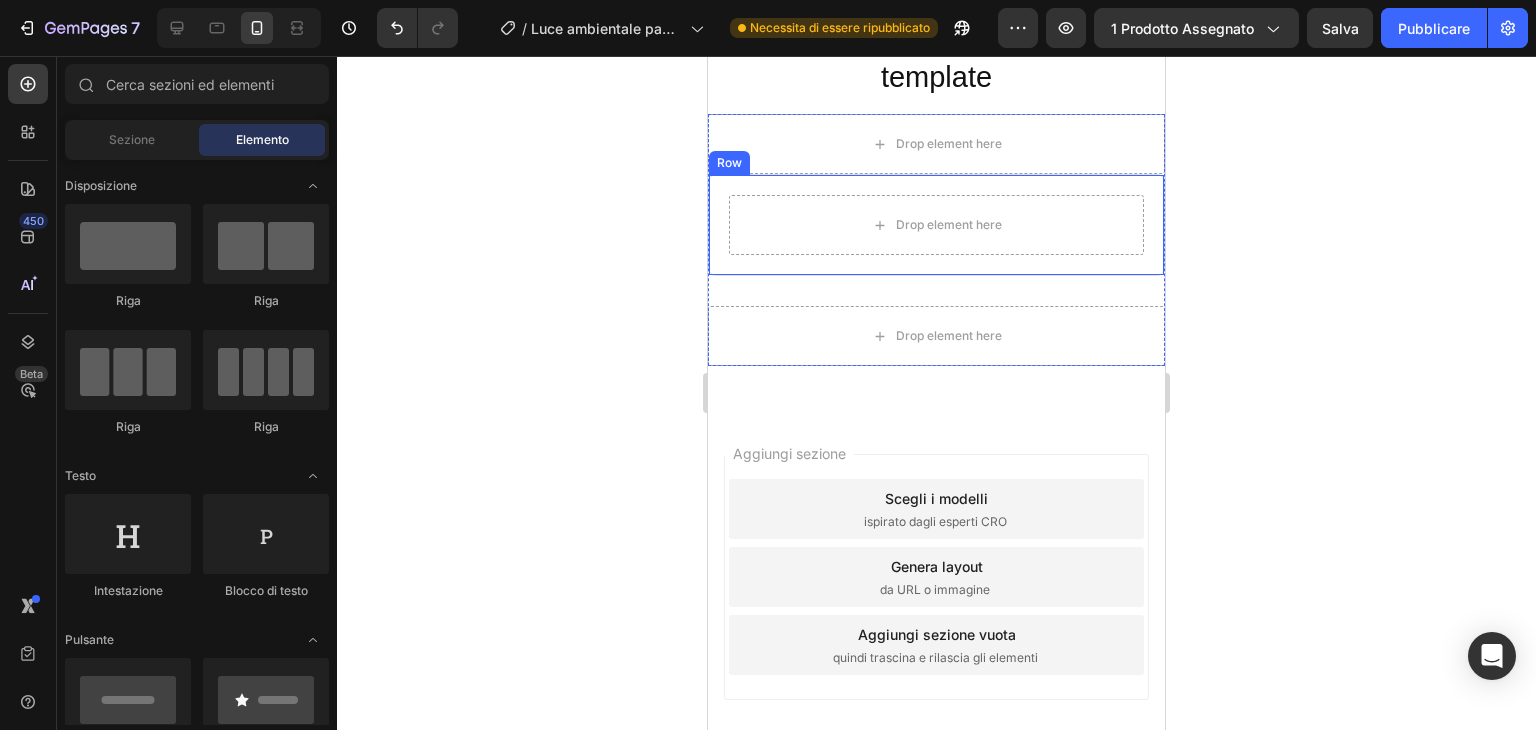 click on "Drop element here Row" at bounding box center (936, 225) 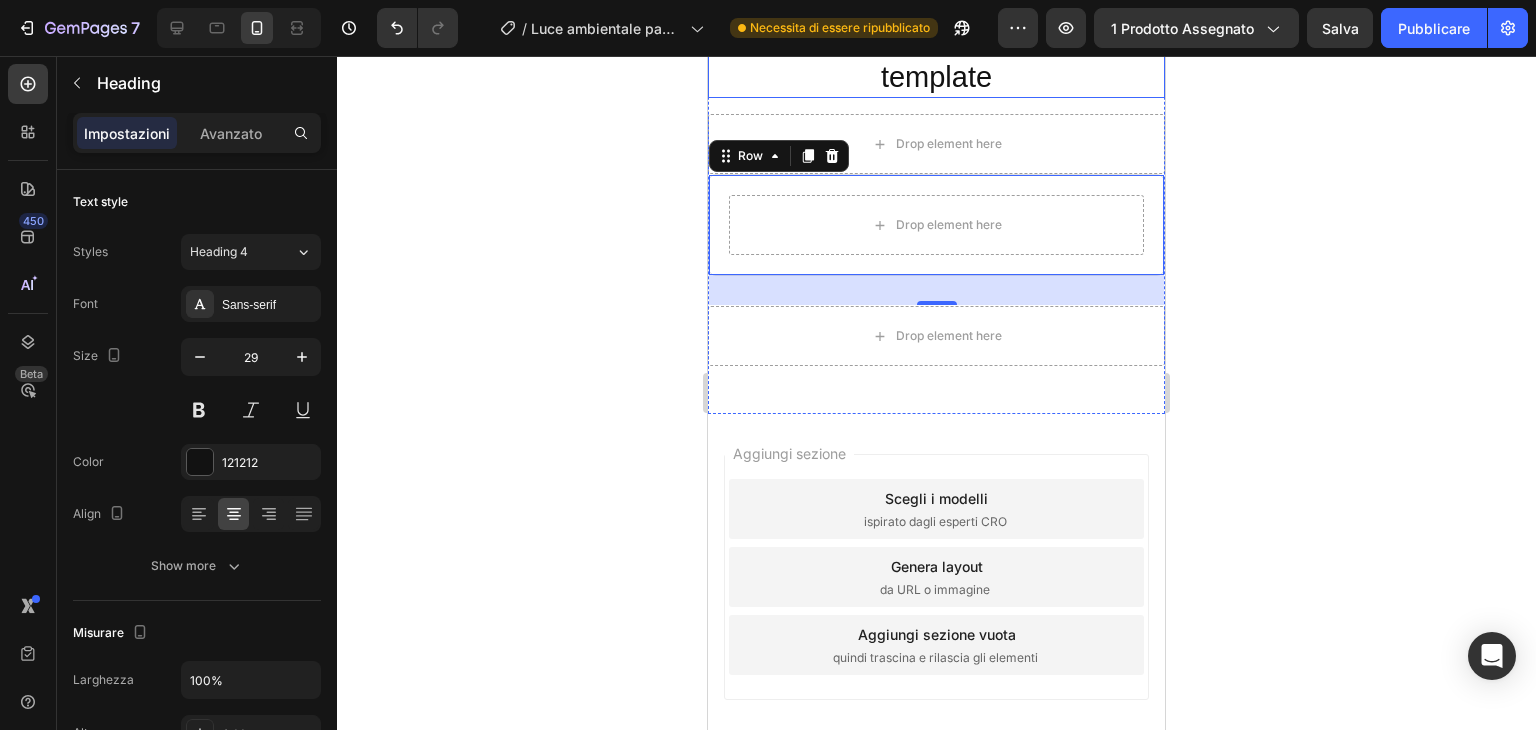 click on "Recommended Apps for this template" at bounding box center (936, 58) 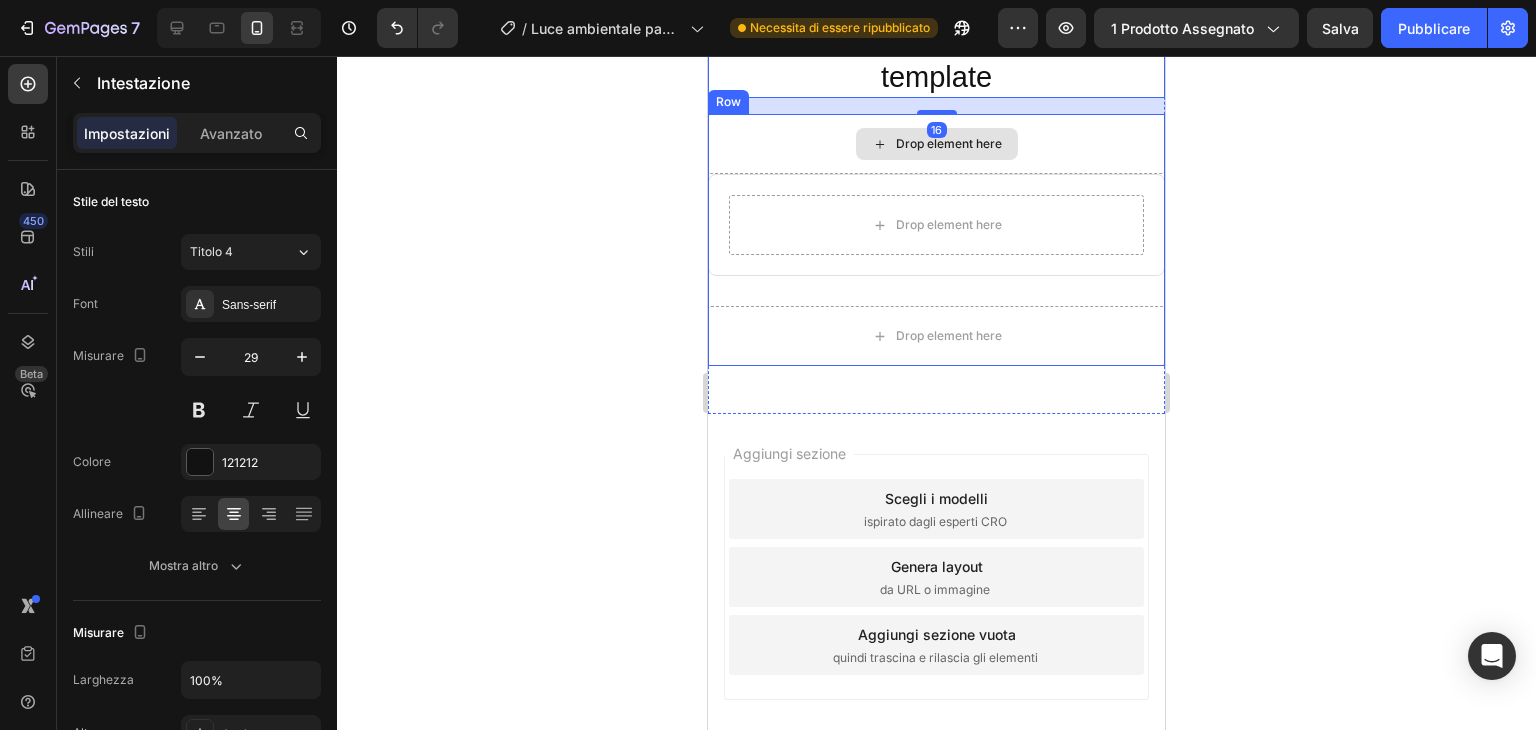 click on "Drop element here" at bounding box center [936, 144] 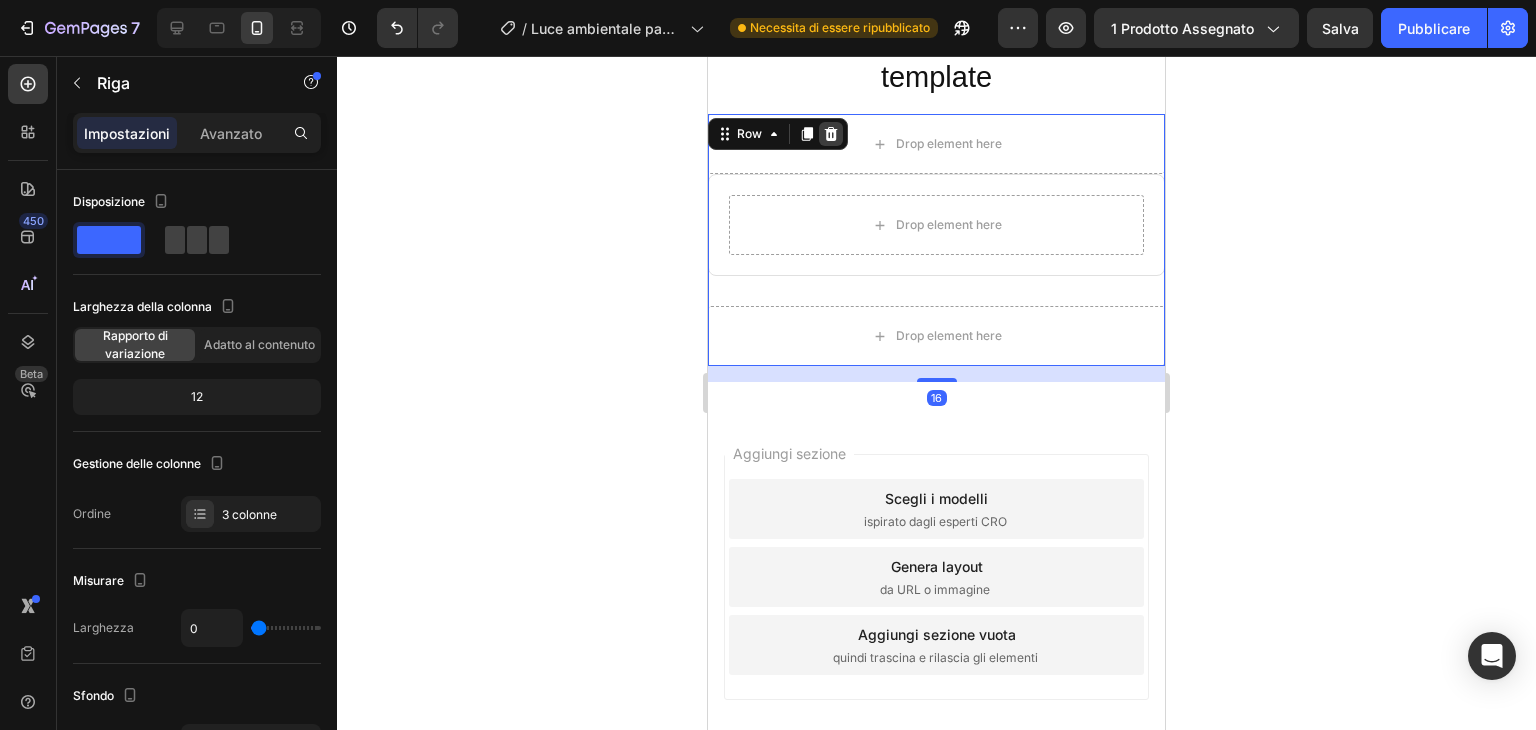 click at bounding box center [831, 134] 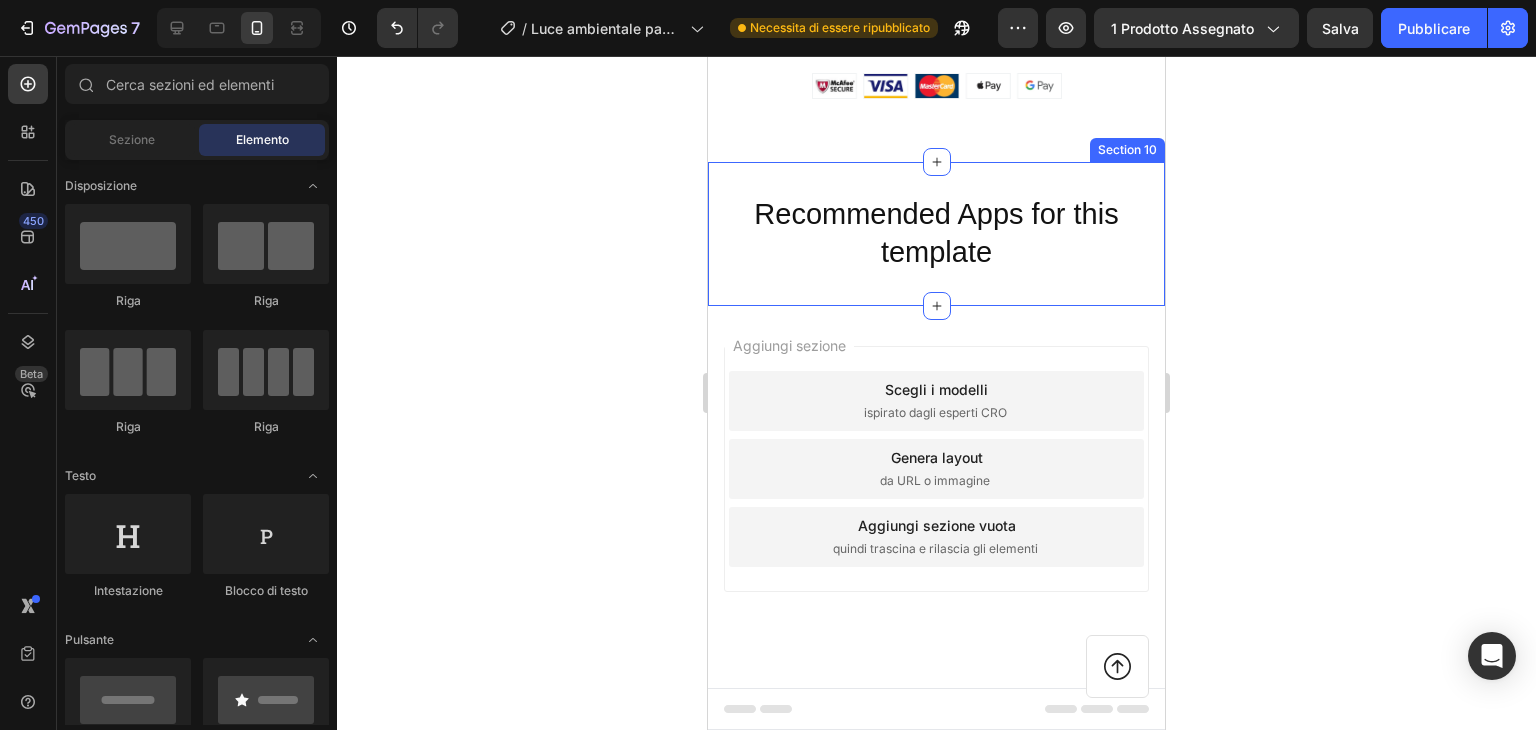 scroll, scrollTop: 8724, scrollLeft: 0, axis: vertical 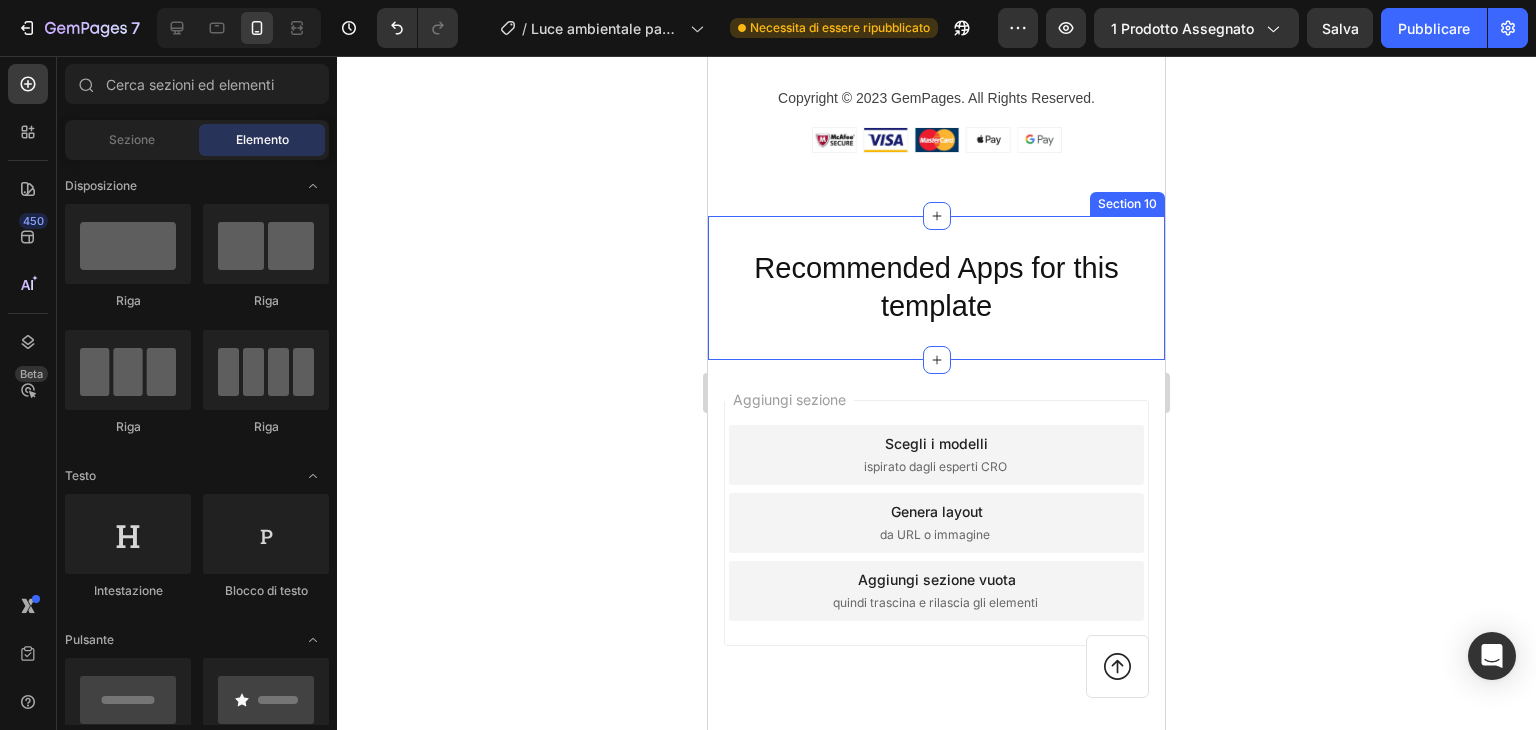 click on "Recommended Apps for this template Heading Section 10" at bounding box center [936, 287] 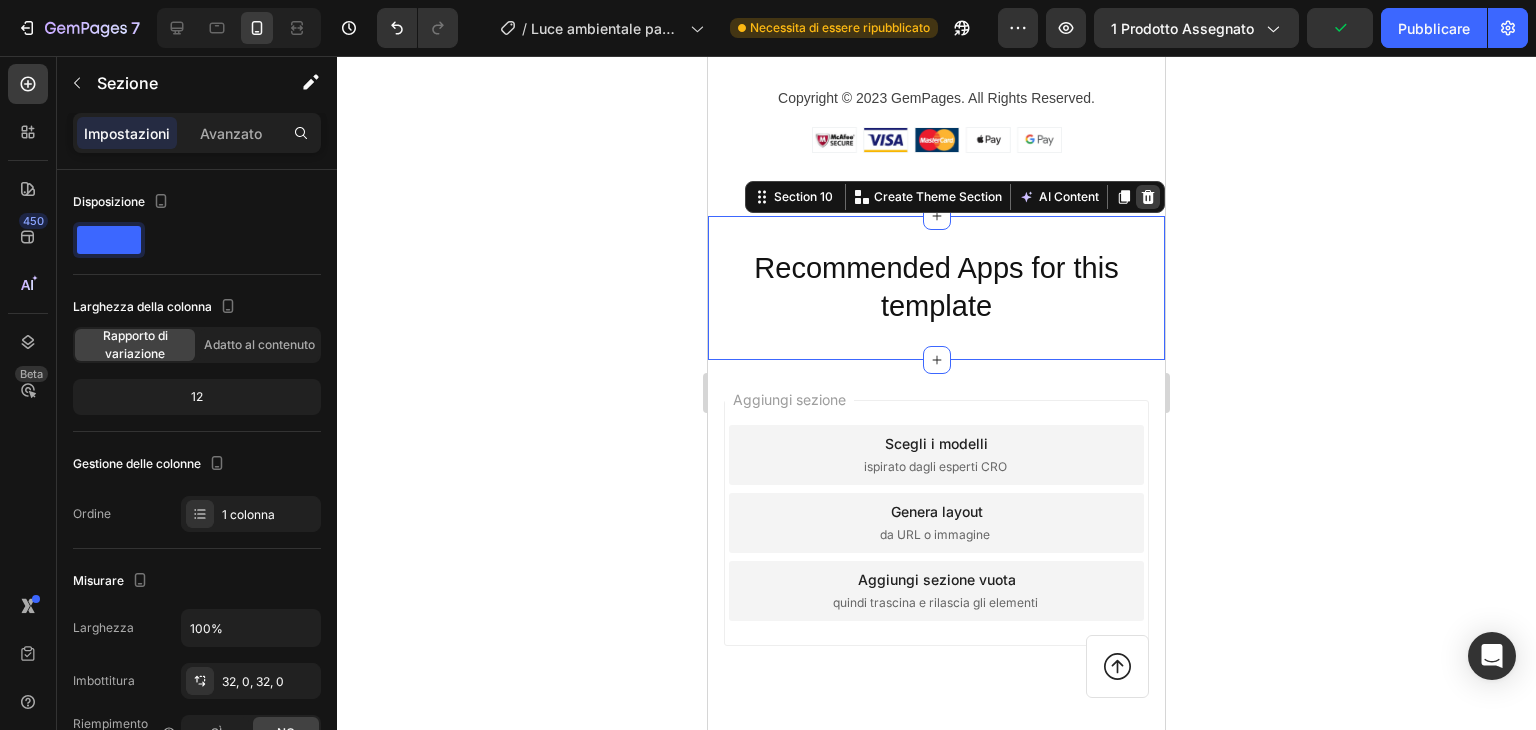 click 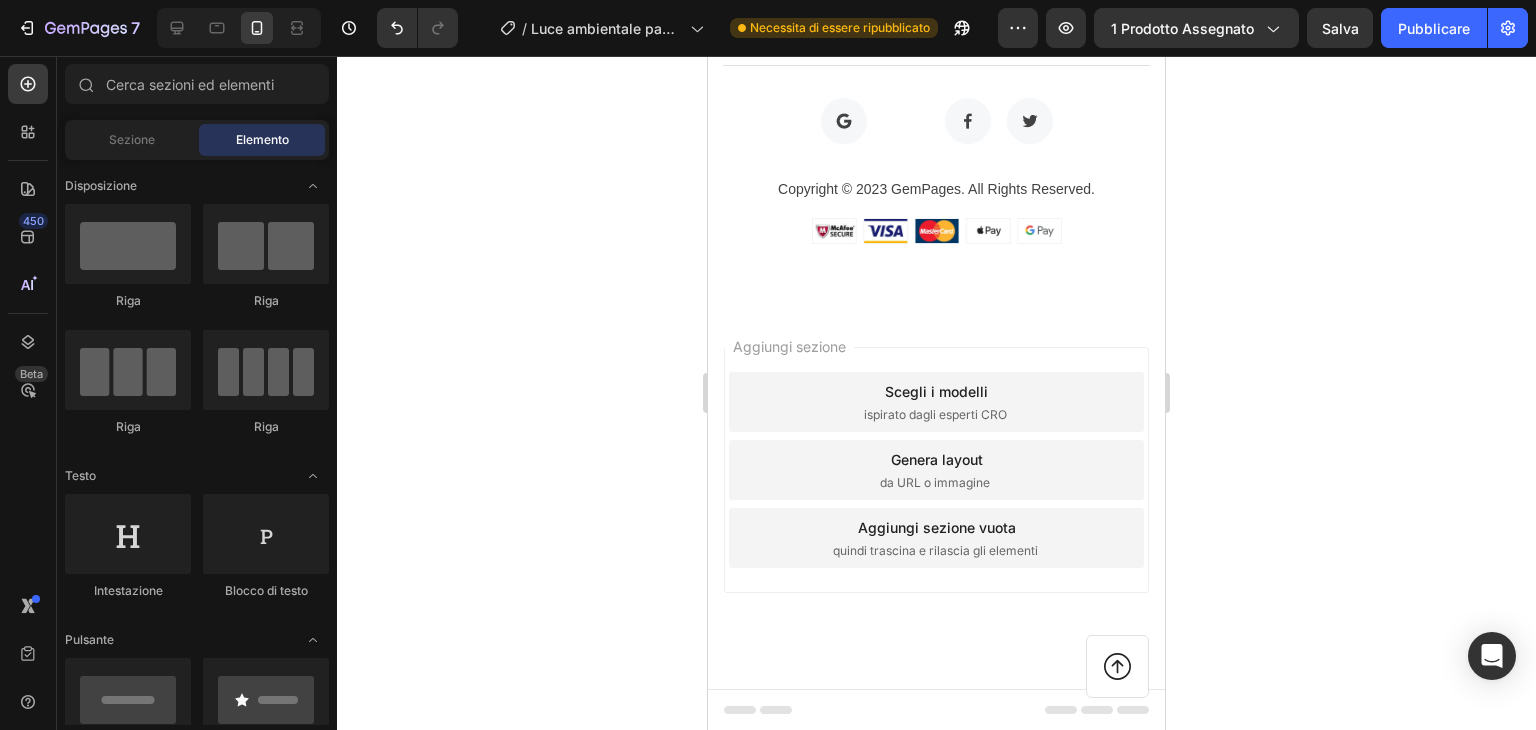scroll, scrollTop: 8580, scrollLeft: 0, axis: vertical 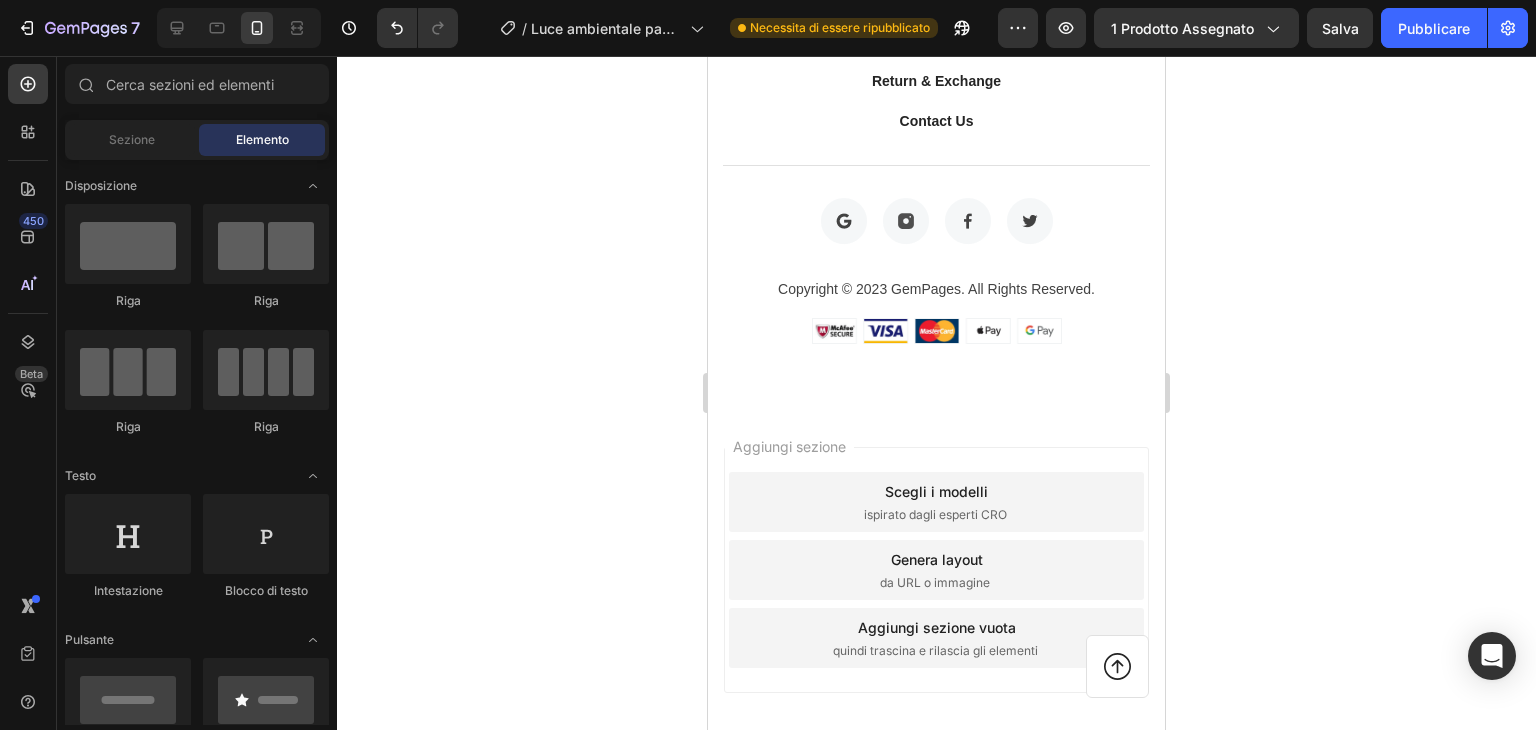 click on "ispirato dagli esperti CRO" at bounding box center (935, 514) 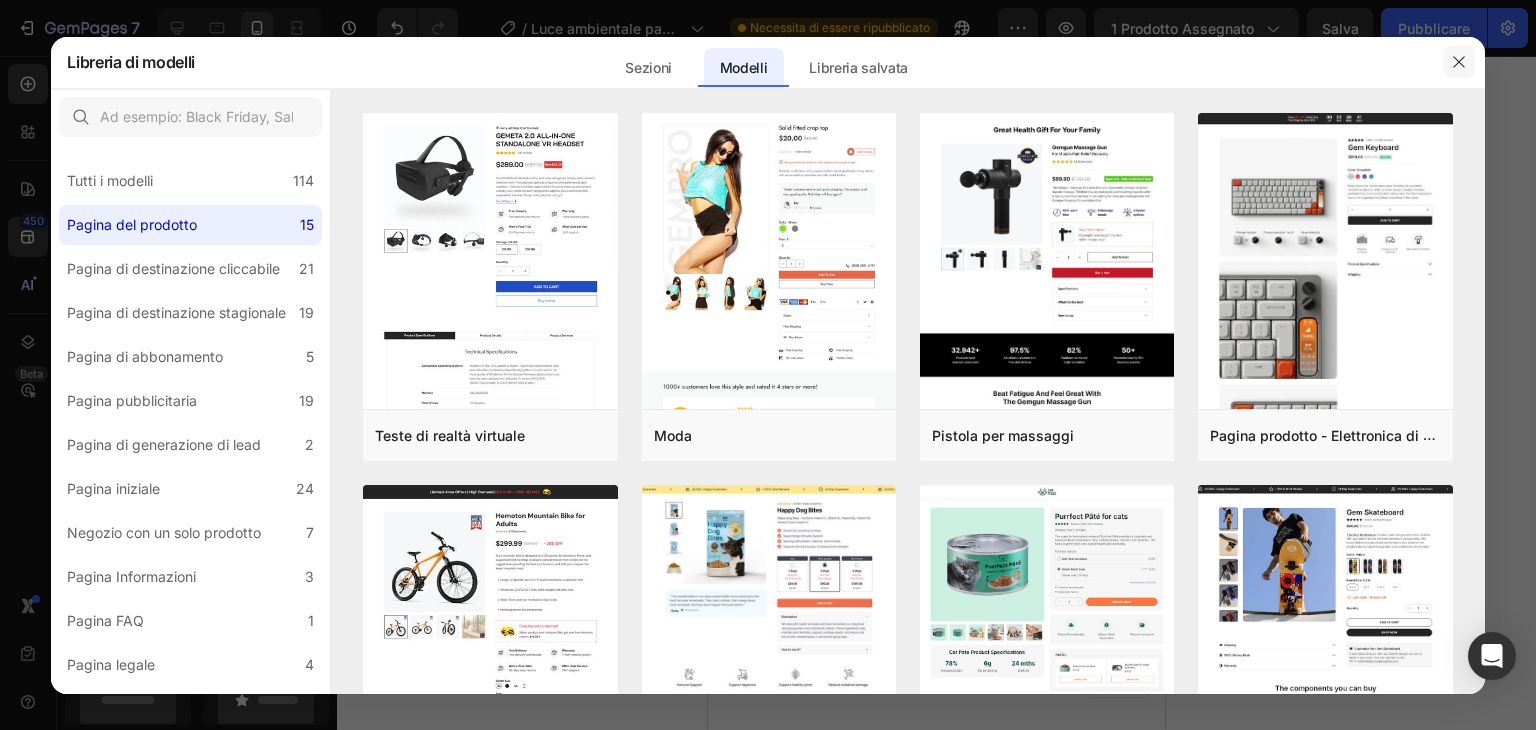 click 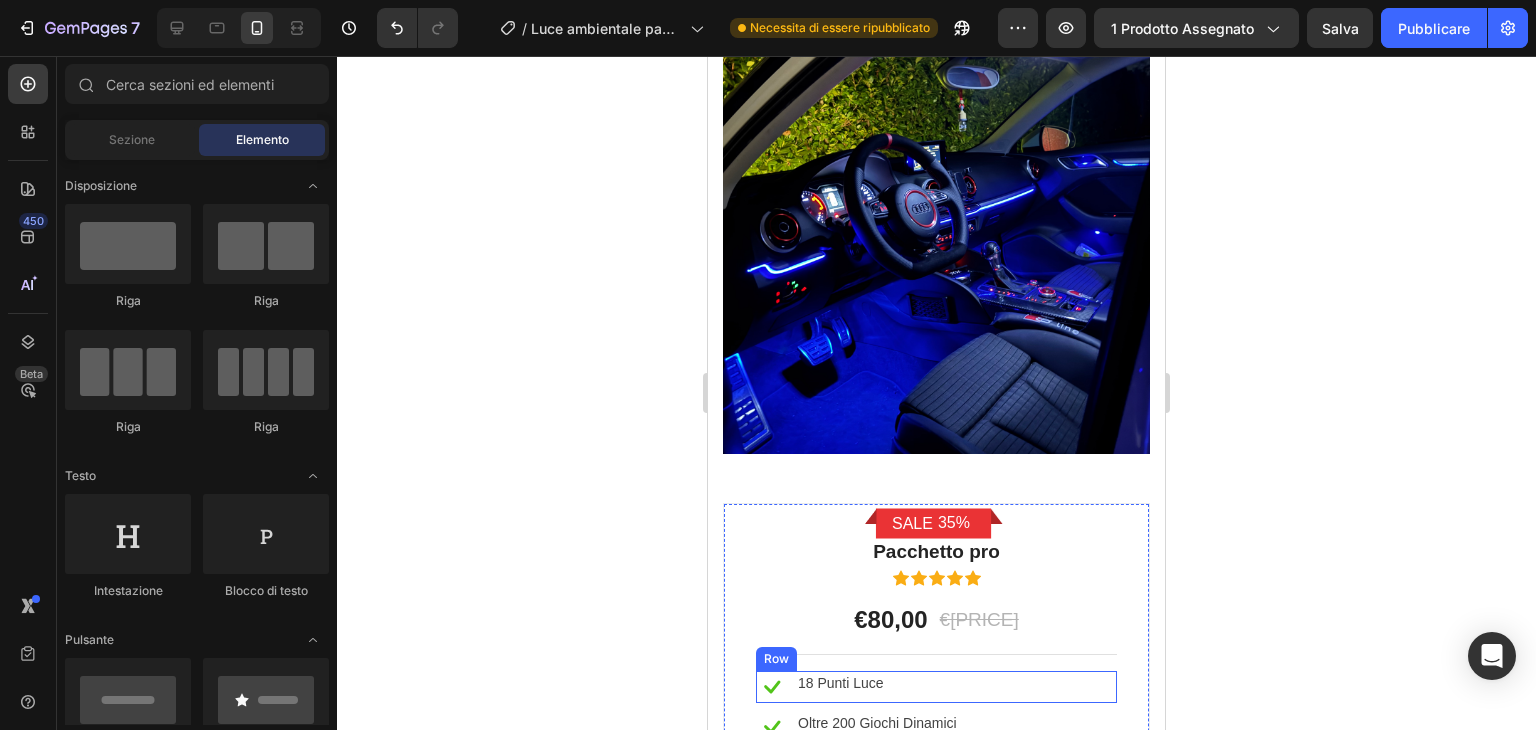 scroll, scrollTop: 6080, scrollLeft: 0, axis: vertical 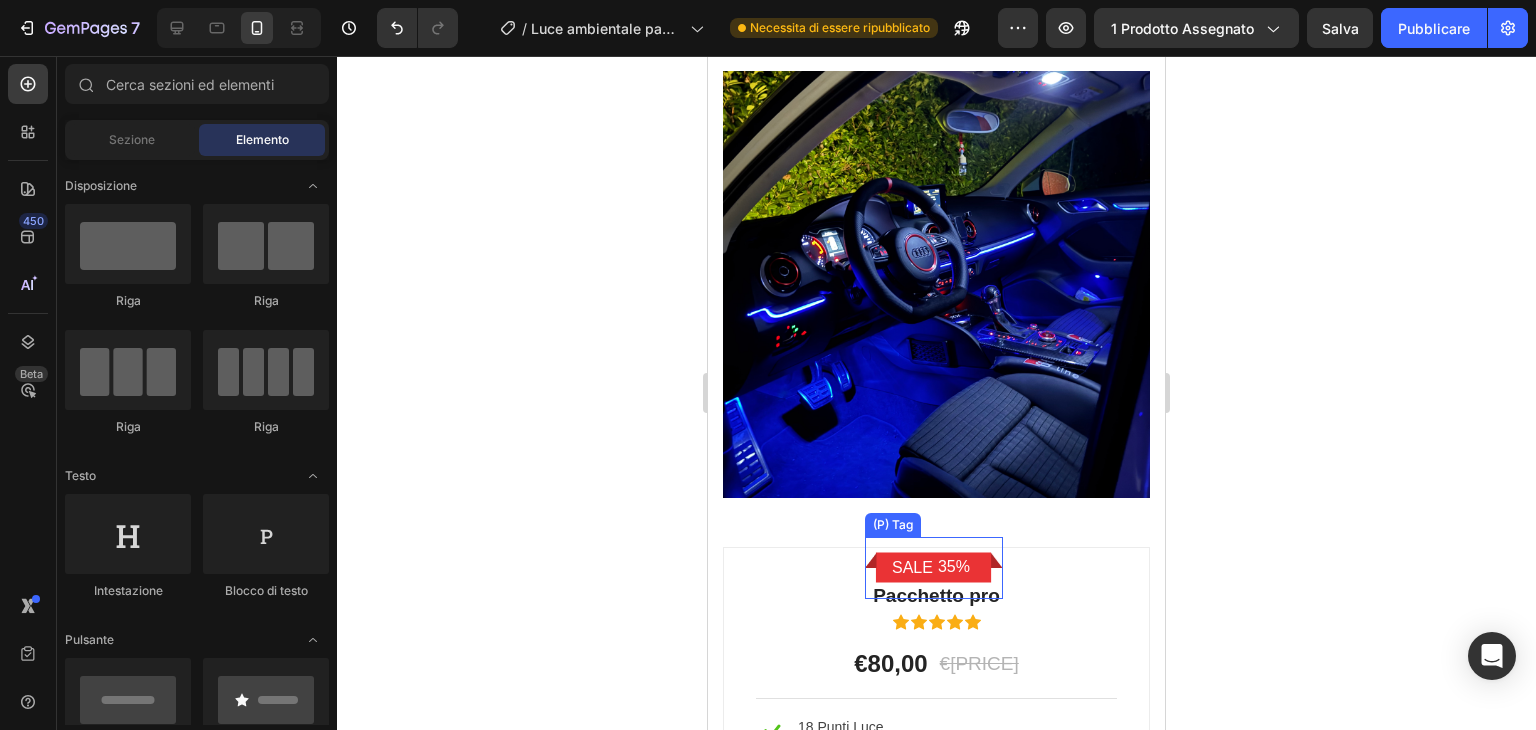 click on "SALE" at bounding box center (912, 568) 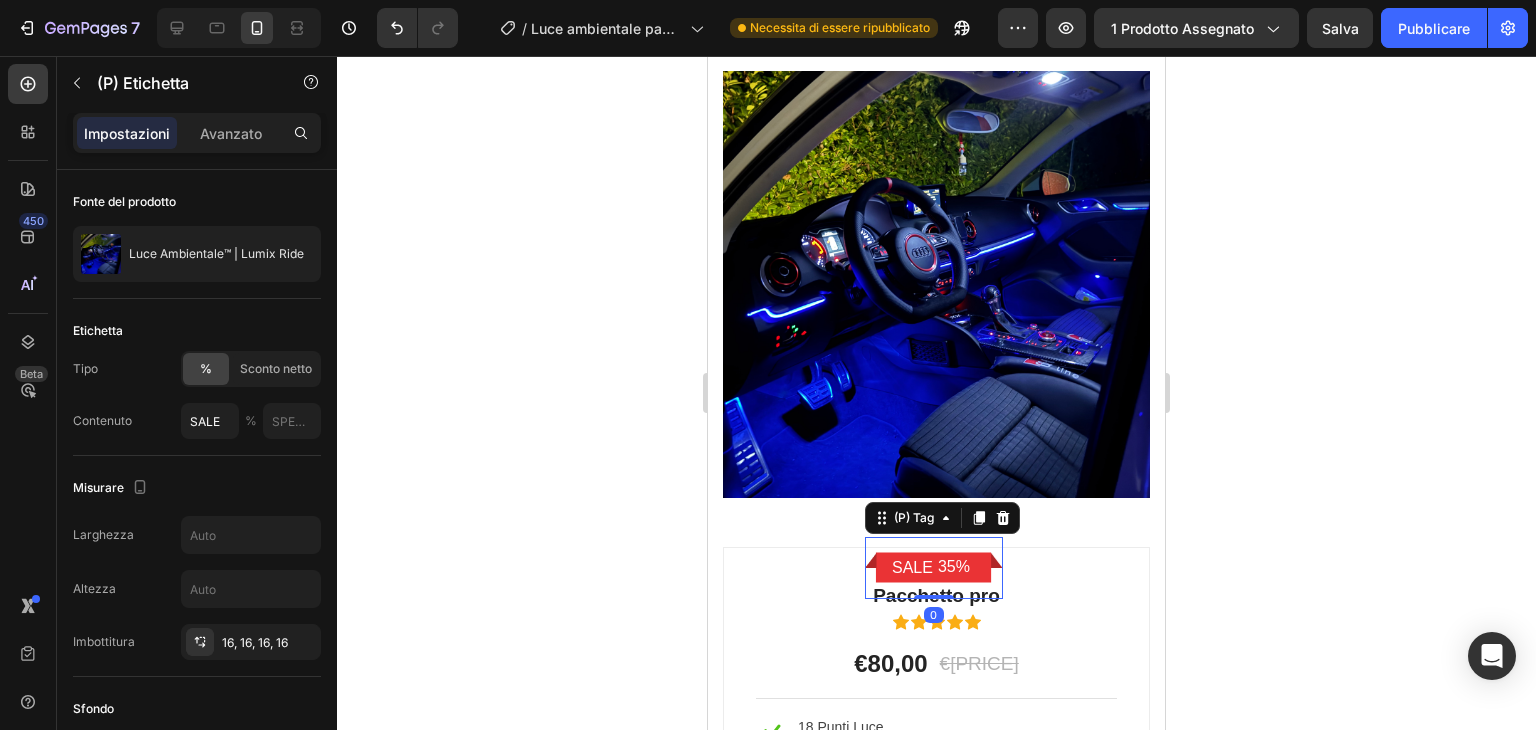 click on "SALE" at bounding box center (912, 568) 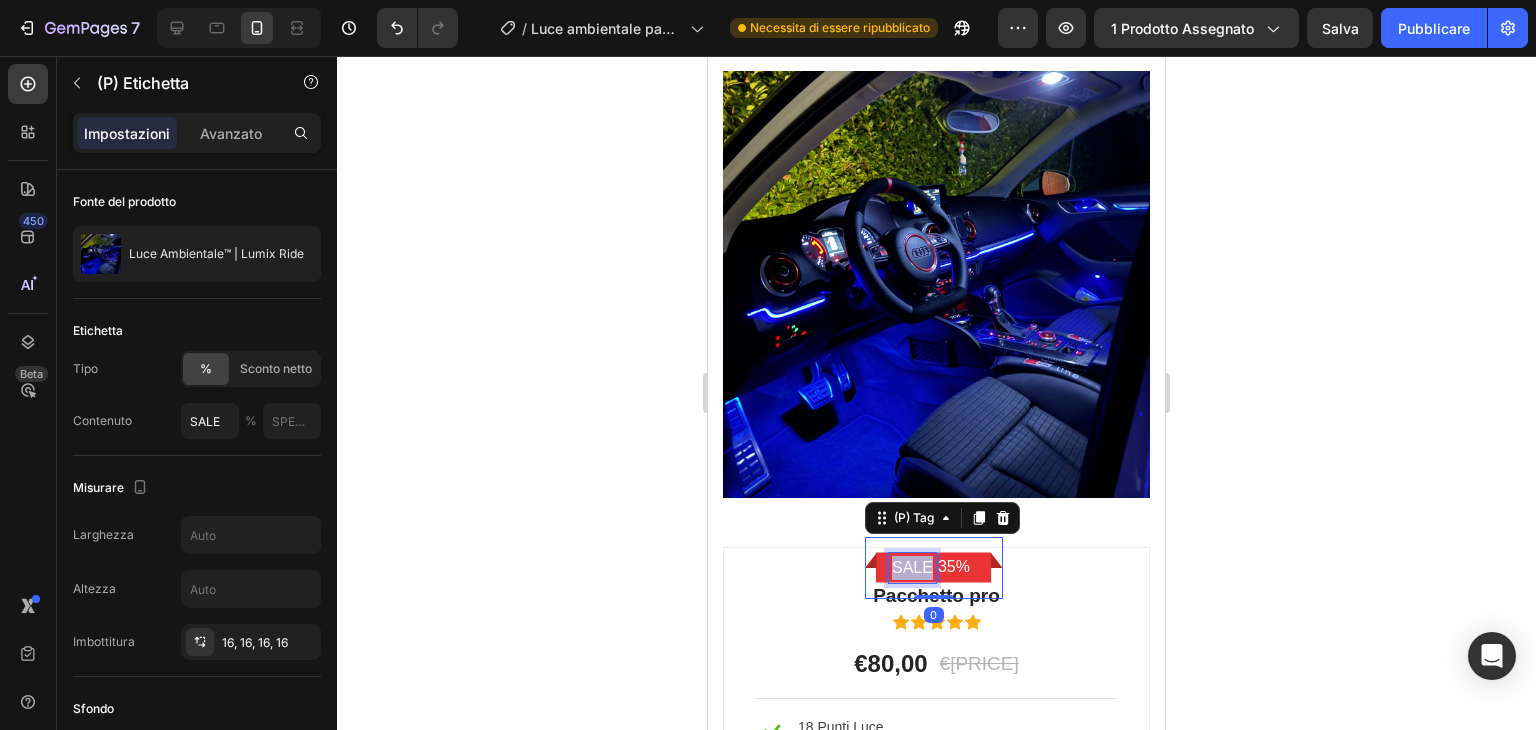 click on "SALE" at bounding box center [912, 568] 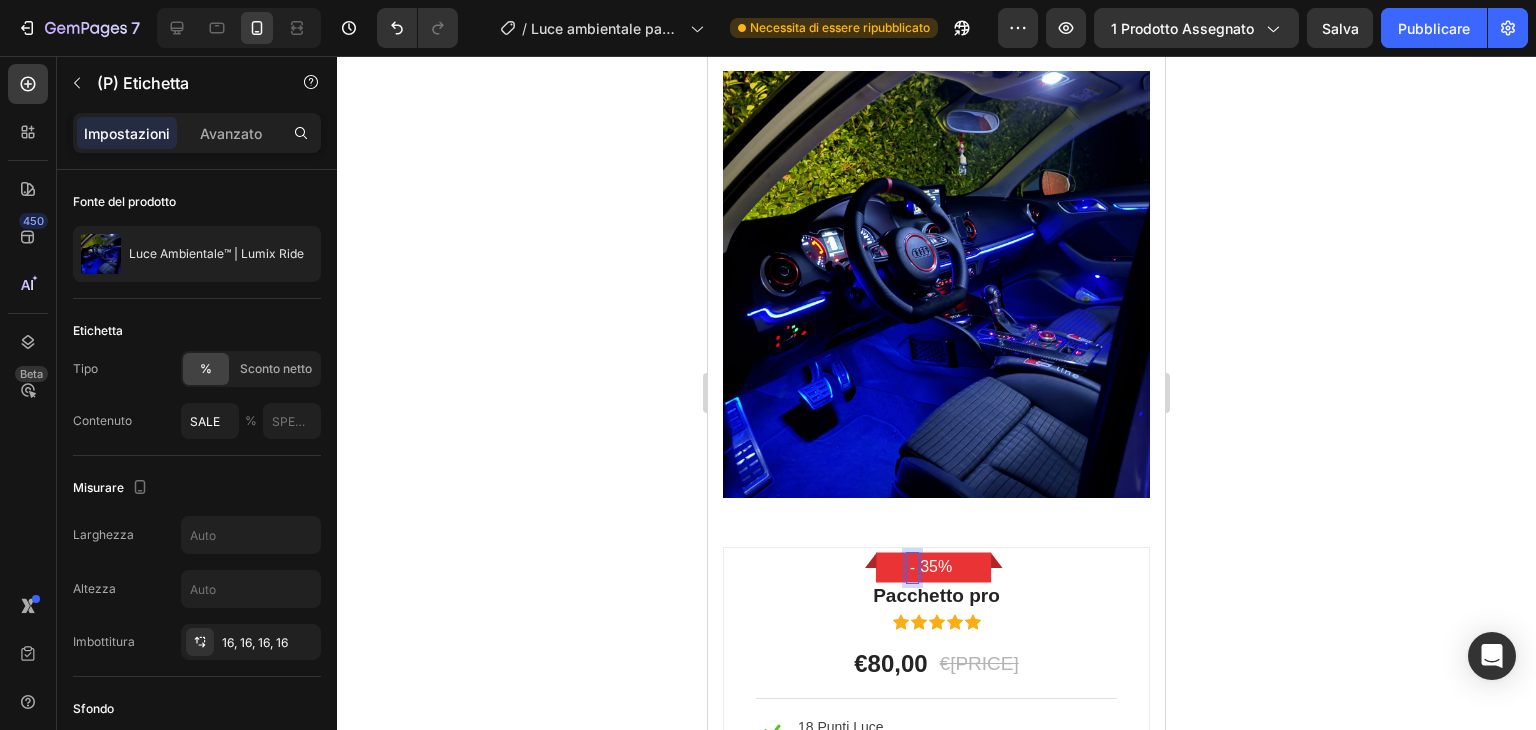 type on "-" 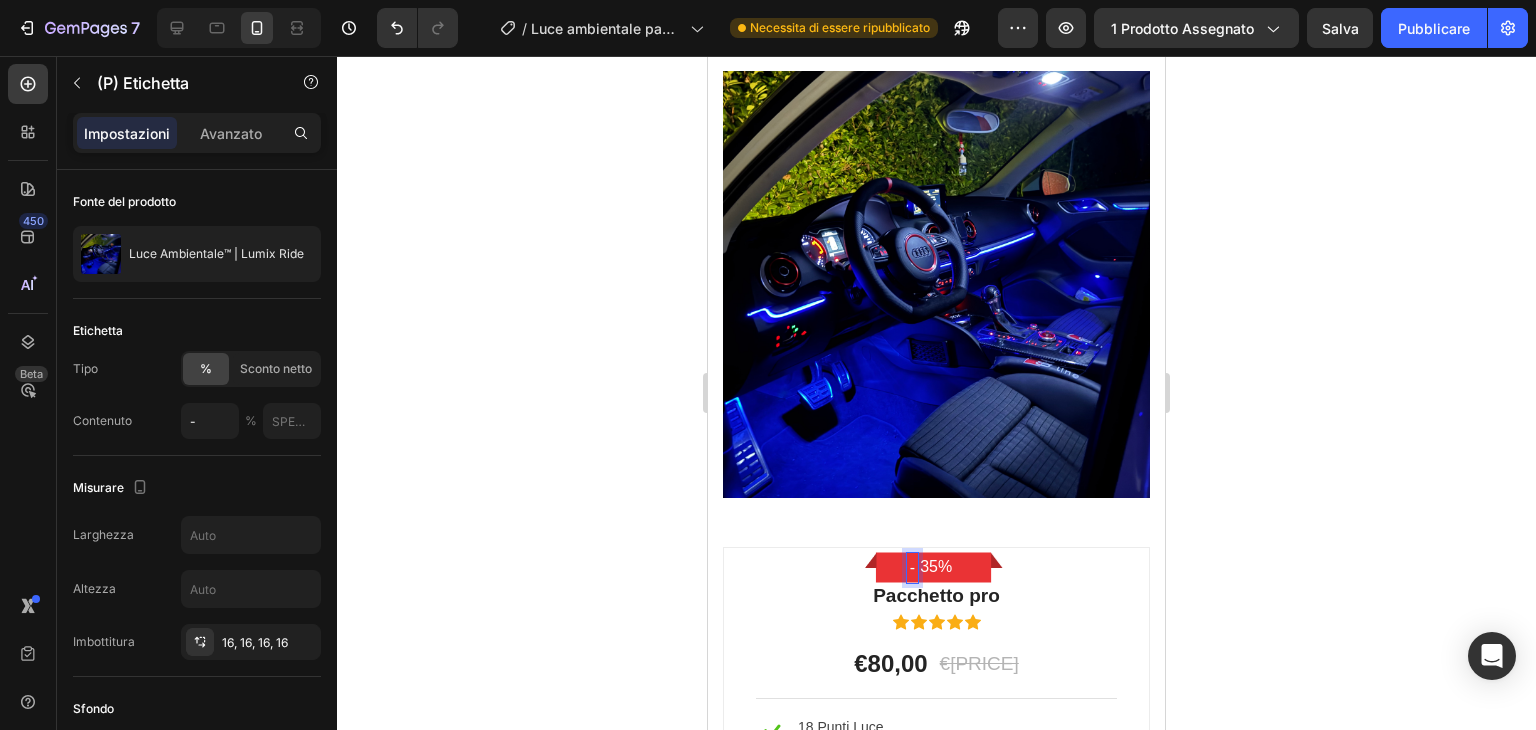 click 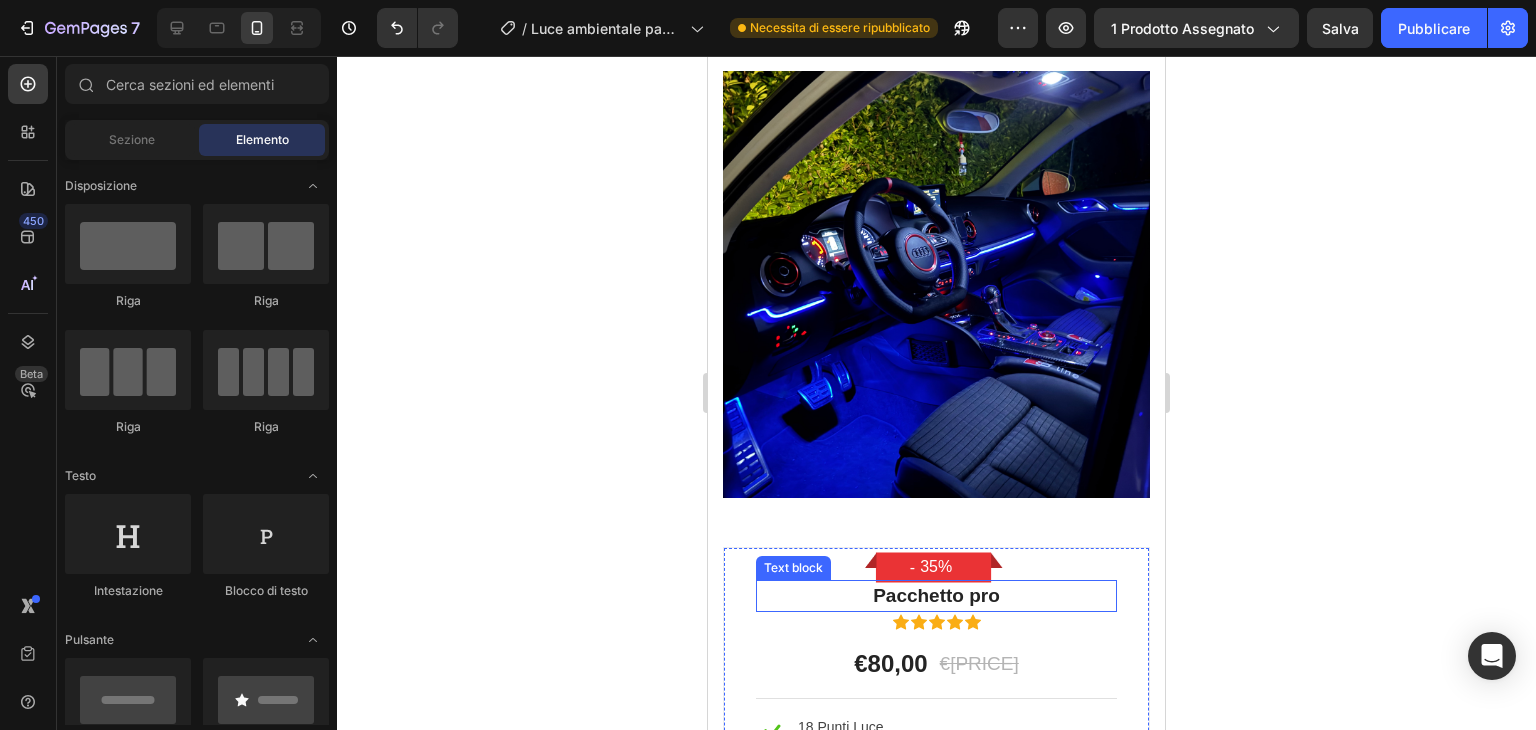 click on "Pacchetto pro" at bounding box center (936, 596) 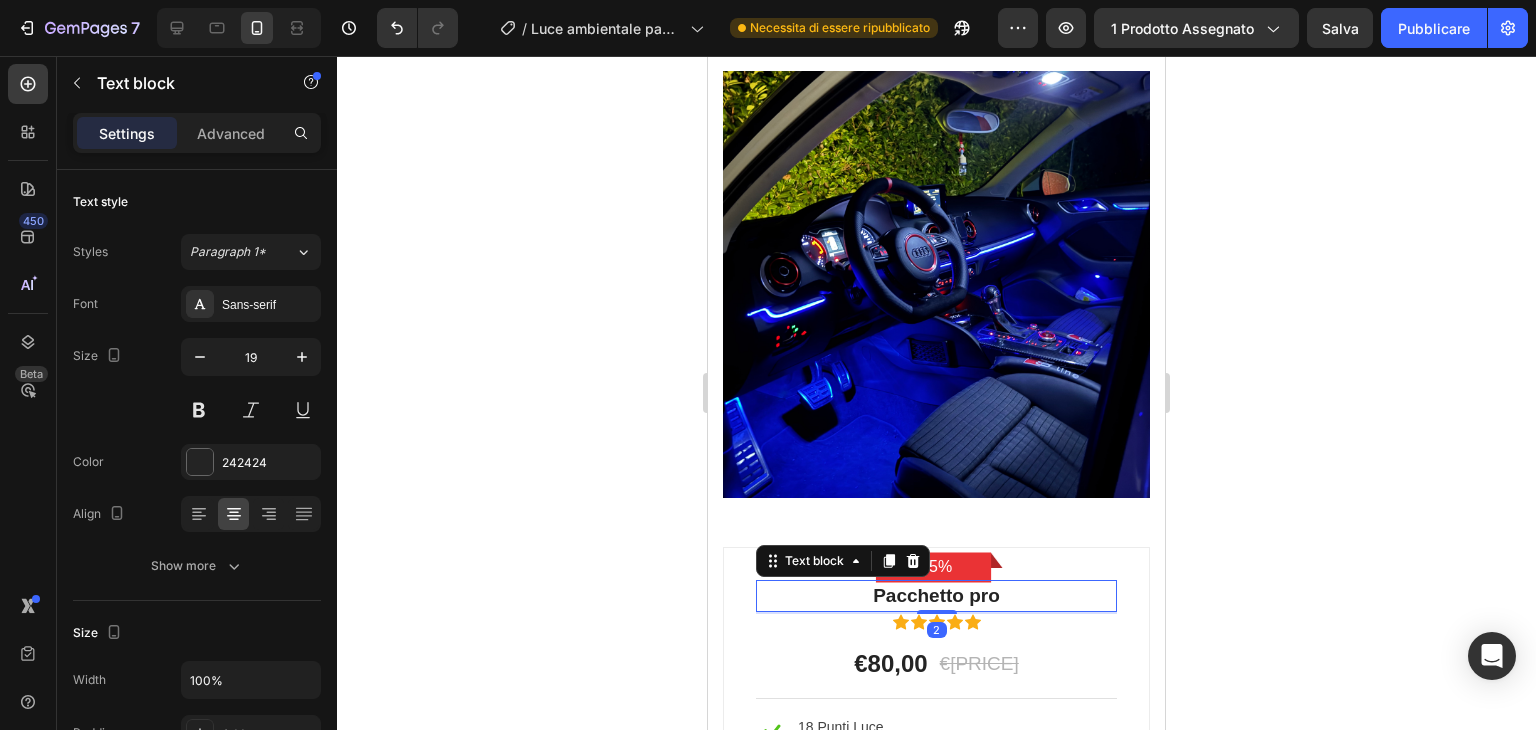 click on "Pacchetto pro" at bounding box center (936, 596) 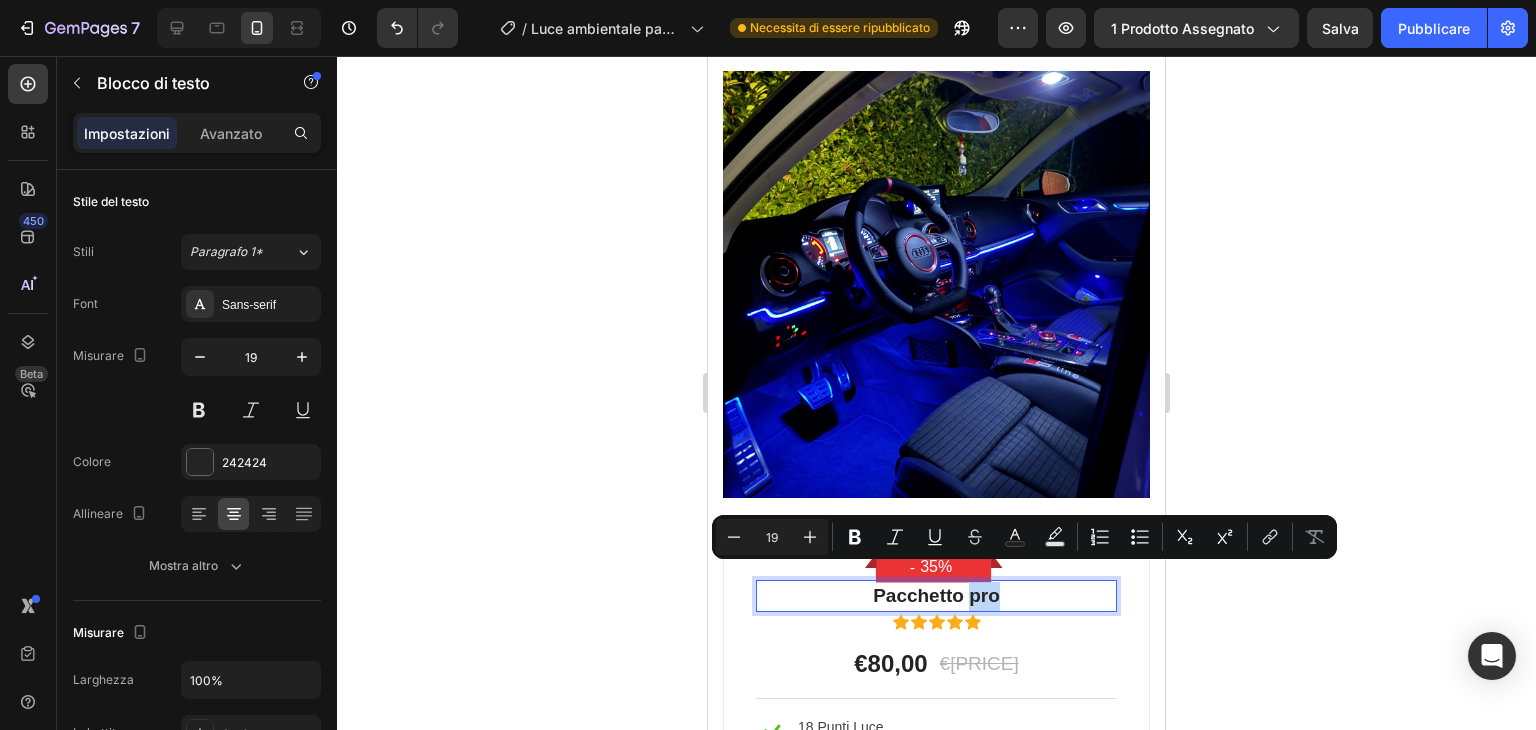 click on "Pacchetto pro" at bounding box center (936, 596) 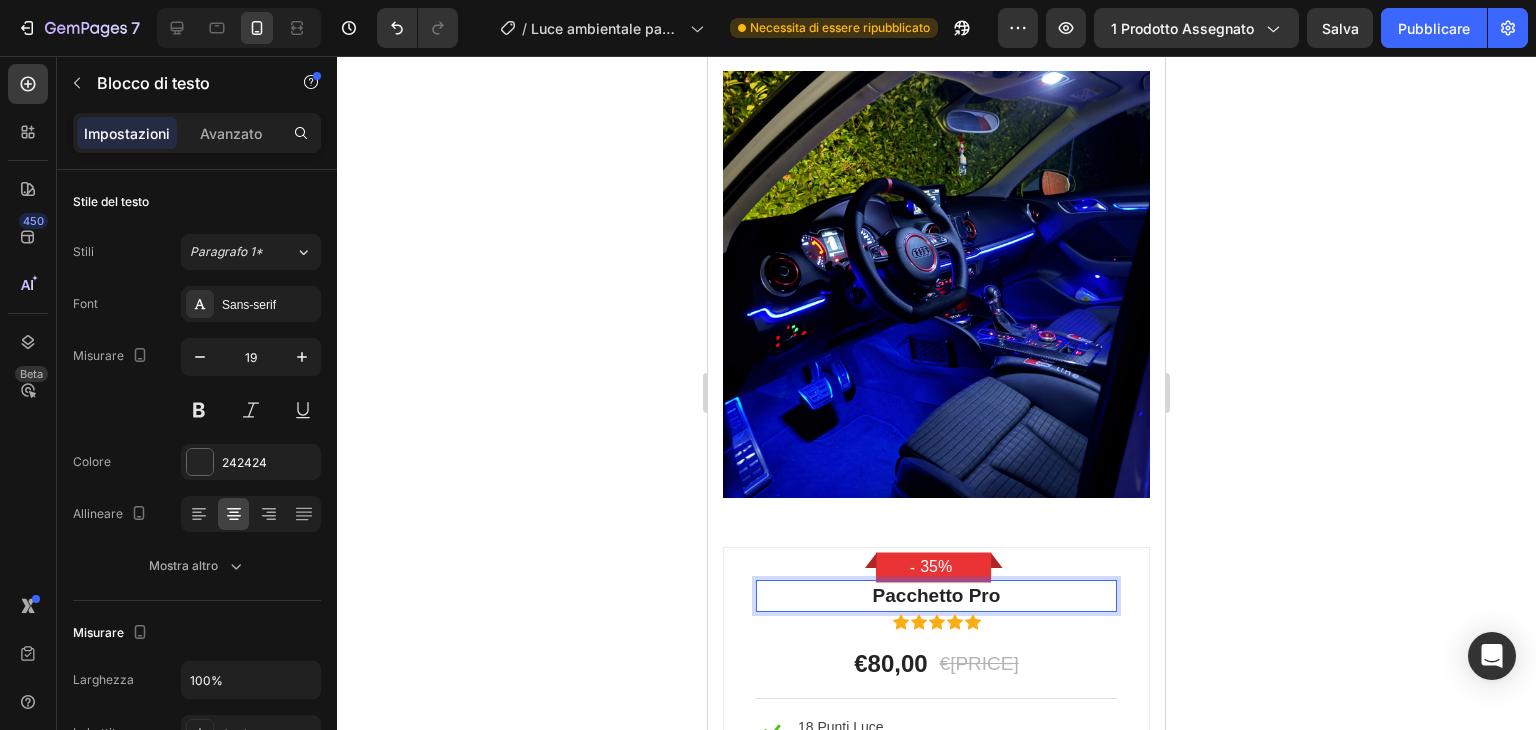 click 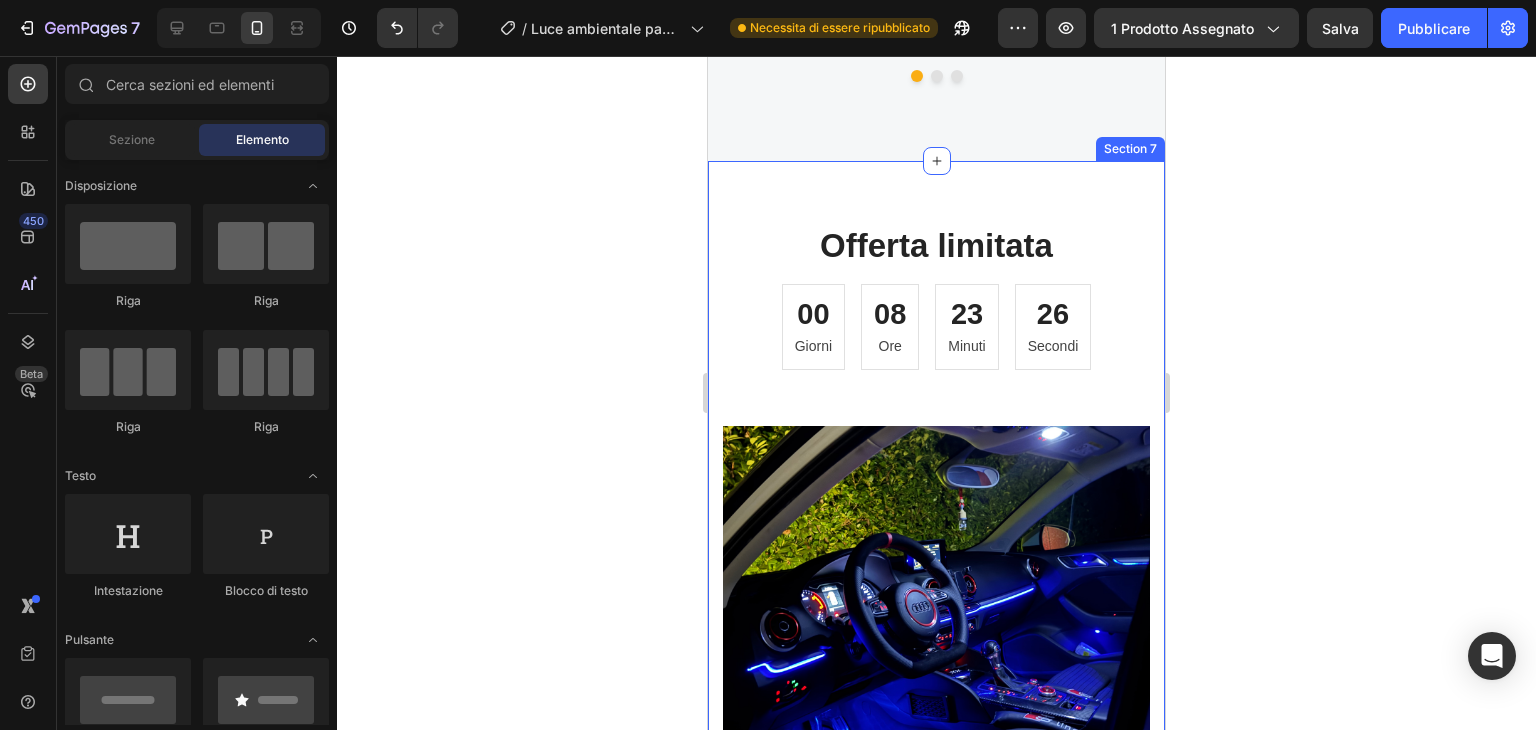 scroll, scrollTop: 5480, scrollLeft: 0, axis: vertical 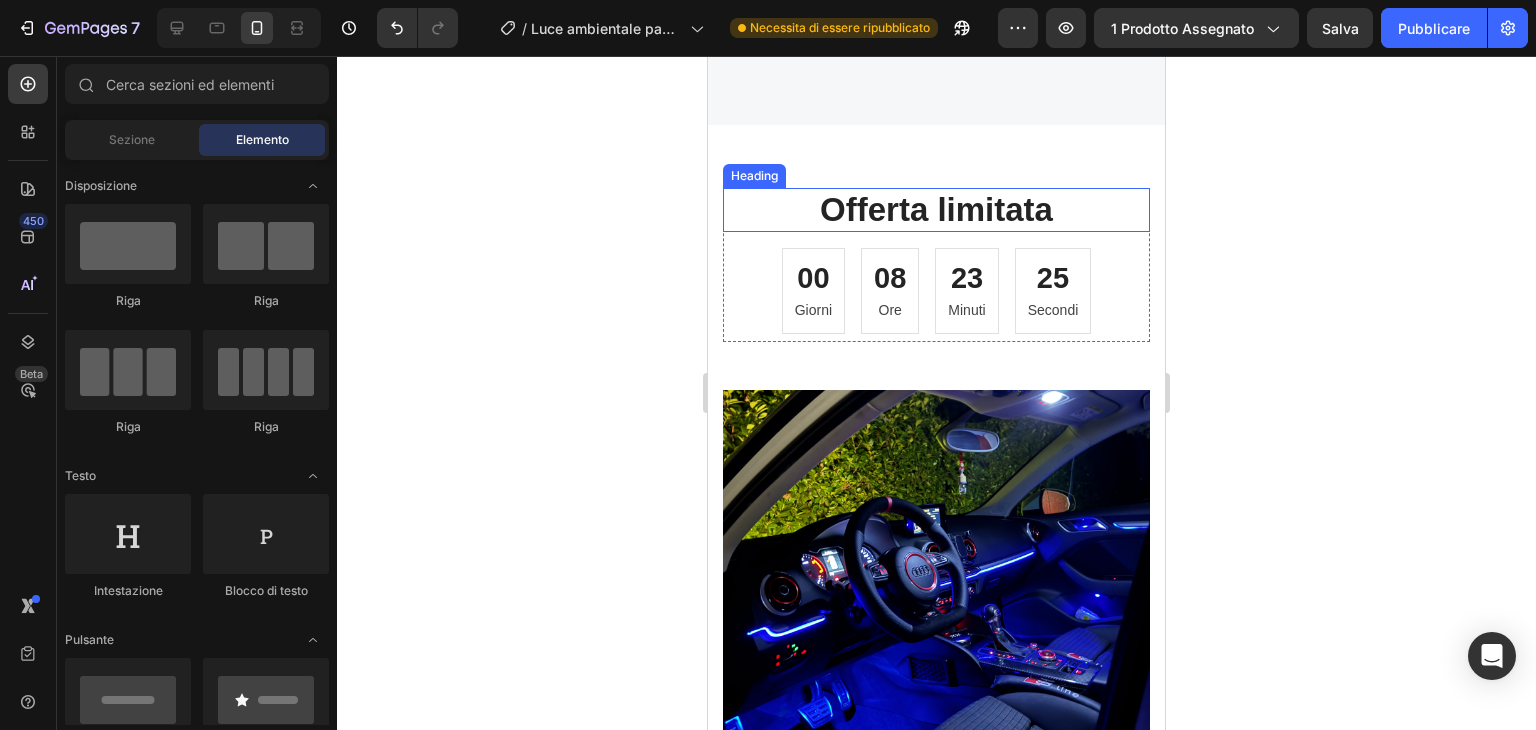 click on "Offerta limitata" at bounding box center [936, 210] 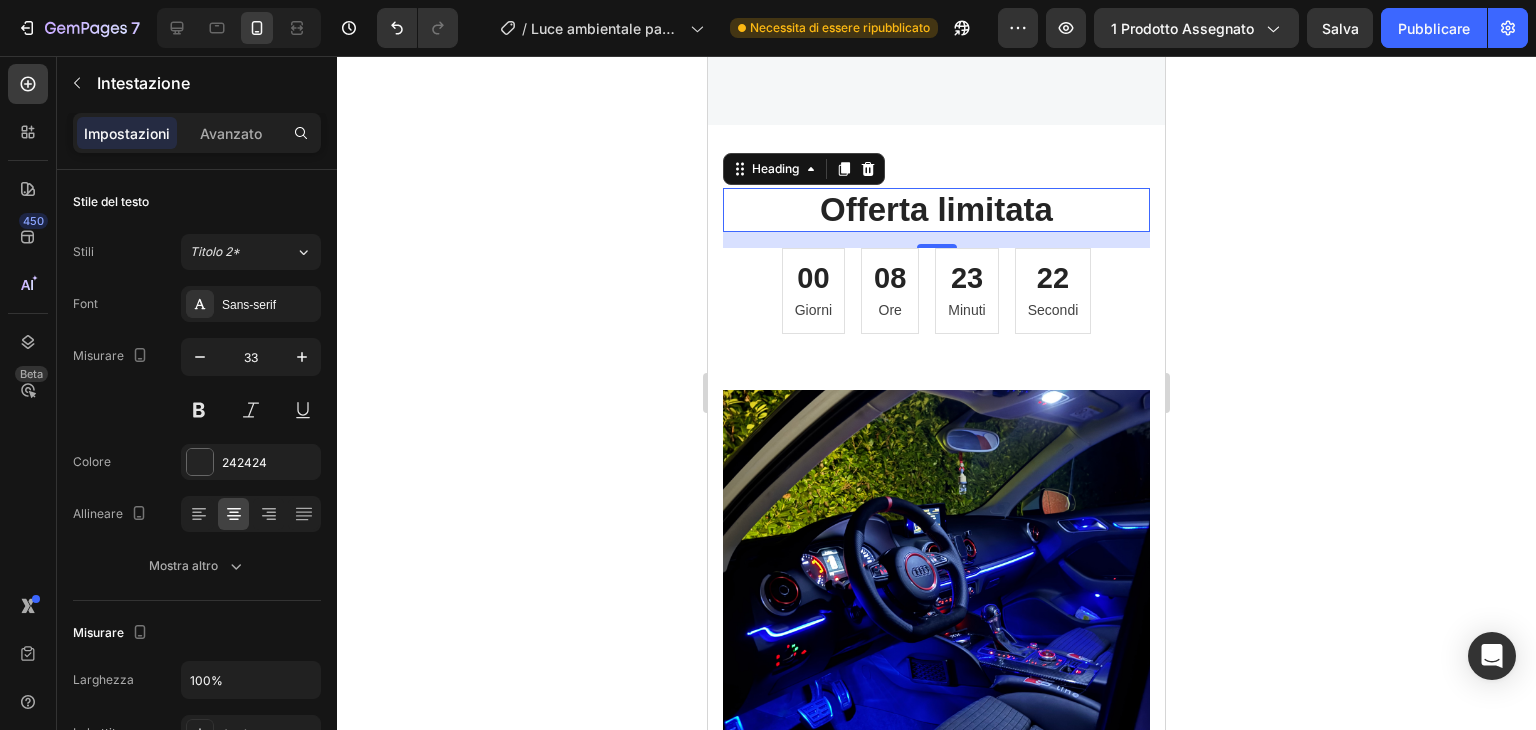 click on "Offerta limitata" at bounding box center [936, 210] 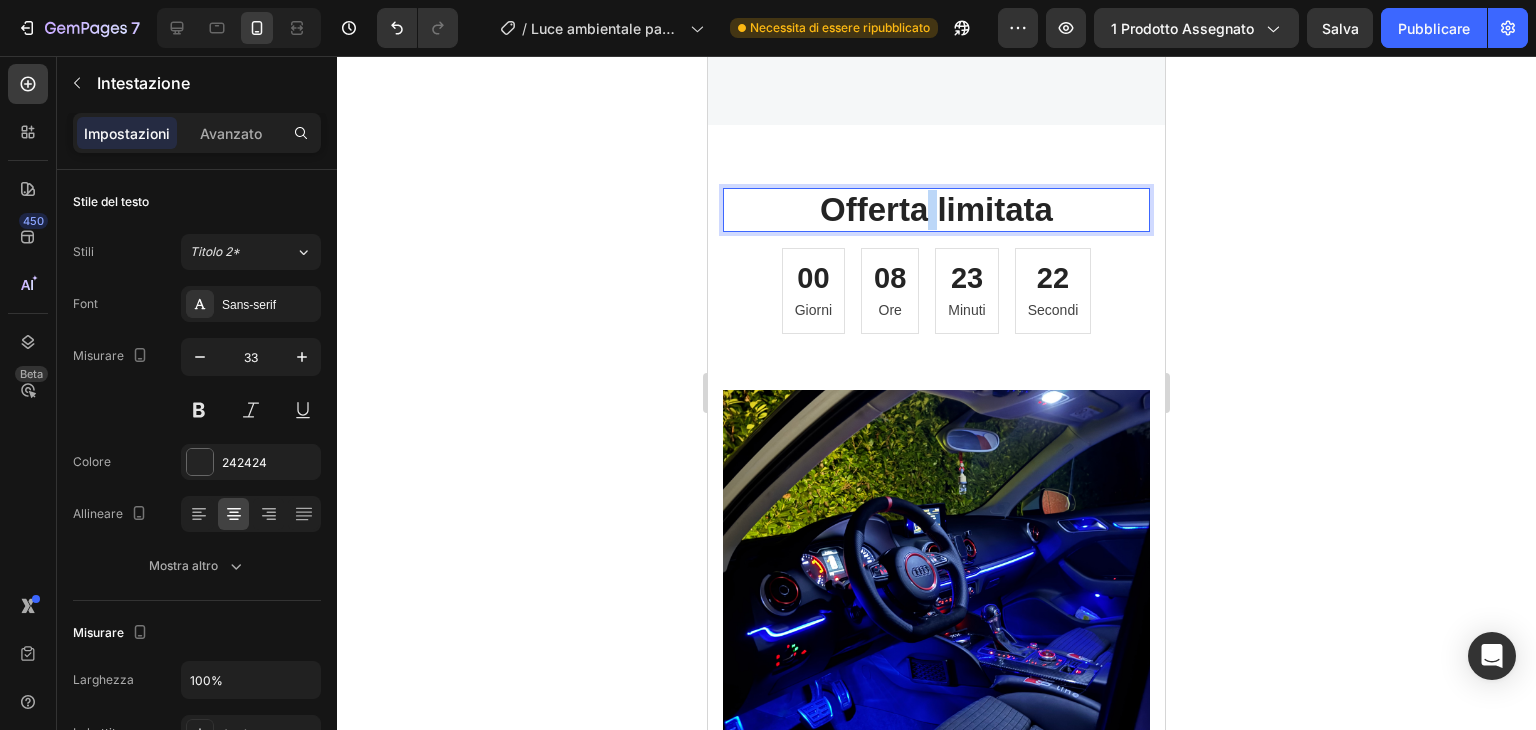click on "Offerta limitata" at bounding box center [936, 210] 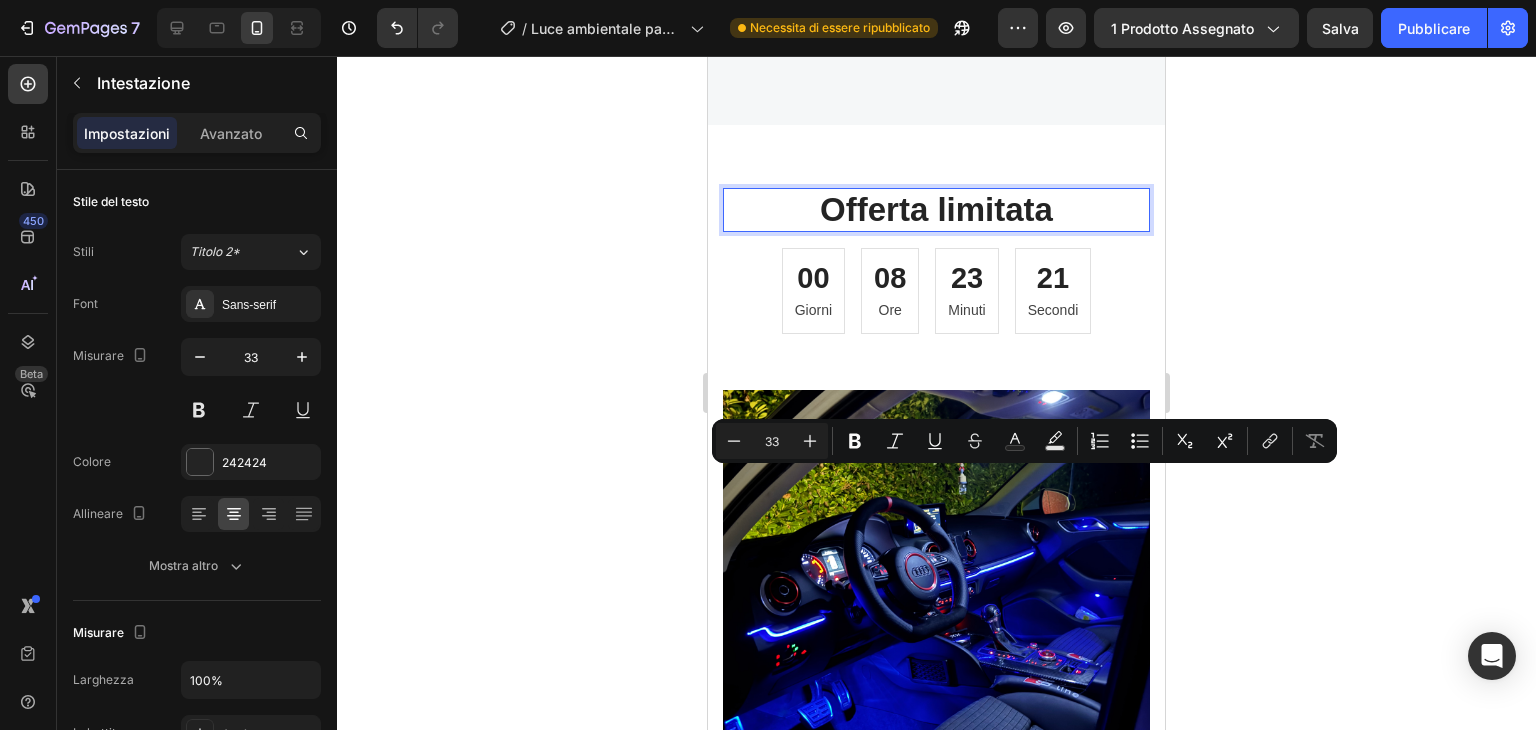 click on "Offerta limitata" at bounding box center (936, 210) 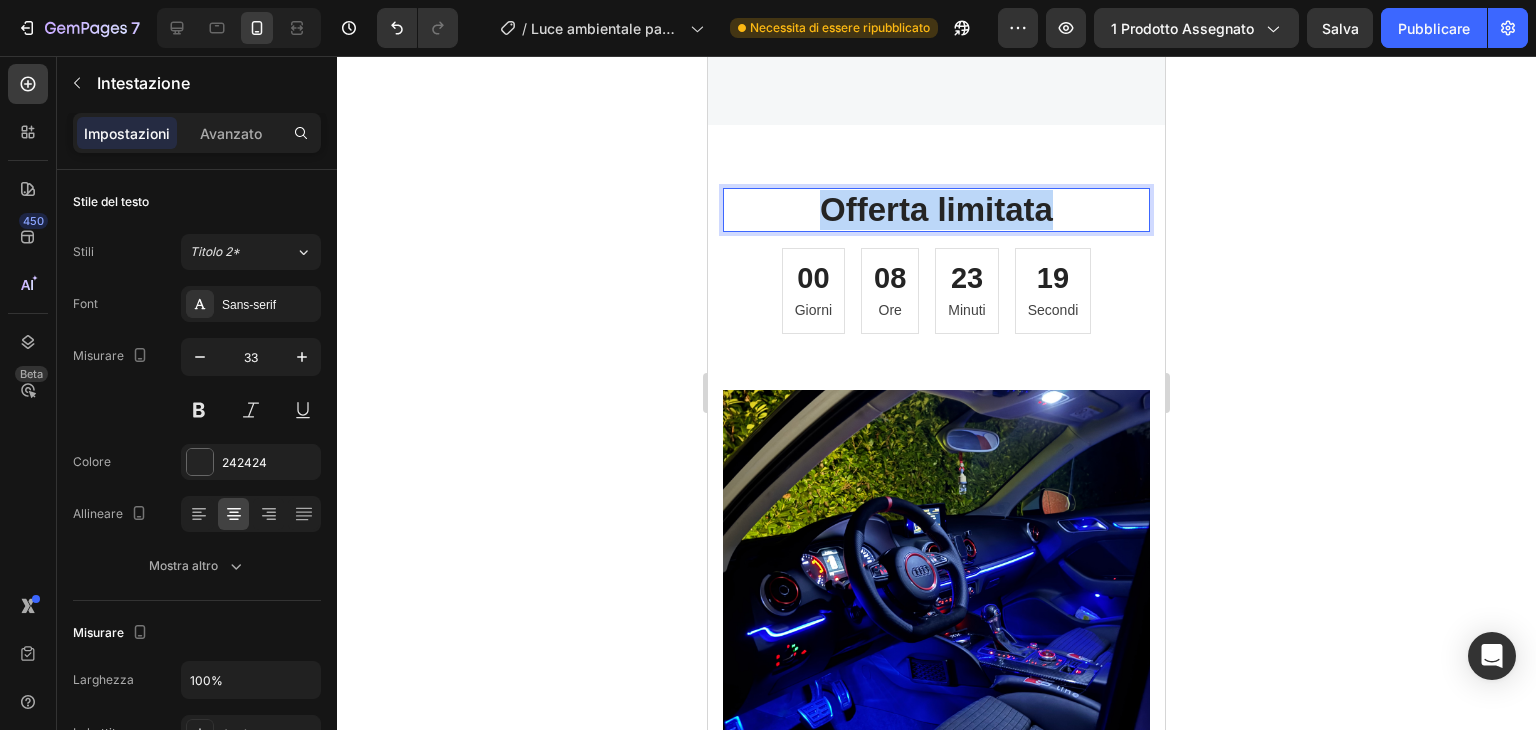 drag, startPoint x: 808, startPoint y: 477, endPoint x: 1046, endPoint y: 491, distance: 238.4114 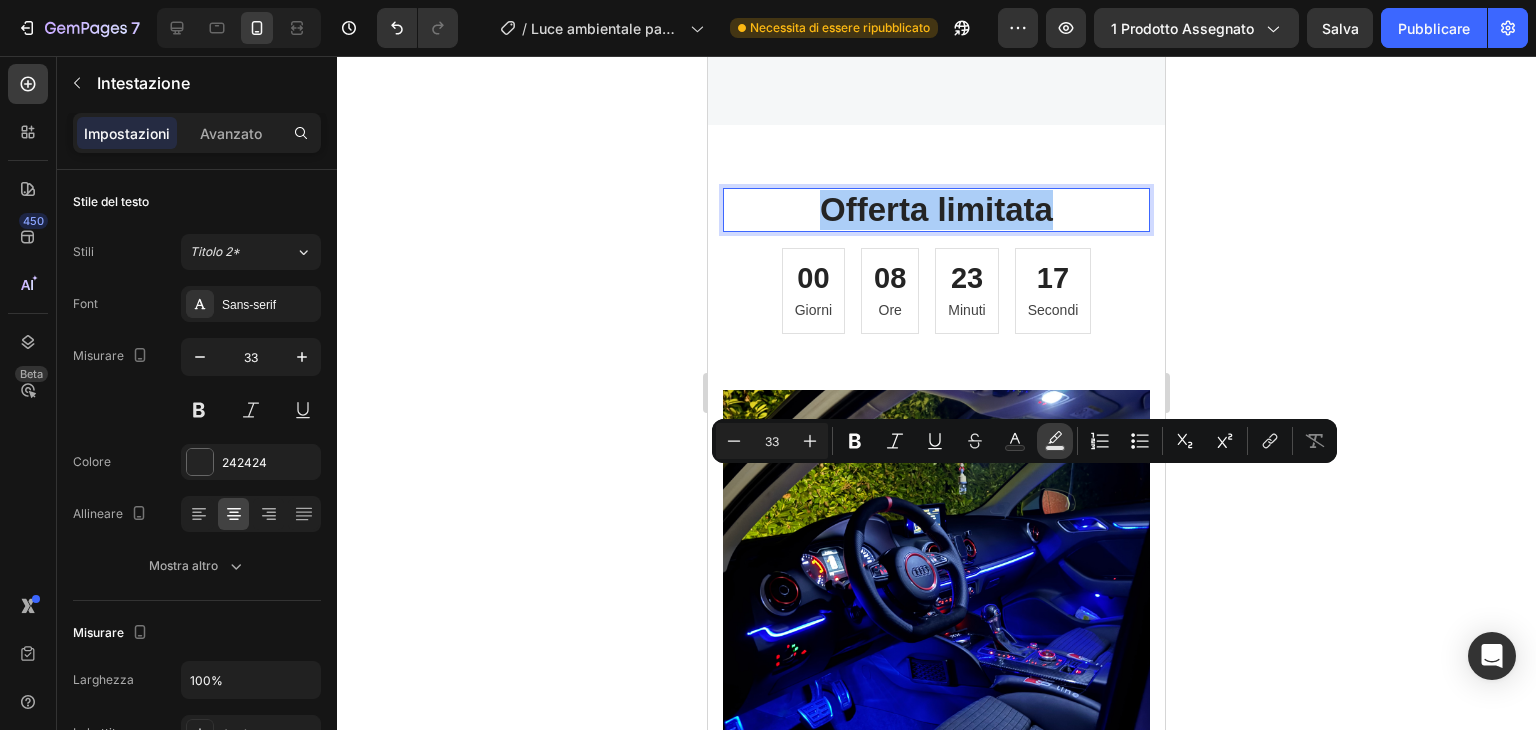 click on "Text Background Color" at bounding box center (1055, 441) 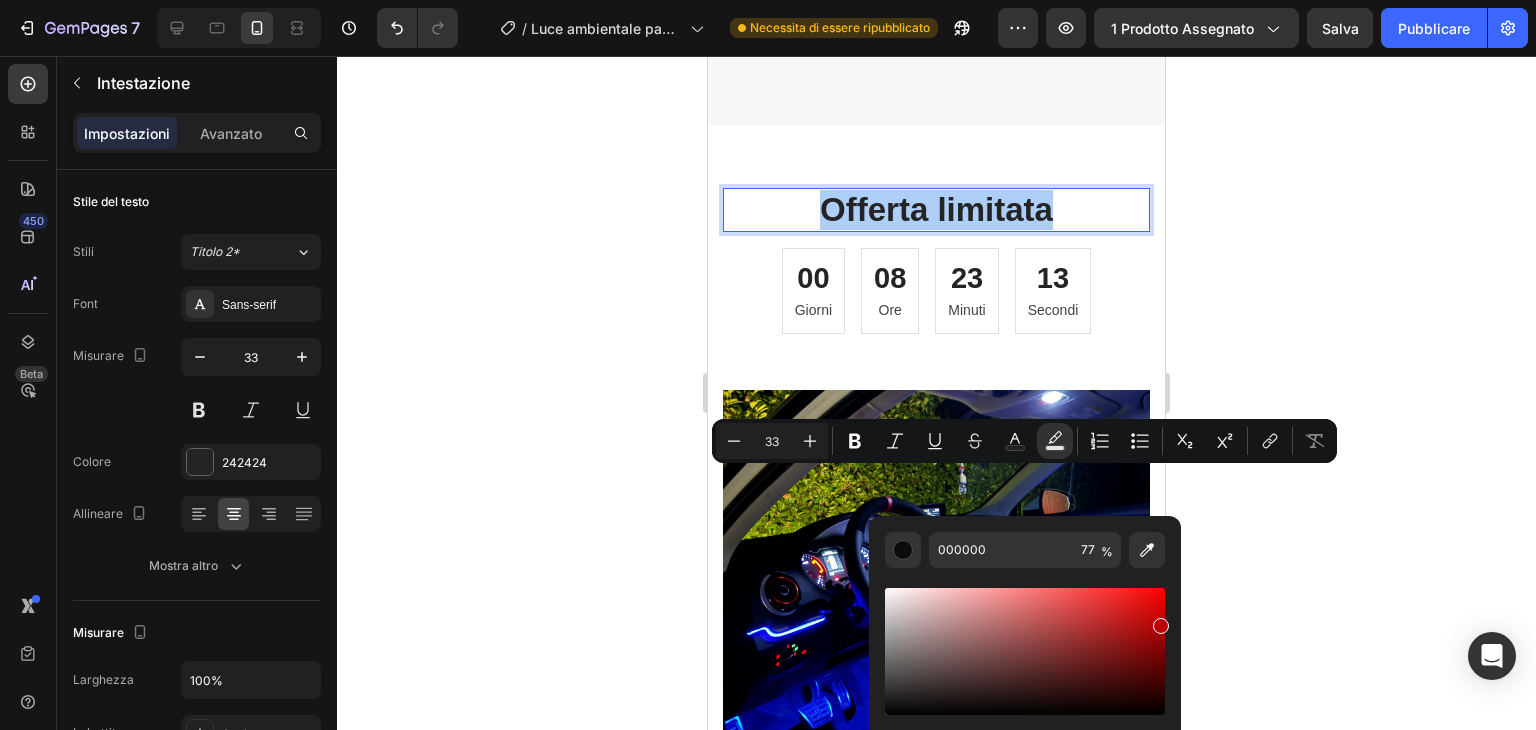 drag, startPoint x: 924, startPoint y: 679, endPoint x: 1171, endPoint y: 621, distance: 253.71835 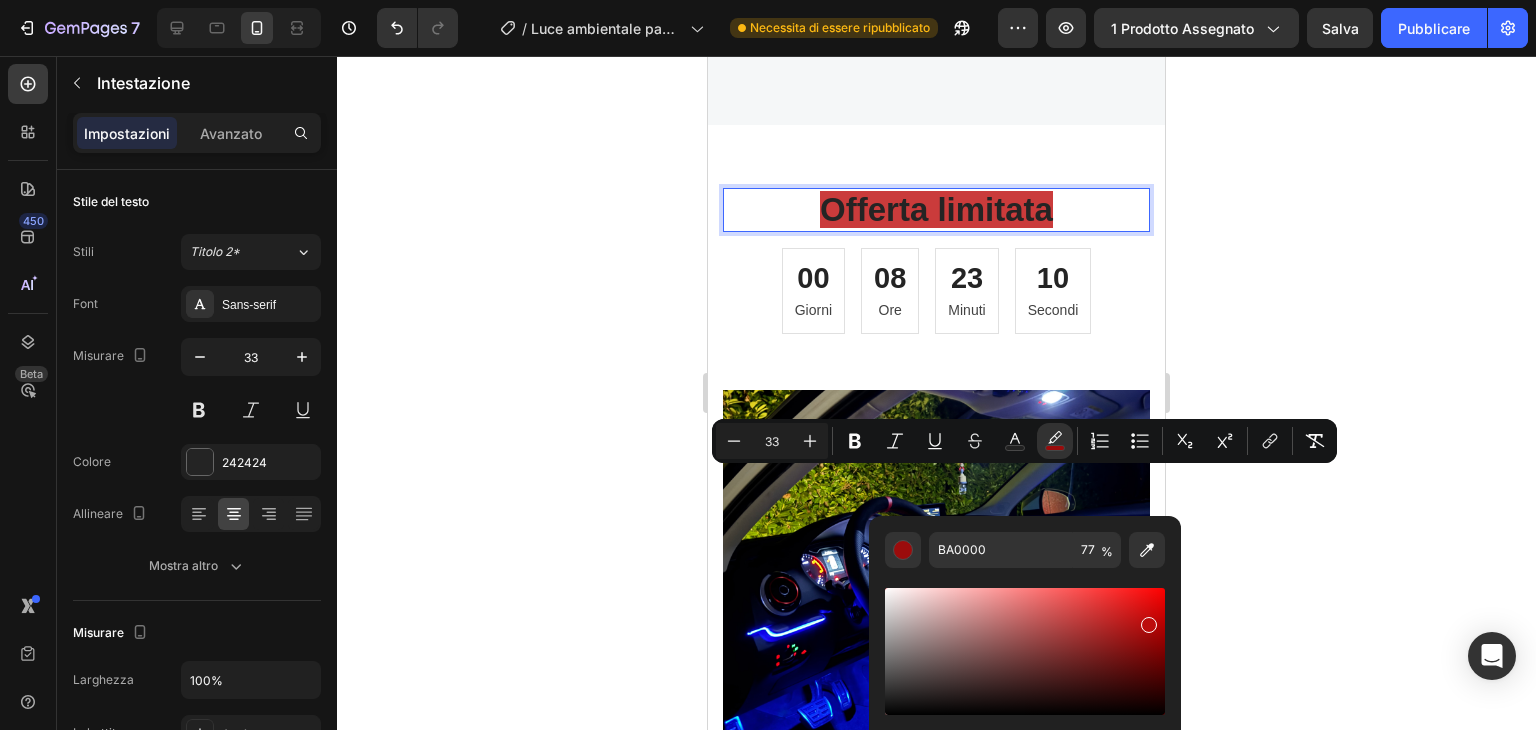 click at bounding box center (1025, 651) 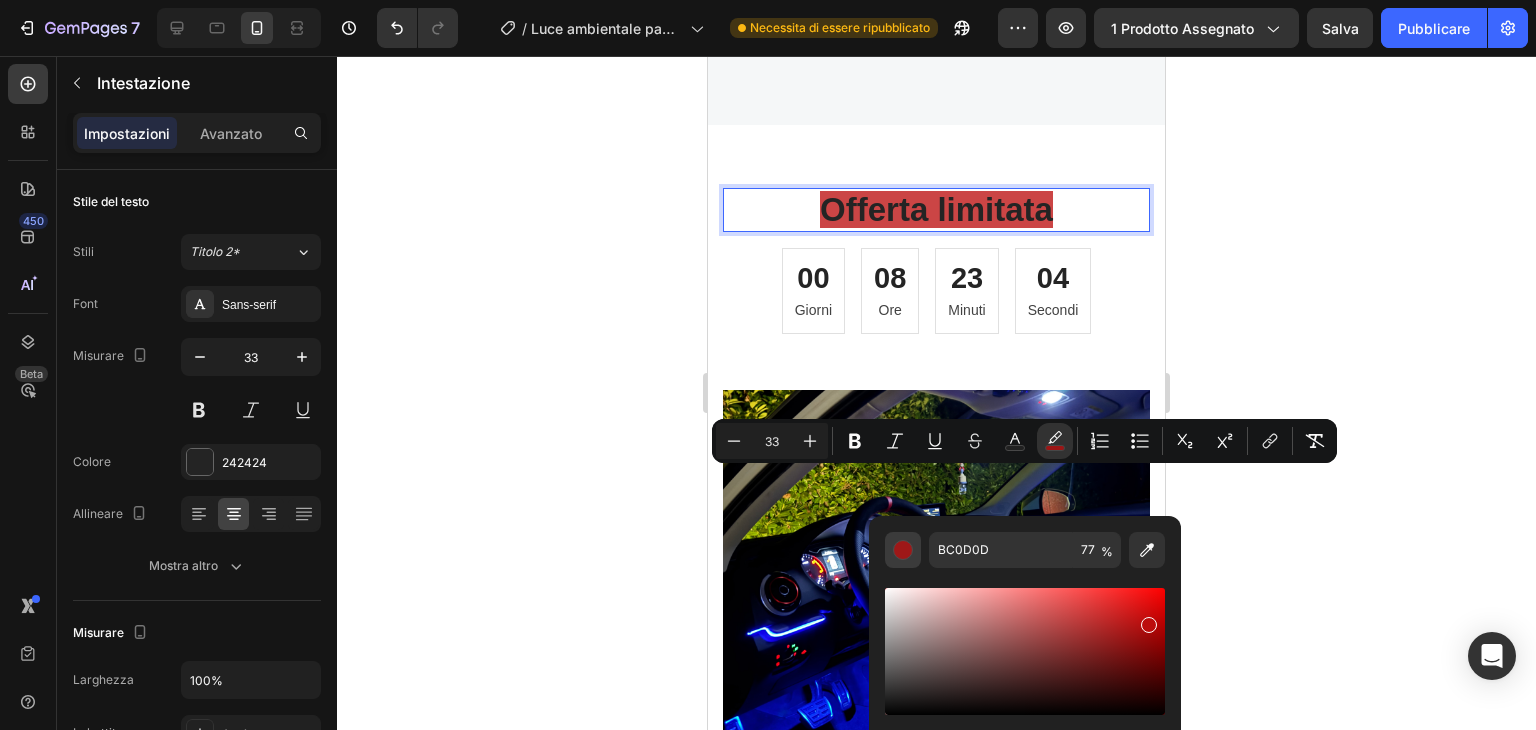 click at bounding box center [903, 550] 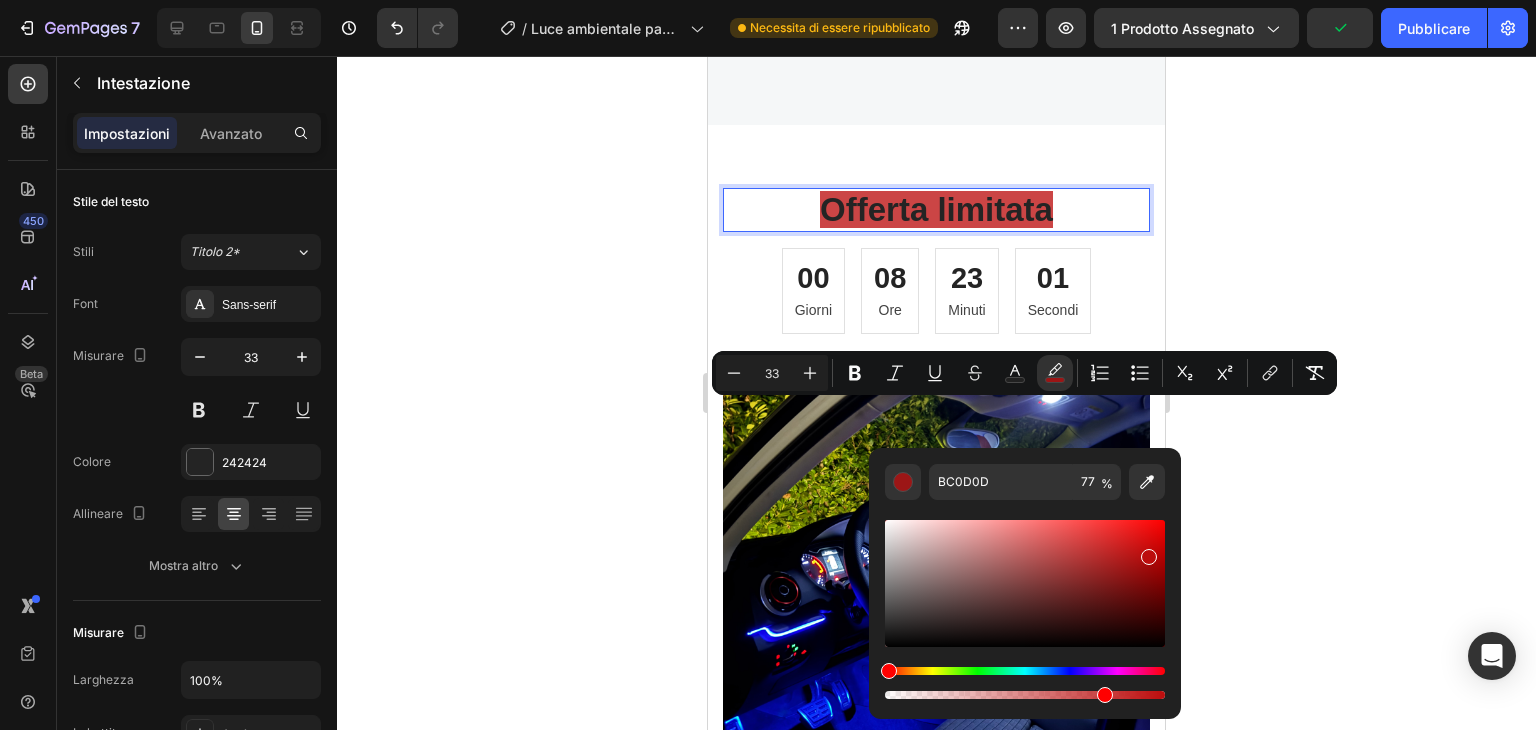 scroll, scrollTop: 5580, scrollLeft: 0, axis: vertical 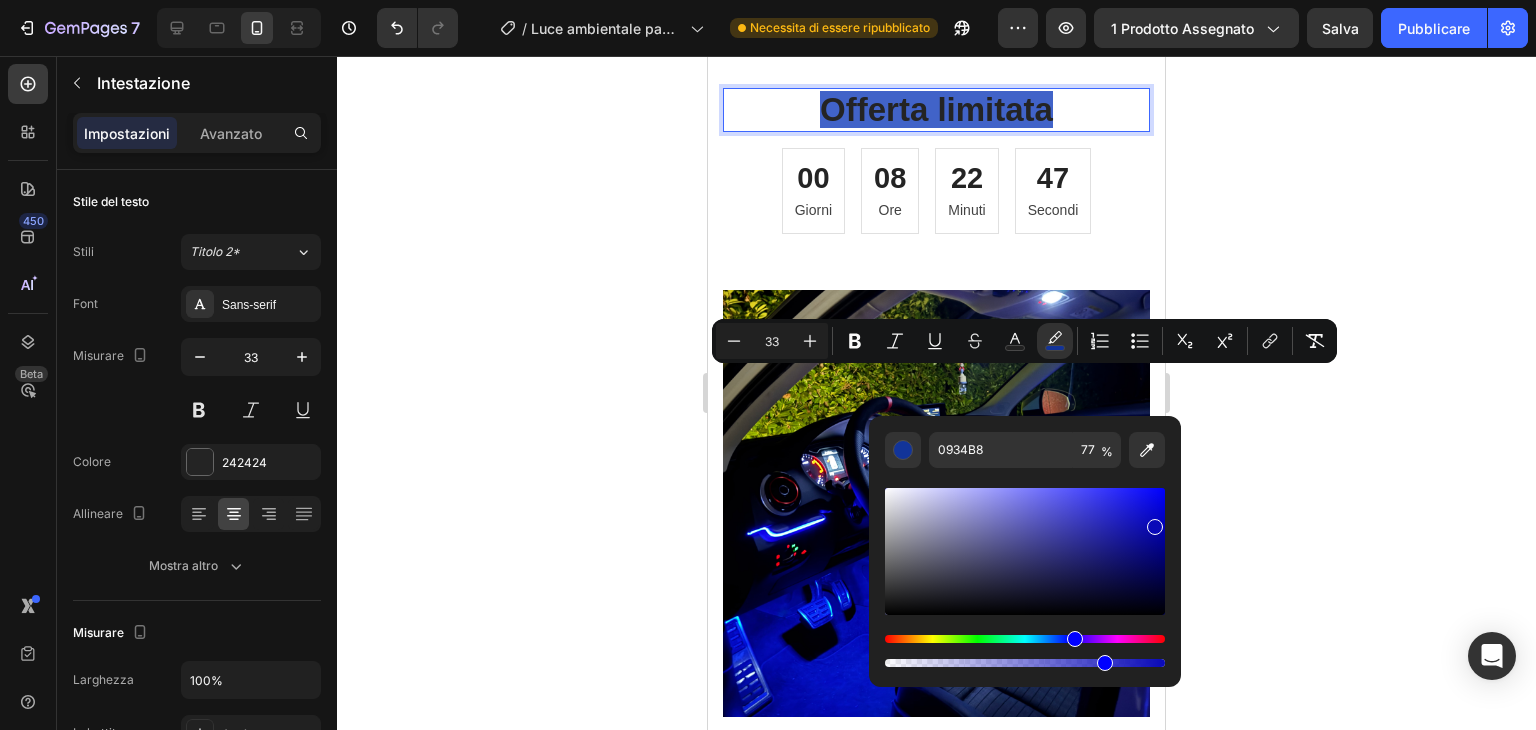 drag, startPoint x: 886, startPoint y: 636, endPoint x: 1072, endPoint y: 661, distance: 187.67259 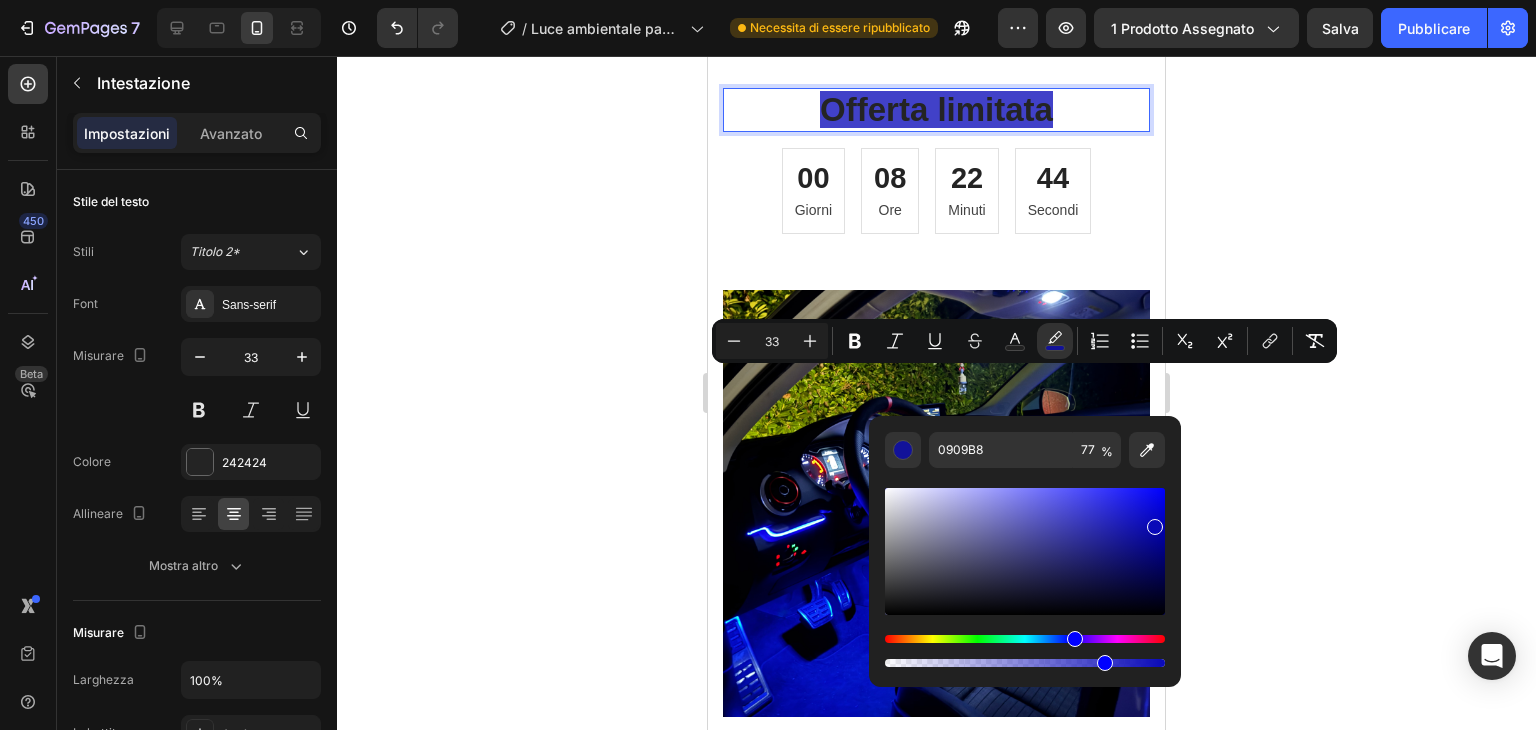 type on "0707B2" 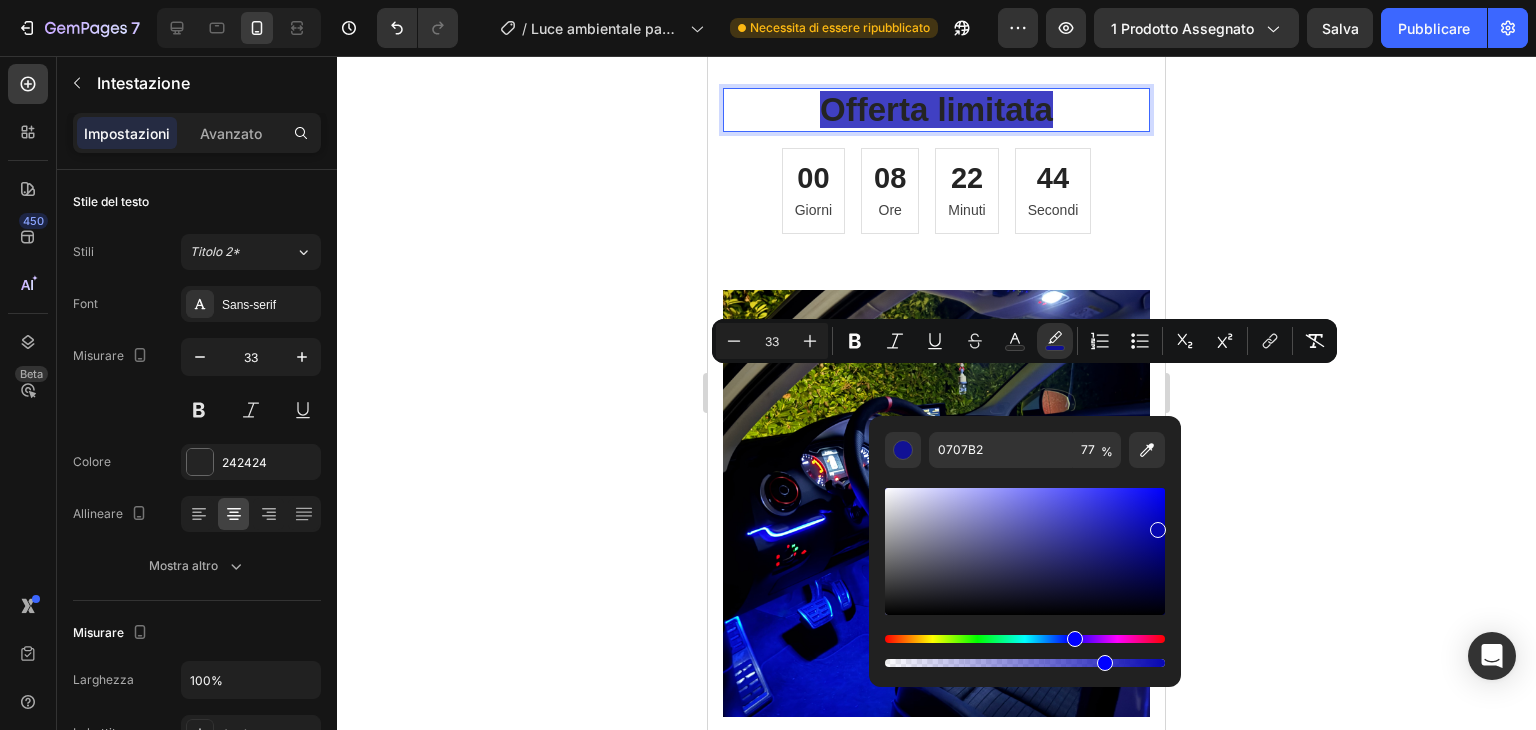 drag, startPoint x: 1155, startPoint y: 525, endPoint x: 1144, endPoint y: 496, distance: 31.016125 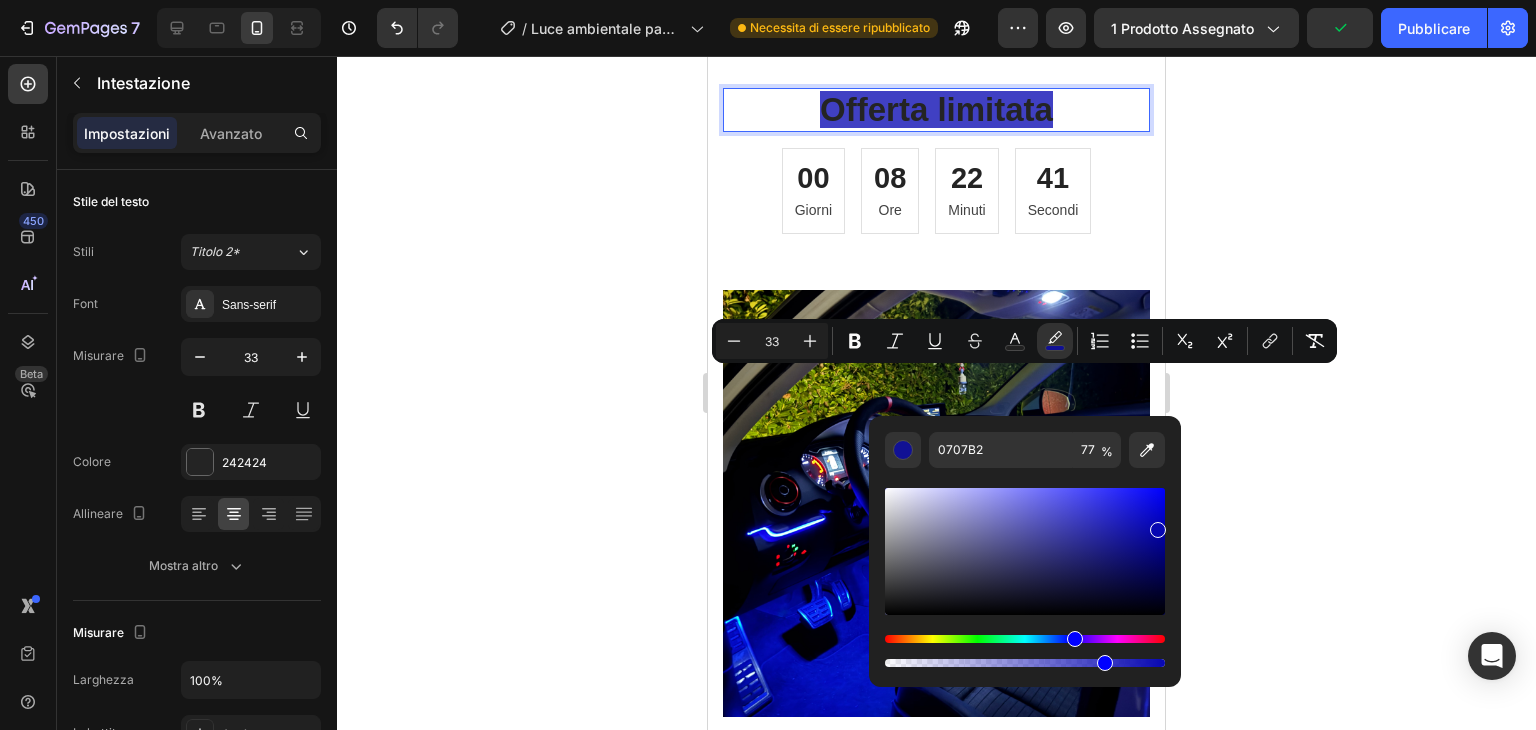 click 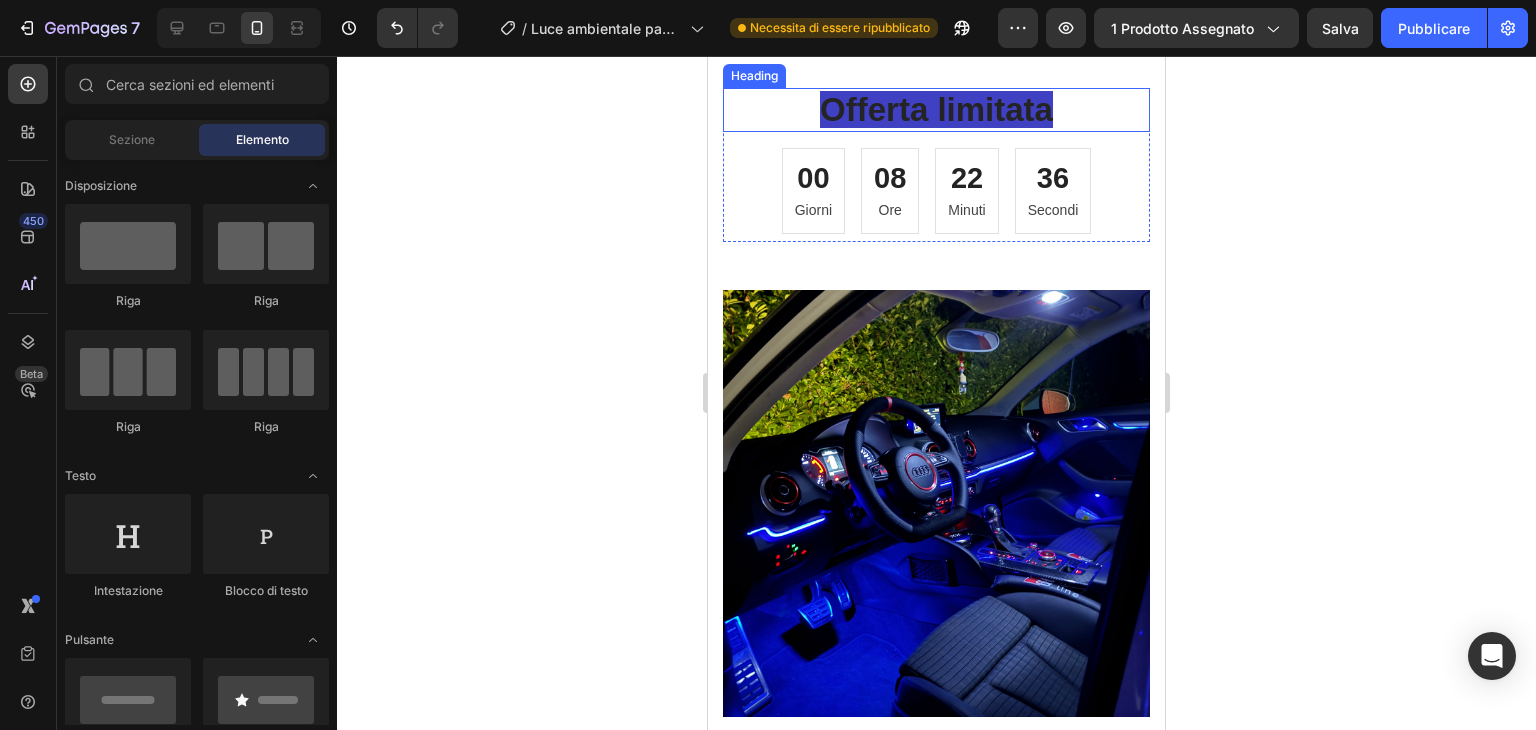 click on "⁠⁠⁠⁠⁠⁠⁠ Offerta limitata" at bounding box center [936, 110] 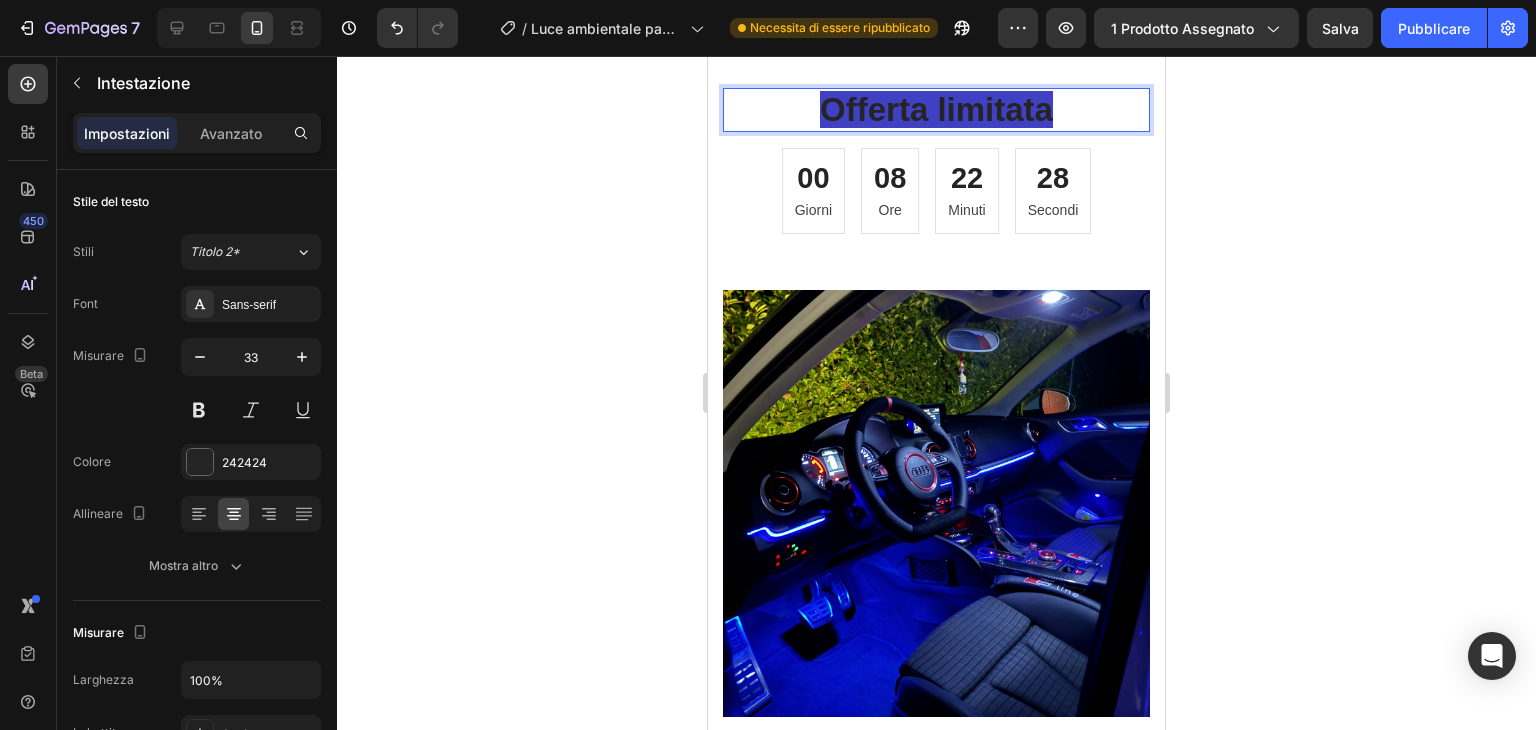 click on "Offerta limitata" at bounding box center [936, 110] 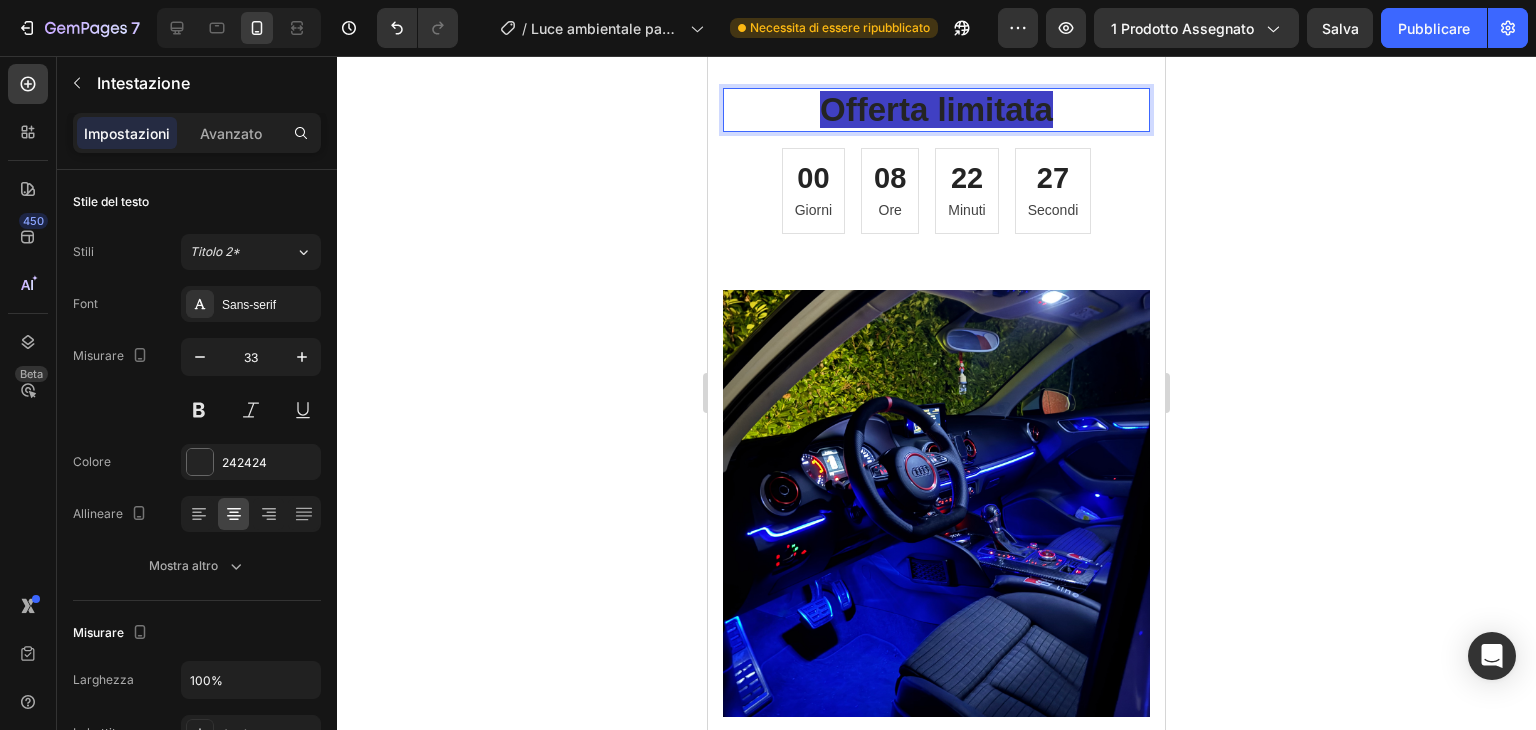click on "Offerta limitata" at bounding box center (936, 109) 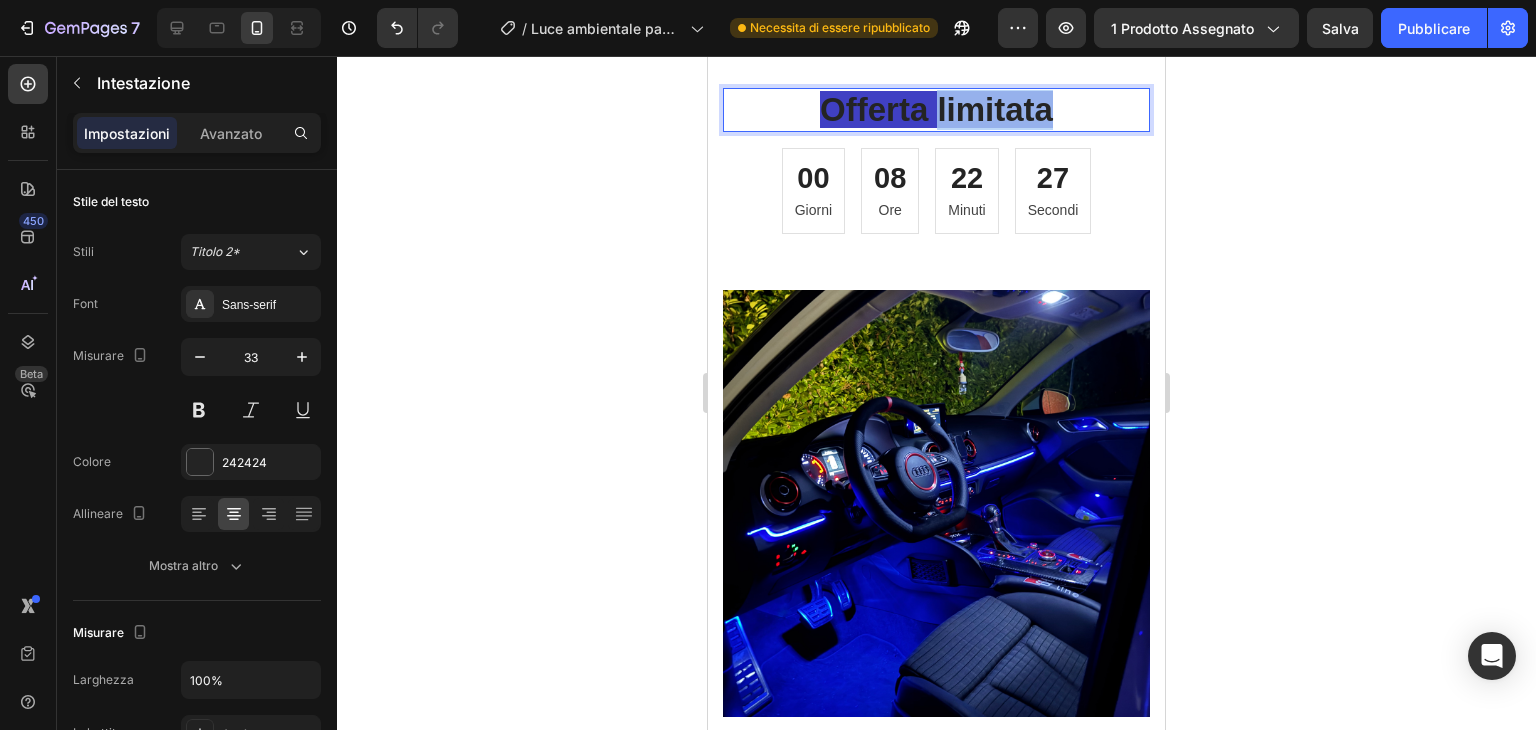 click on "Offerta limitata" at bounding box center [936, 109] 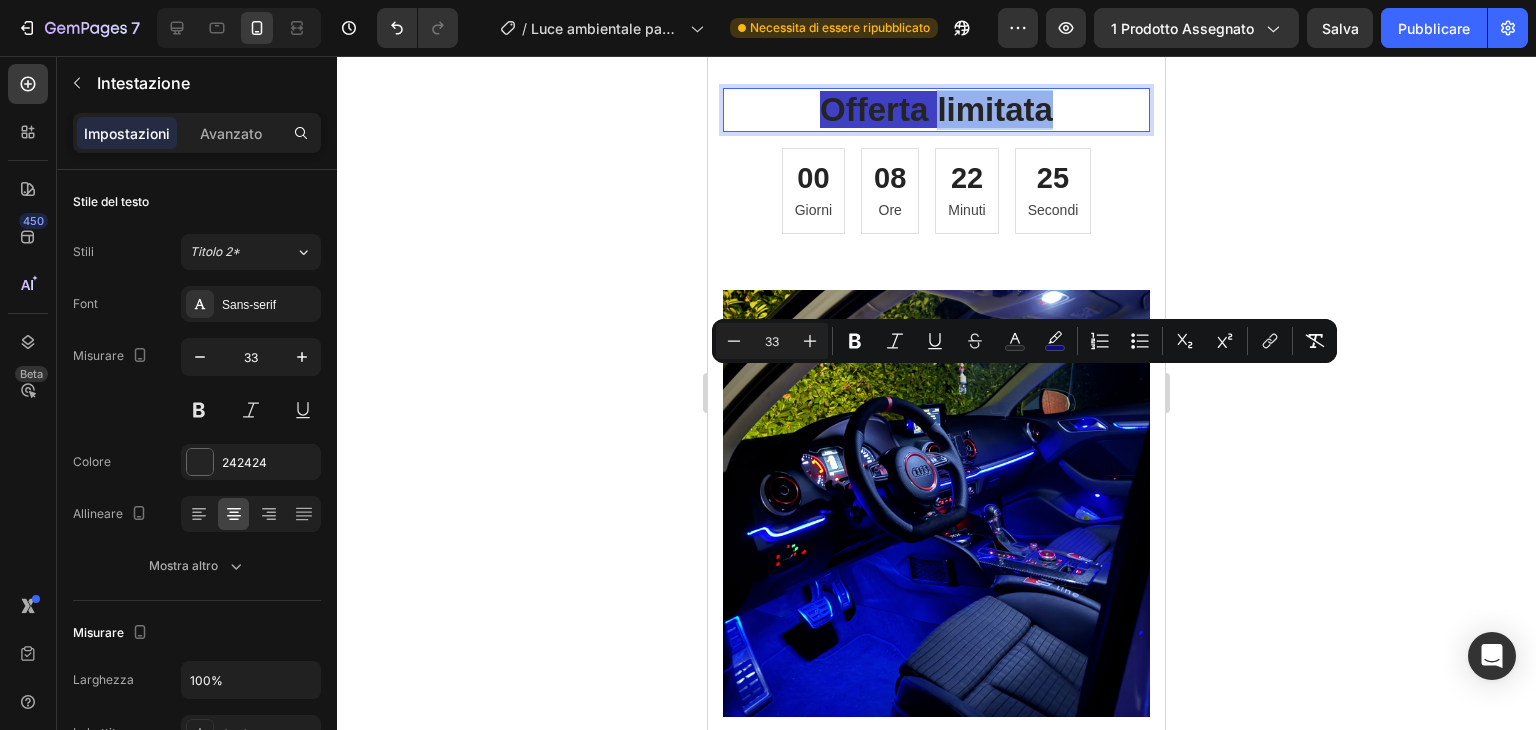 click on "Offerta limitata" at bounding box center (936, 110) 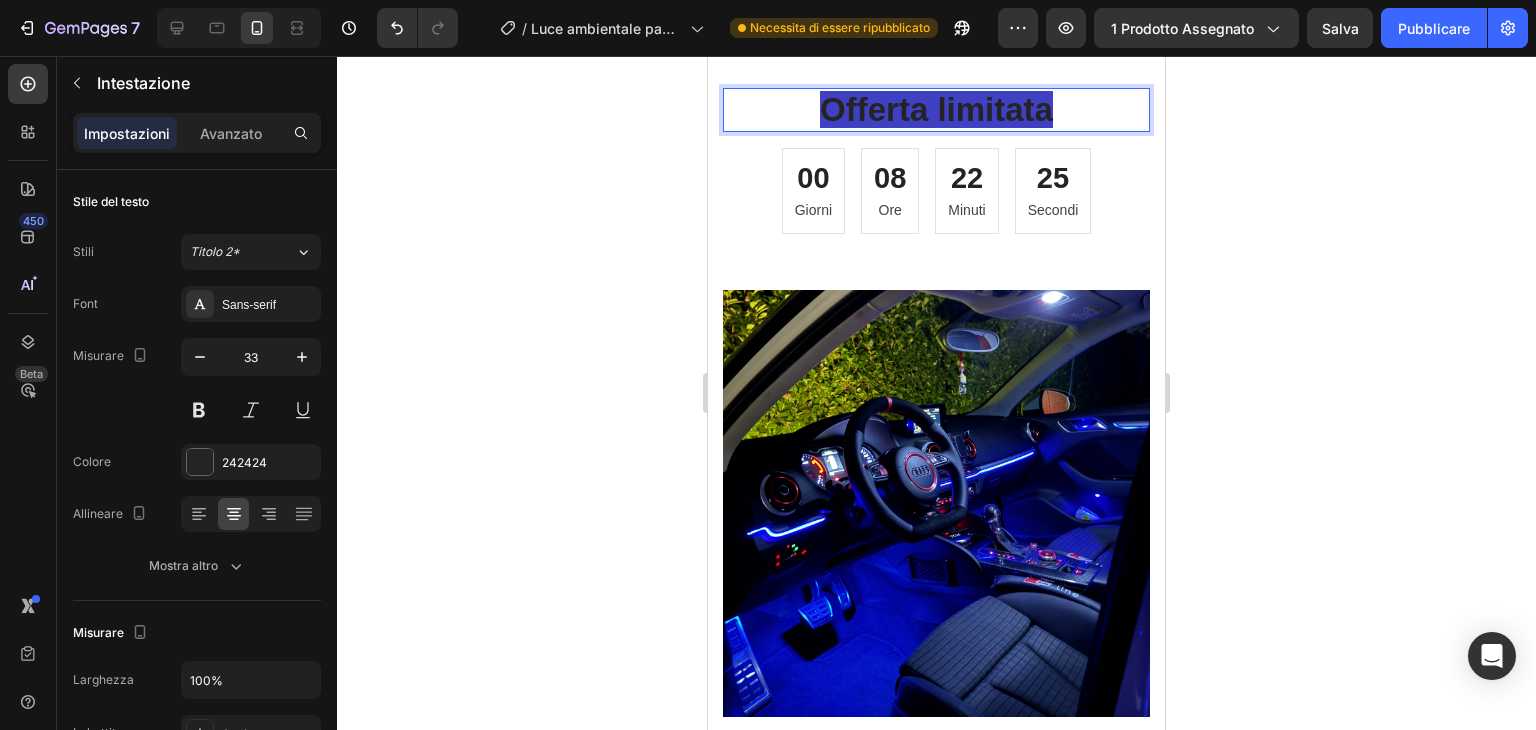 click on "Offerta limitata" at bounding box center (936, 110) 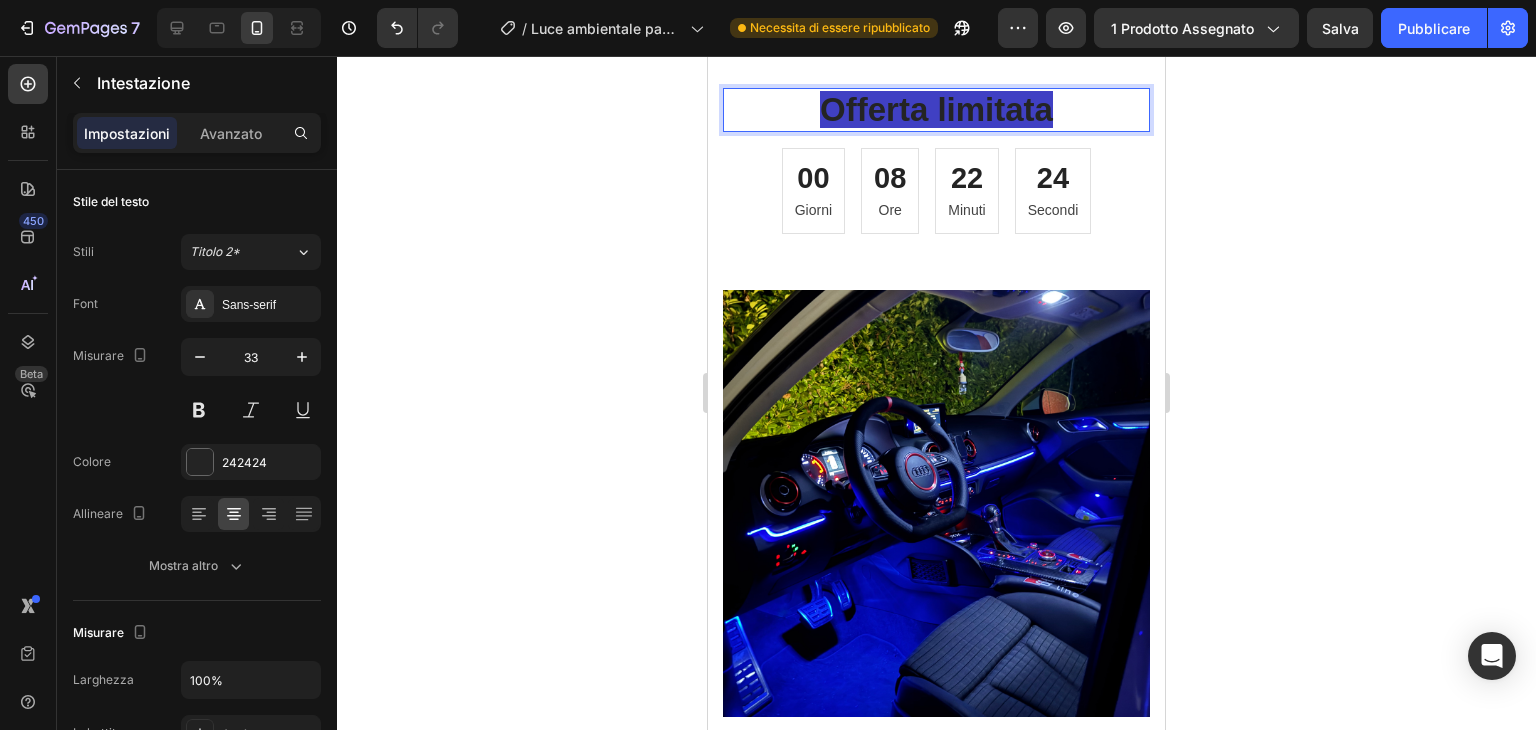 click on "Offerta limitata" at bounding box center [936, 110] 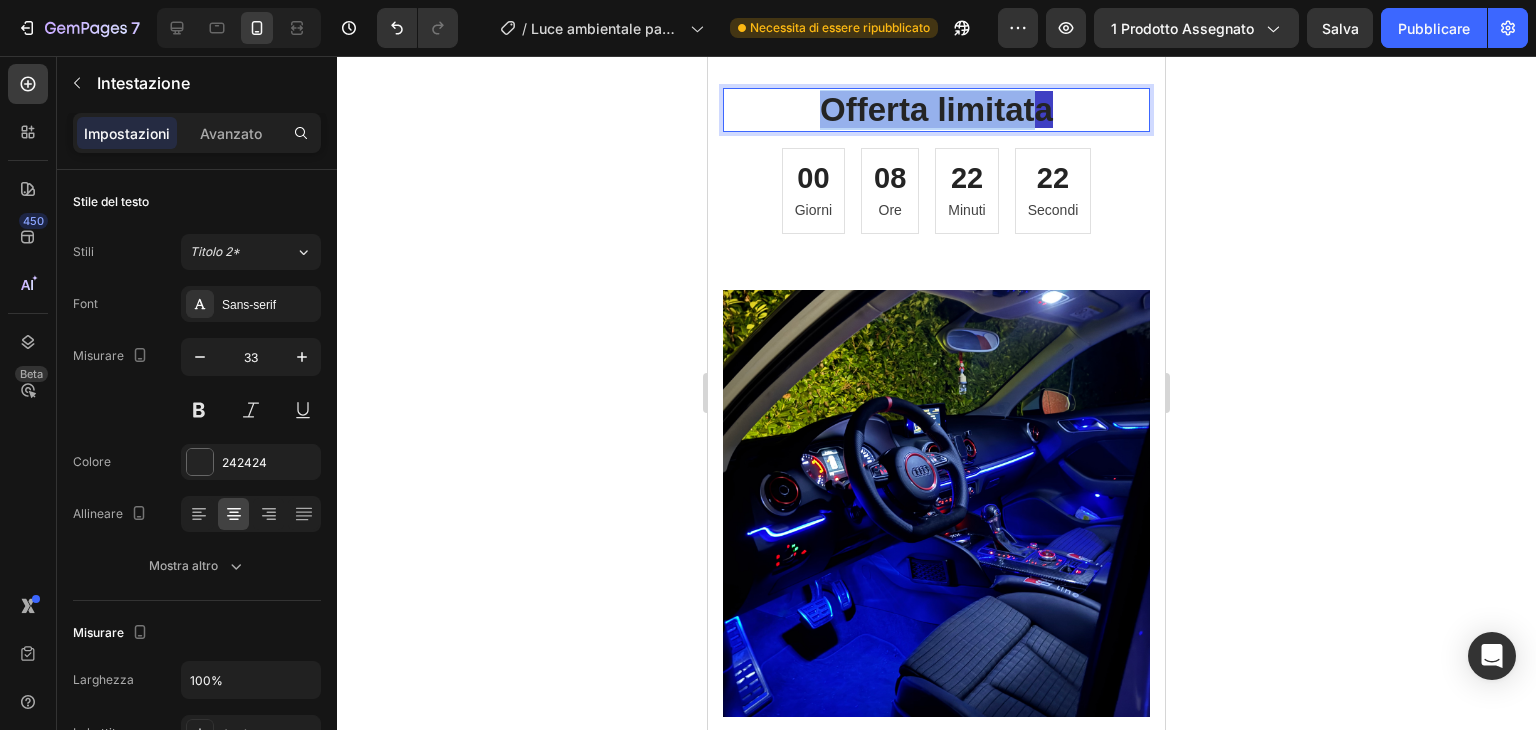 drag, startPoint x: 1034, startPoint y: 387, endPoint x: 815, endPoint y: 401, distance: 219.44704 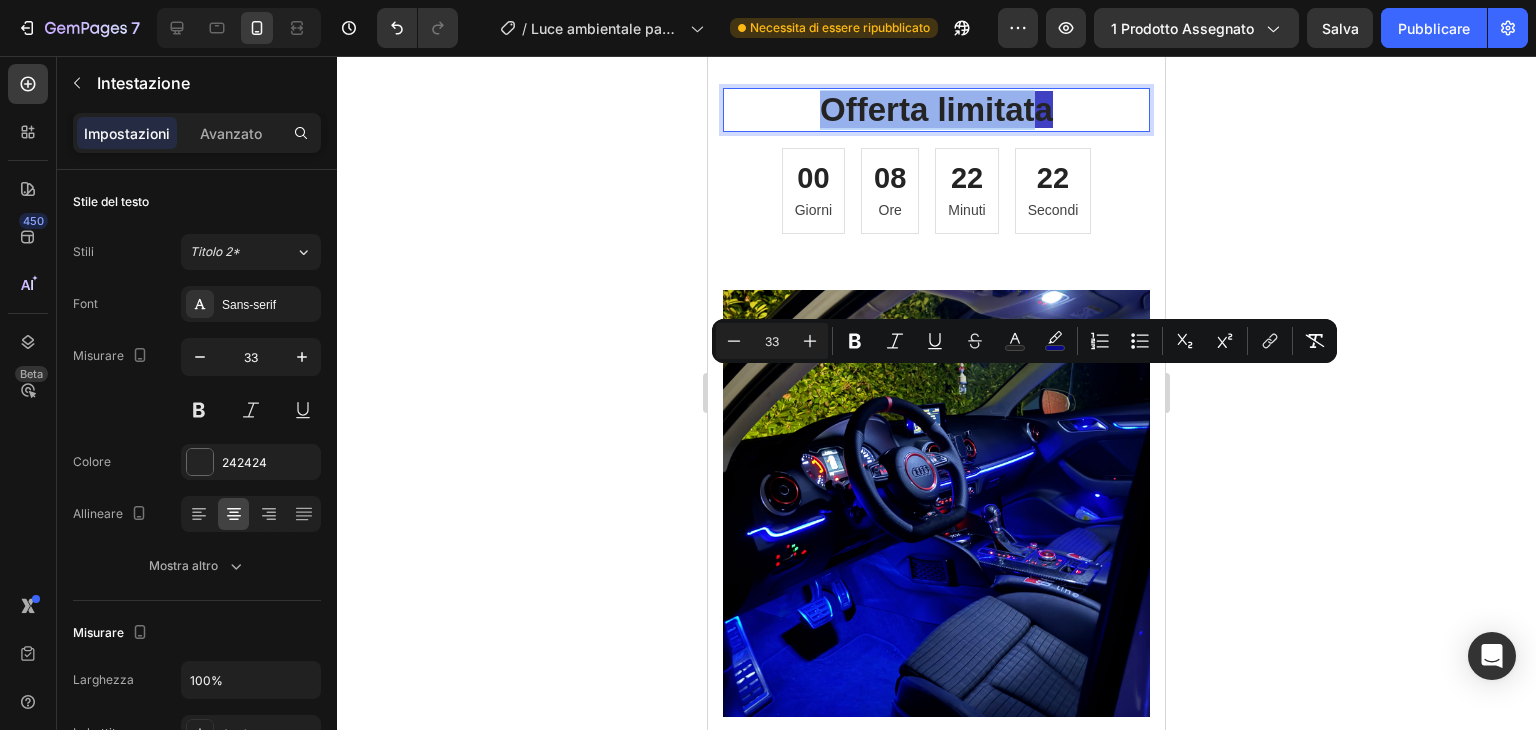 click on "Offerta limitata" at bounding box center [936, 109] 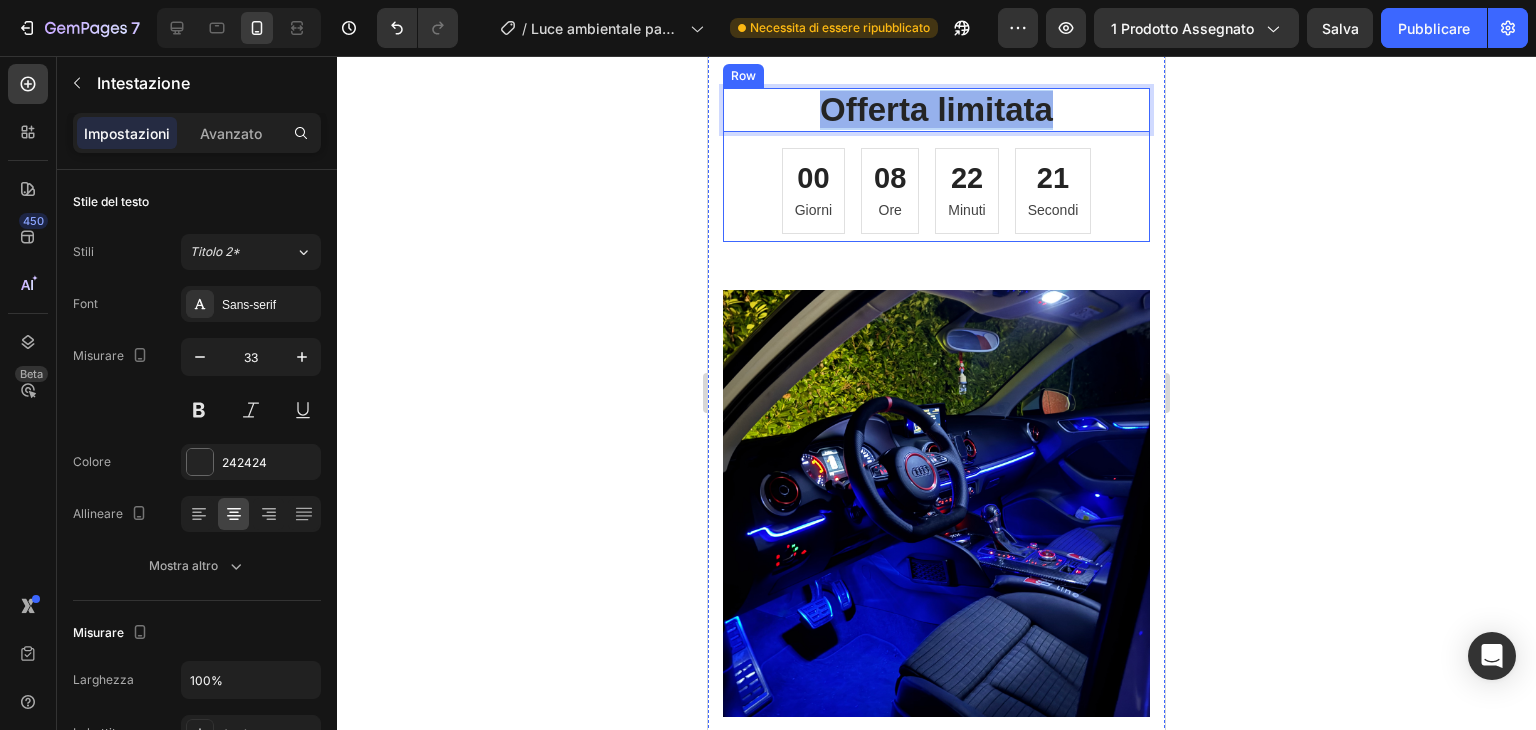 drag, startPoint x: 808, startPoint y: 401, endPoint x: 1063, endPoint y: 415, distance: 255.38402 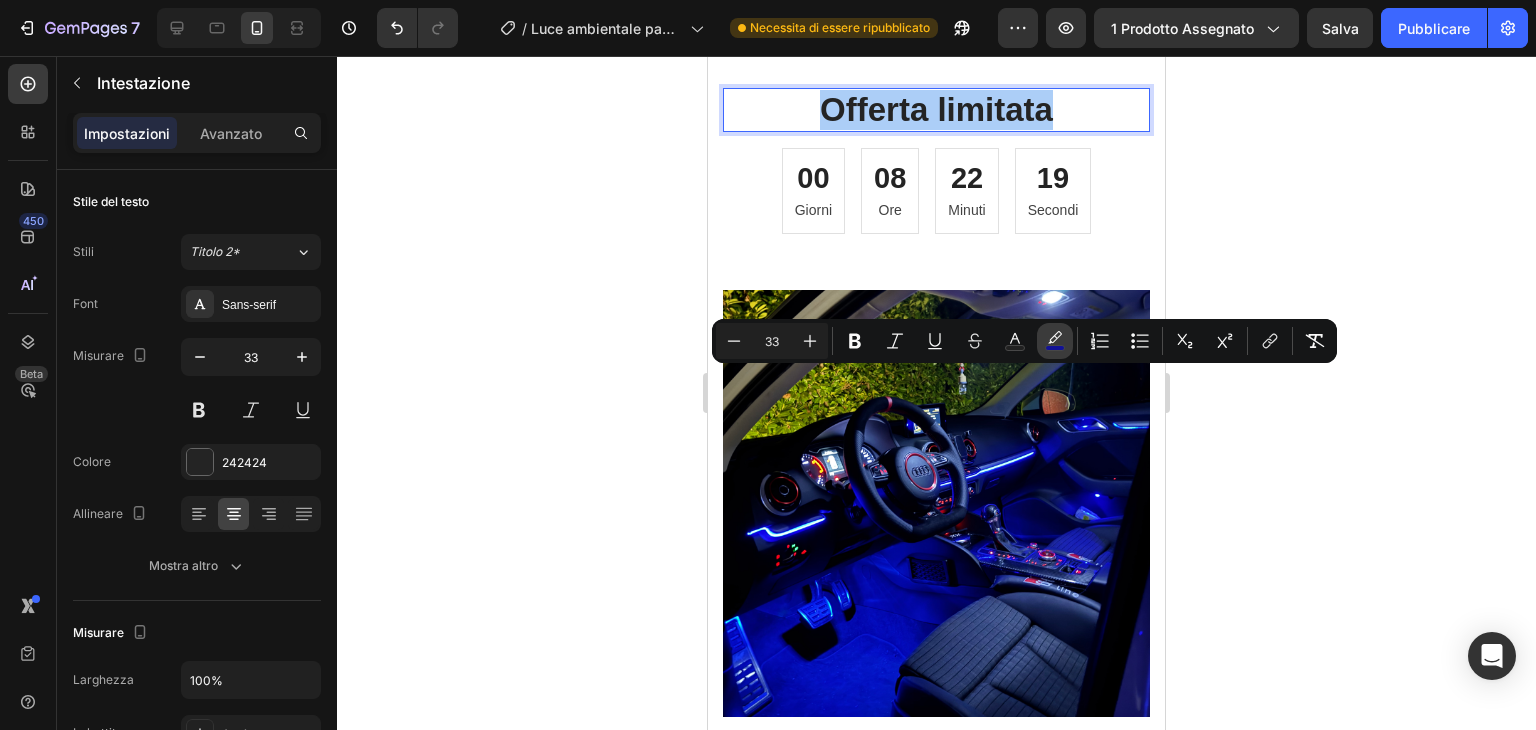 click on "color" at bounding box center (1055, 341) 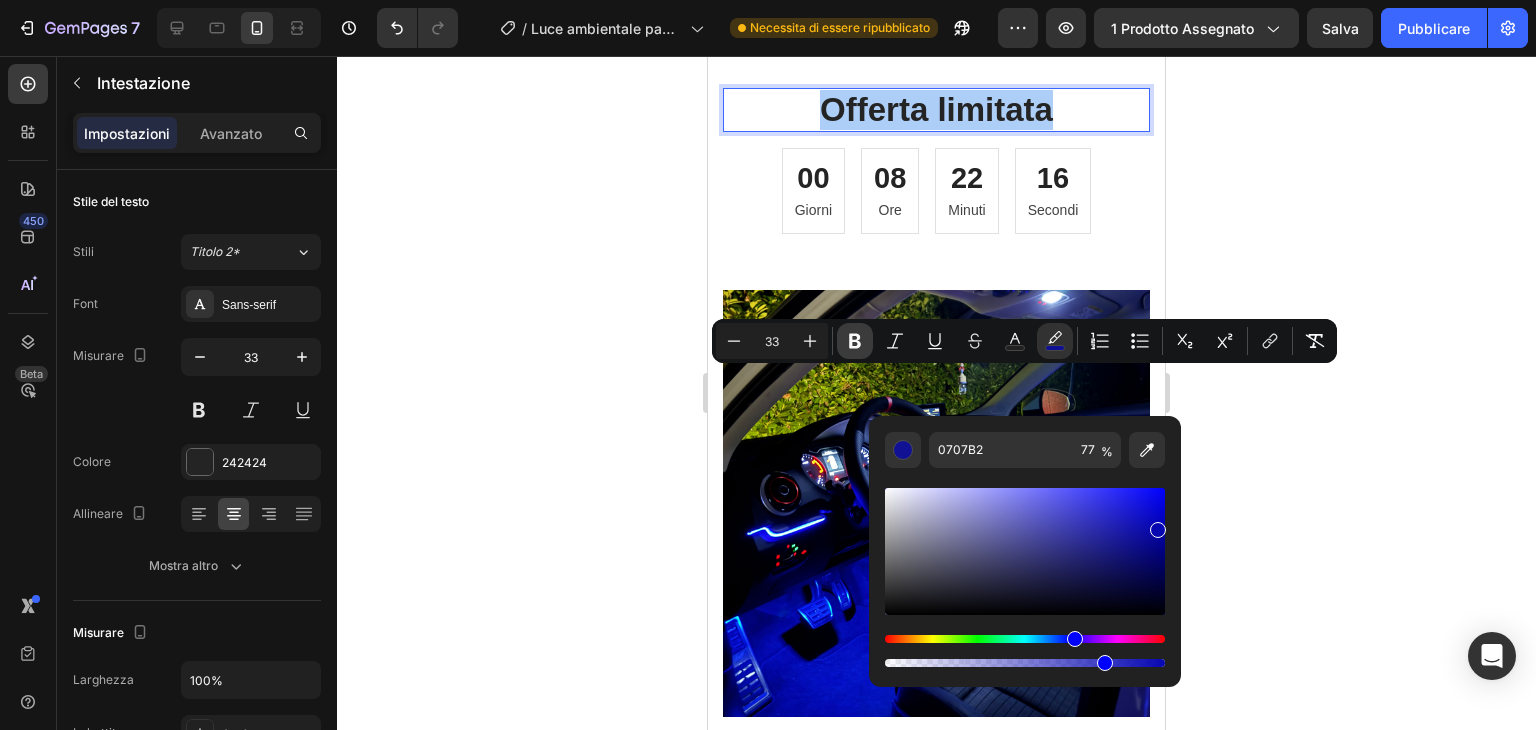 click 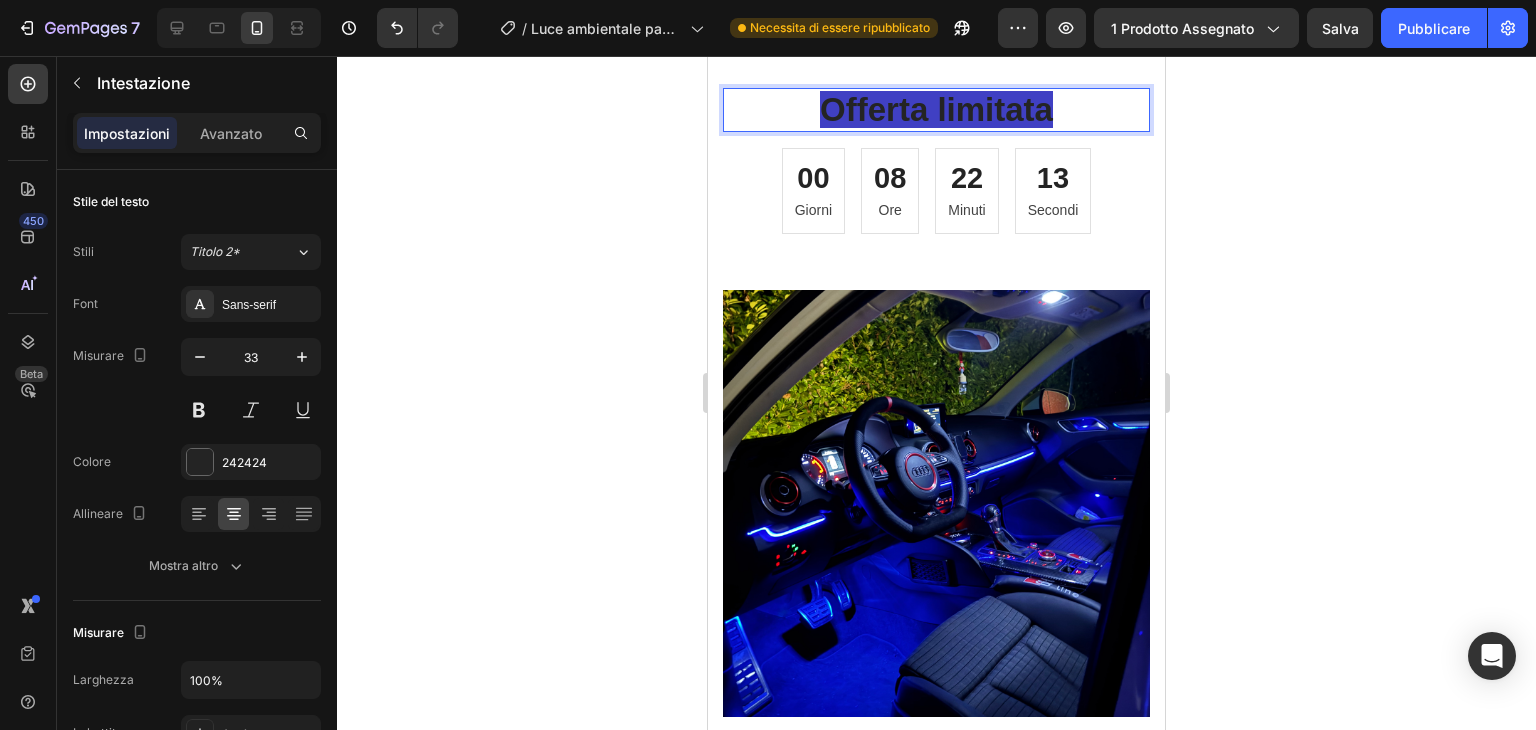 click on "Offerta limitata" at bounding box center [936, 109] 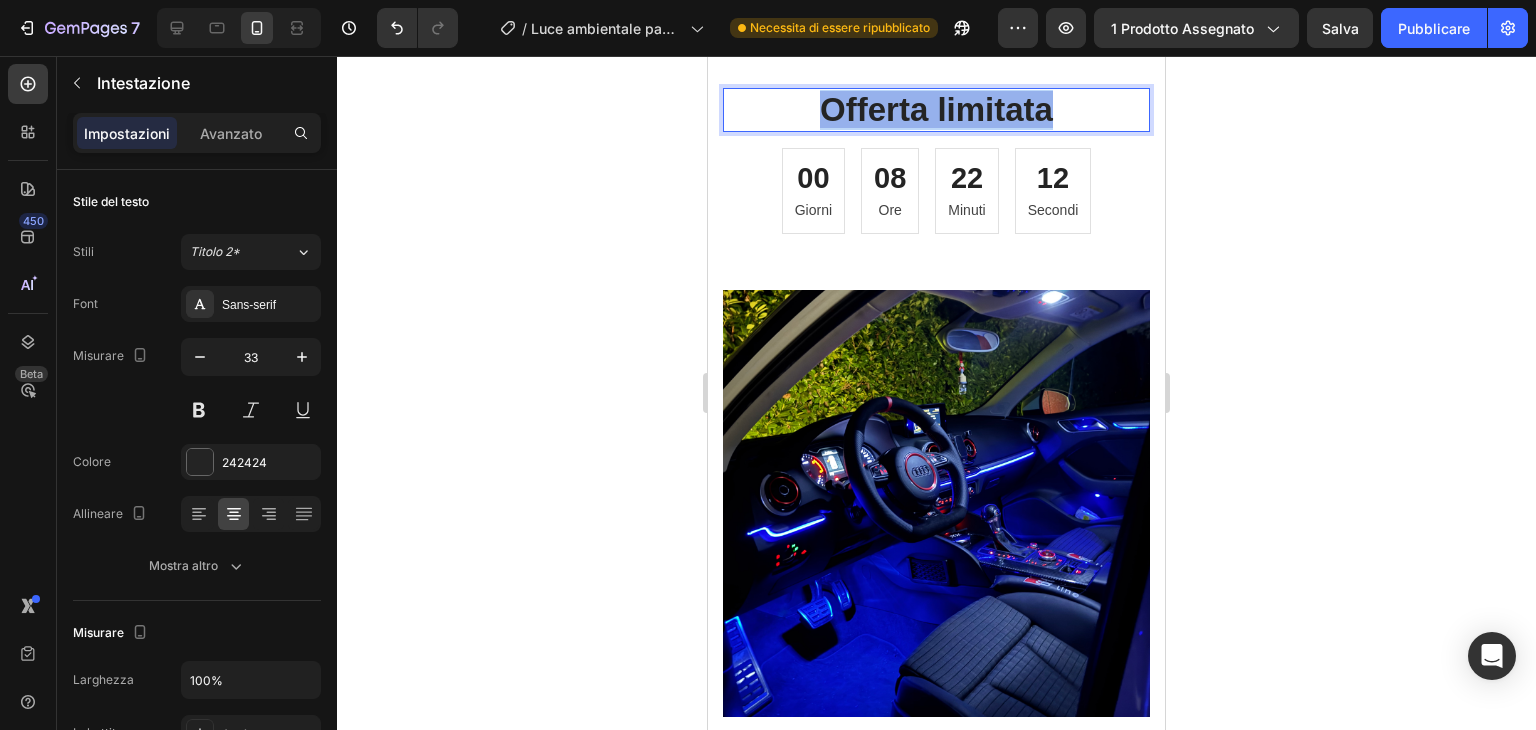 drag, startPoint x: 791, startPoint y: 393, endPoint x: 1064, endPoint y: 372, distance: 273.8065 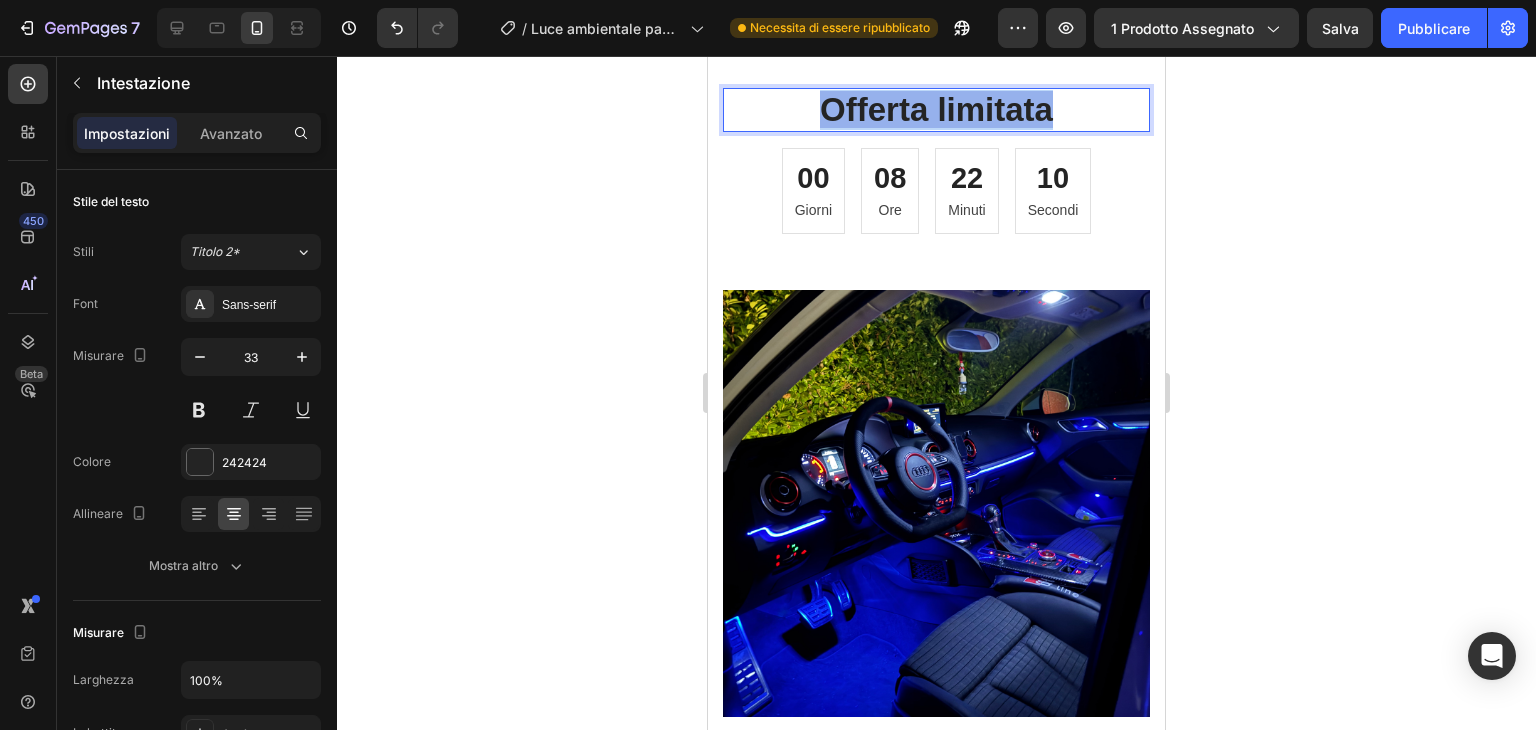 click on "Offerta limitata" at bounding box center (936, 110) 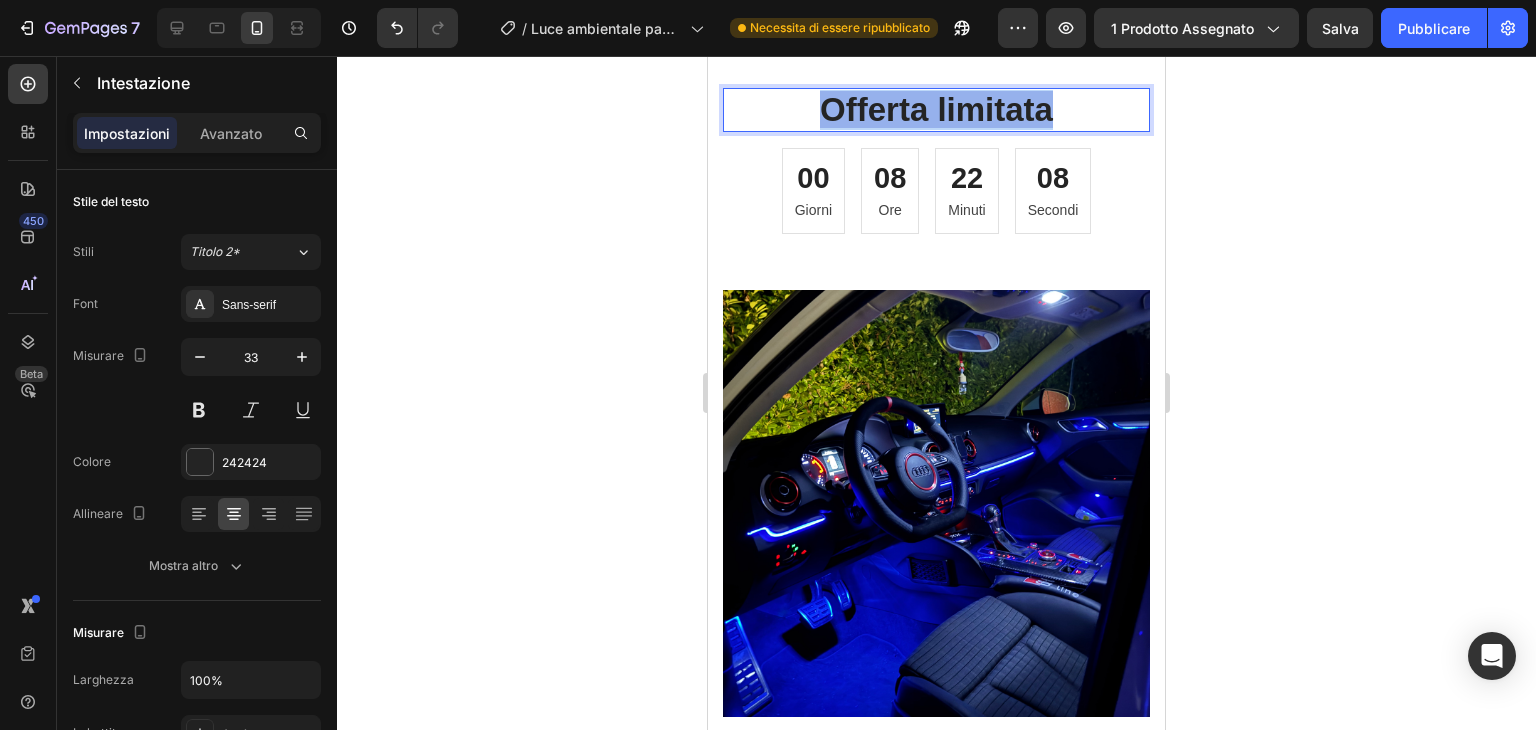 drag, startPoint x: 1060, startPoint y: 399, endPoint x: 788, endPoint y: 390, distance: 272.14886 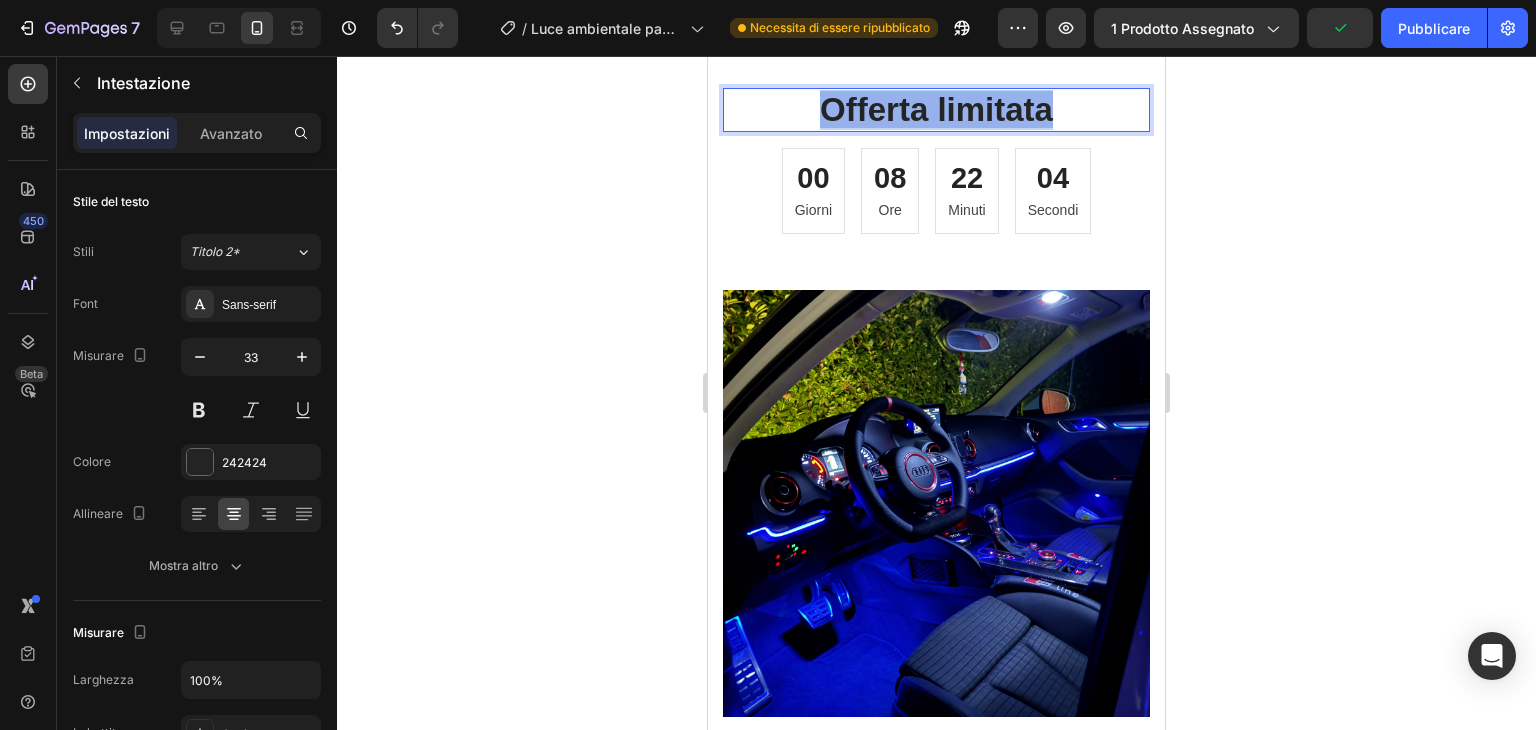 click on "Offerta limitata" at bounding box center [936, 109] 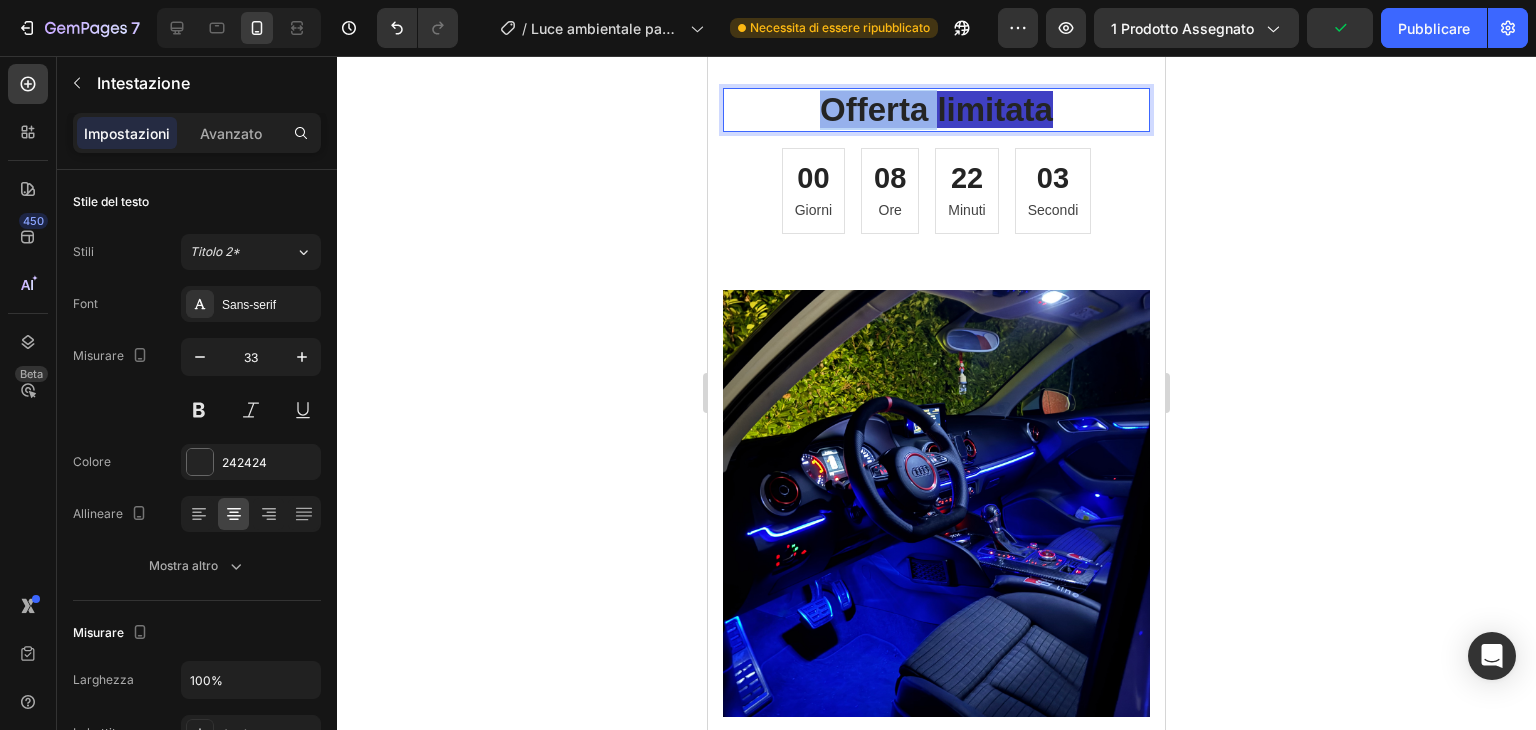 click on "Offerta limitata" at bounding box center (936, 109) 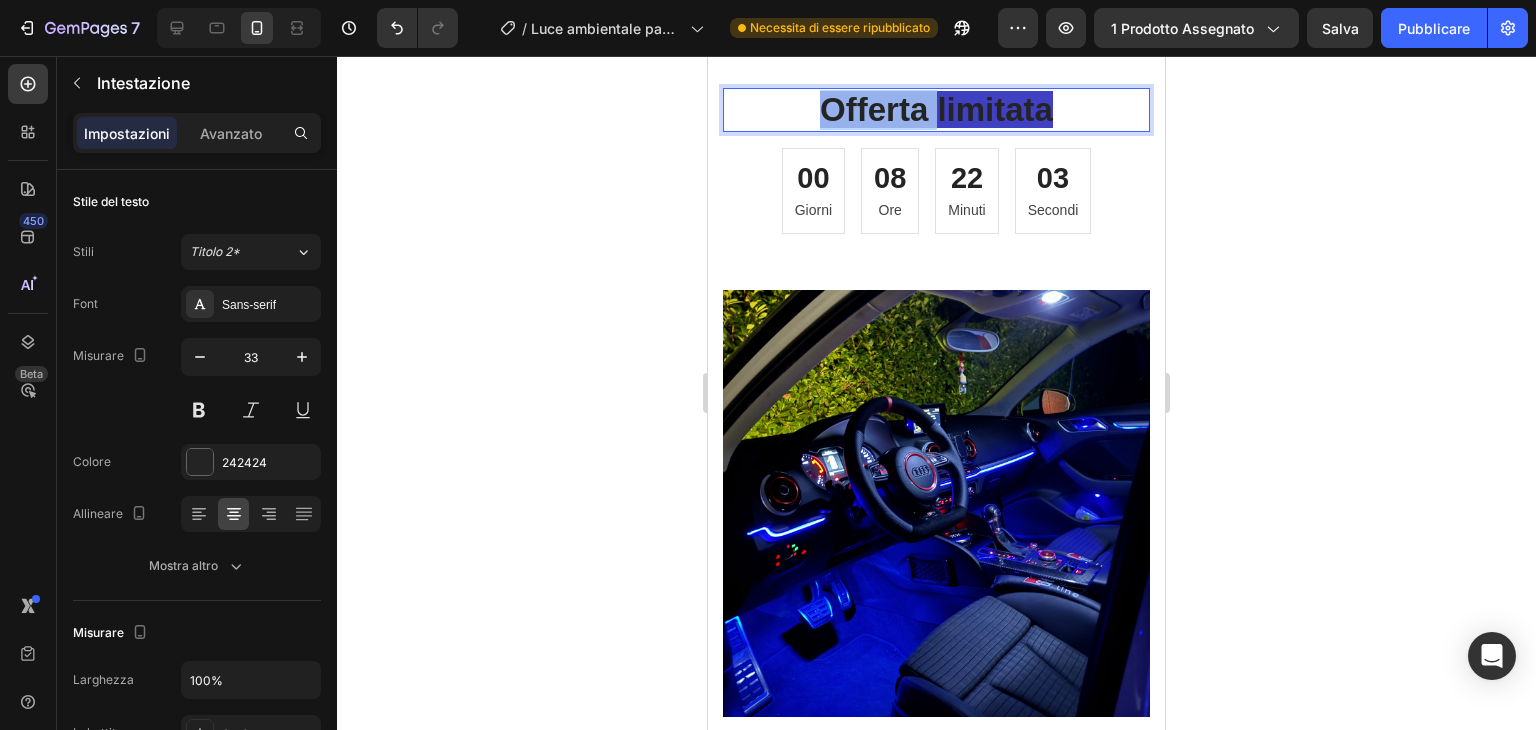 click on "Offerta limitata" at bounding box center (936, 109) 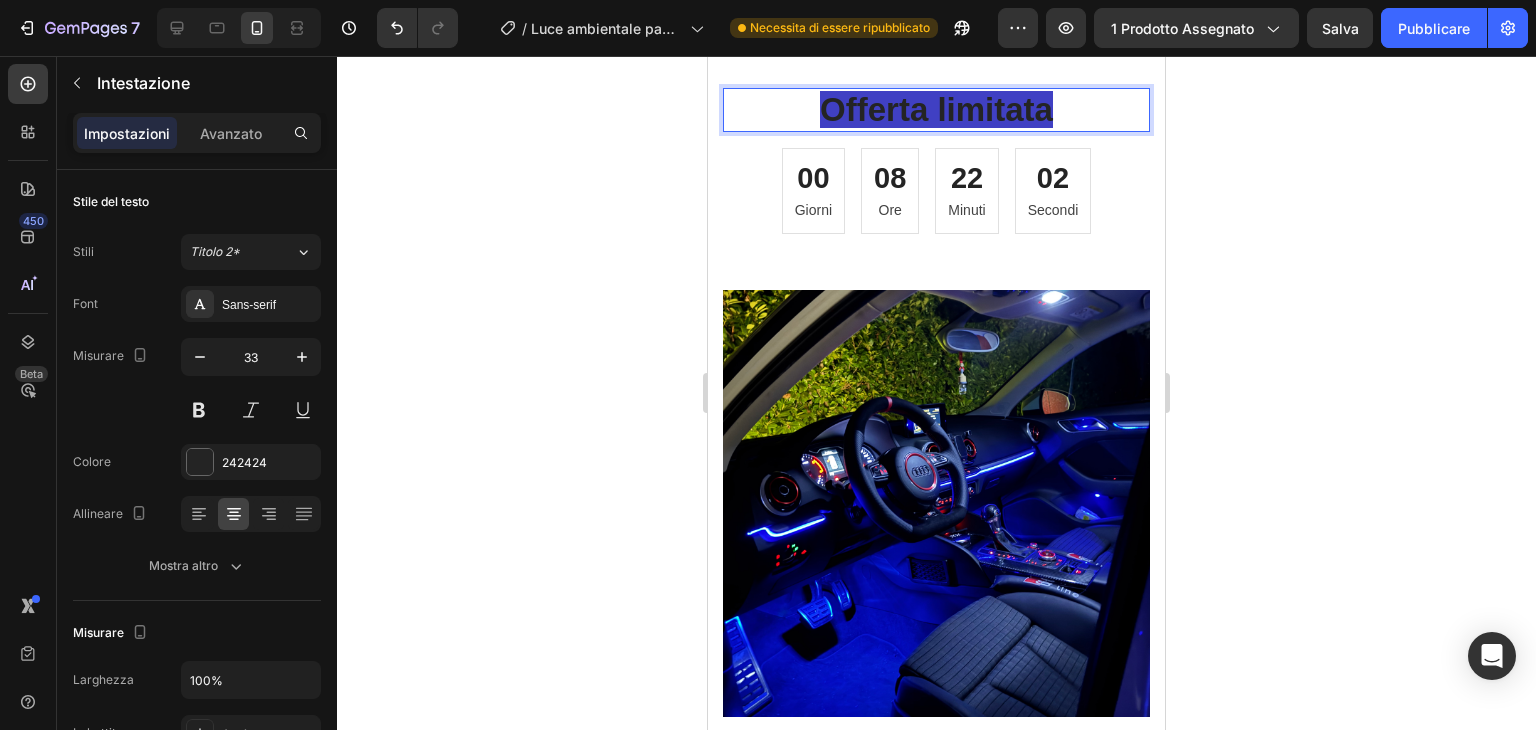 click on "Offerta limitata" at bounding box center (936, 109) 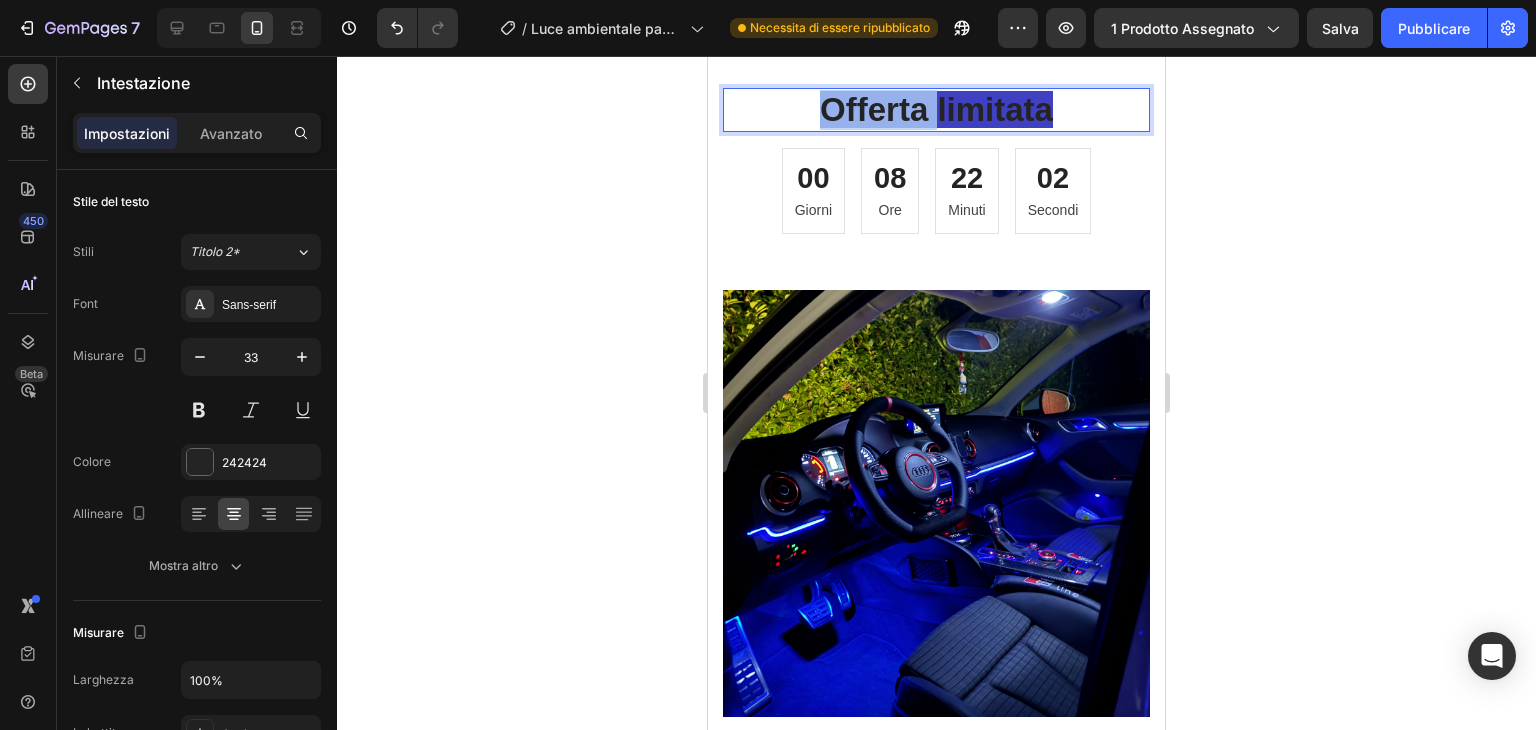 click on "Offerta limitata" at bounding box center (936, 109) 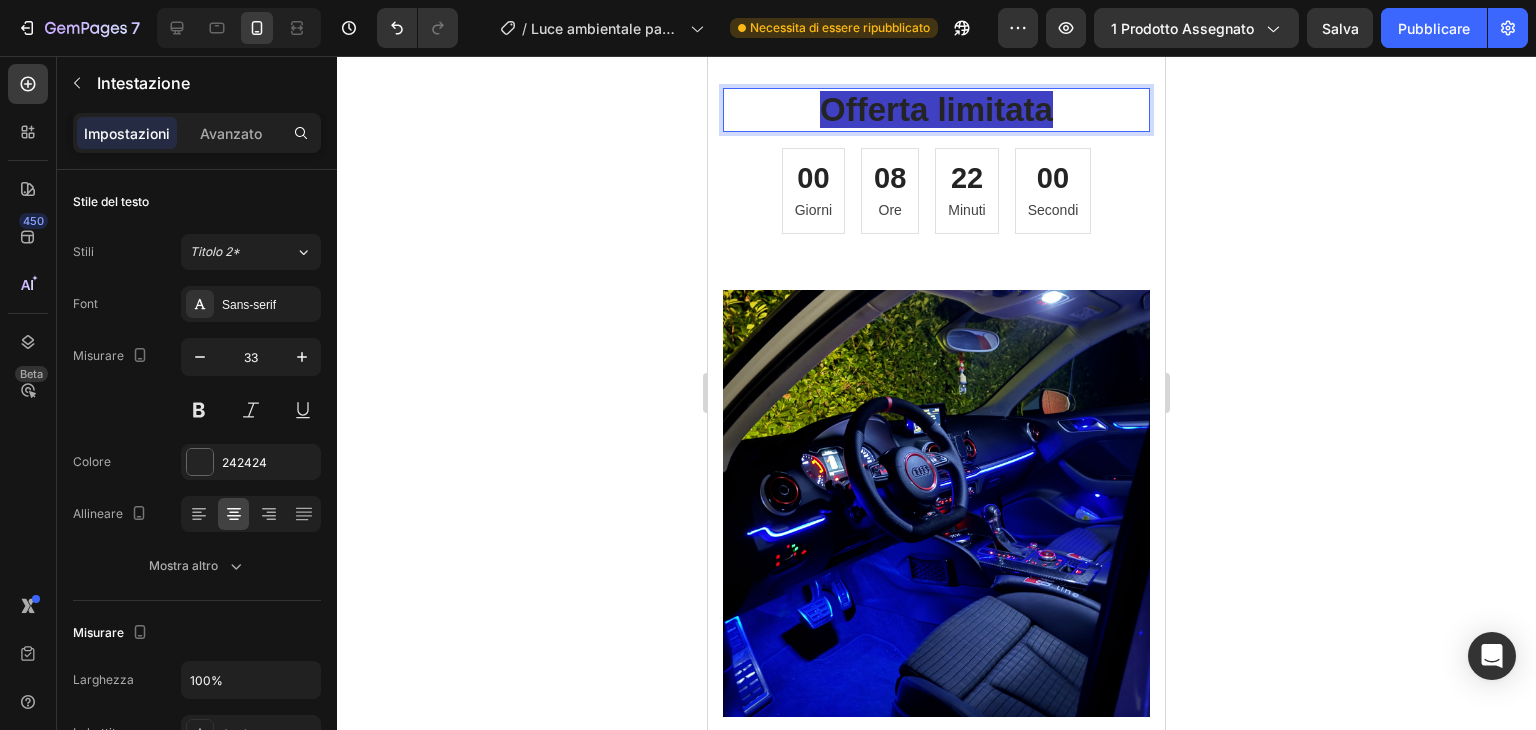 click on "Offerta limitata" at bounding box center [936, 109] 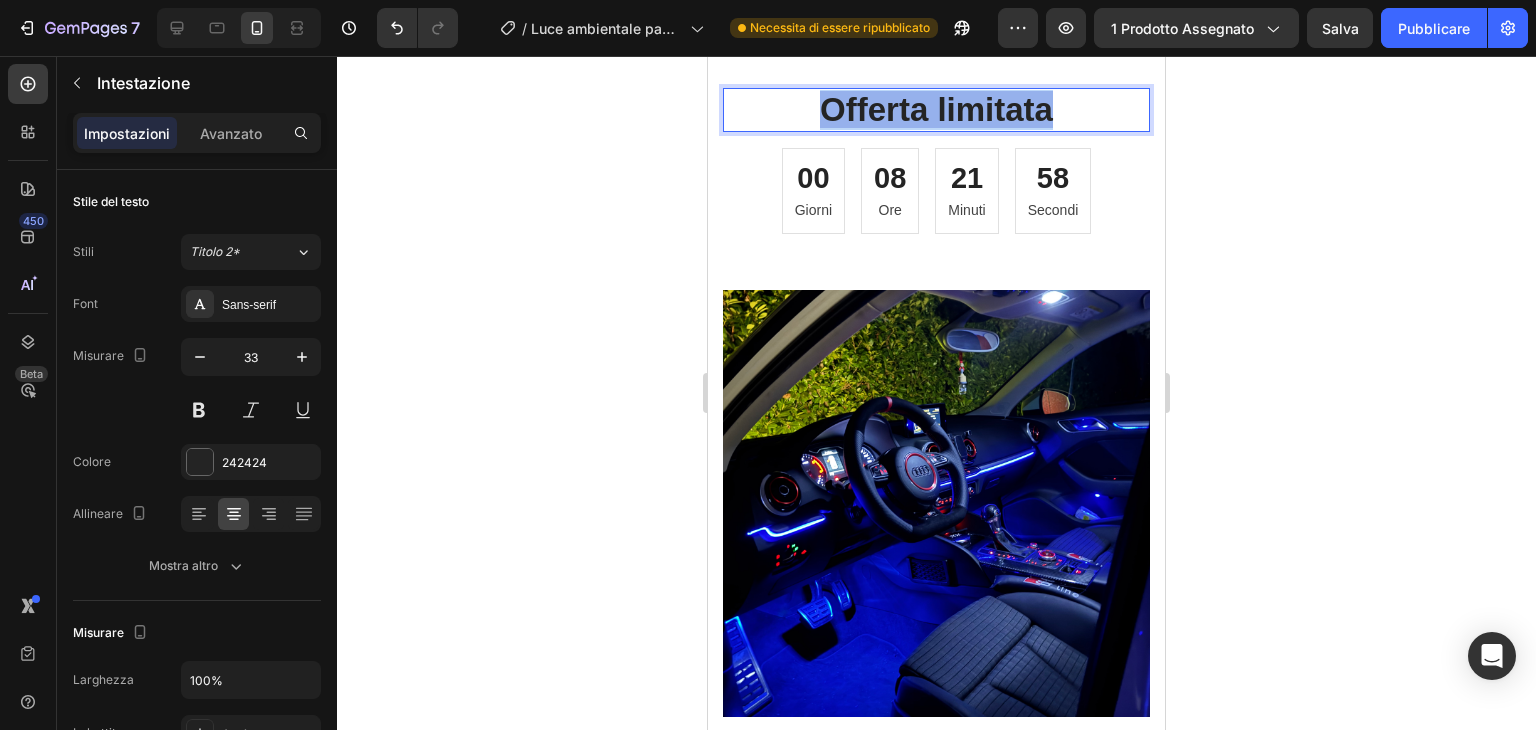 drag, startPoint x: 791, startPoint y: 394, endPoint x: 1067, endPoint y: 394, distance: 276 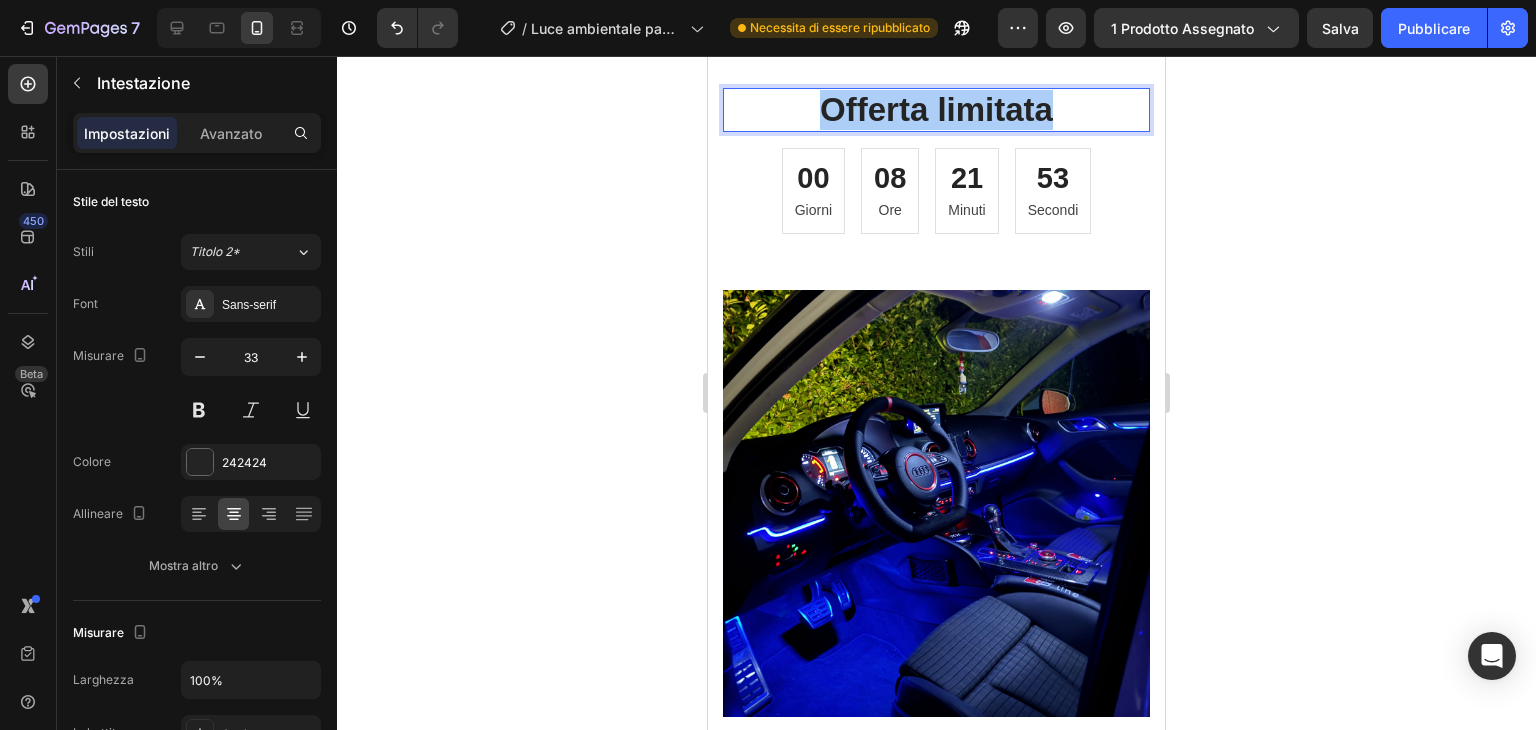drag, startPoint x: 313, startPoint y: 334, endPoint x: 586, endPoint y: 409, distance: 283.1148 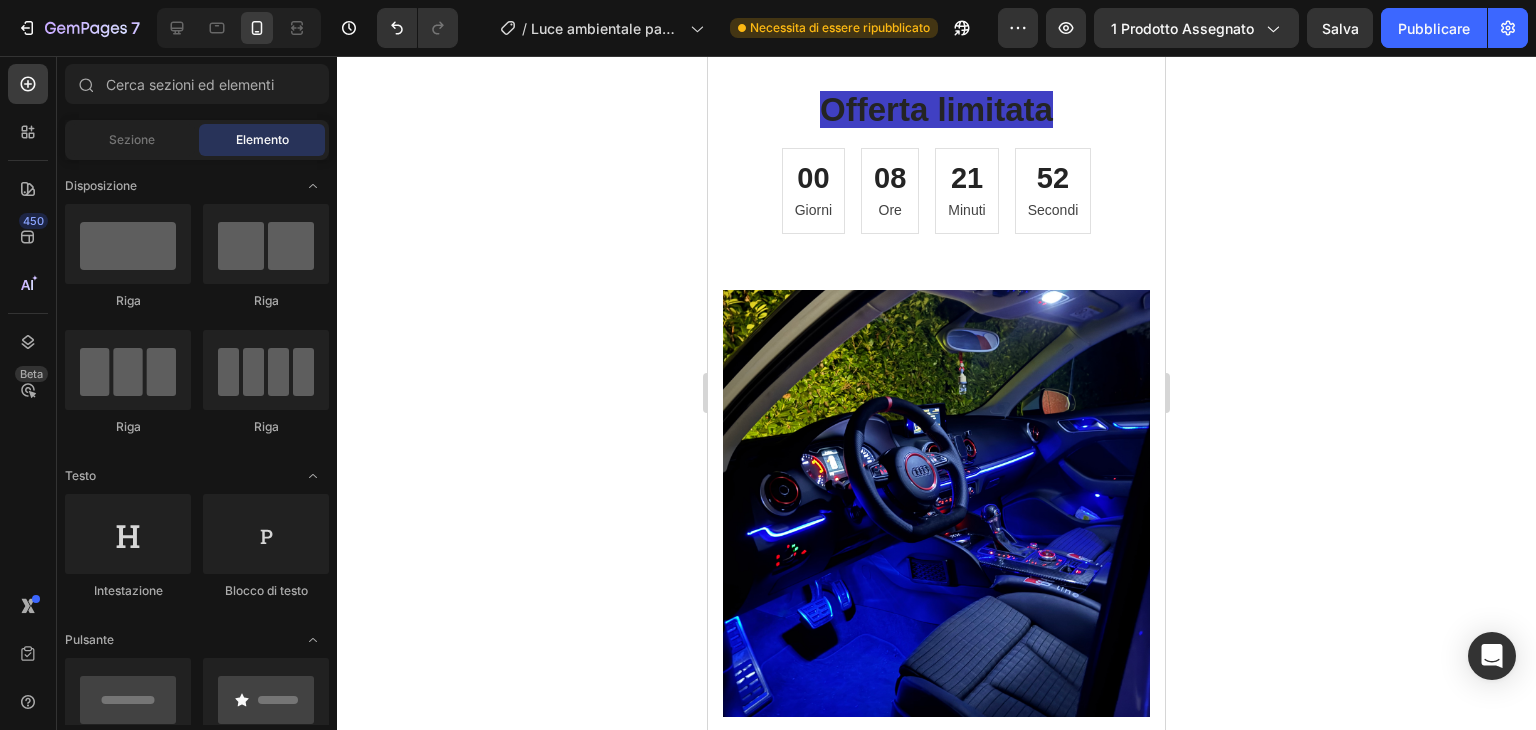 click 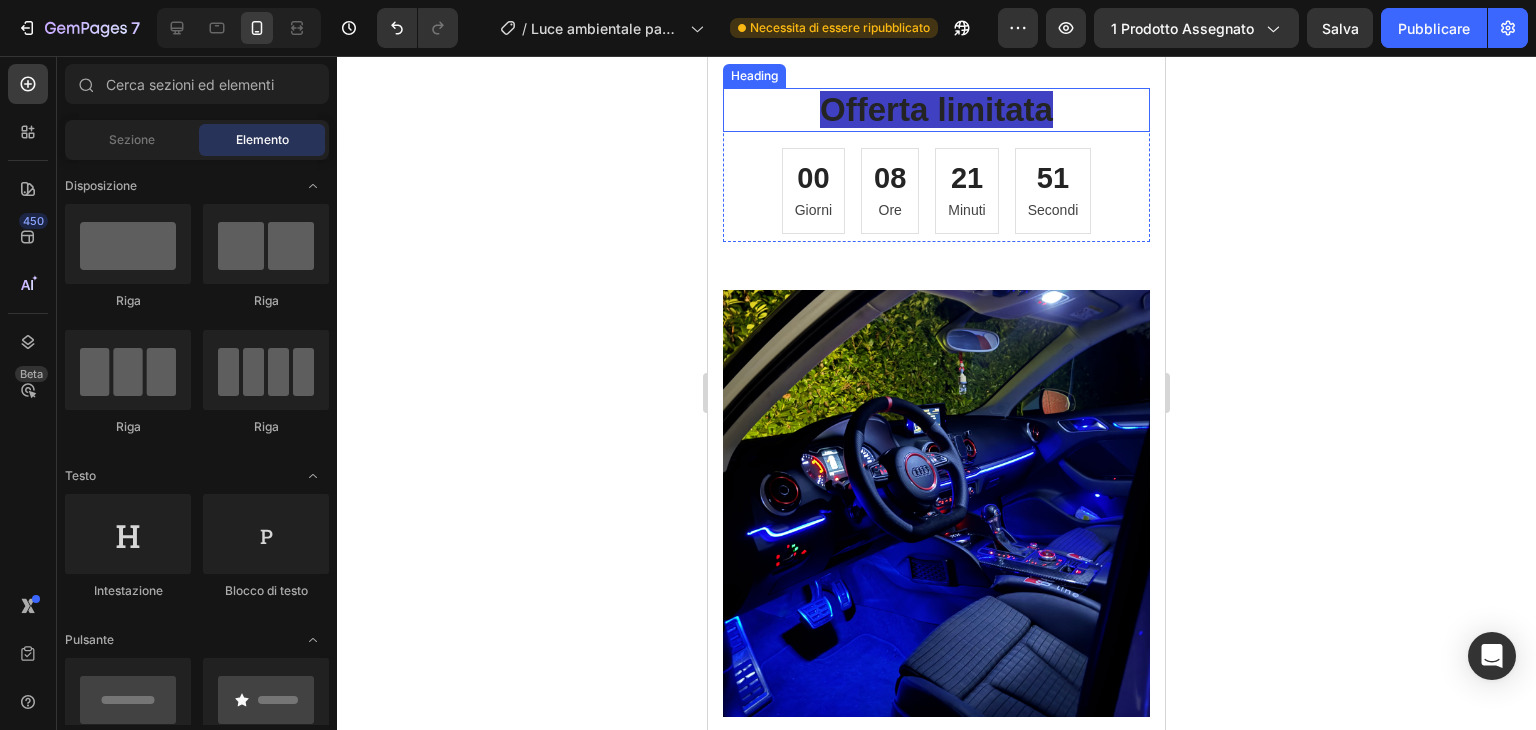 click on "Offerta limitata" at bounding box center (936, 109) 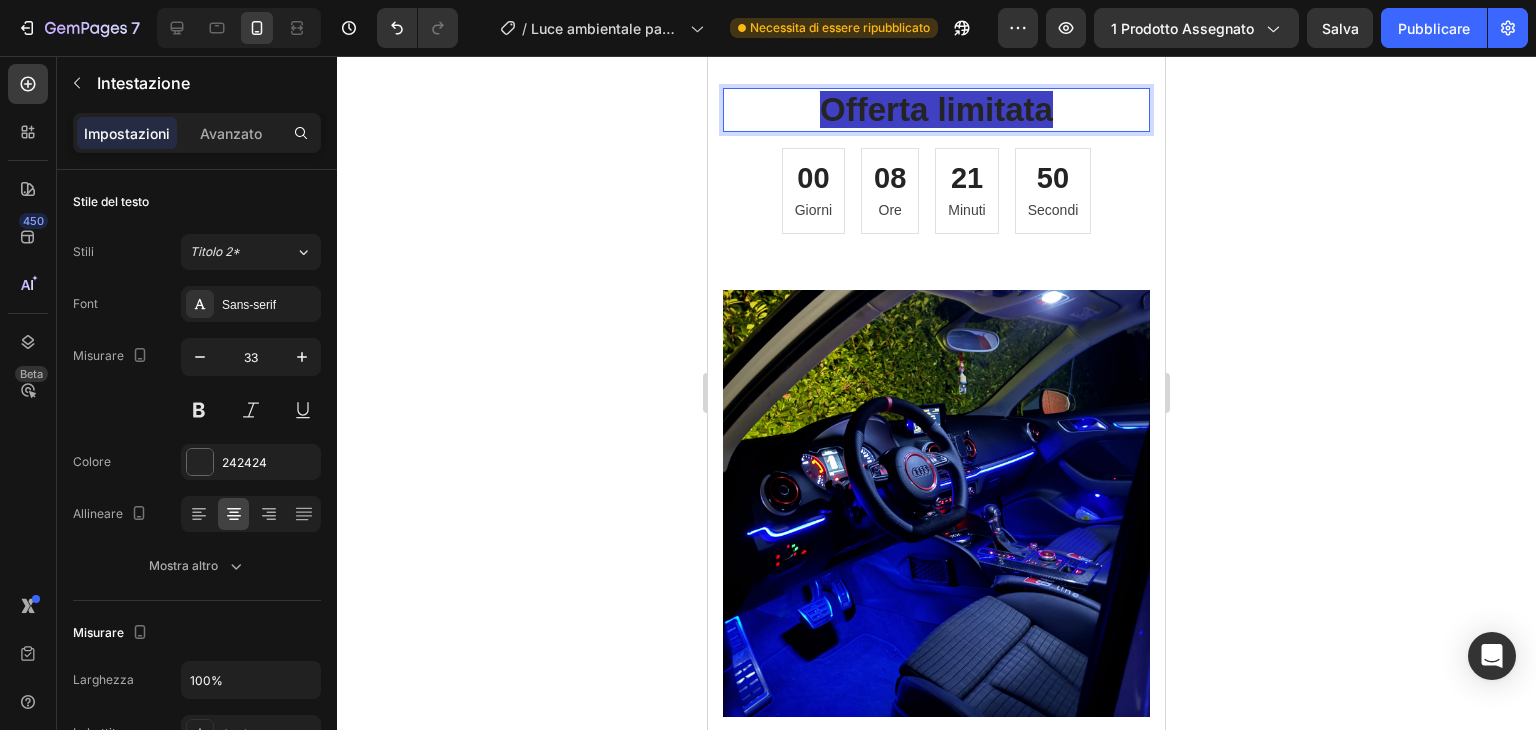 click on "Offerta limitata" at bounding box center [936, 109] 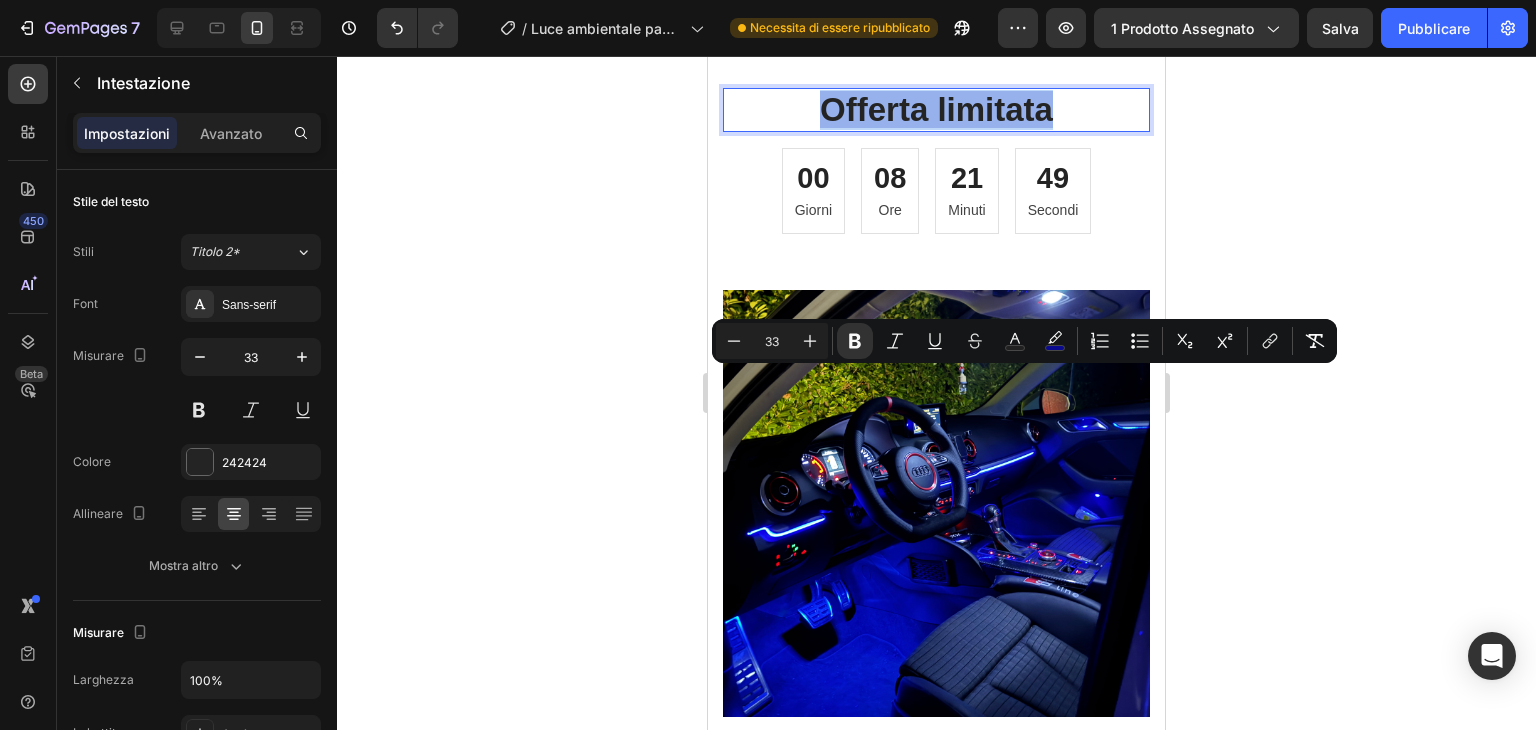 drag, startPoint x: 821, startPoint y: 393, endPoint x: 1043, endPoint y: 411, distance: 222.72853 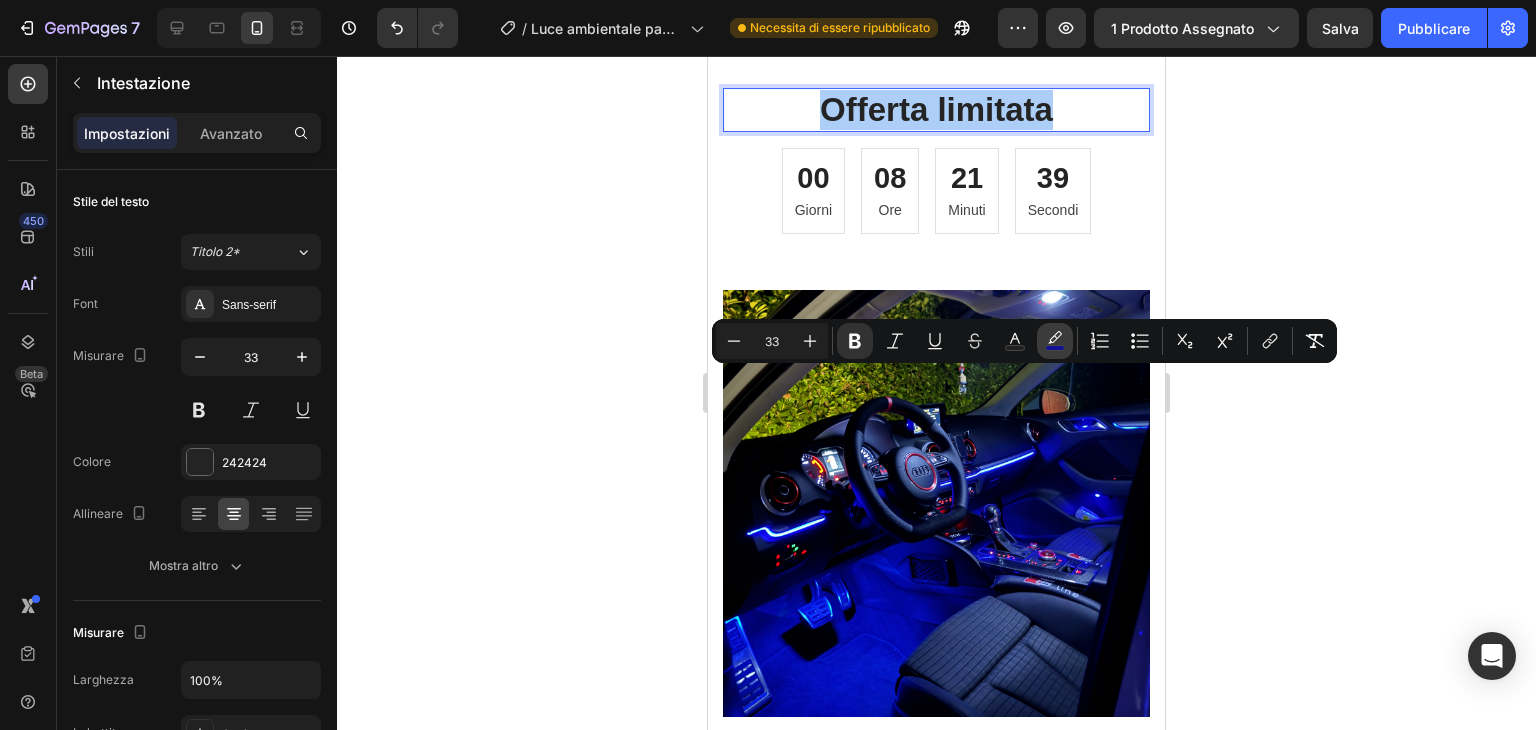 click 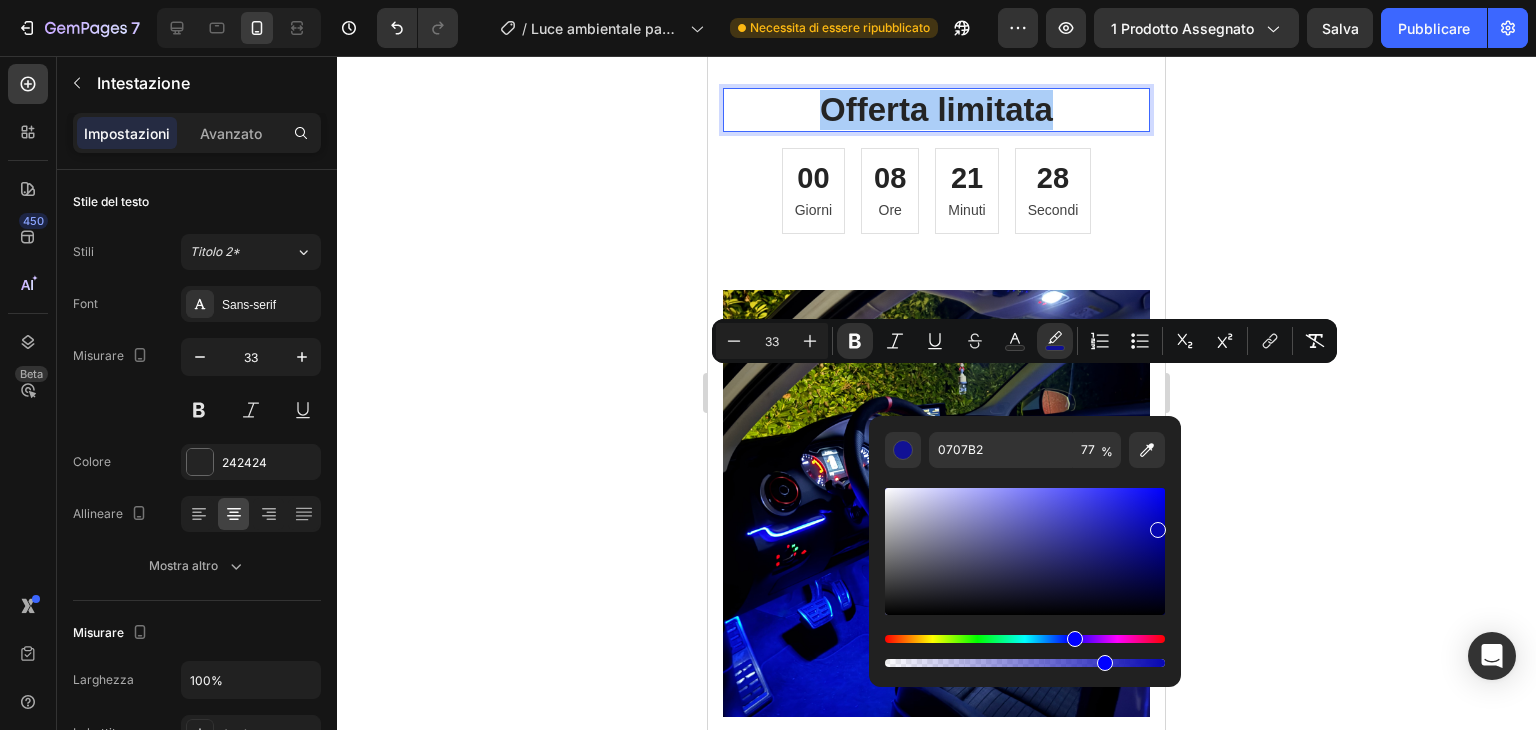 click 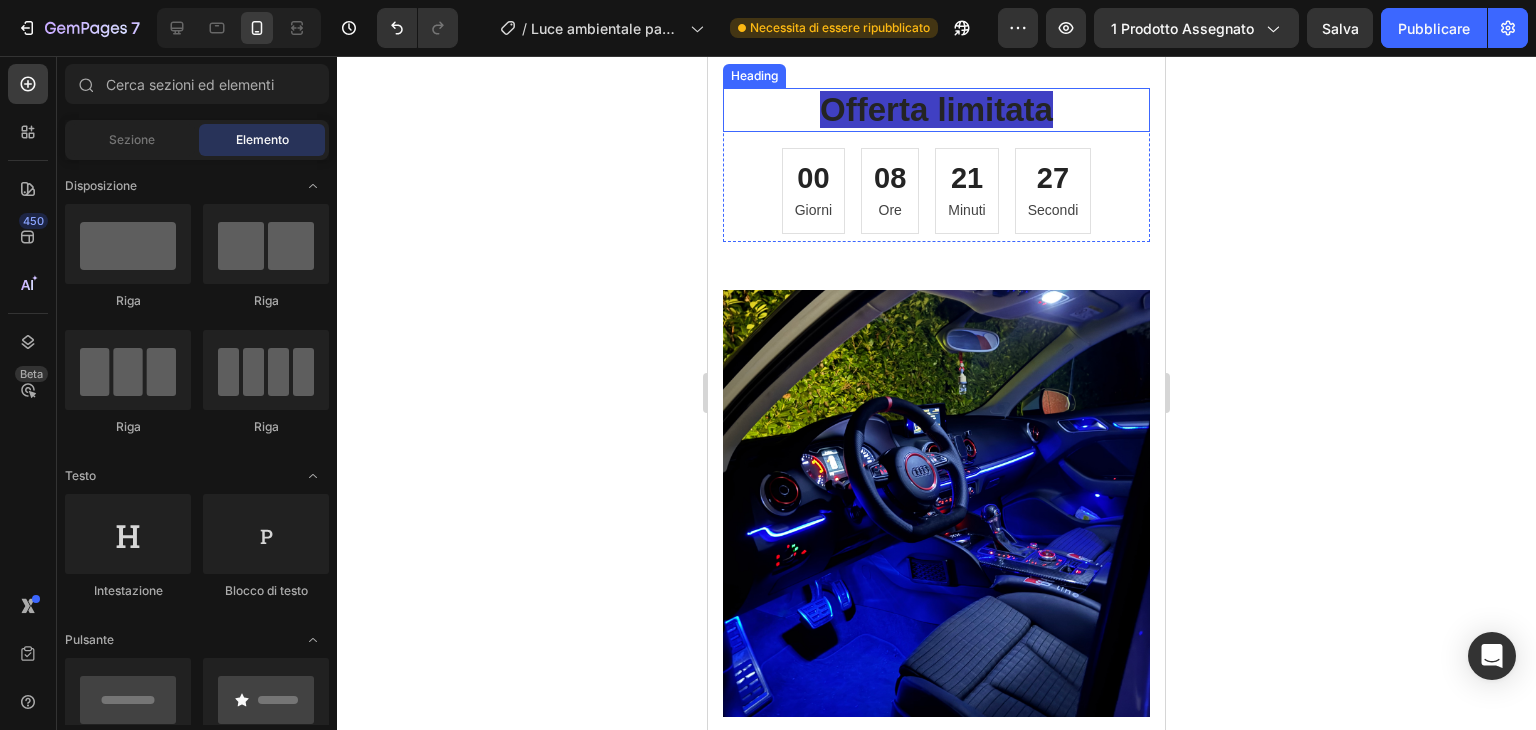 click on "⁠⁠⁠⁠⁠⁠⁠ Offerta limitata" at bounding box center [936, 110] 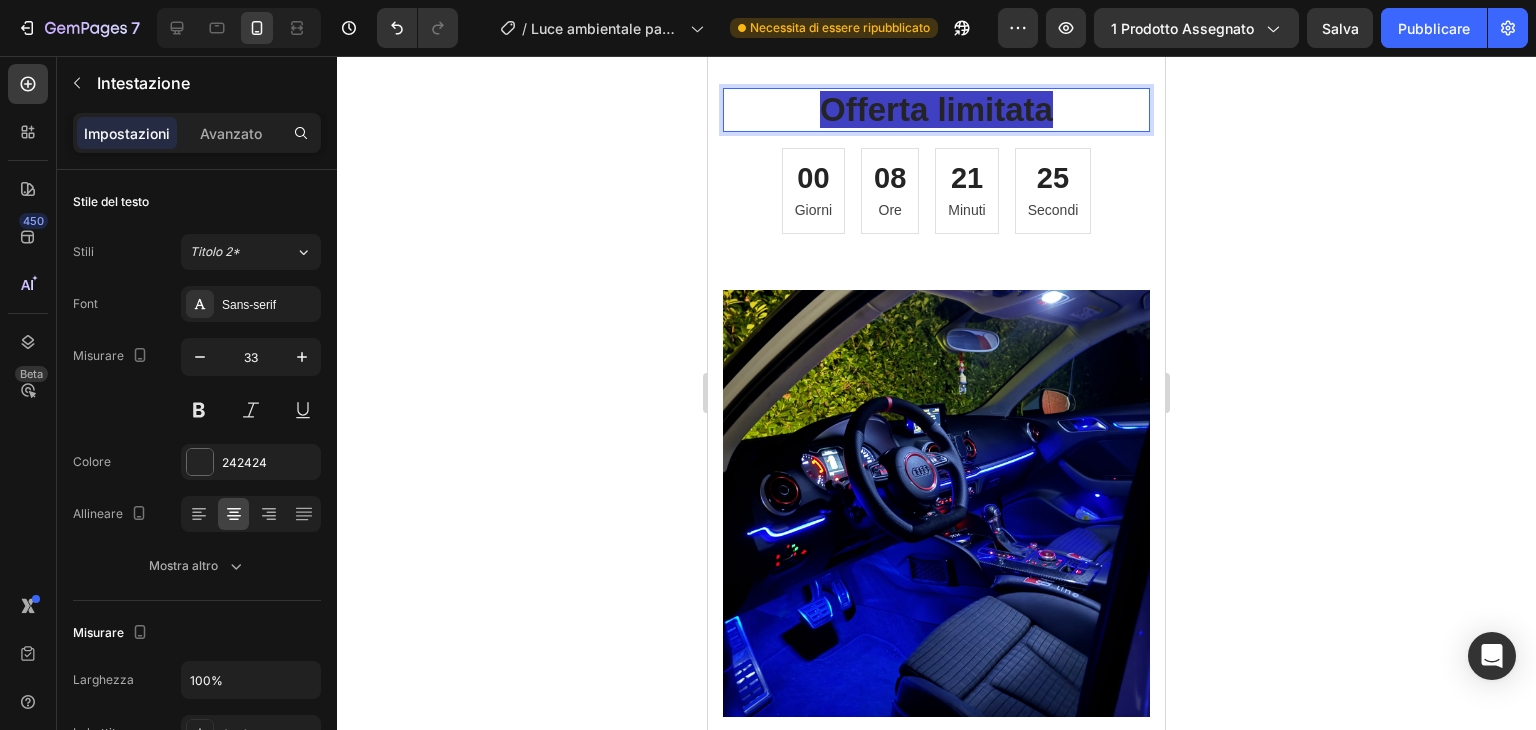 click on "Offerta limitata" at bounding box center [936, 110] 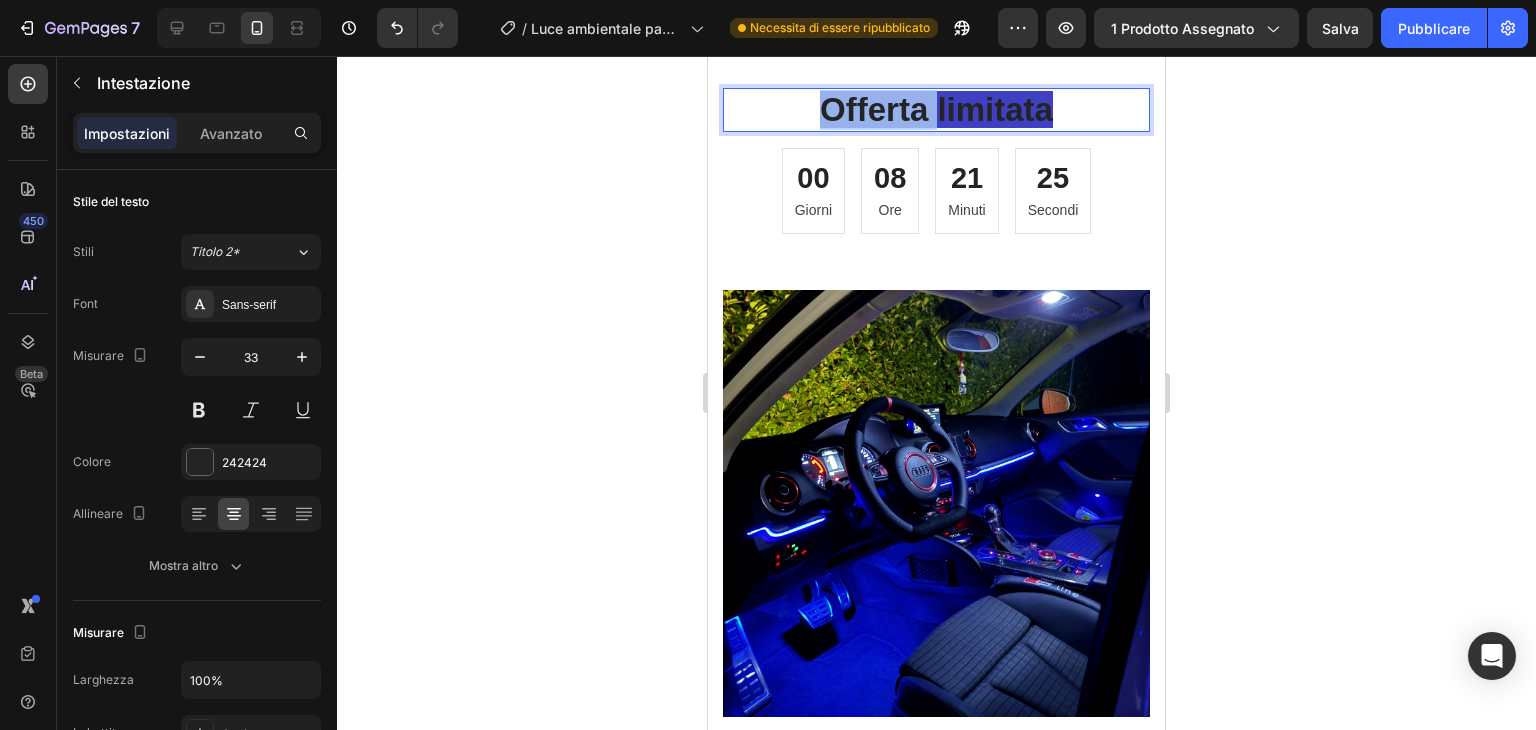 click on "Offerta limitata" at bounding box center [936, 110] 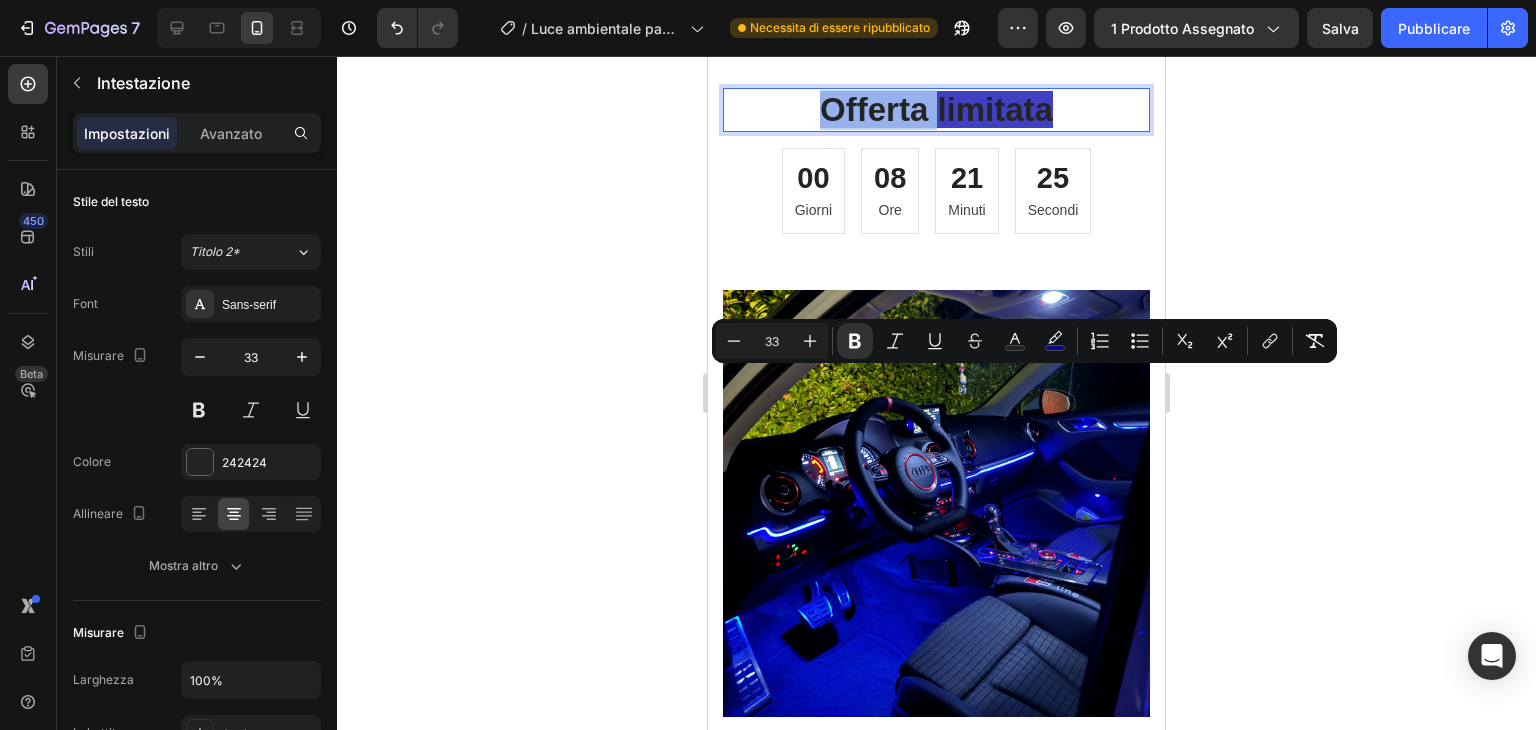 click on "Offerta limitata" at bounding box center (936, 110) 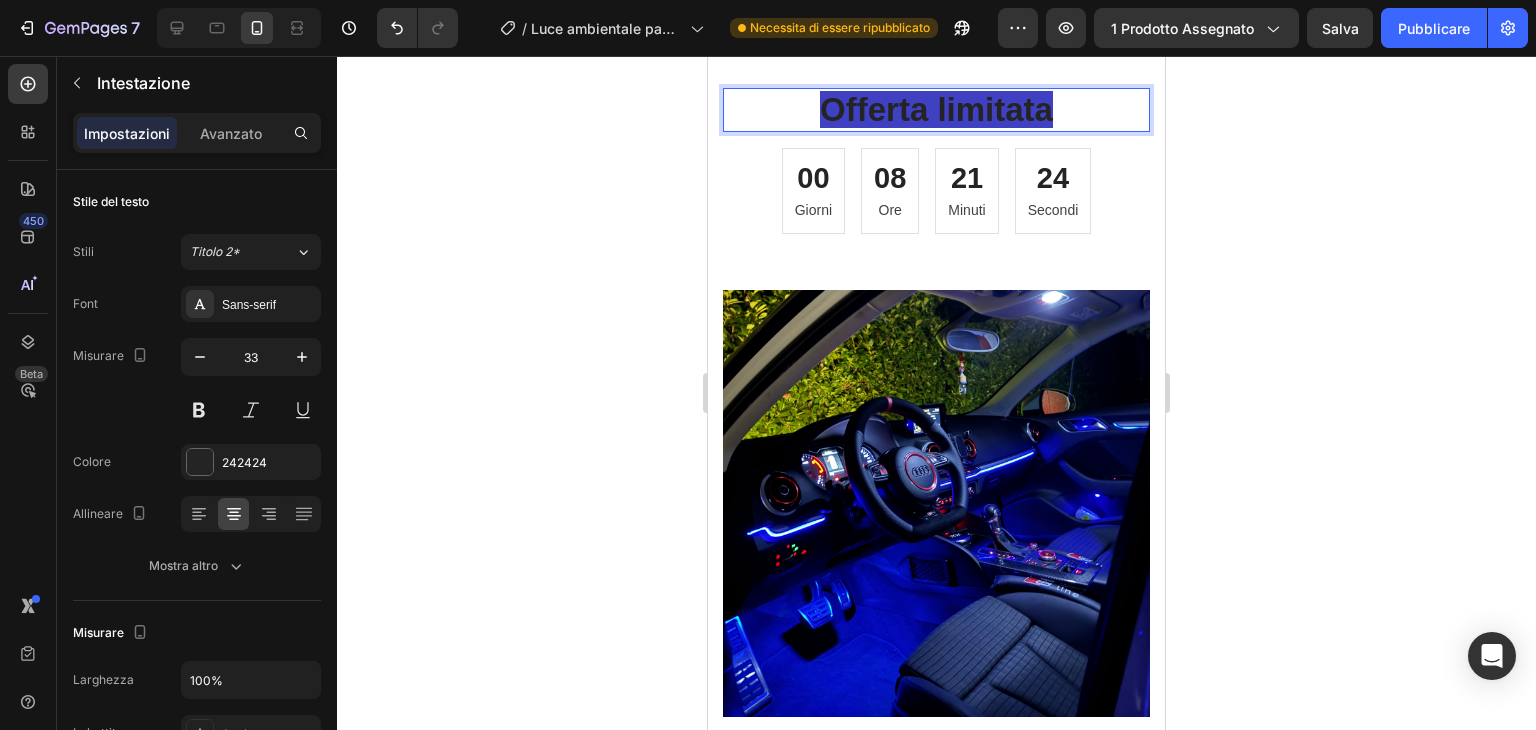 click on "Offerta limitata" at bounding box center [936, 109] 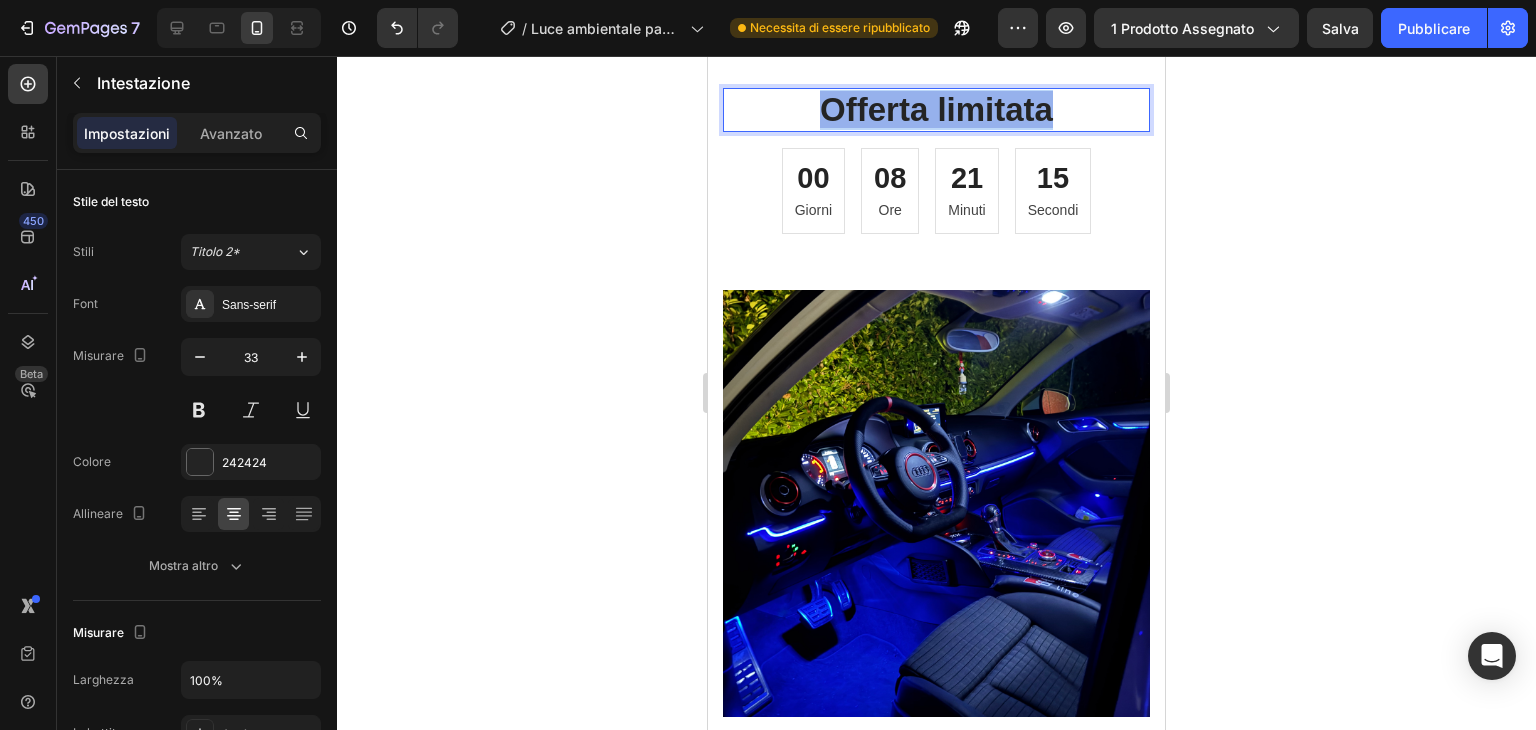 drag, startPoint x: 1062, startPoint y: 387, endPoint x: 760, endPoint y: 389, distance: 302.00662 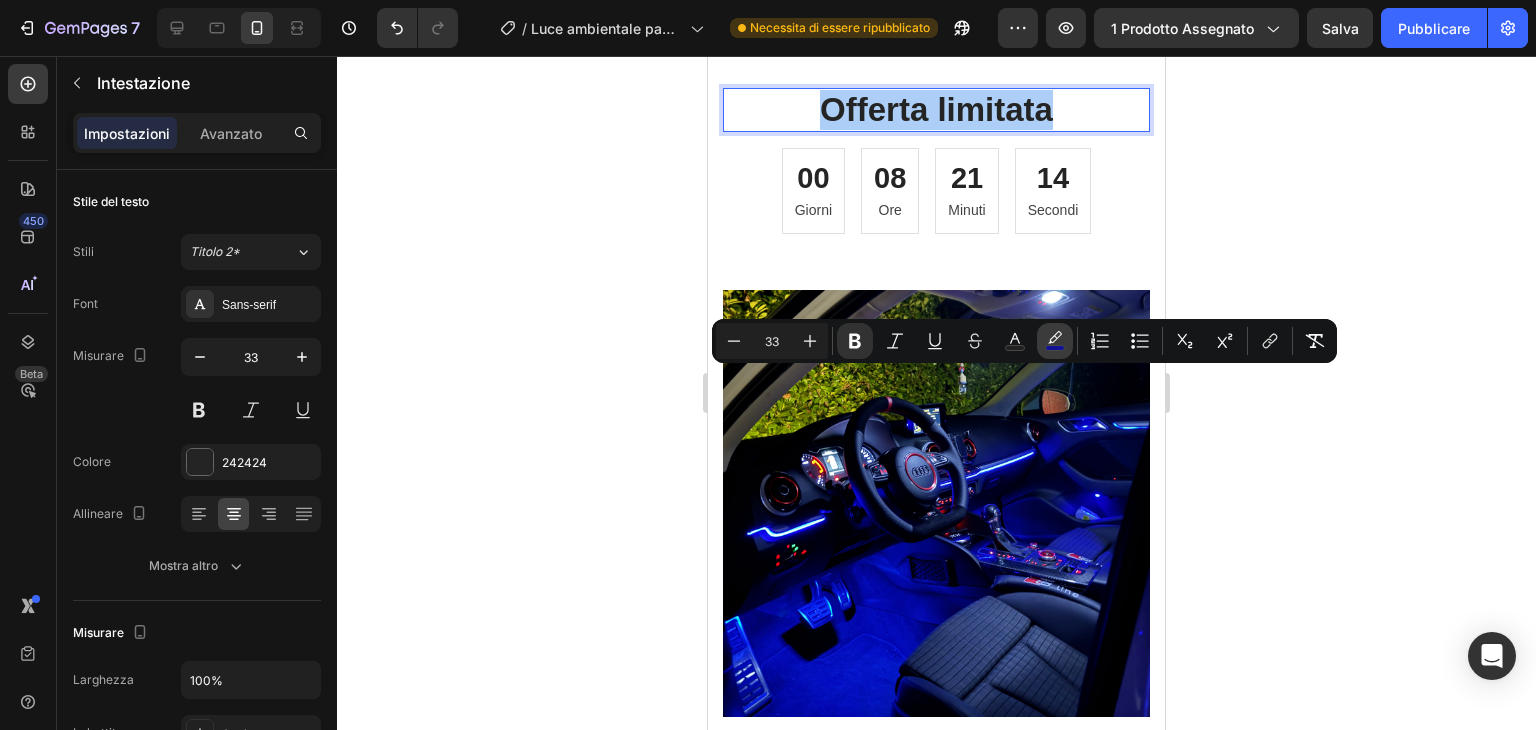 click 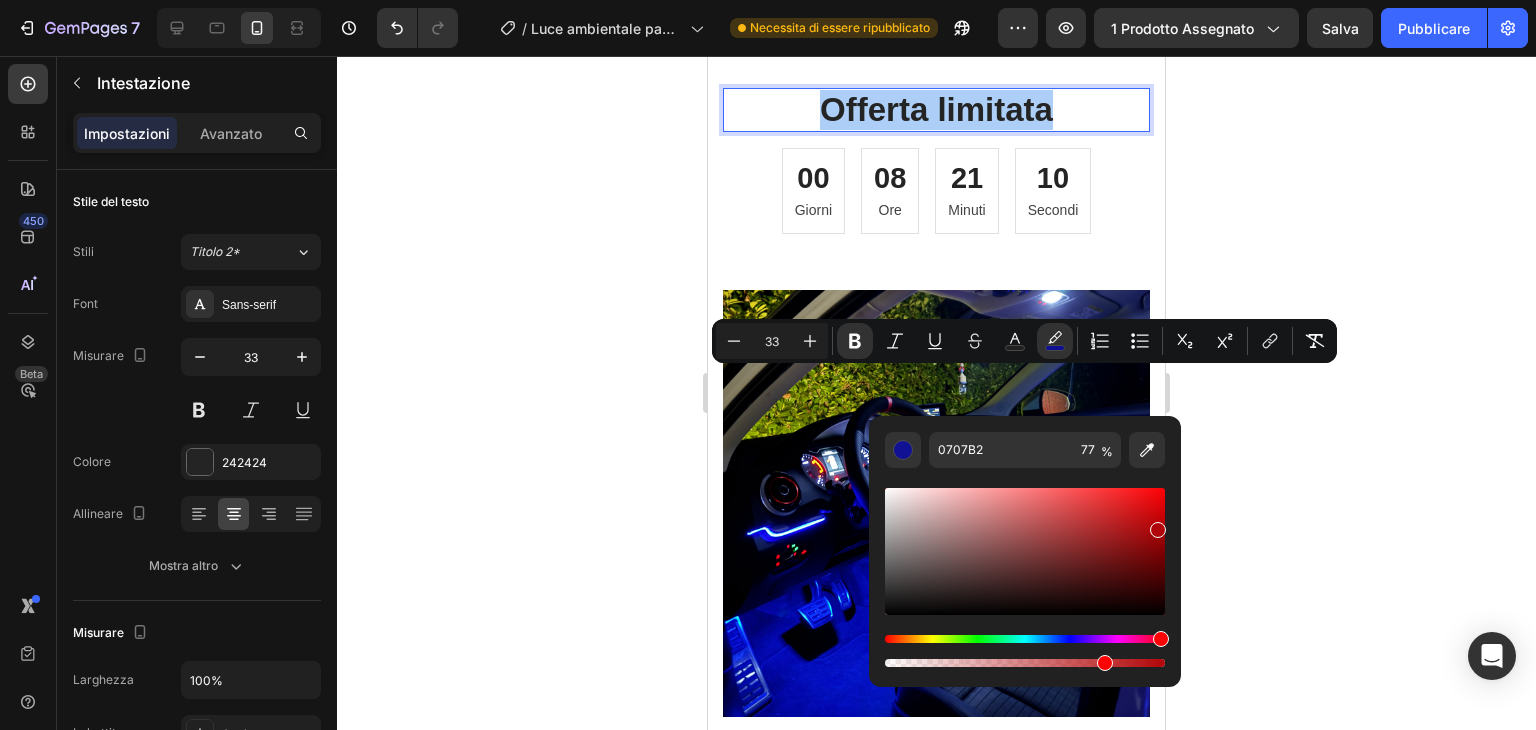 drag, startPoint x: 1069, startPoint y: 633, endPoint x: 1203, endPoint y: 635, distance: 134.01492 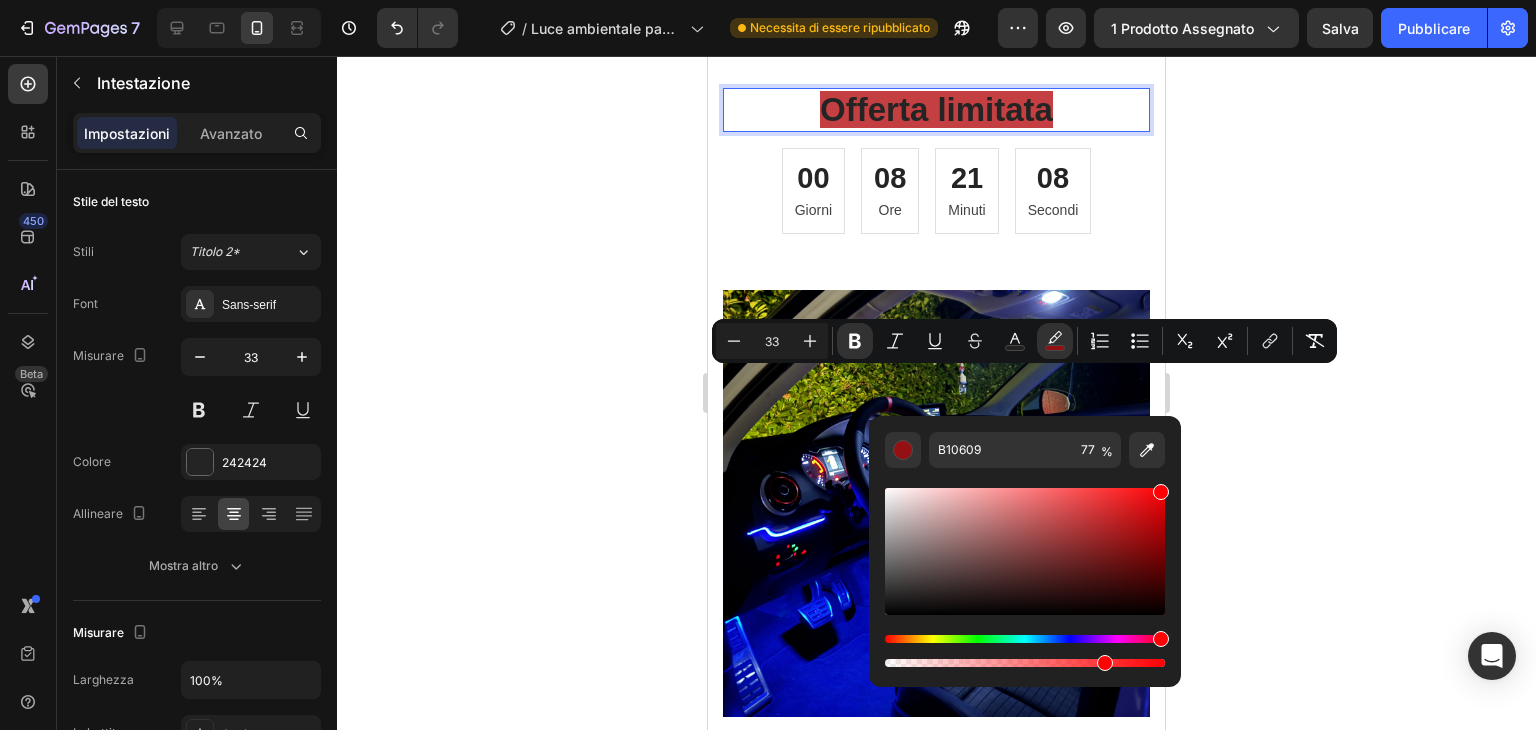 drag, startPoint x: 1162, startPoint y: 525, endPoint x: 1179, endPoint y: 473, distance: 54.708317 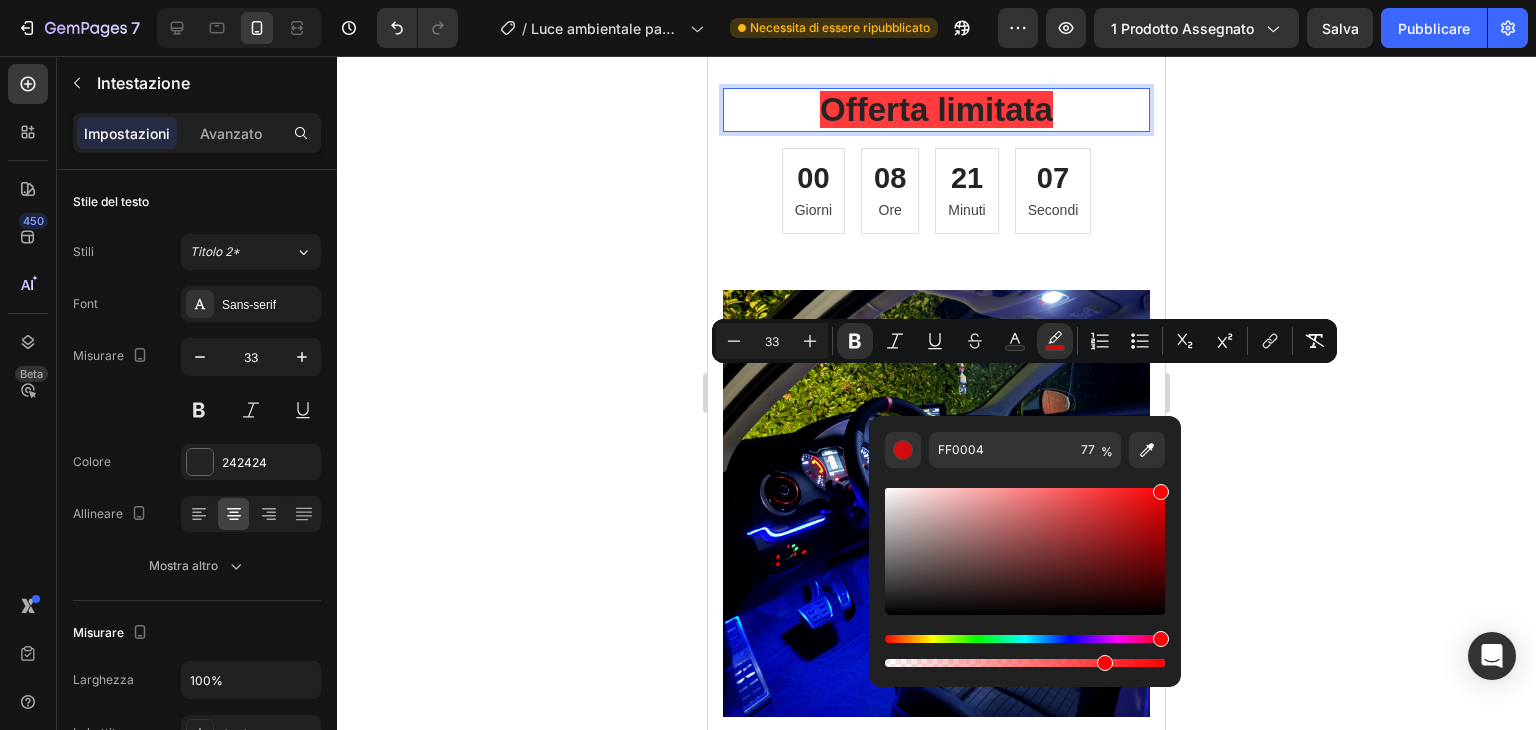 click 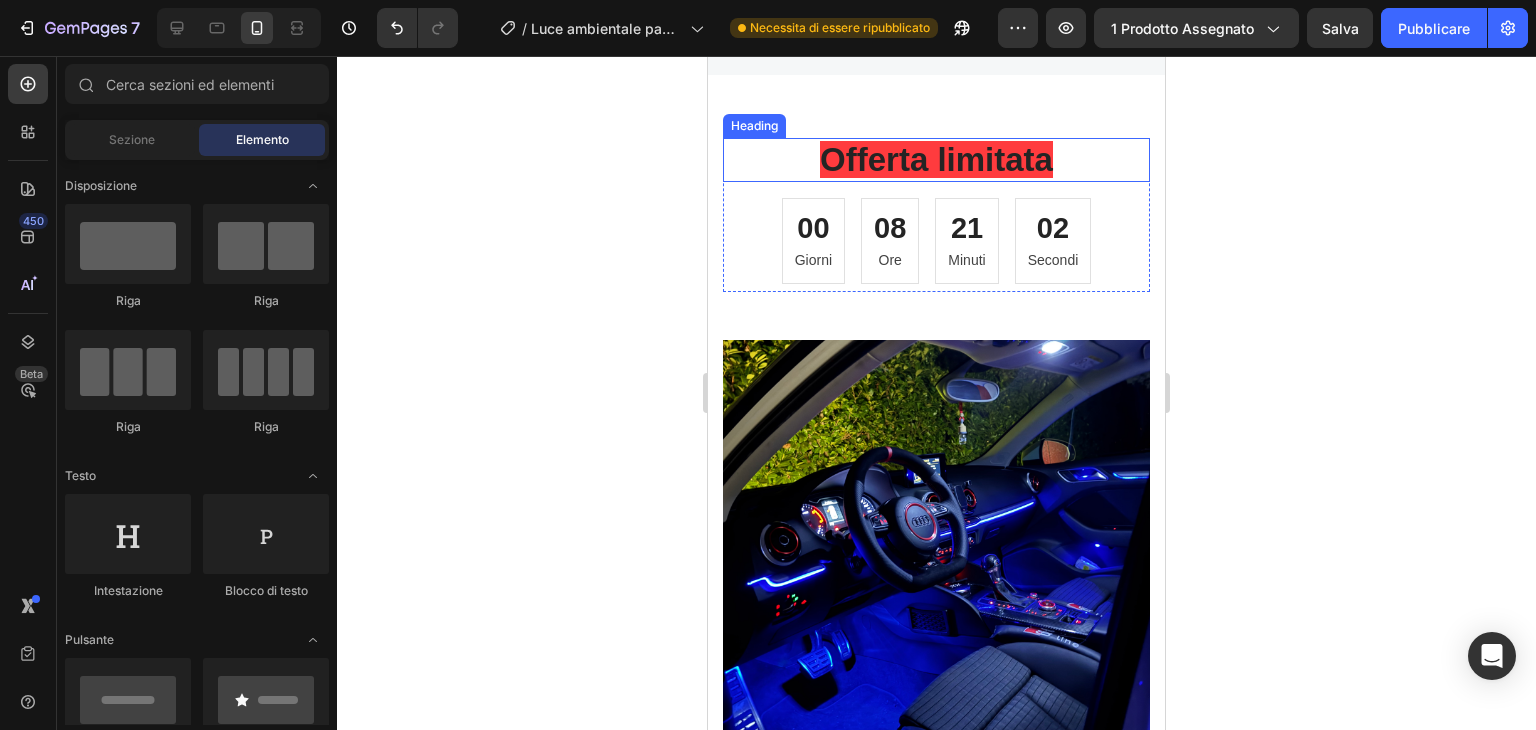 scroll, scrollTop: 5780, scrollLeft: 0, axis: vertical 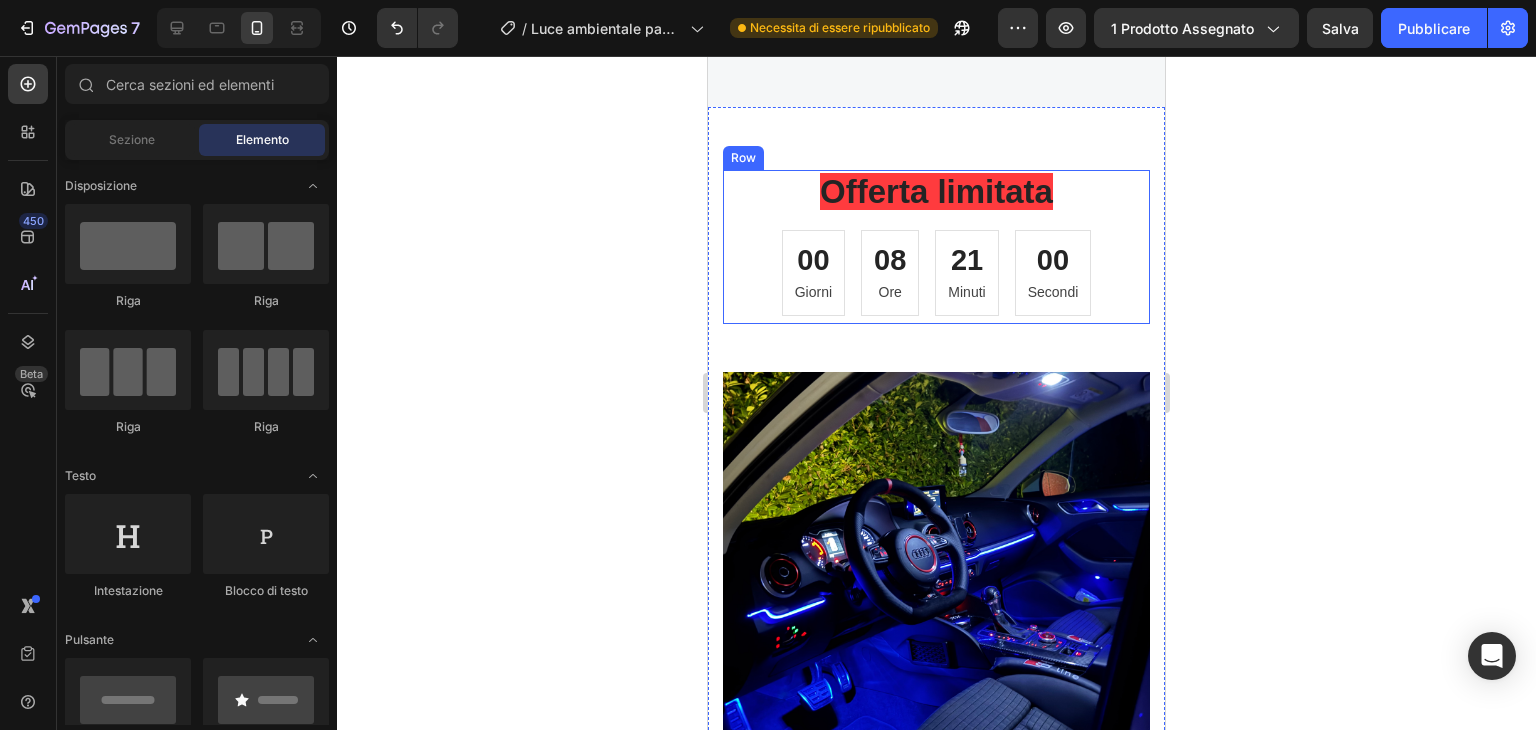 click on "⁠⁠⁠⁠⁠⁠⁠ Offerta limitata Heading 00 Giorni 08 Ore 21 Minuti 00 Secondi CountDown Timer" at bounding box center [936, 246] 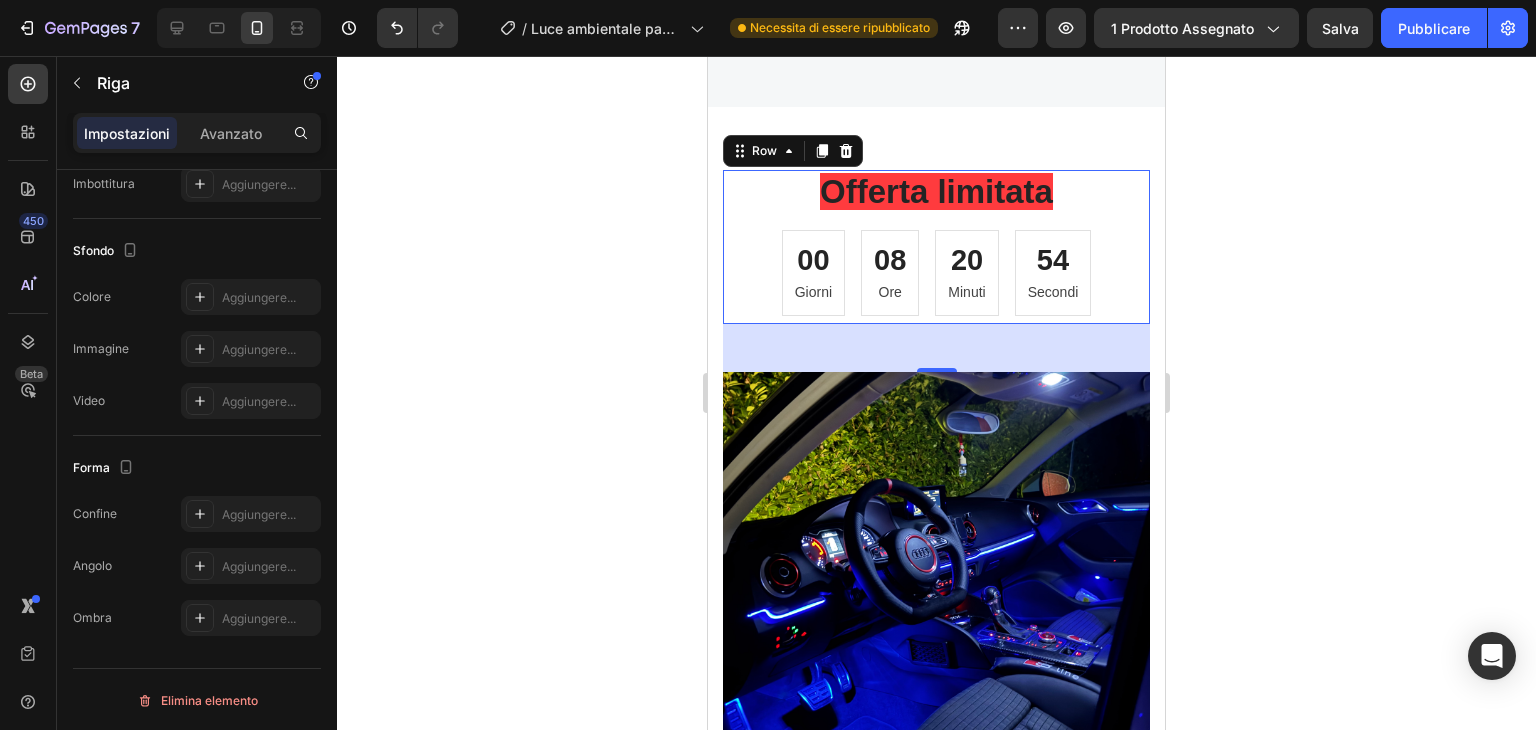 scroll, scrollTop: 0, scrollLeft: 0, axis: both 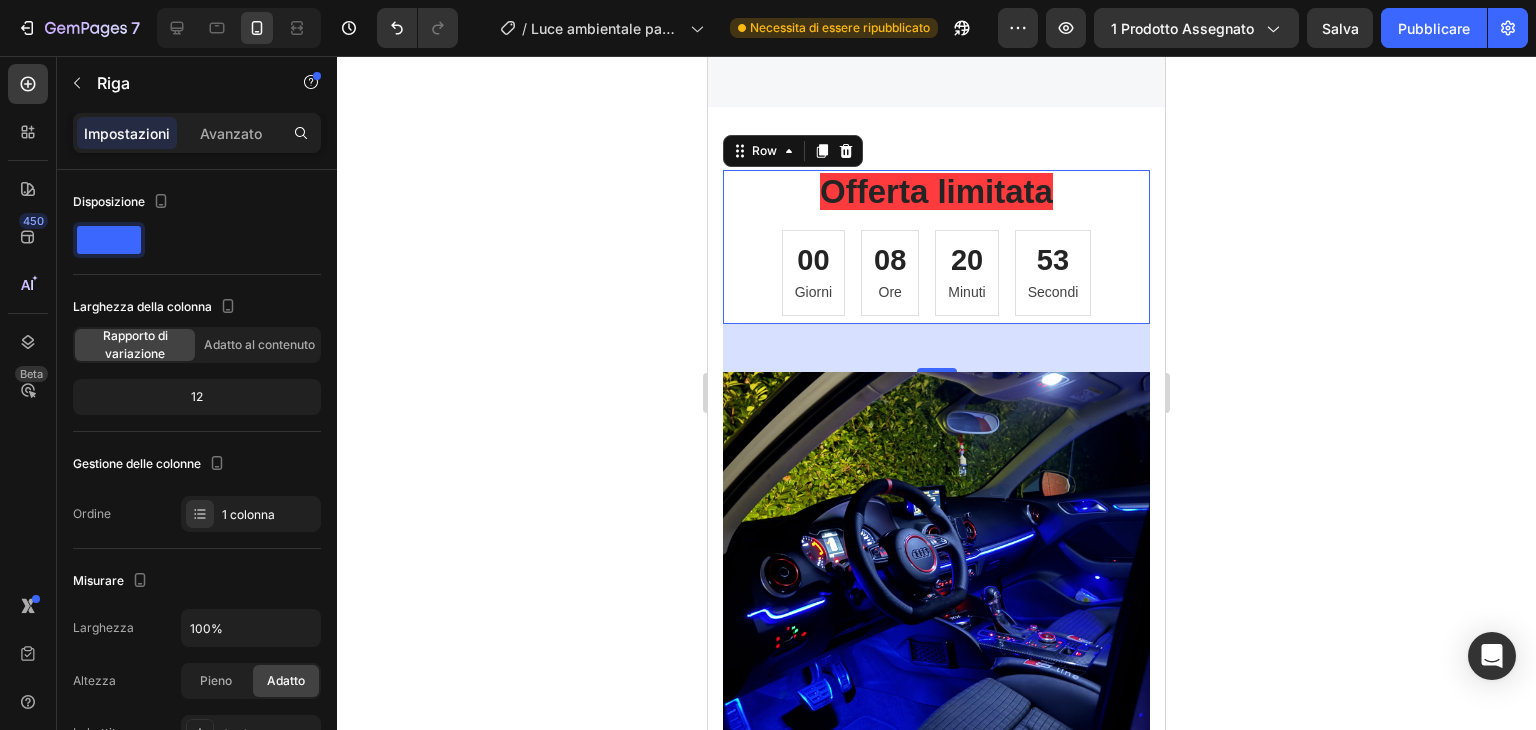 click 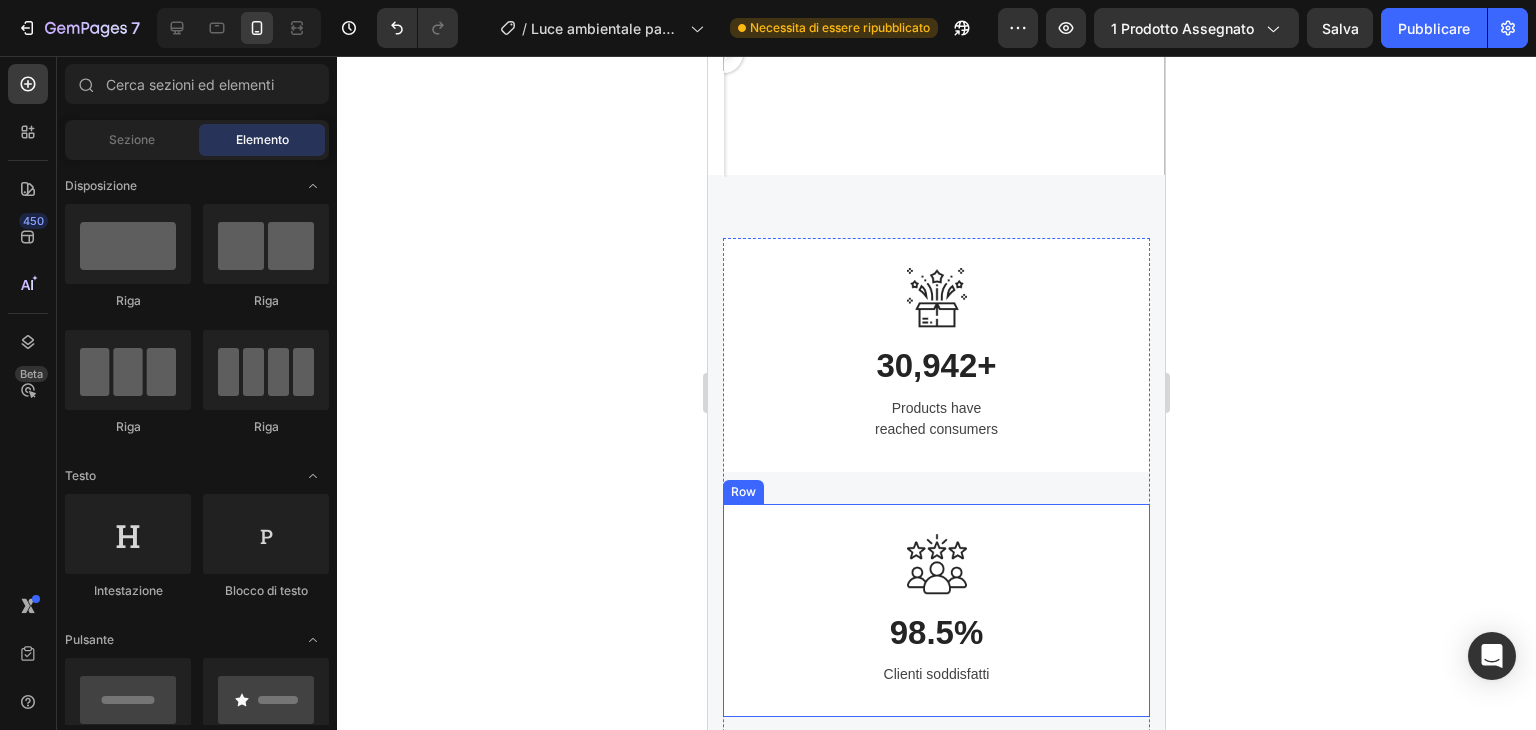 scroll, scrollTop: 2980, scrollLeft: 0, axis: vertical 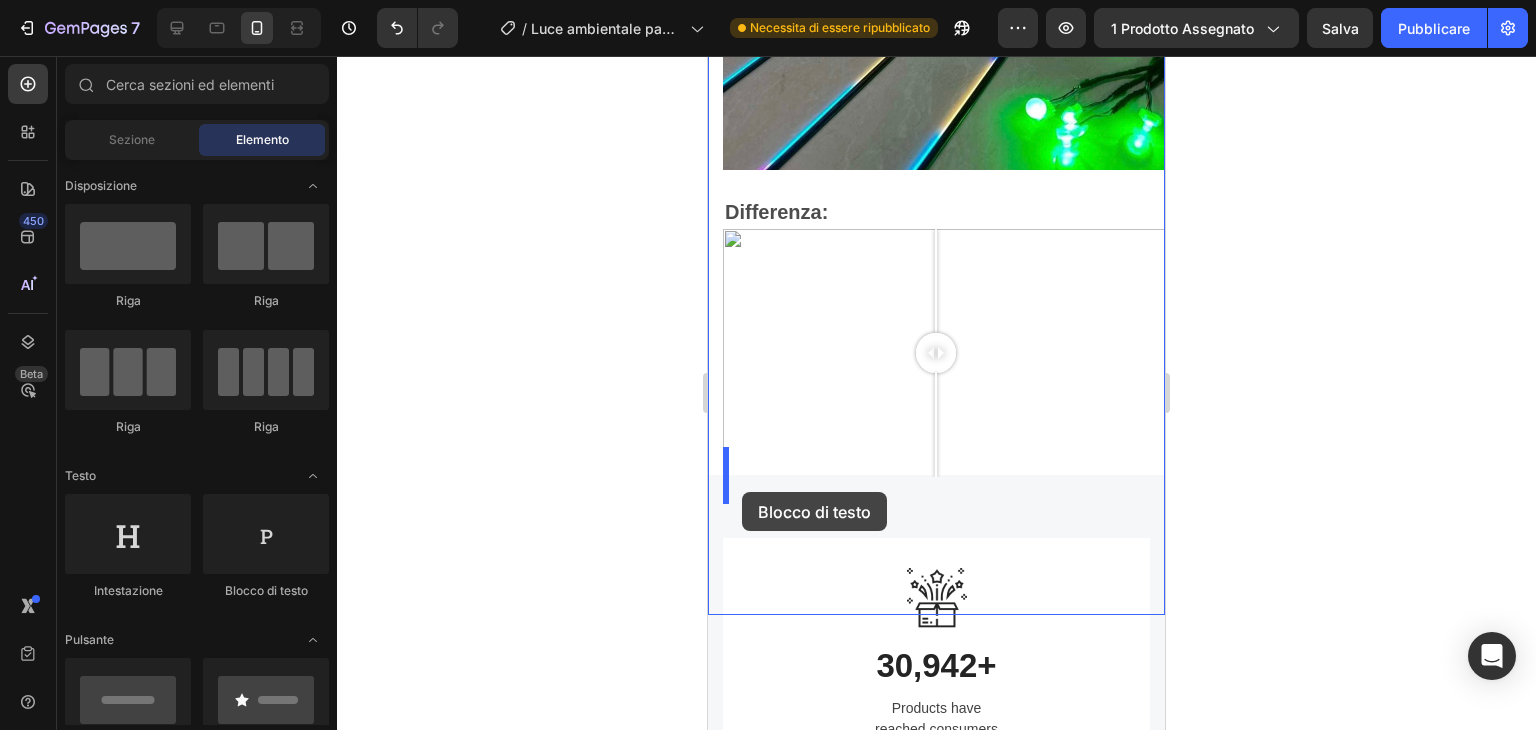drag, startPoint x: 964, startPoint y: 599, endPoint x: 742, endPoint y: 492, distance: 246.44066 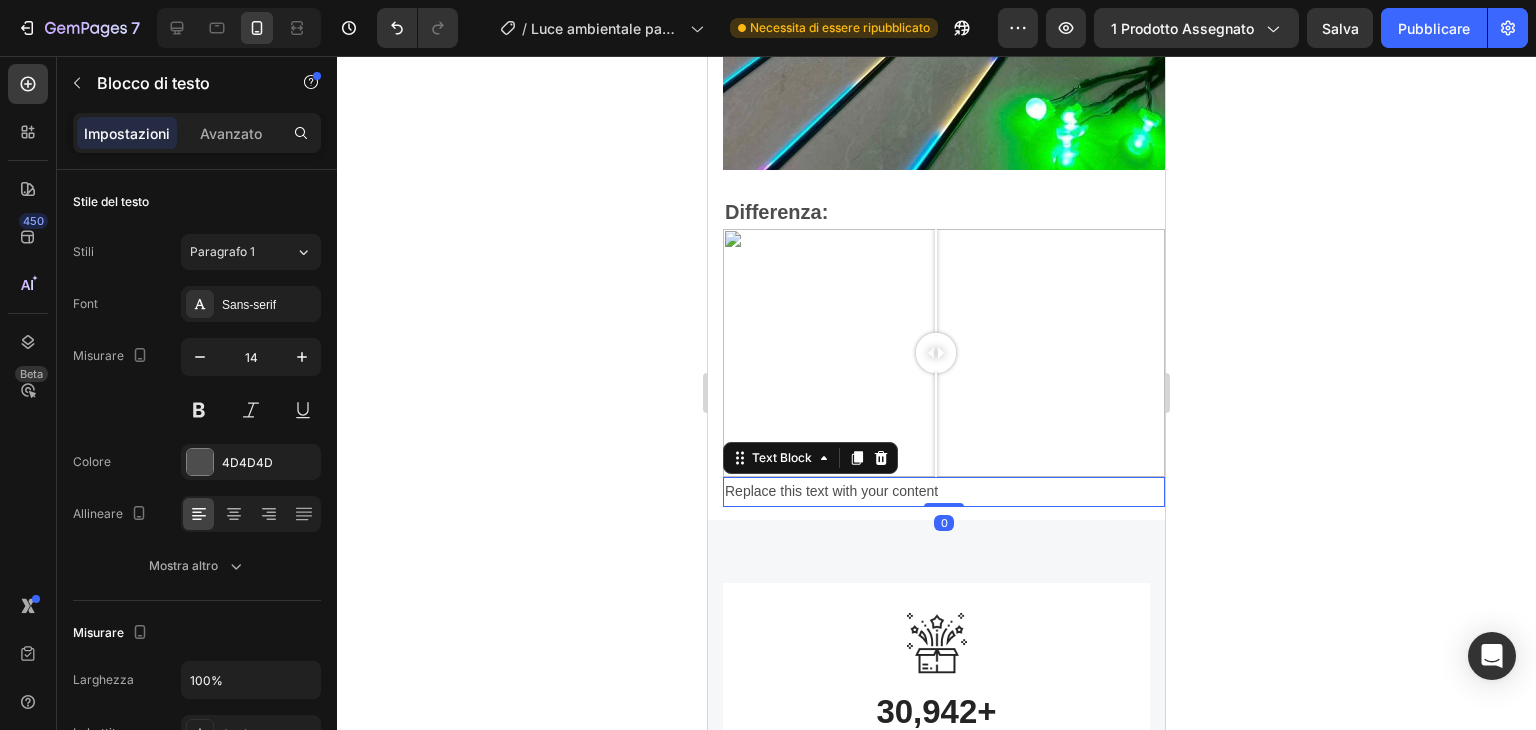 click on "Replace this text with your content" at bounding box center (944, 491) 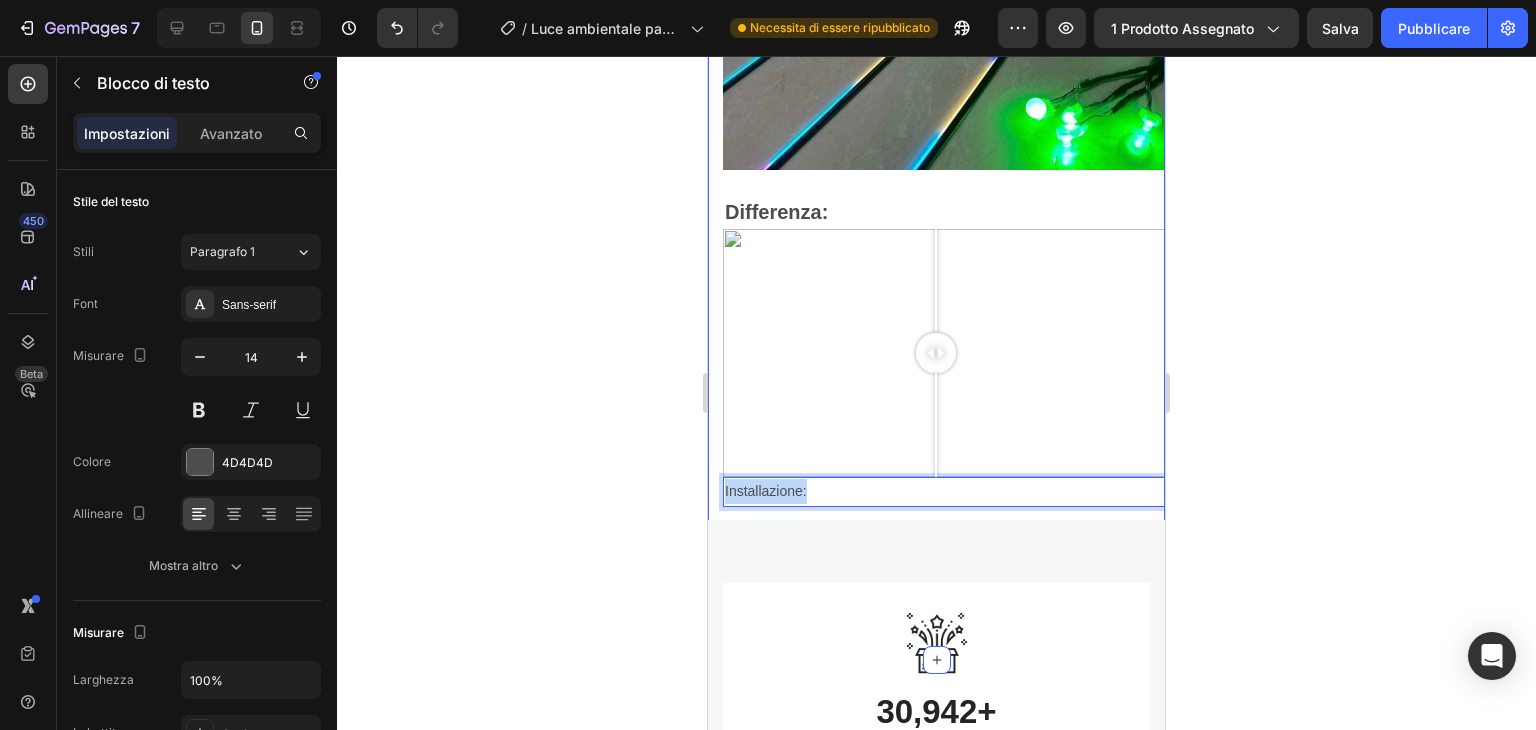 drag, startPoint x: 818, startPoint y: 459, endPoint x: 712, endPoint y: 471, distance: 106.677086 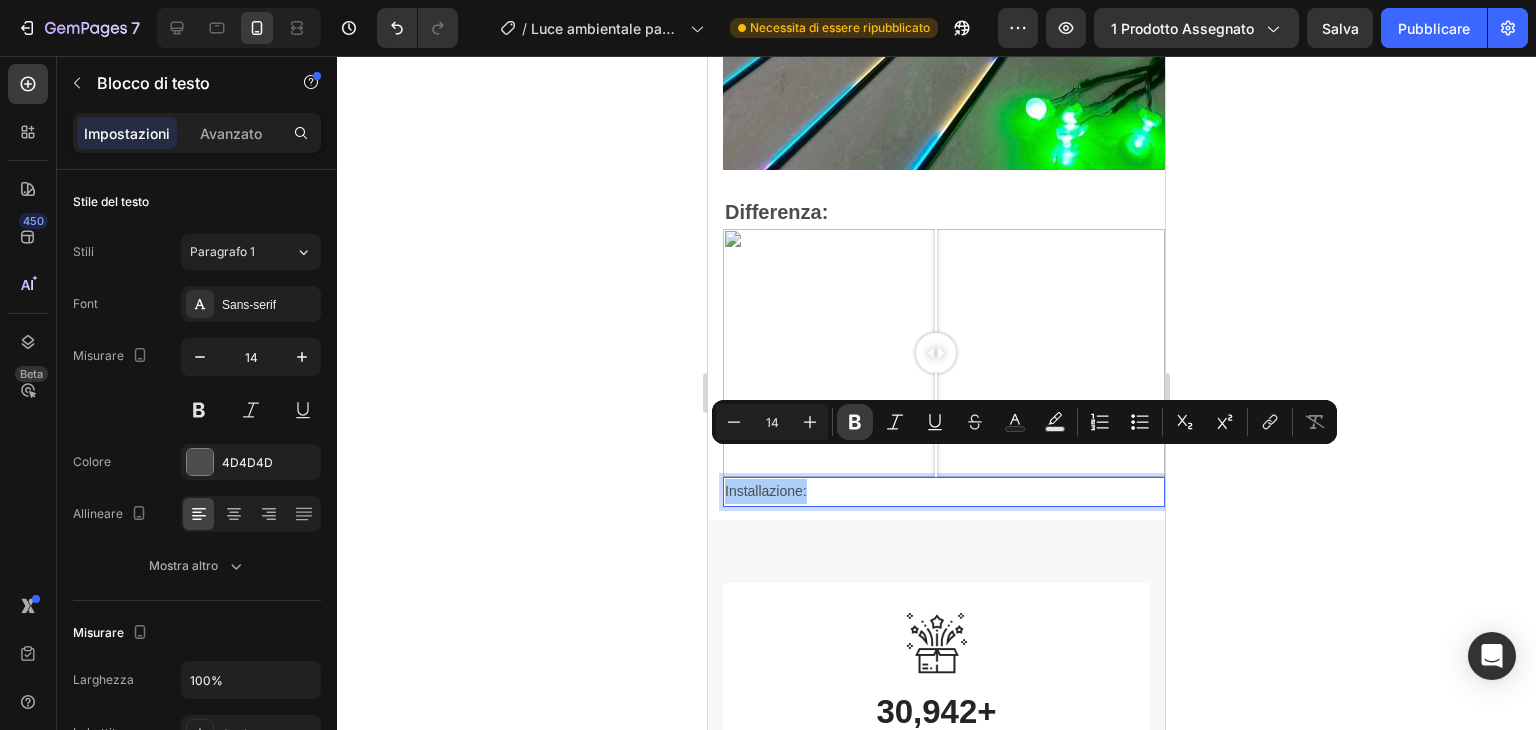 click 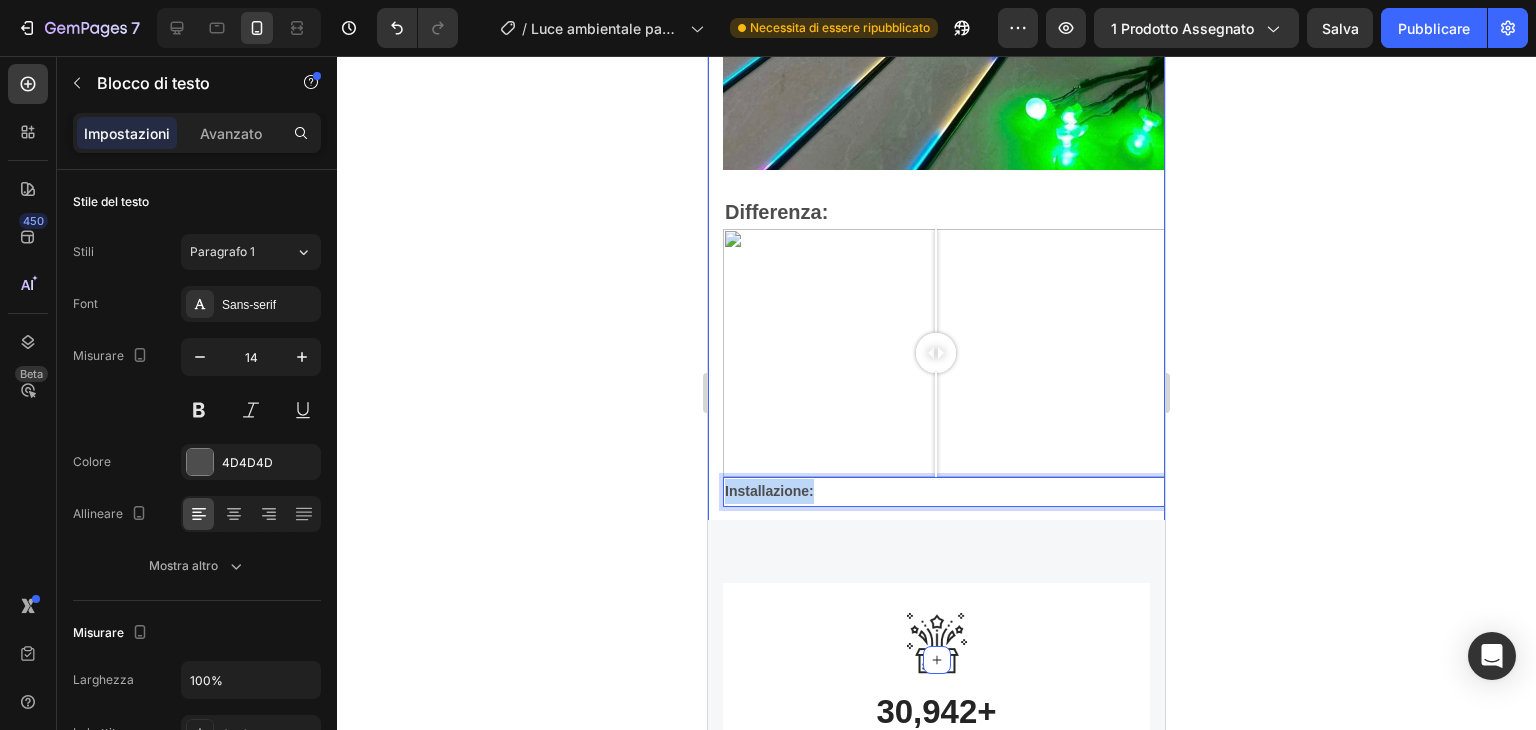 drag, startPoint x: 825, startPoint y: 463, endPoint x: 697, endPoint y: 463, distance: 128 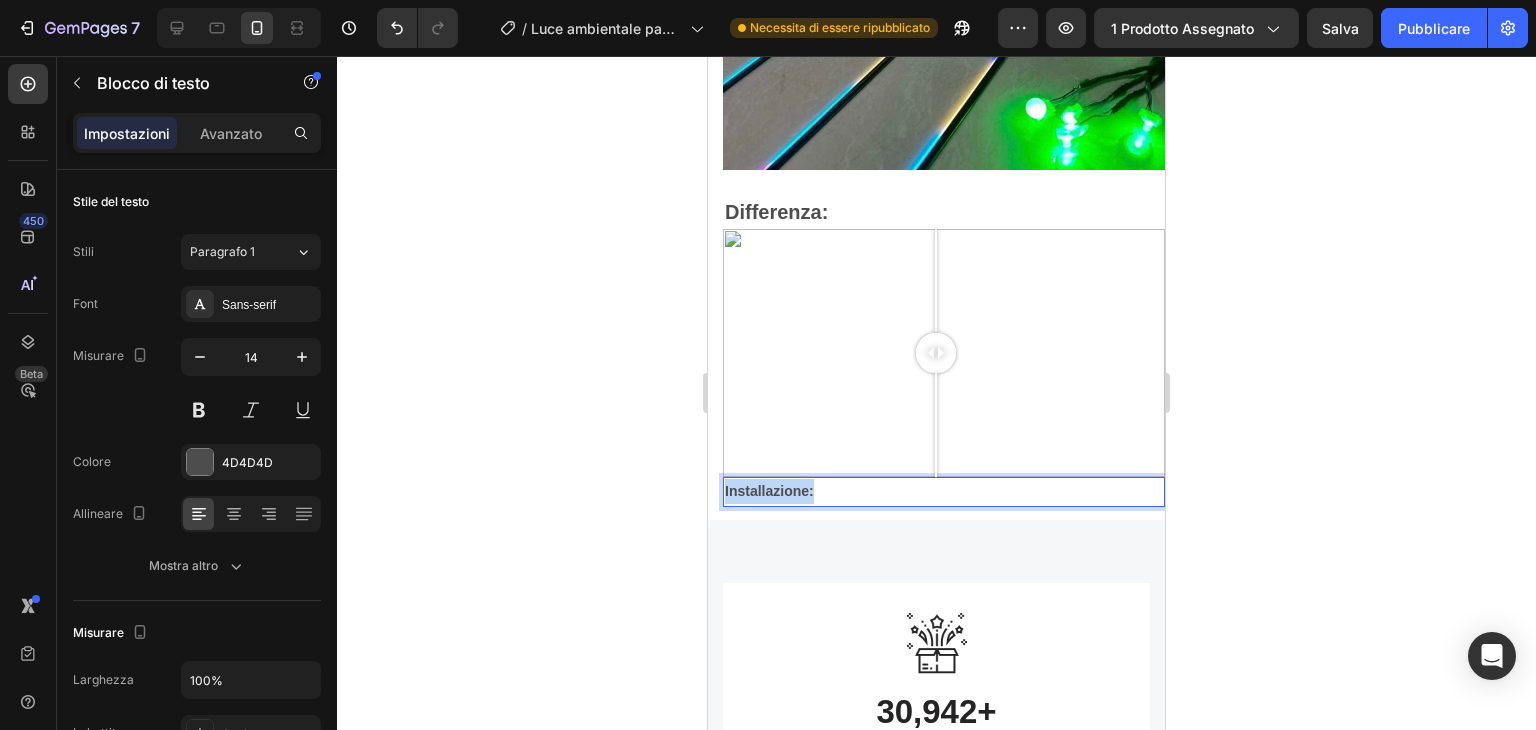 click on "Installazione:" at bounding box center [944, 491] 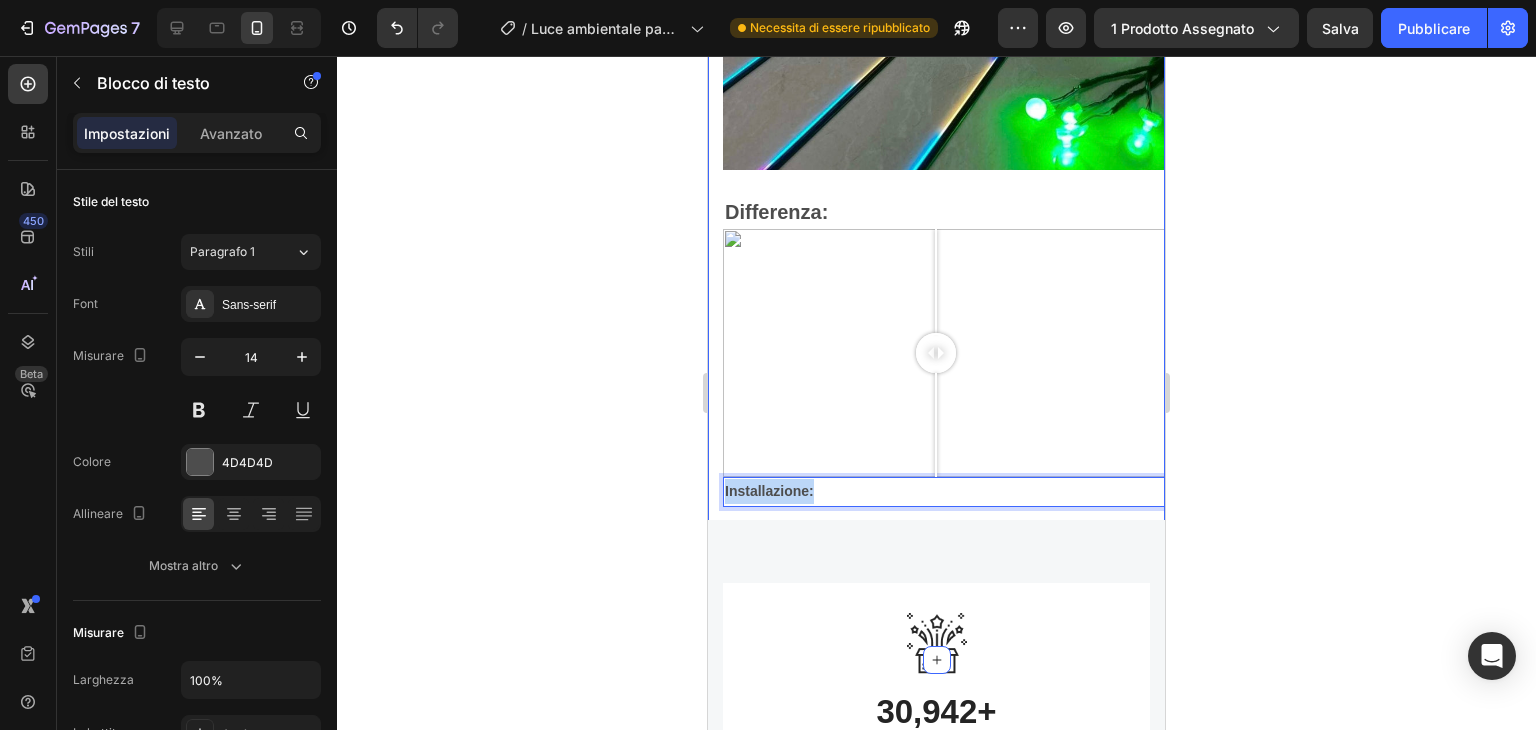 drag, startPoint x: 823, startPoint y: 463, endPoint x: 714, endPoint y: 465, distance: 109.01835 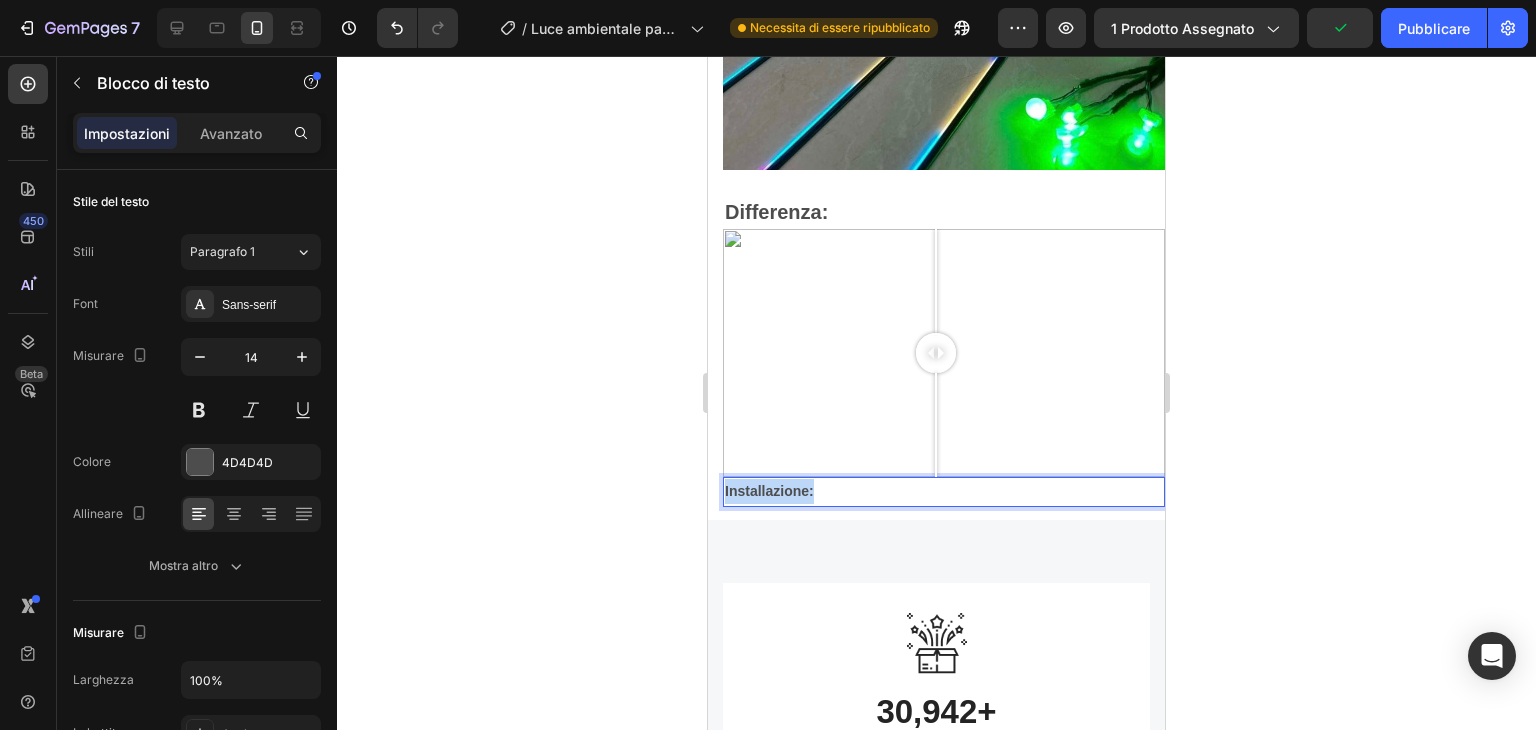 click on "Installazione:" at bounding box center (769, 491) 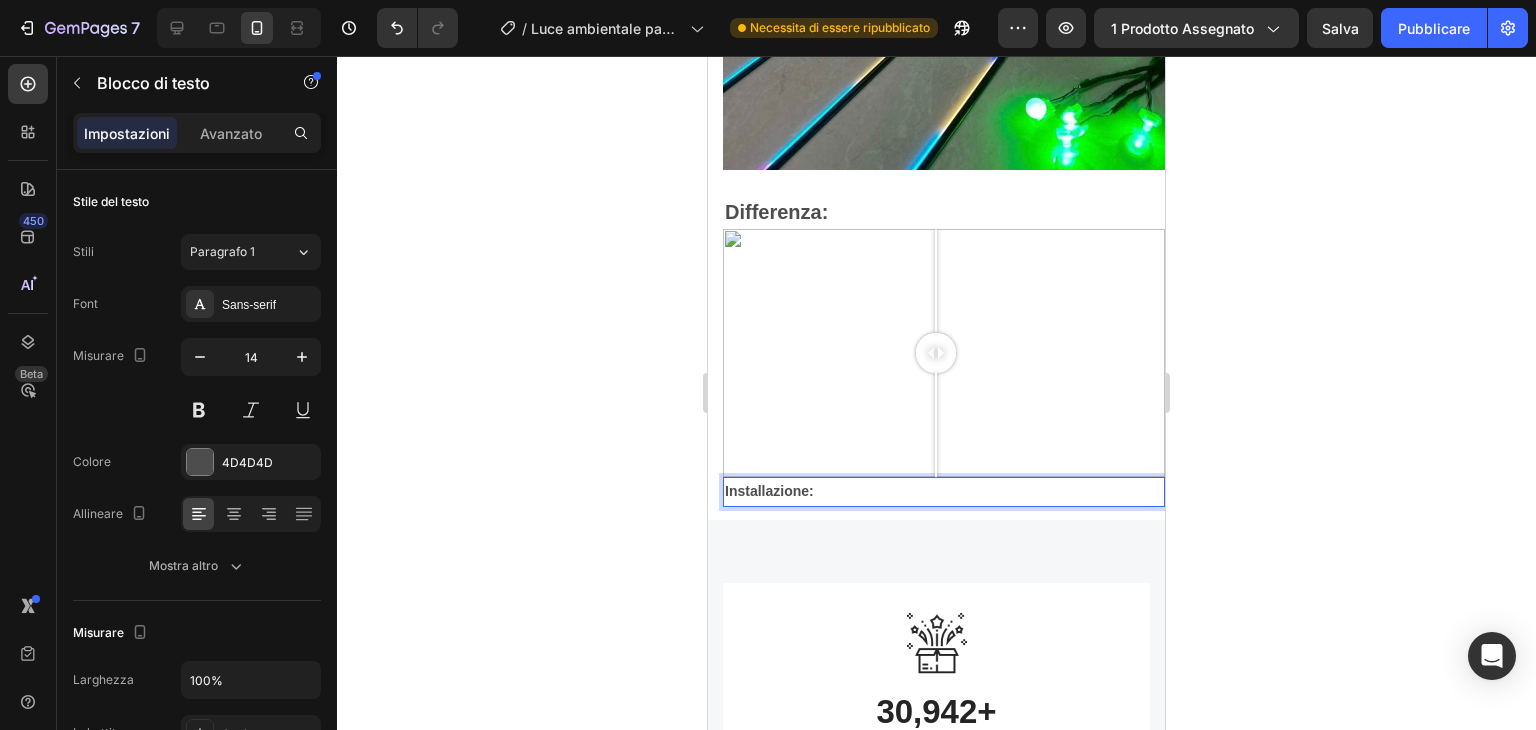 click on "Installazione:" at bounding box center (769, 491) 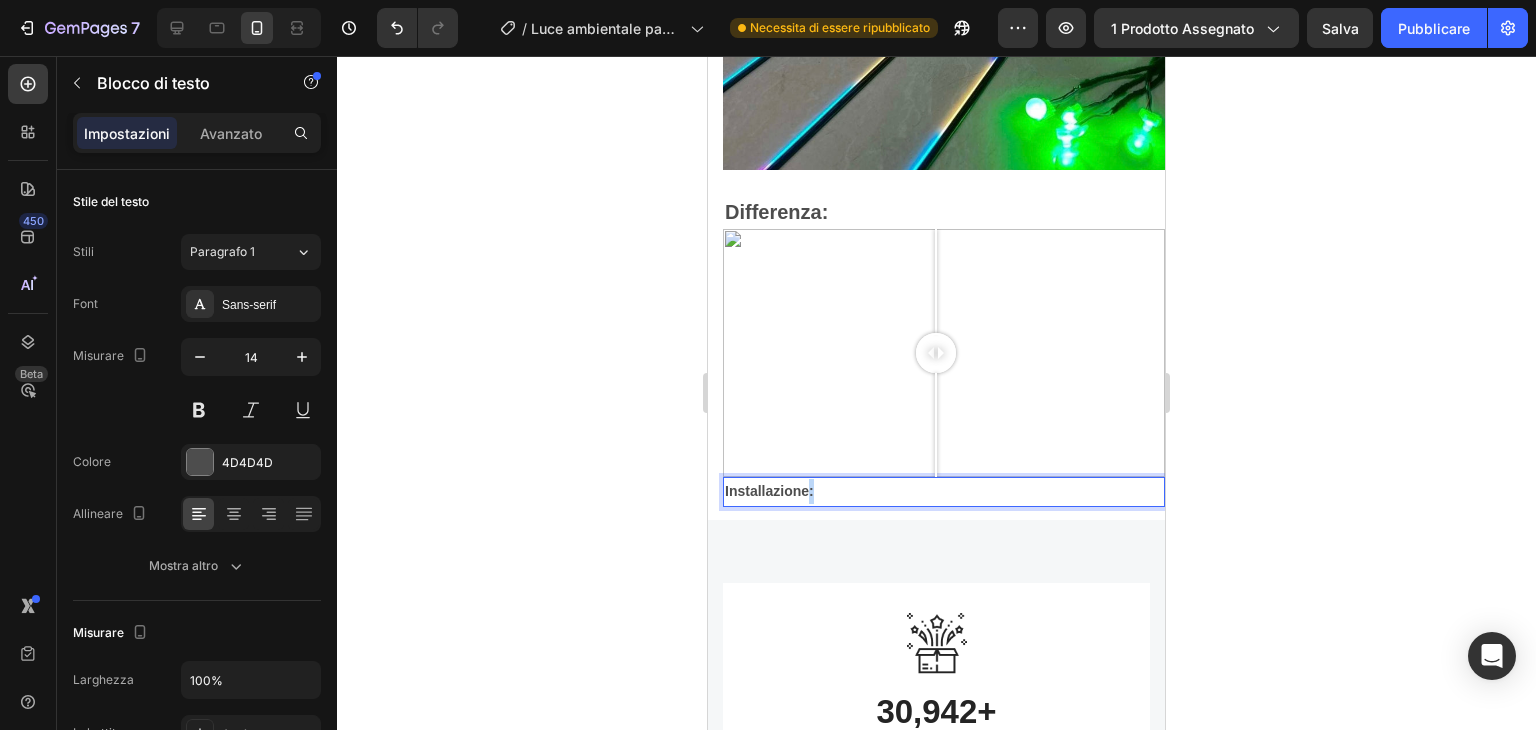 click on "Installazione:" at bounding box center (769, 491) 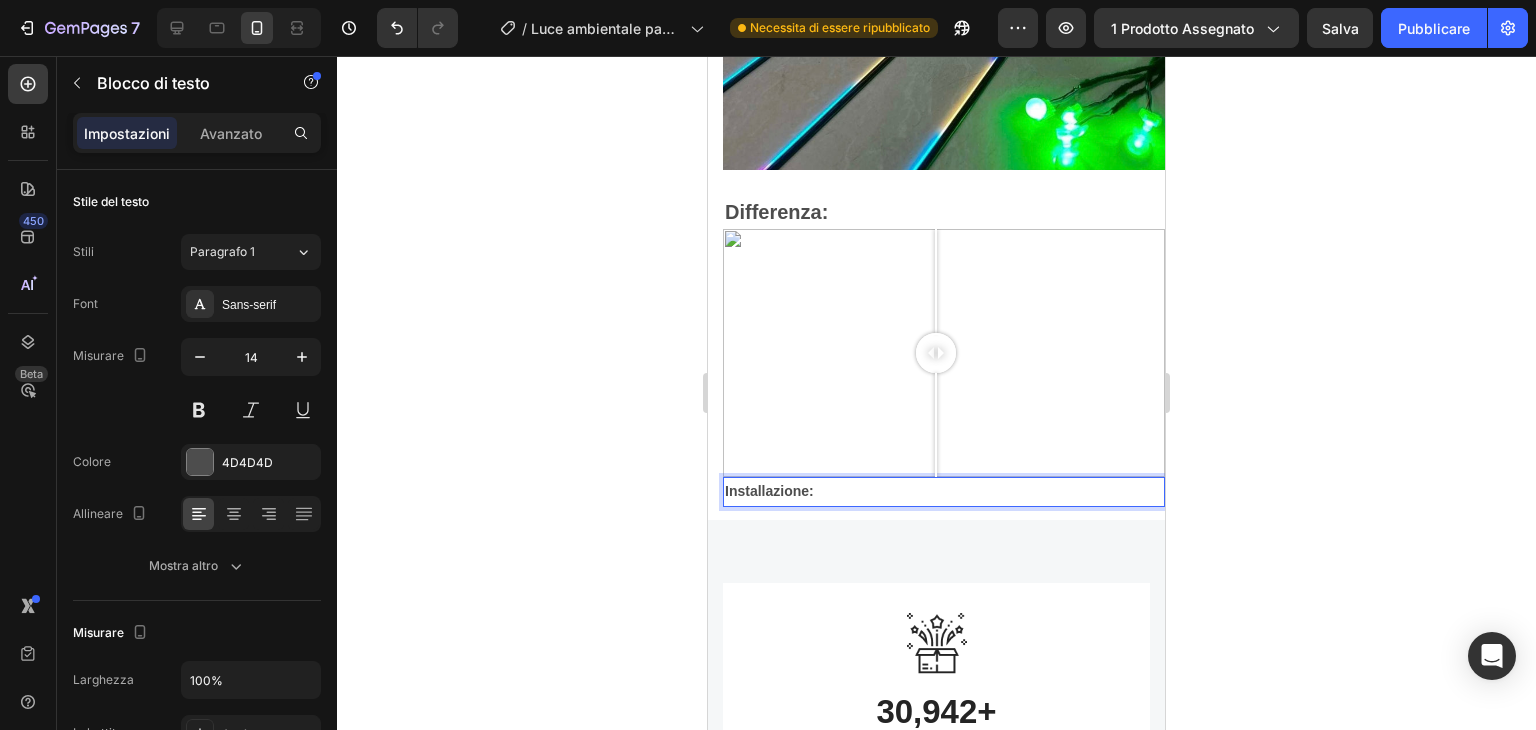 click on "Installazione:" at bounding box center [769, 491] 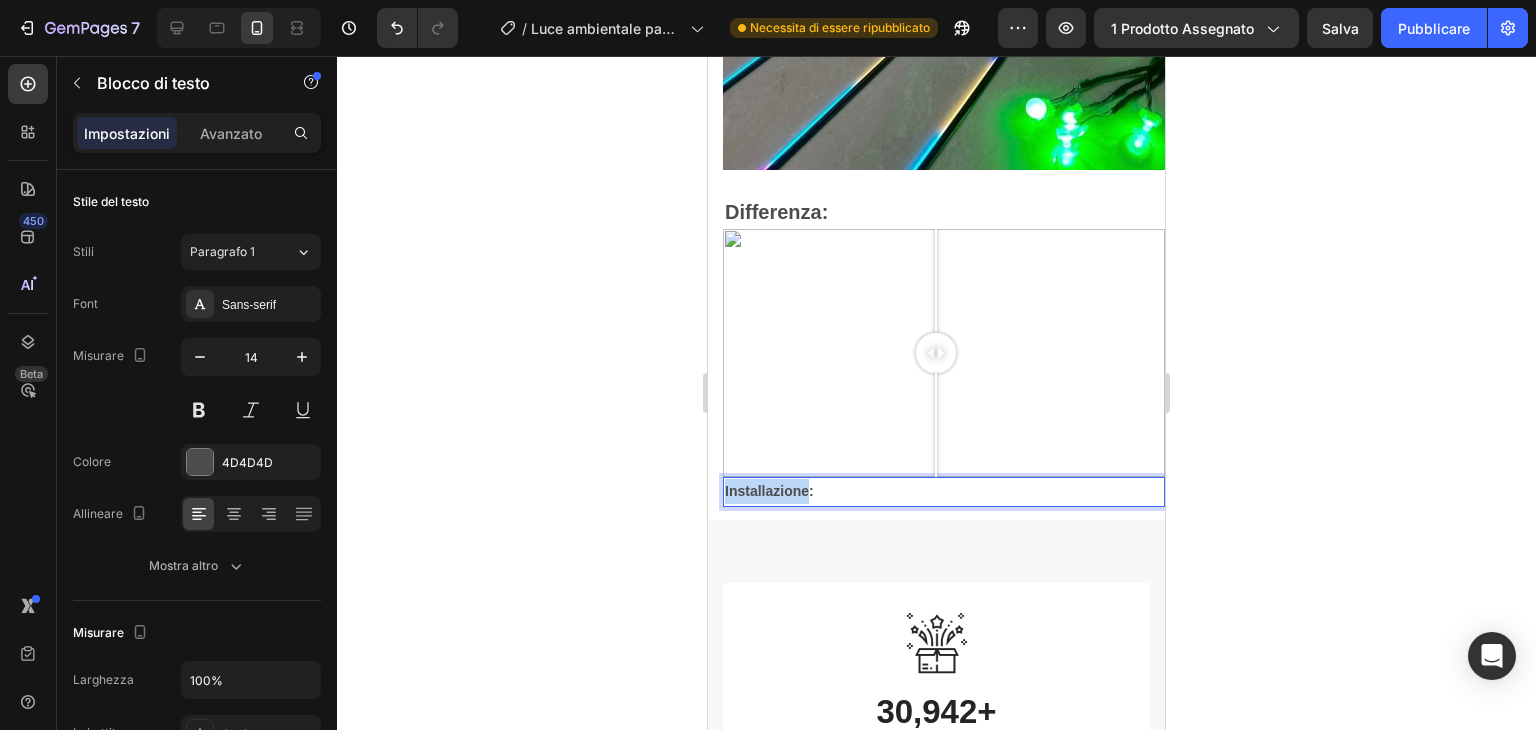 click on "Installazione:" at bounding box center (769, 491) 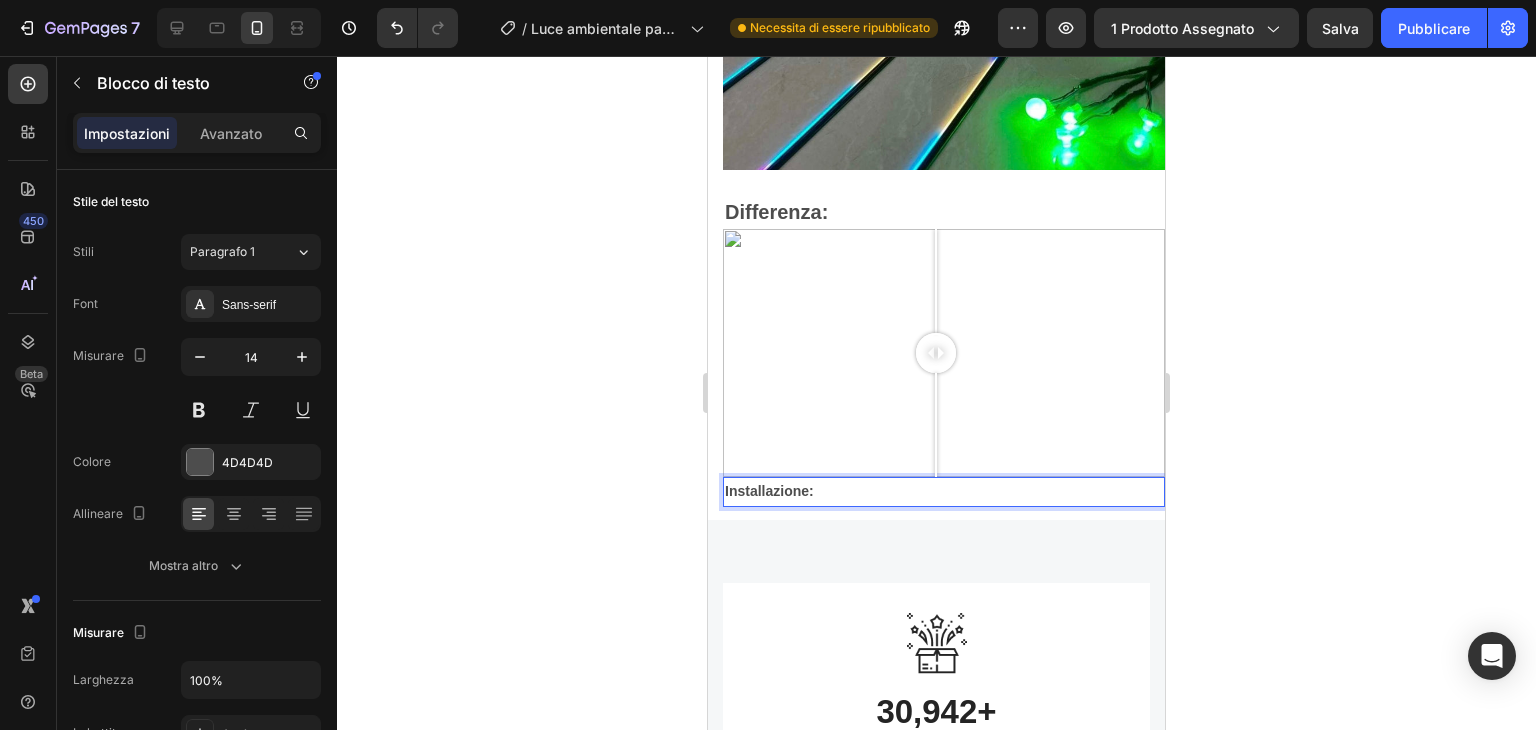 click on "Installazione:" at bounding box center [944, 491] 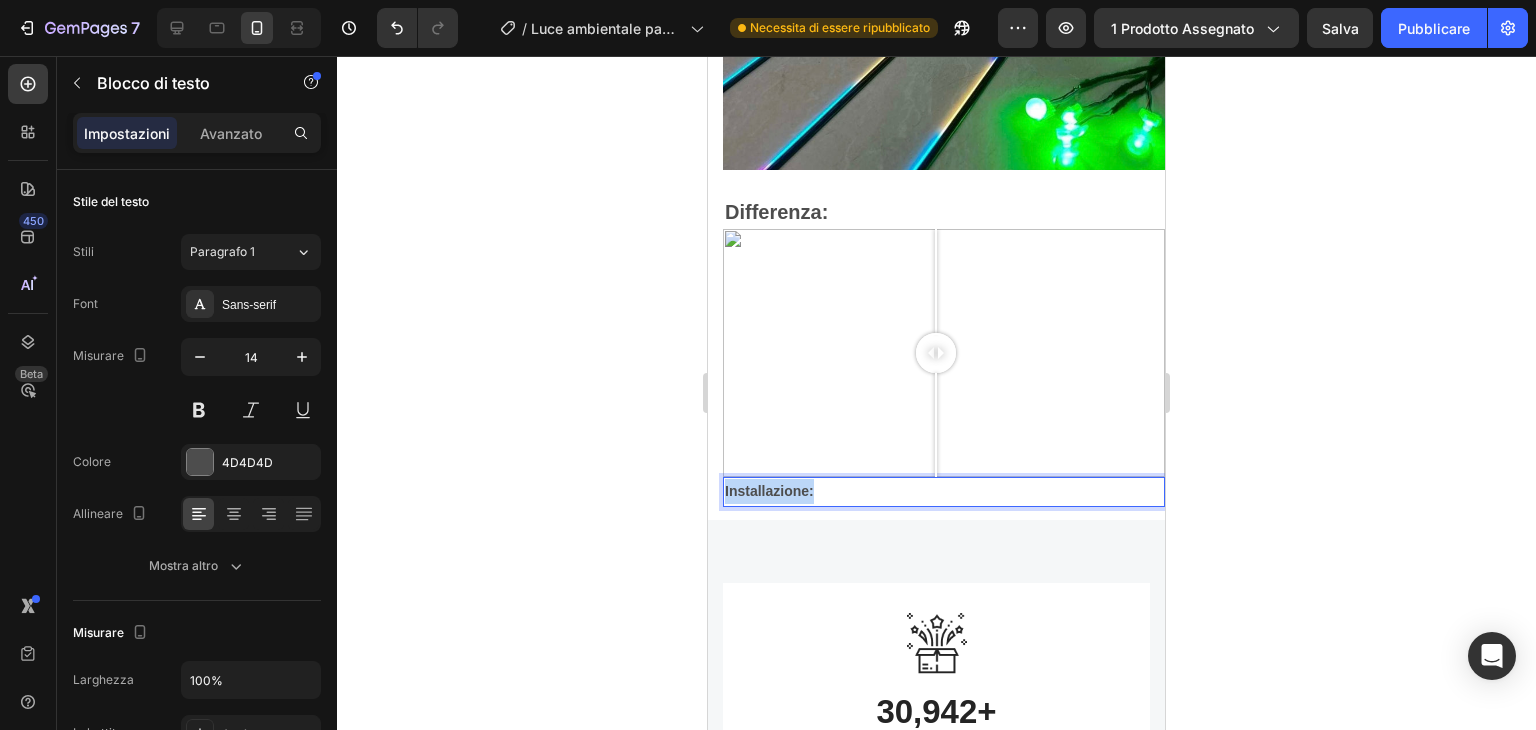 drag, startPoint x: 828, startPoint y: 463, endPoint x: 666, endPoint y: 481, distance: 162.99693 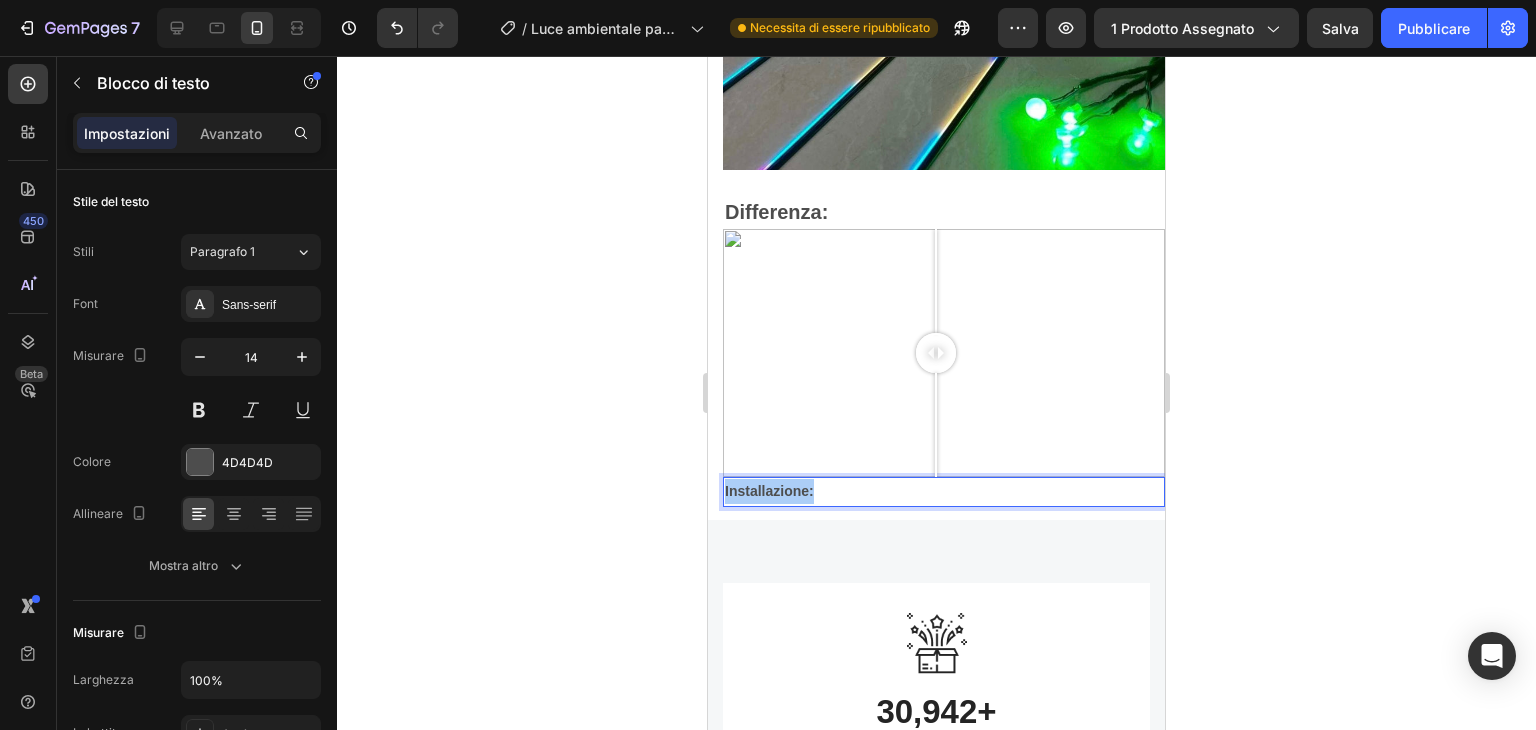 click 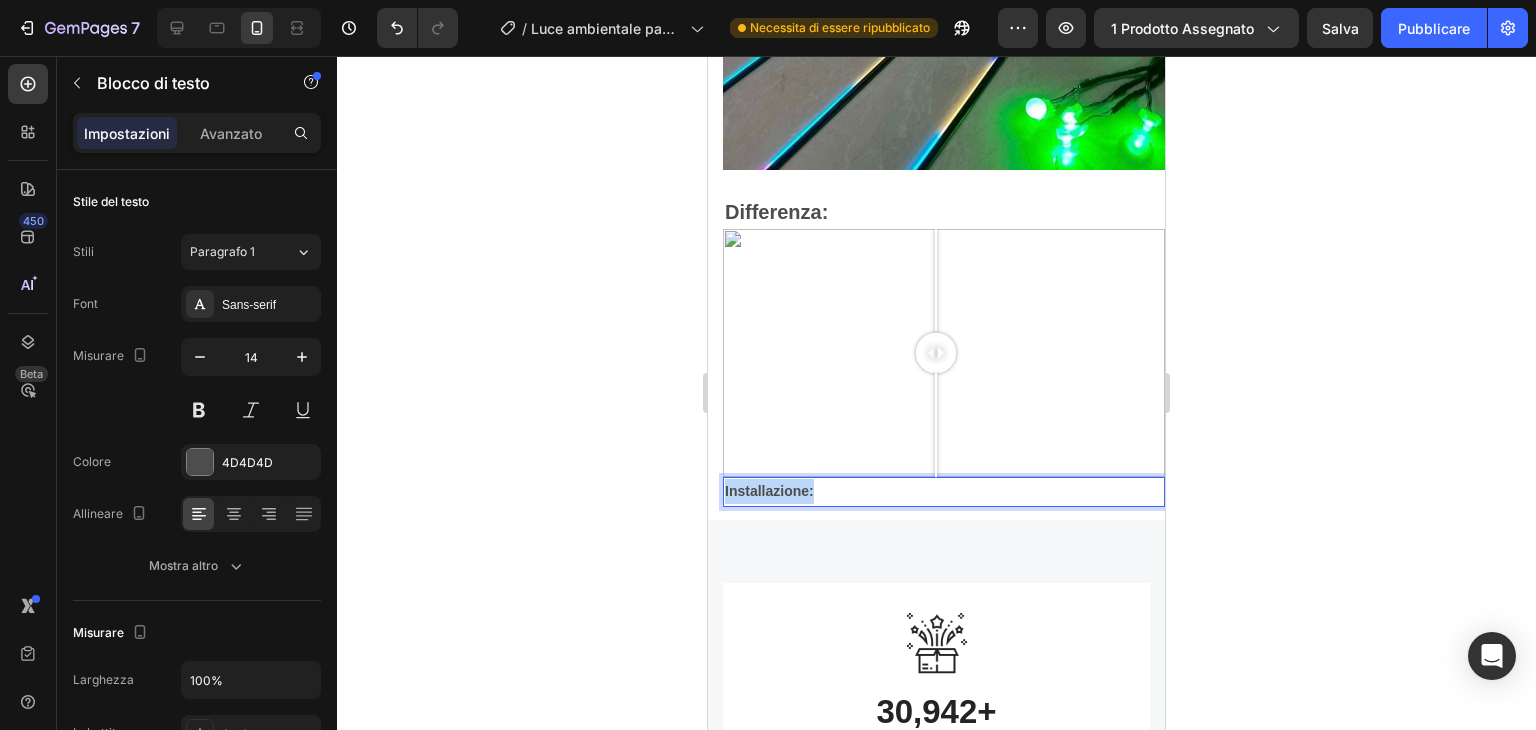 drag, startPoint x: 817, startPoint y: 465, endPoint x: 705, endPoint y: 467, distance: 112.01785 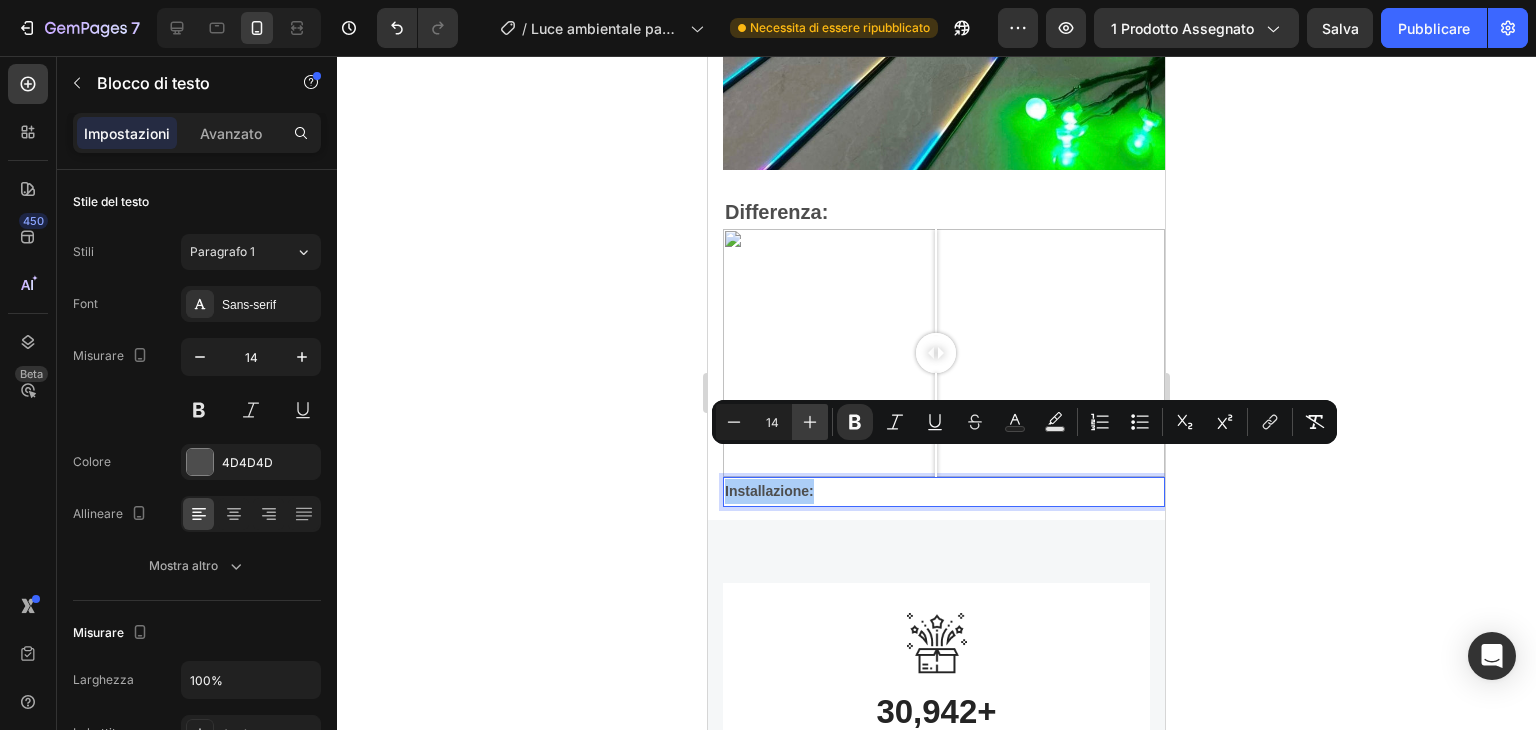 click 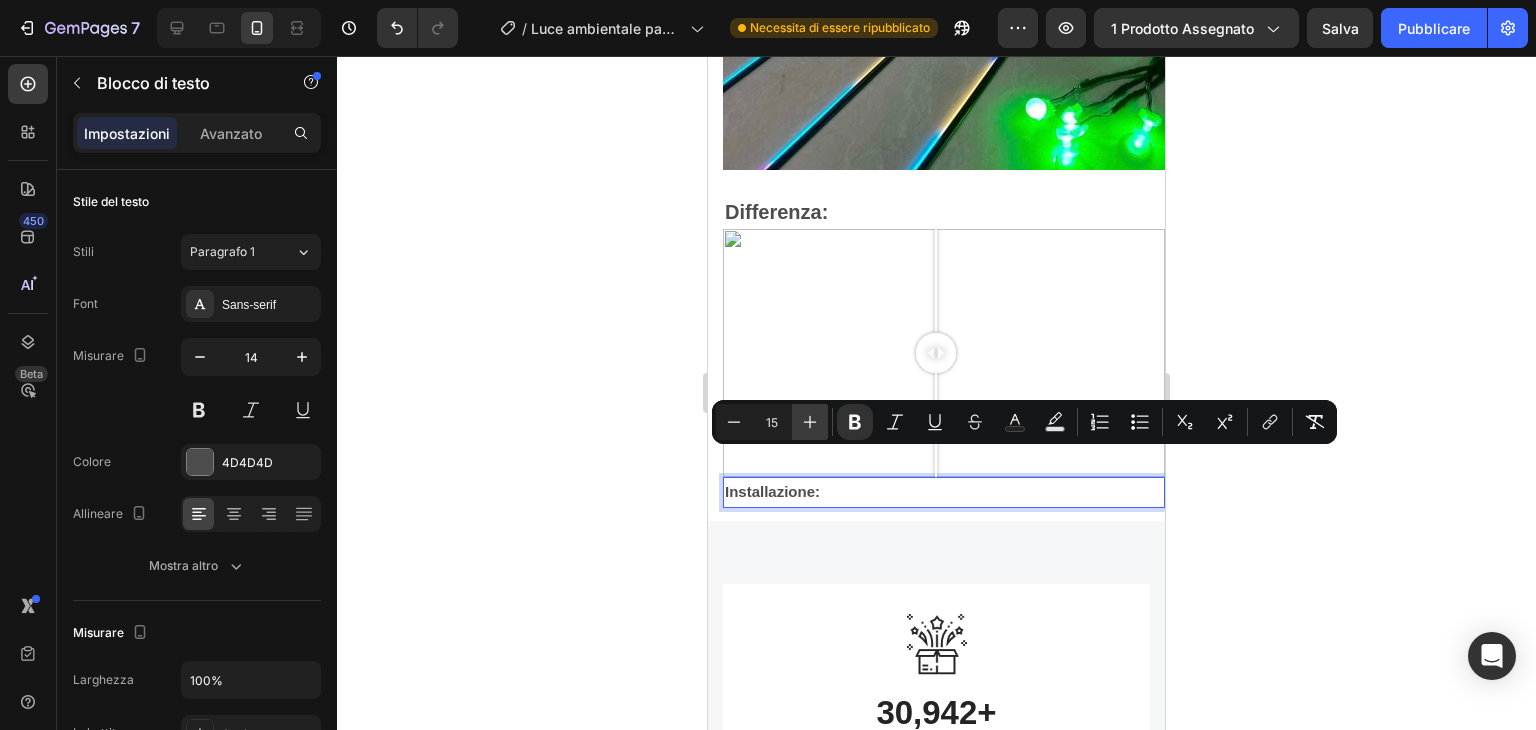 click 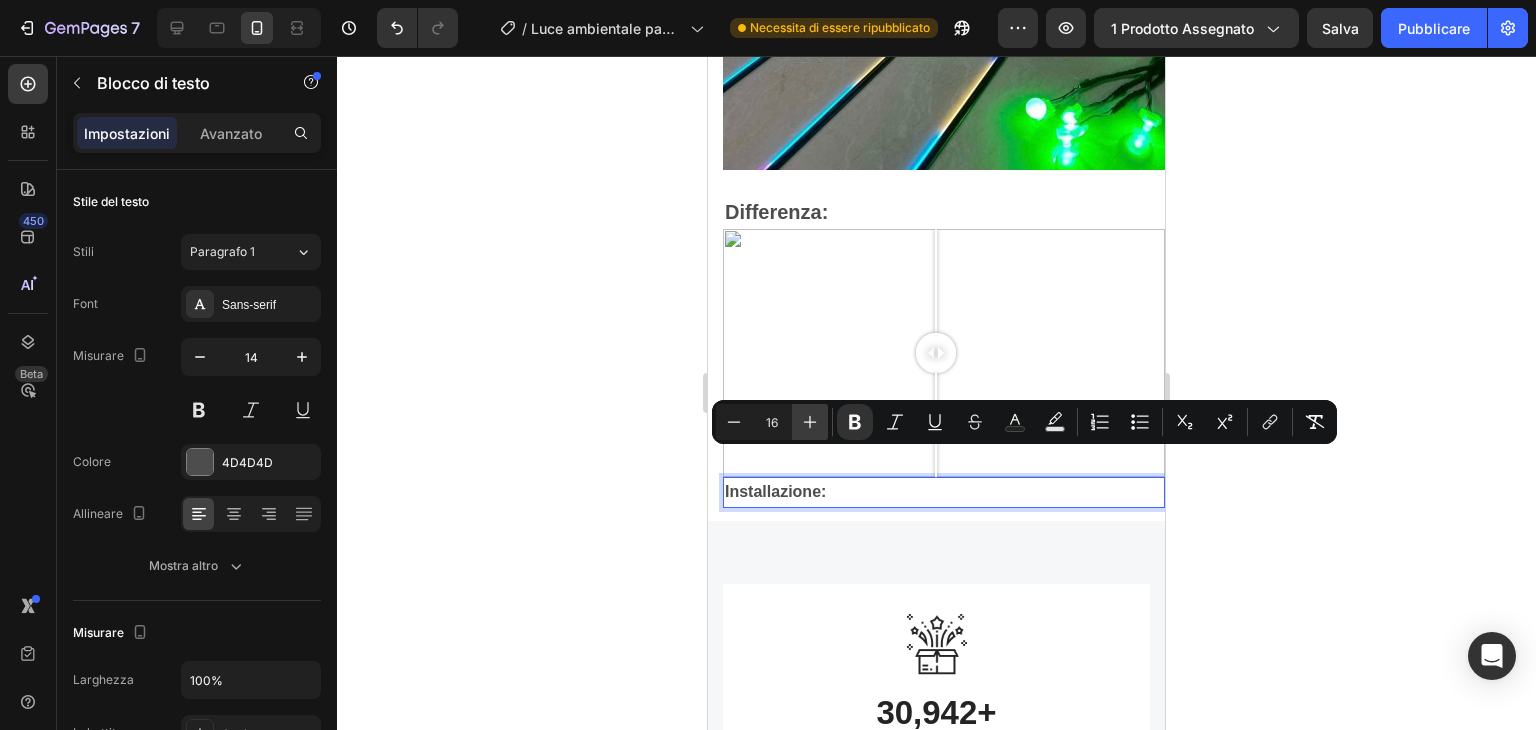 click 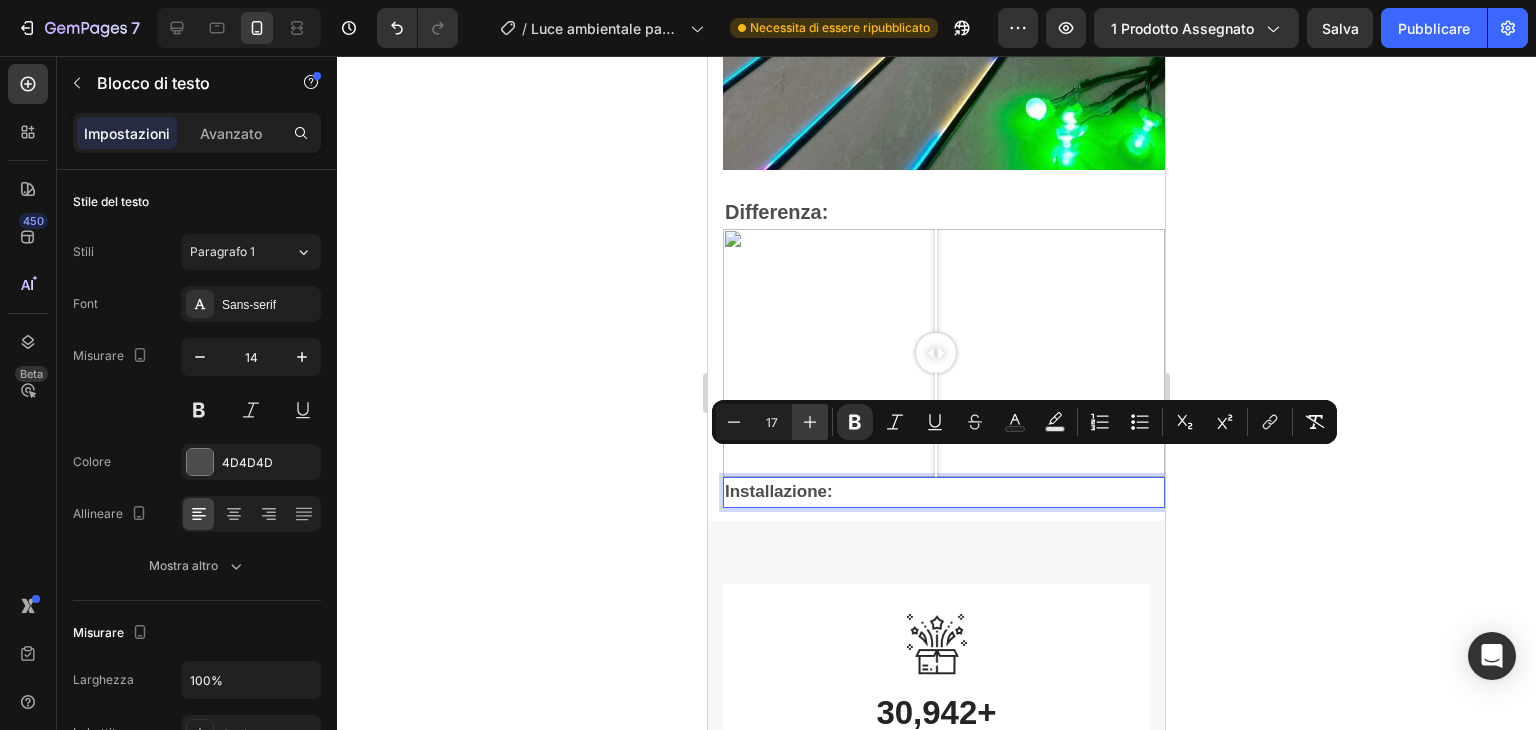 click 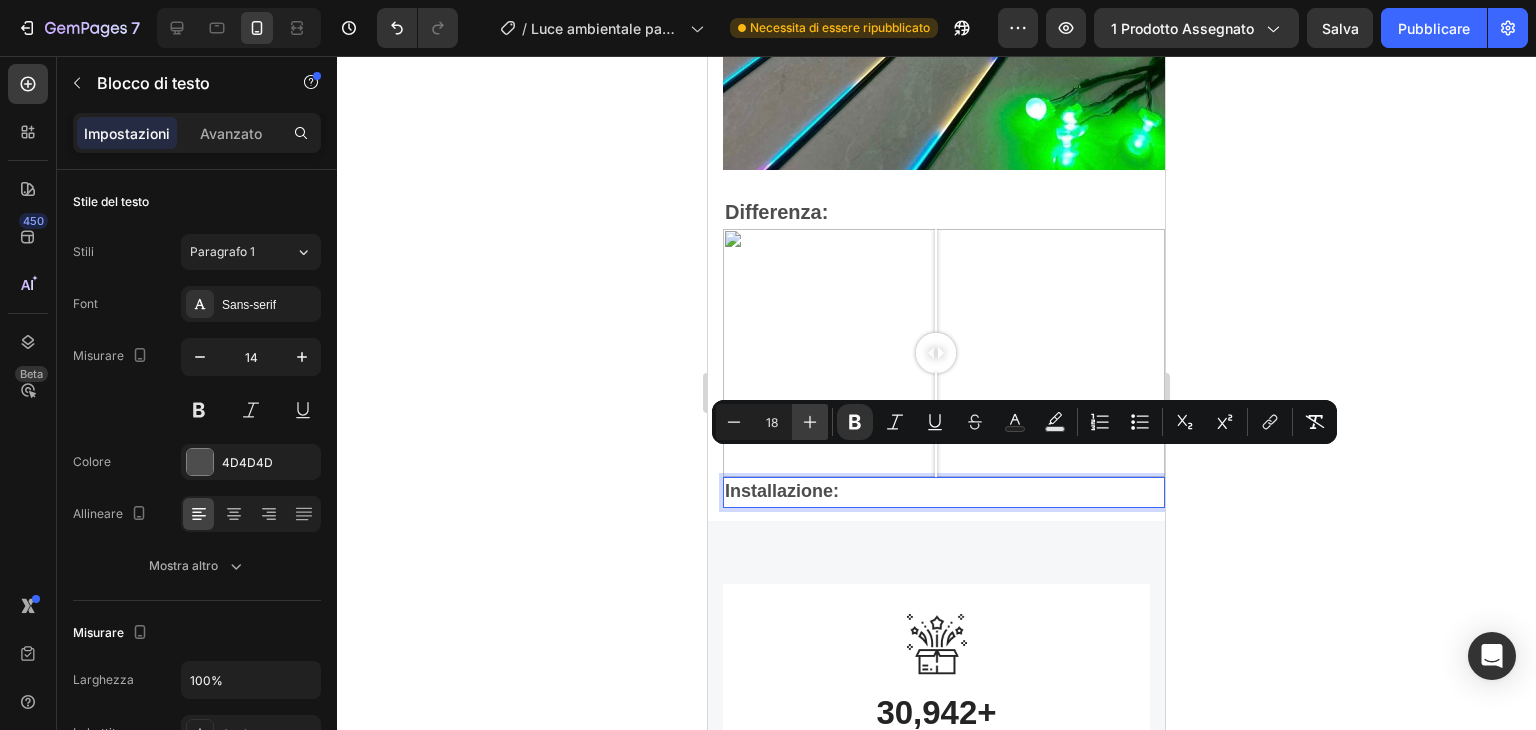 click 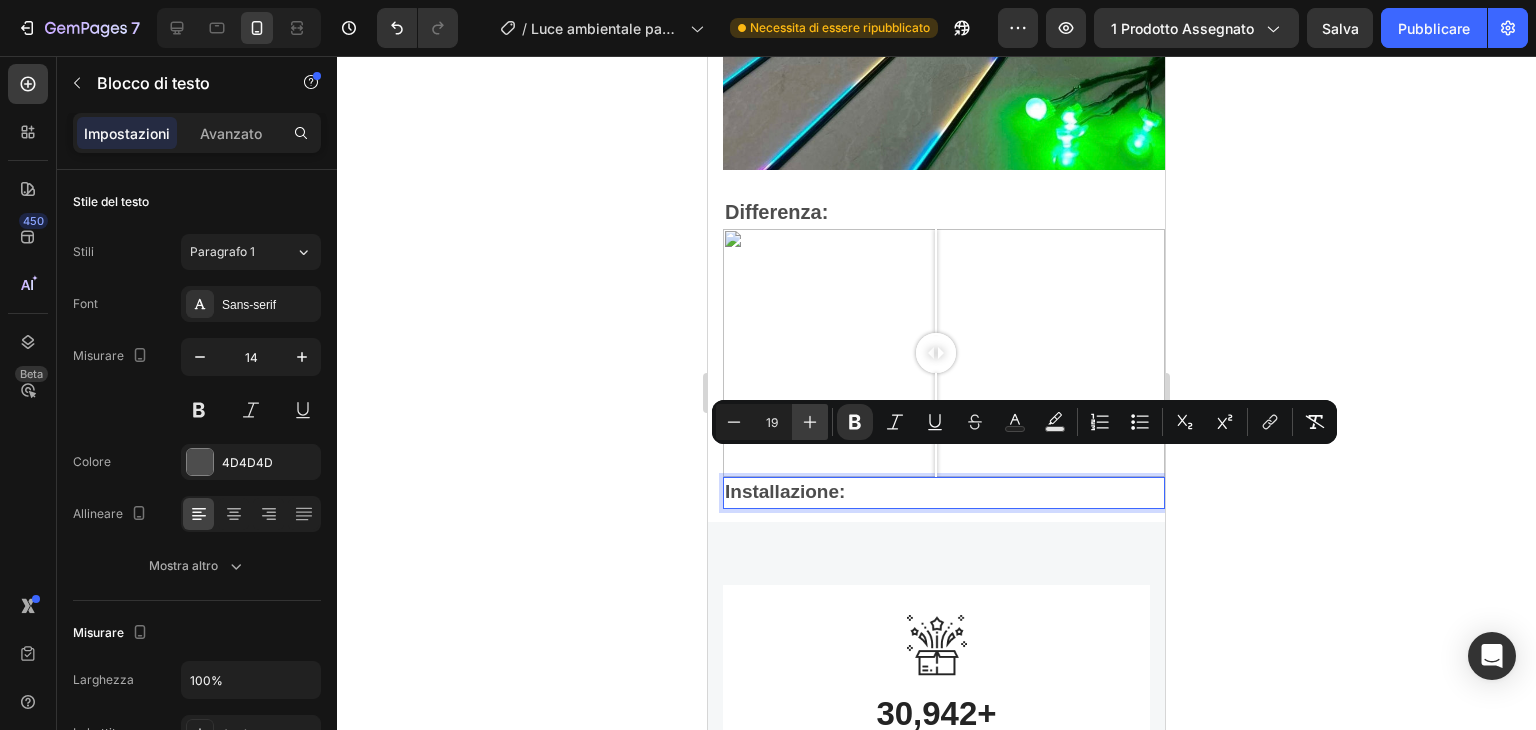 click 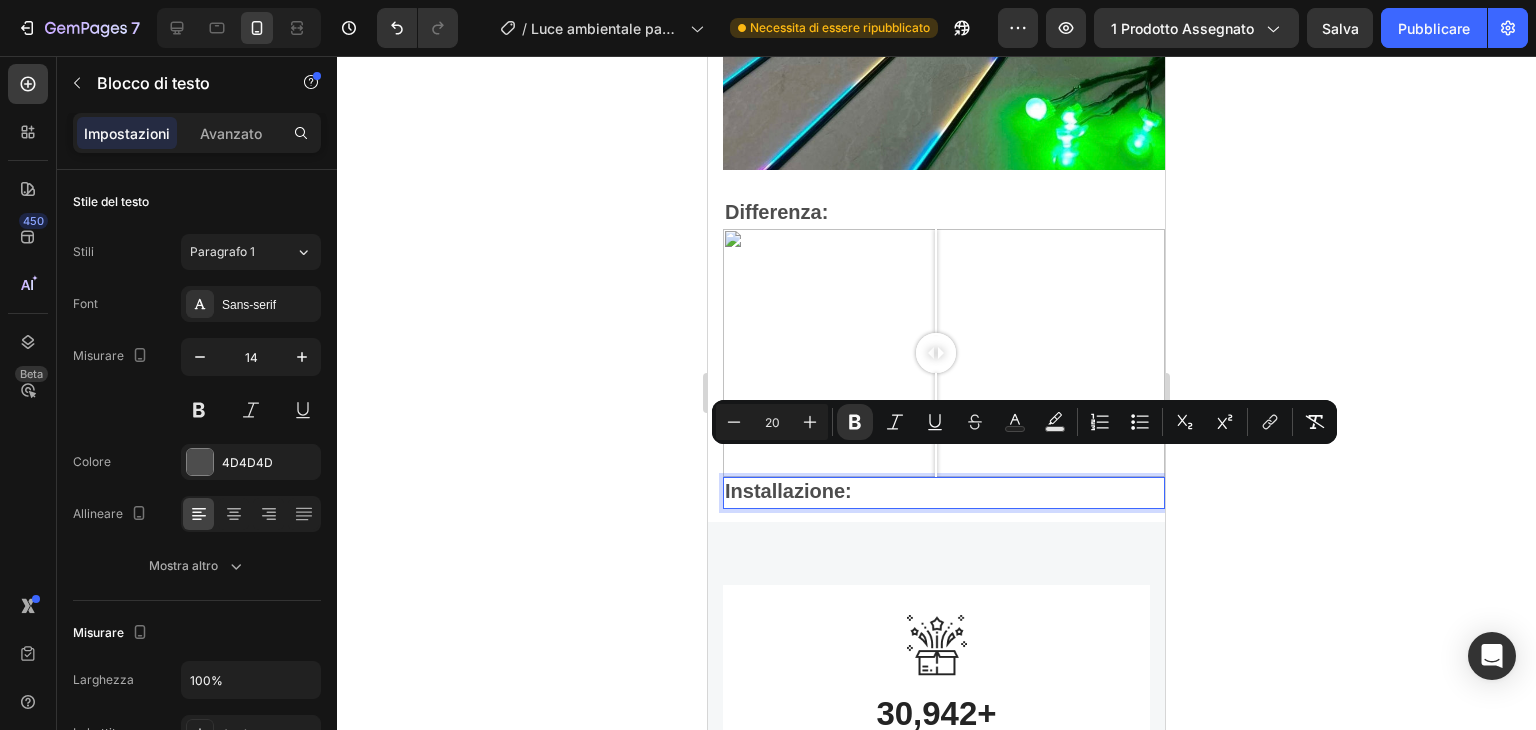 click 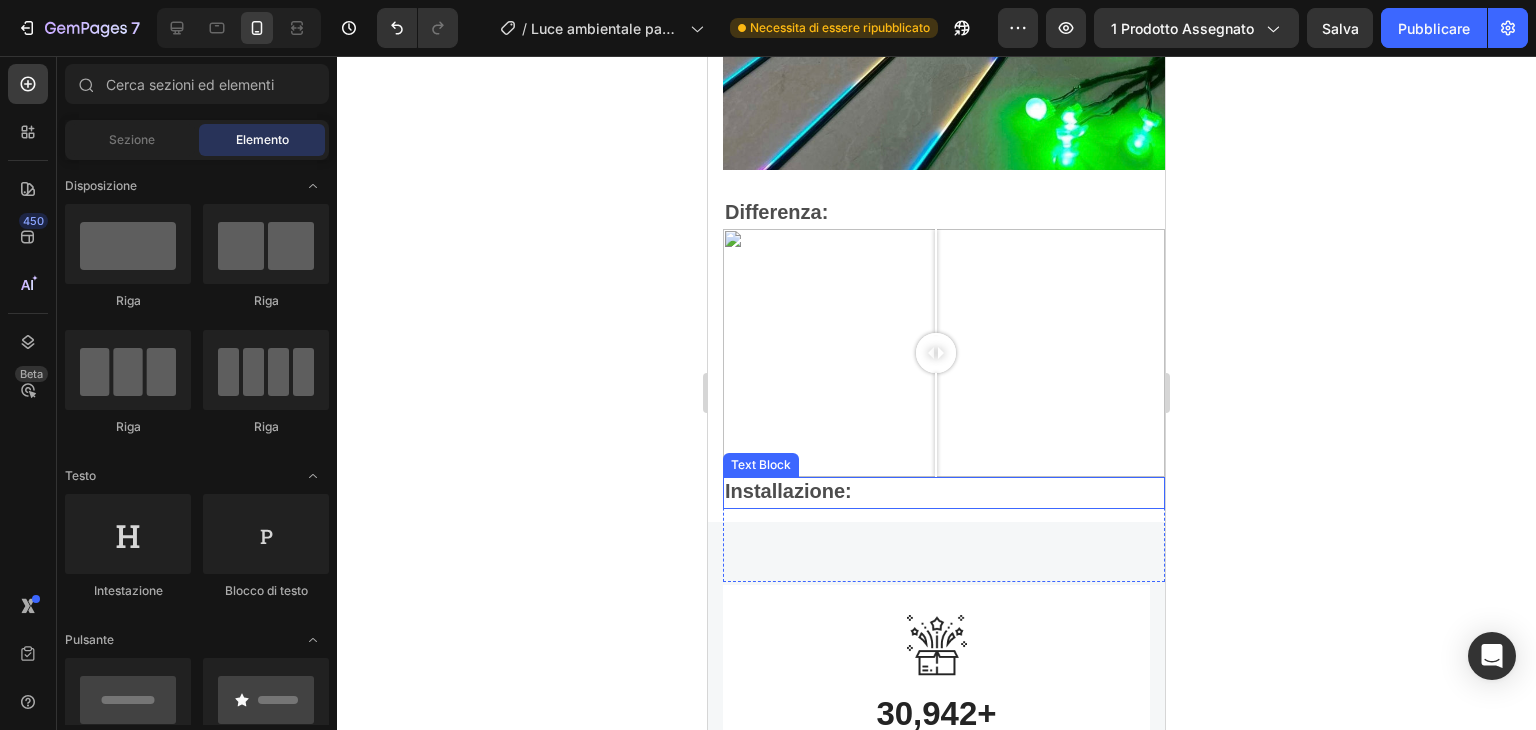 scroll, scrollTop: 3080, scrollLeft: 0, axis: vertical 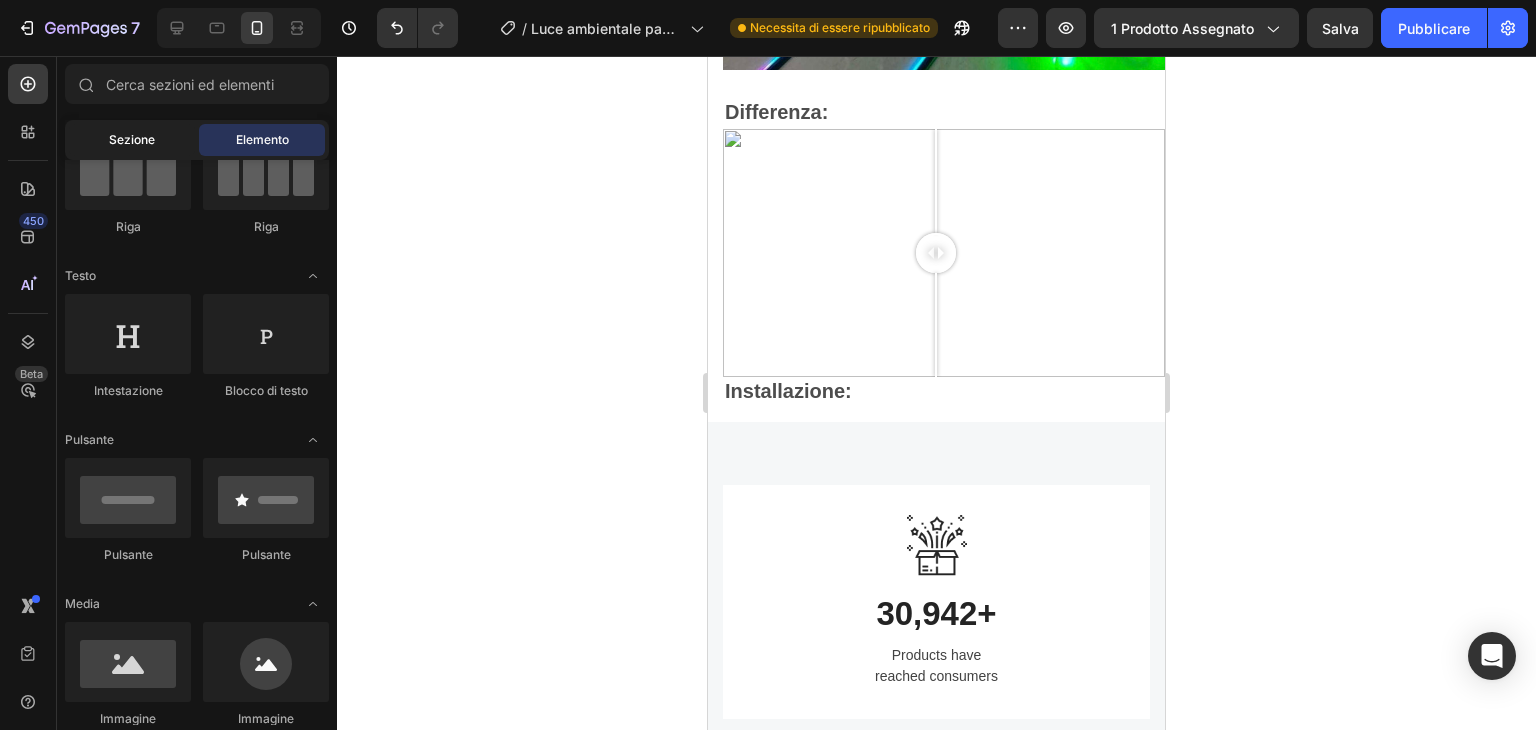 click on "Sezione" 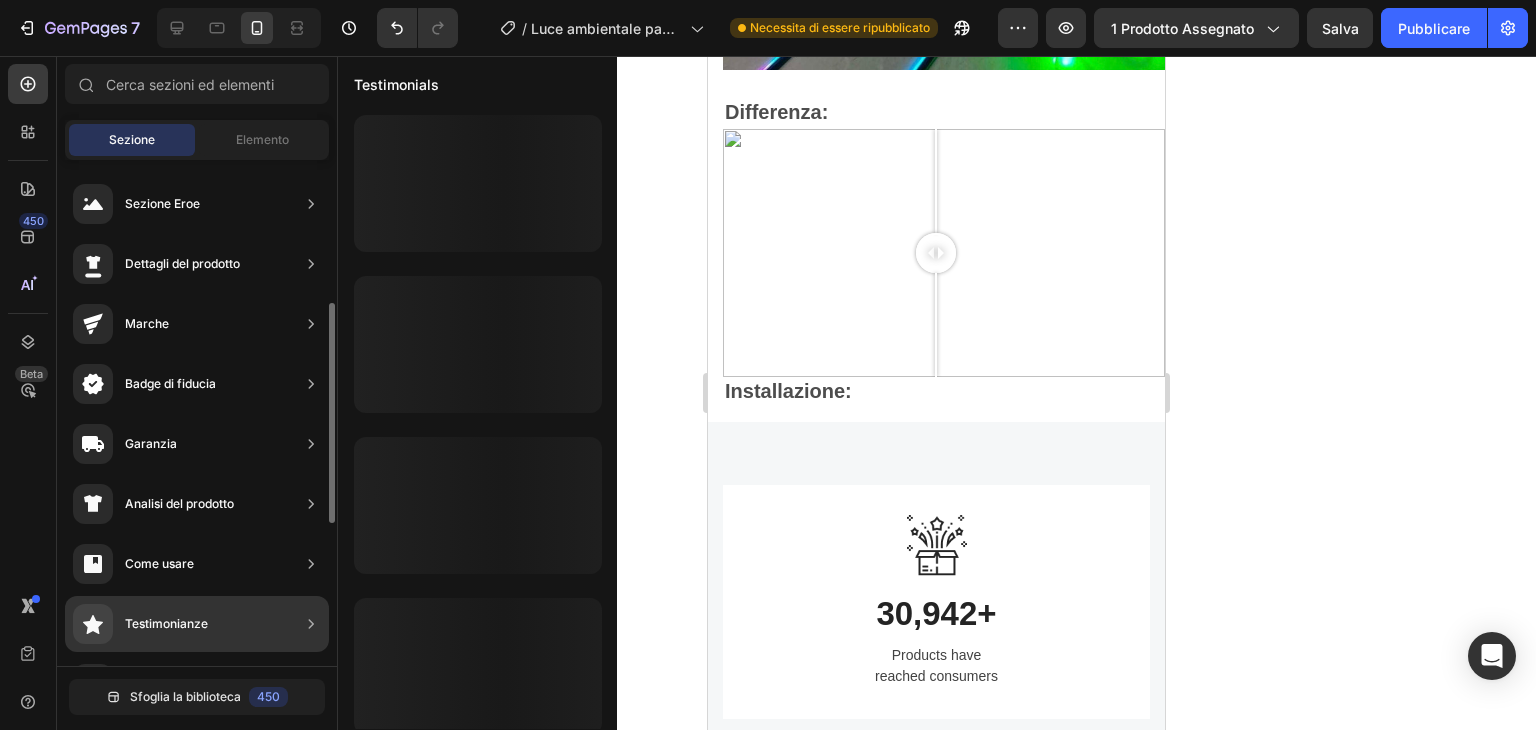 scroll, scrollTop: 100, scrollLeft: 0, axis: vertical 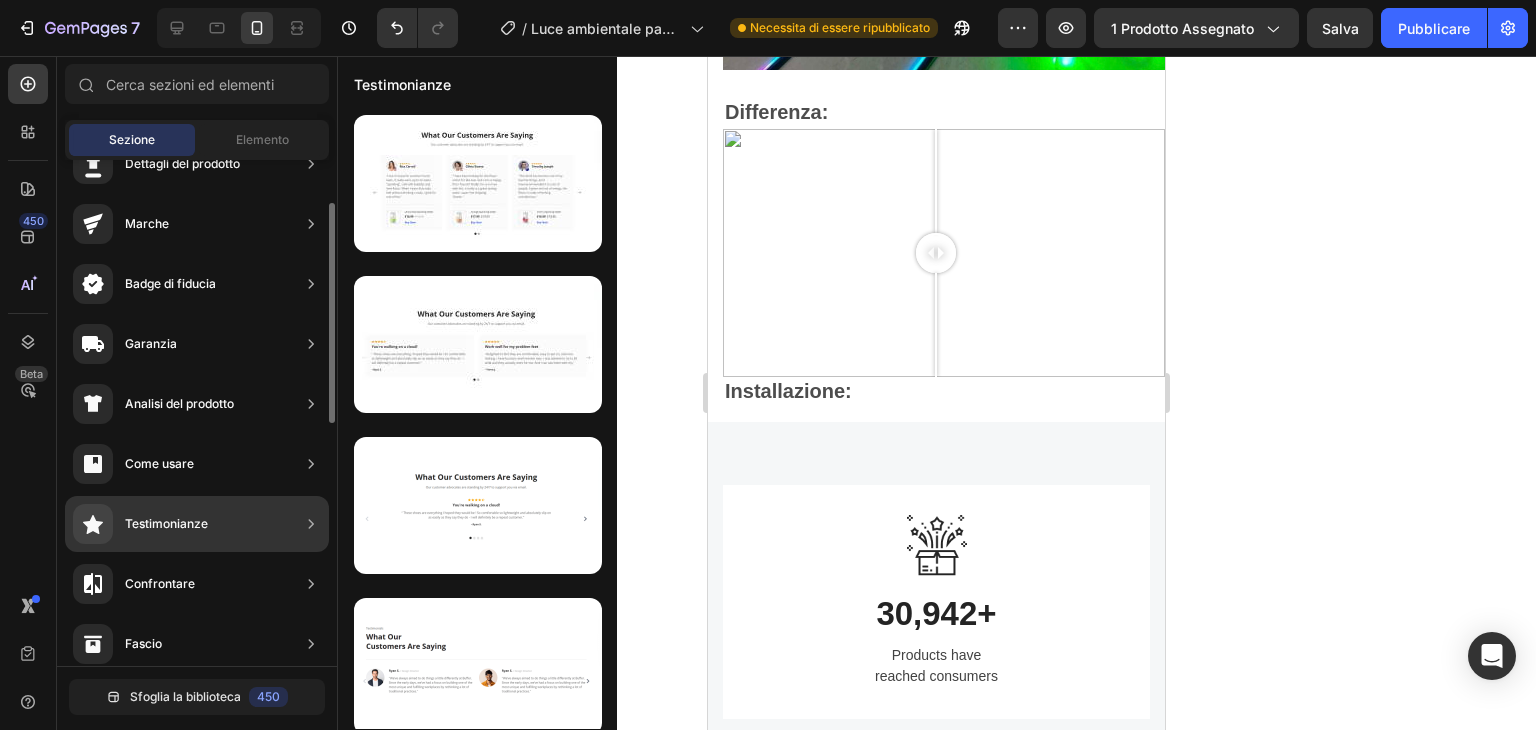 click on "Testimonianze" at bounding box center [140, 524] 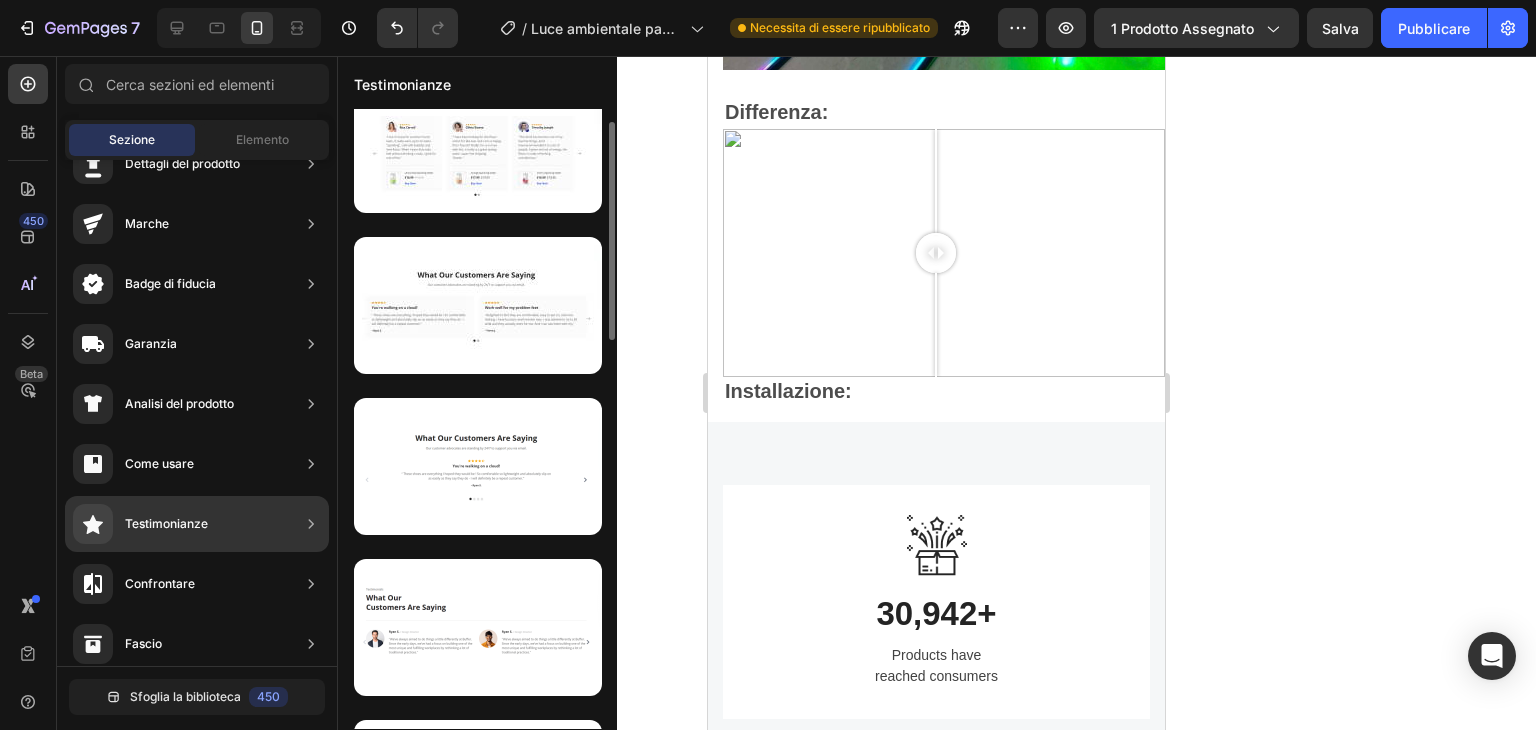 scroll, scrollTop: 0, scrollLeft: 0, axis: both 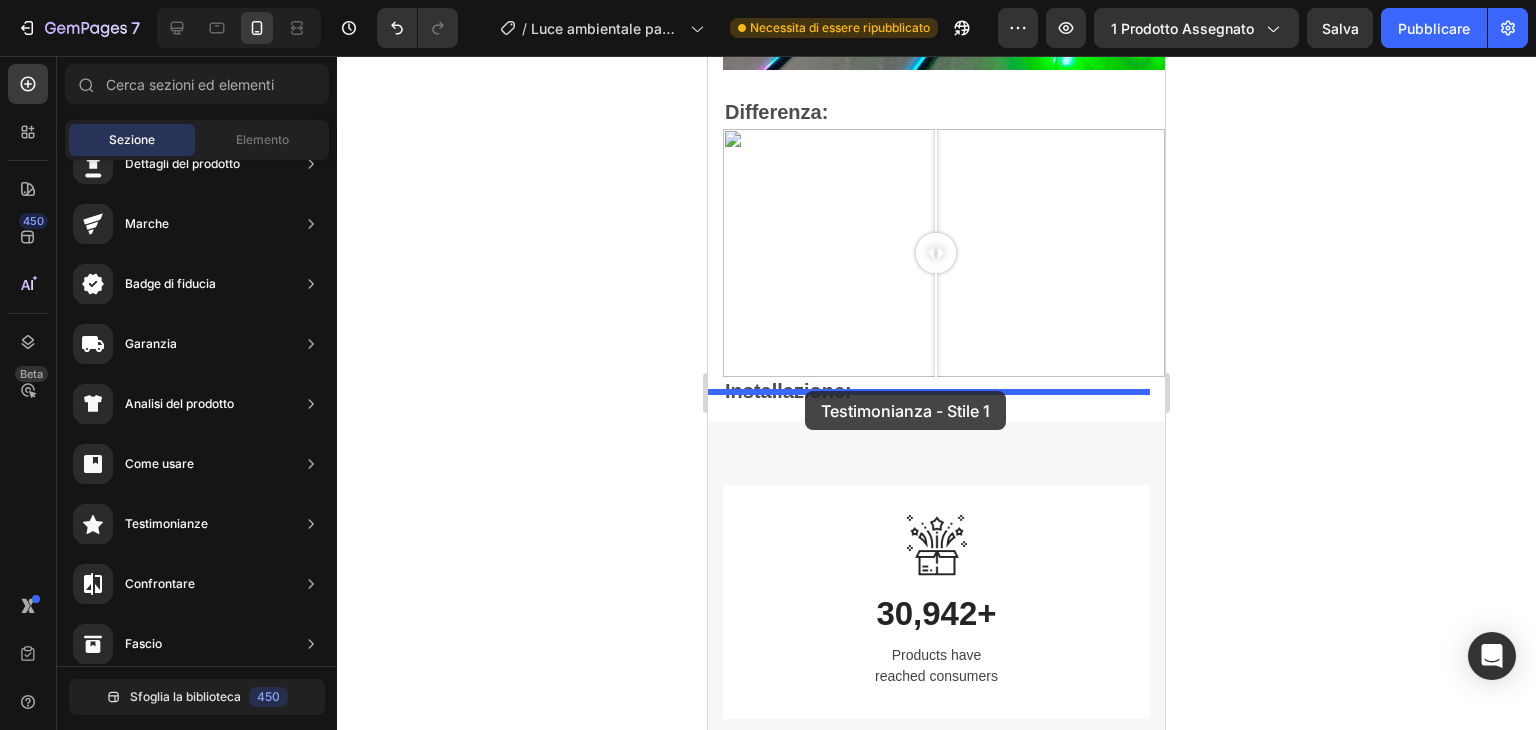 drag, startPoint x: 1208, startPoint y: 249, endPoint x: 805, endPoint y: 391, distance: 427.2856 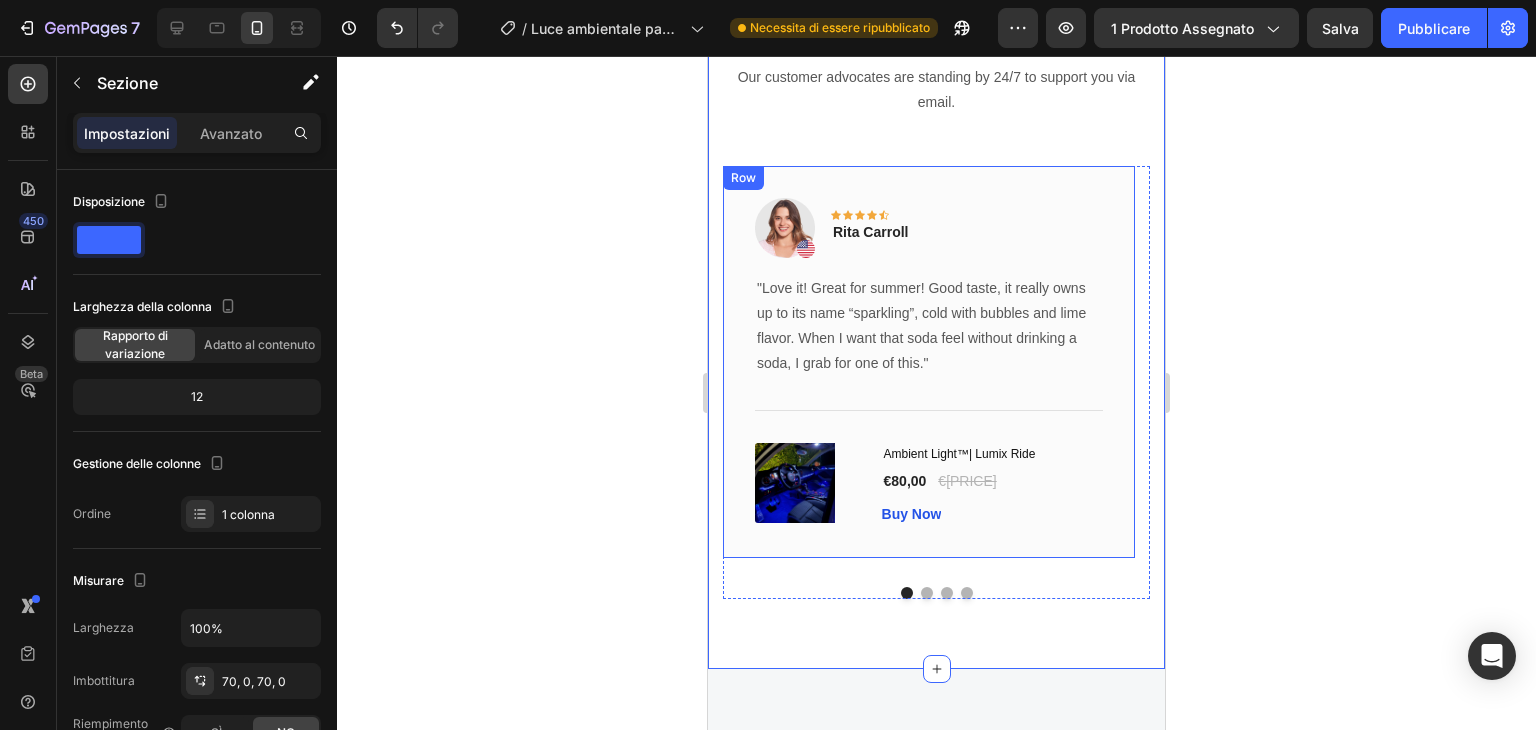 scroll, scrollTop: 3345, scrollLeft: 0, axis: vertical 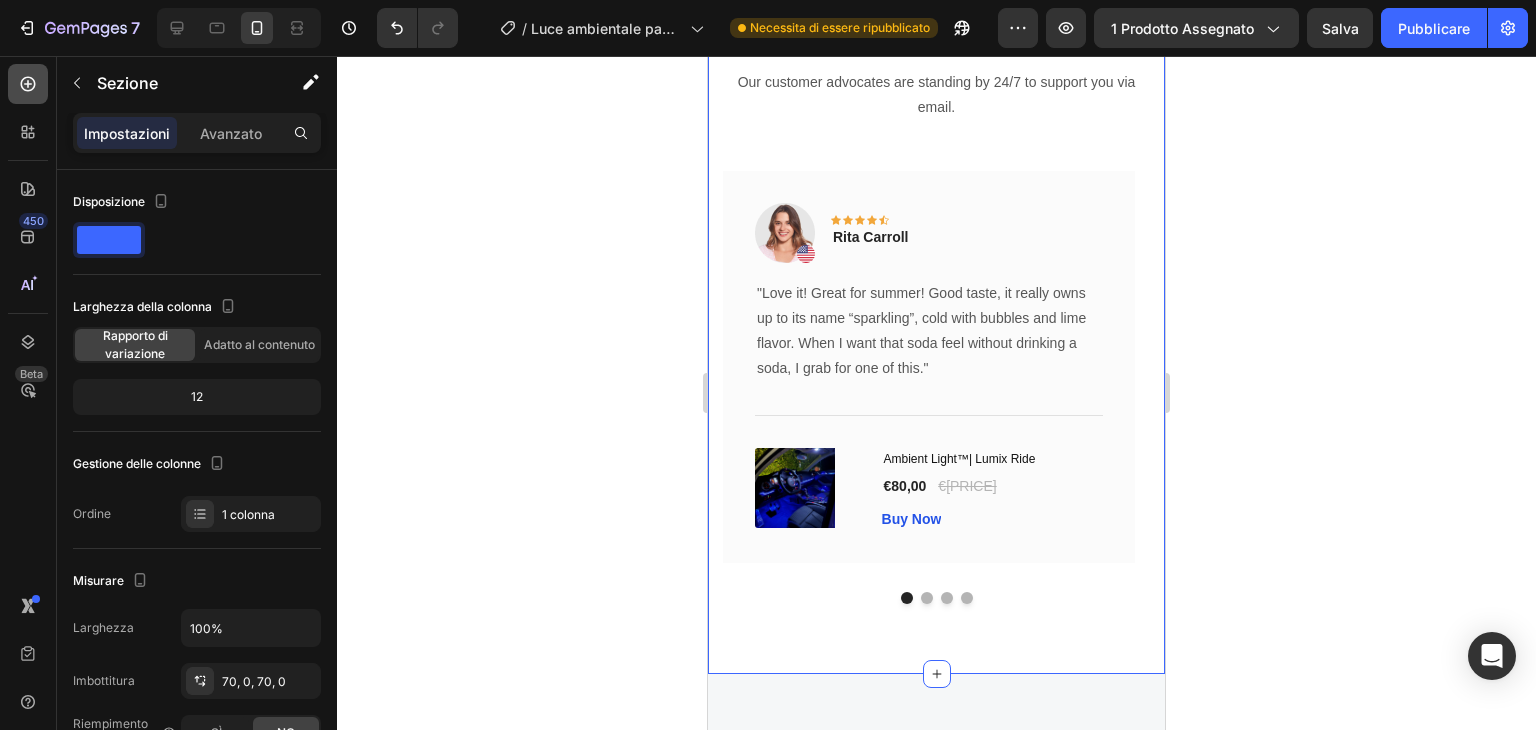 click 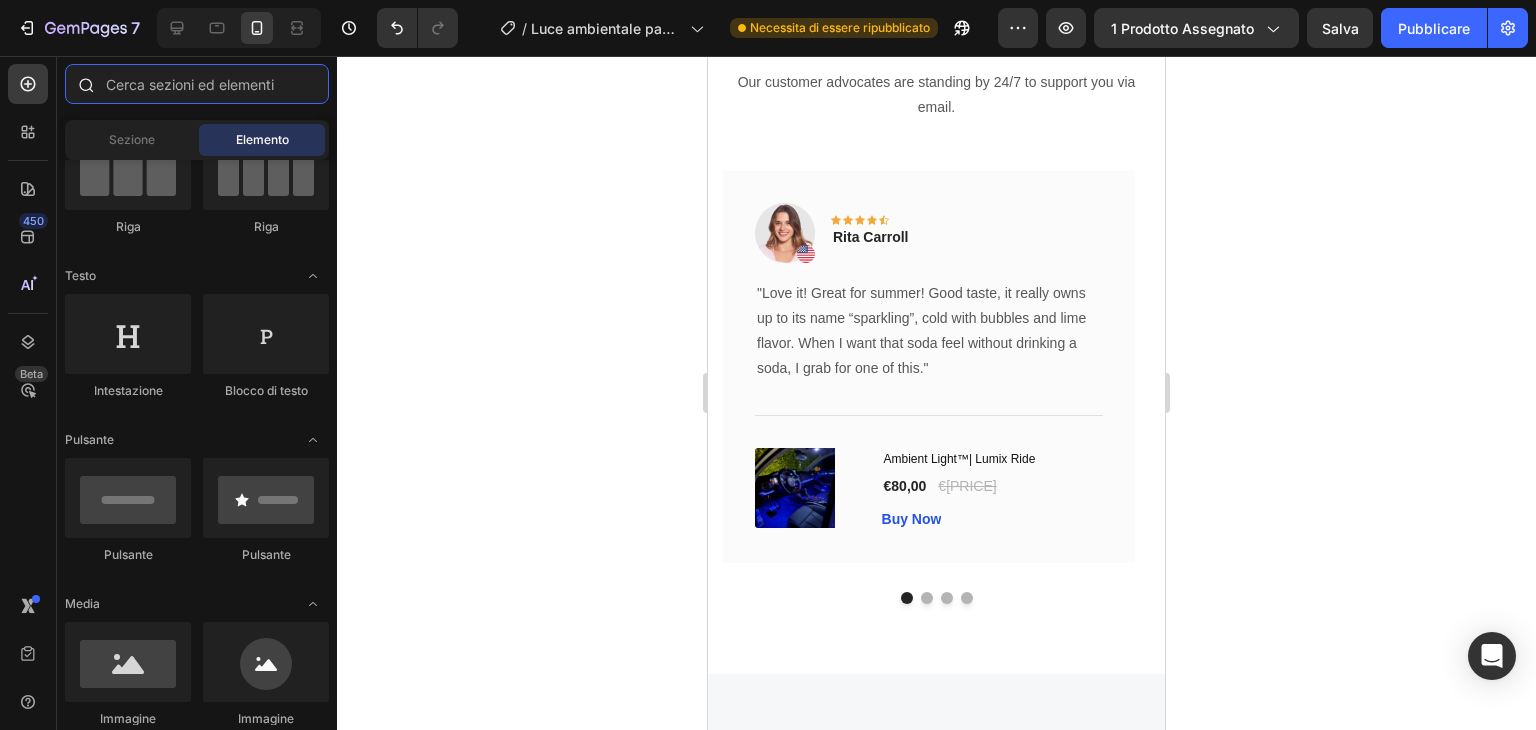 click at bounding box center [197, 84] 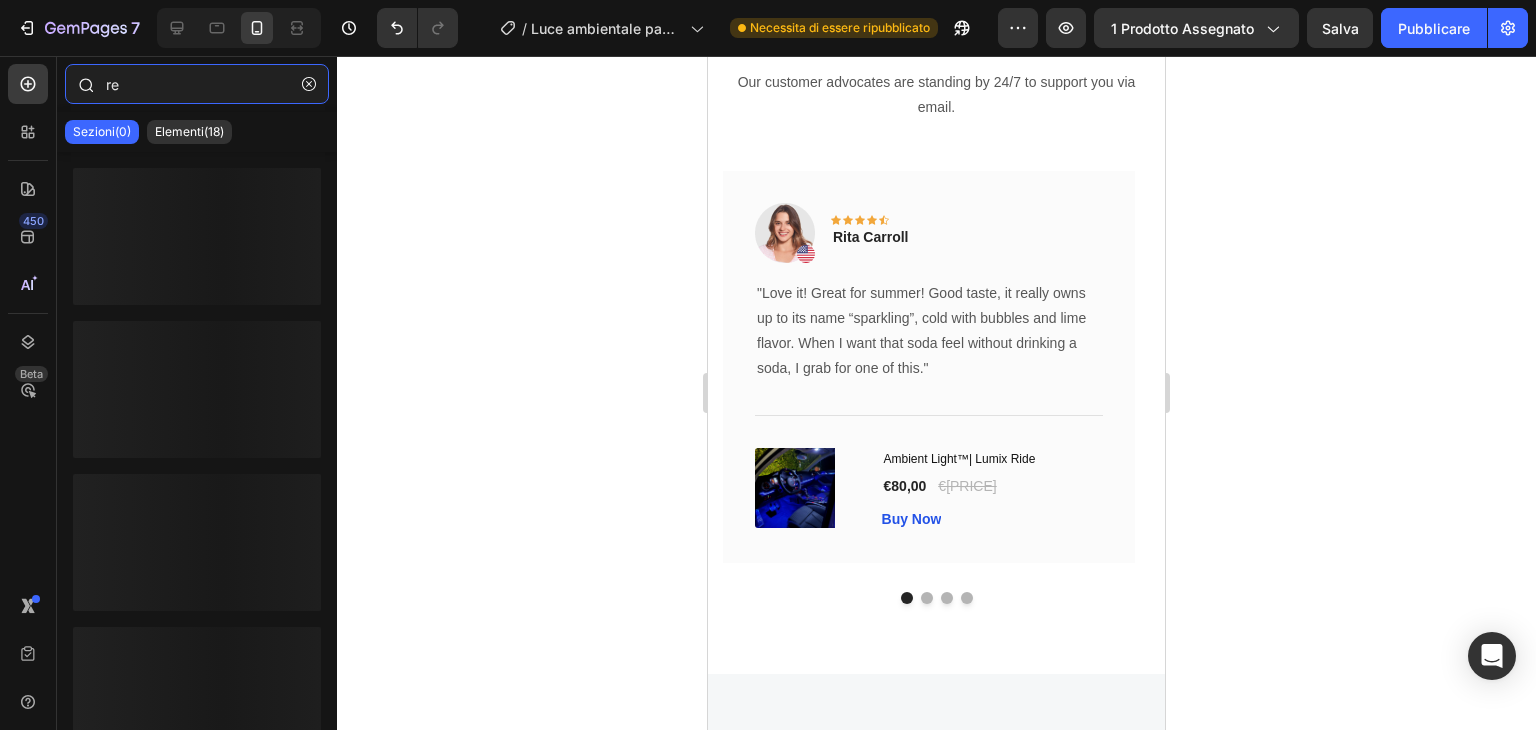 type on "r" 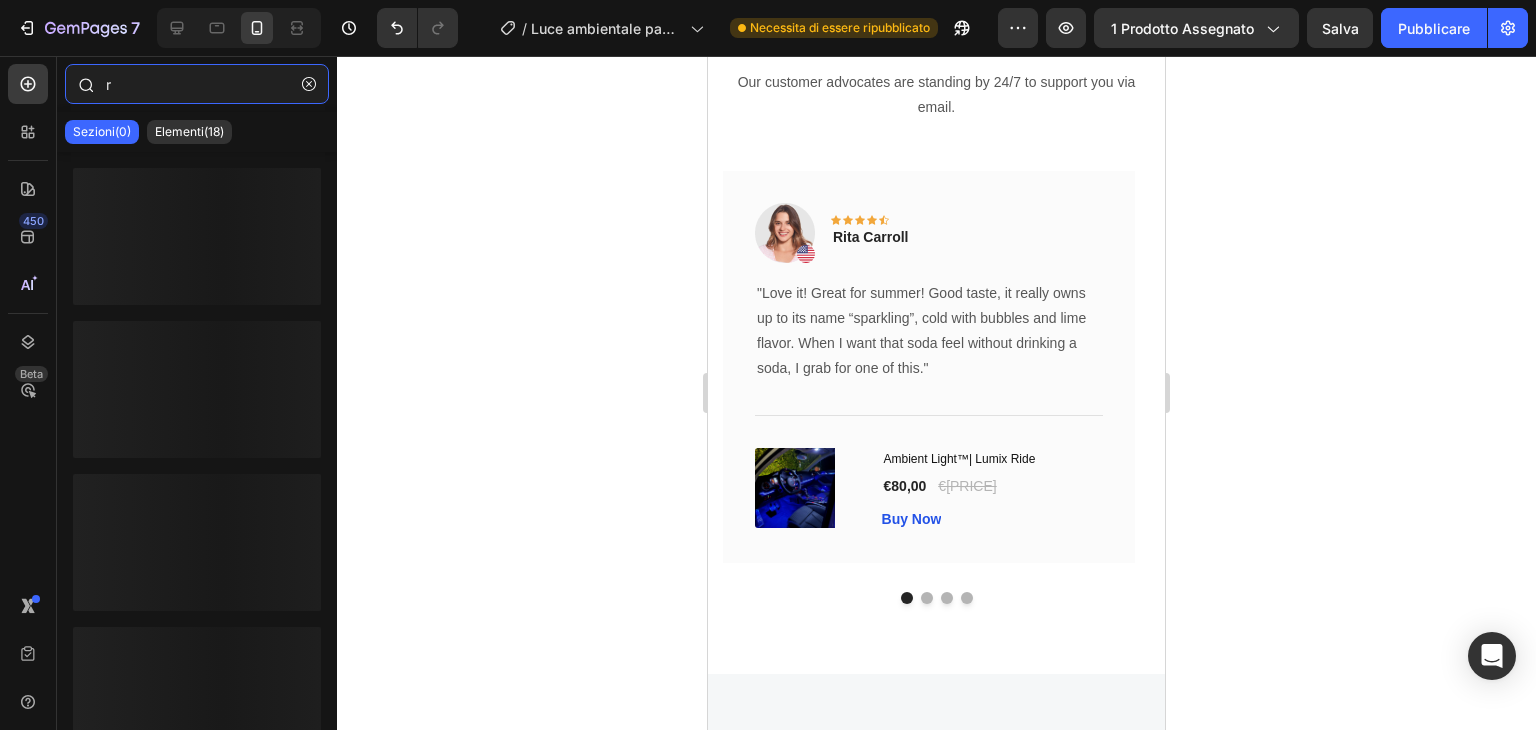 type 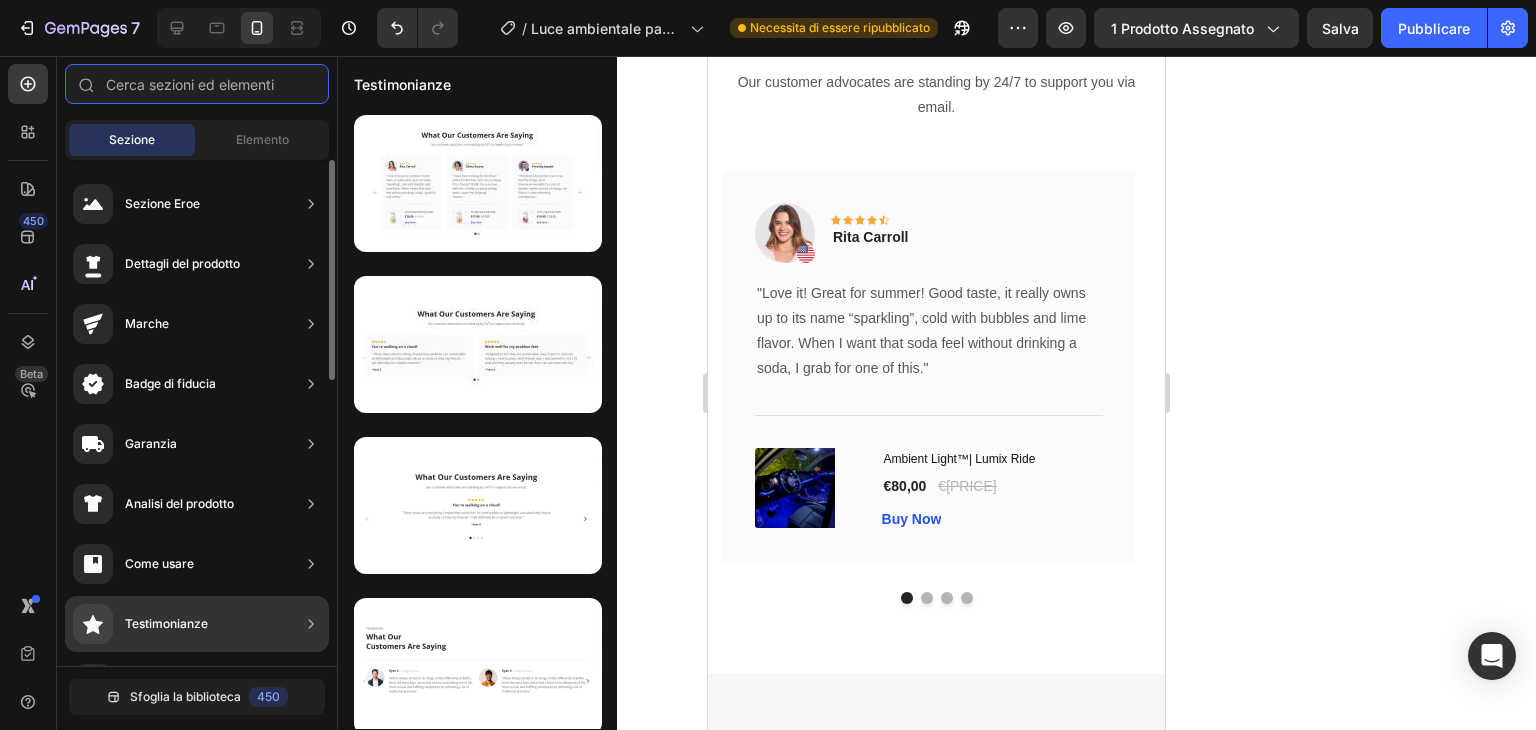 scroll, scrollTop: 100, scrollLeft: 0, axis: vertical 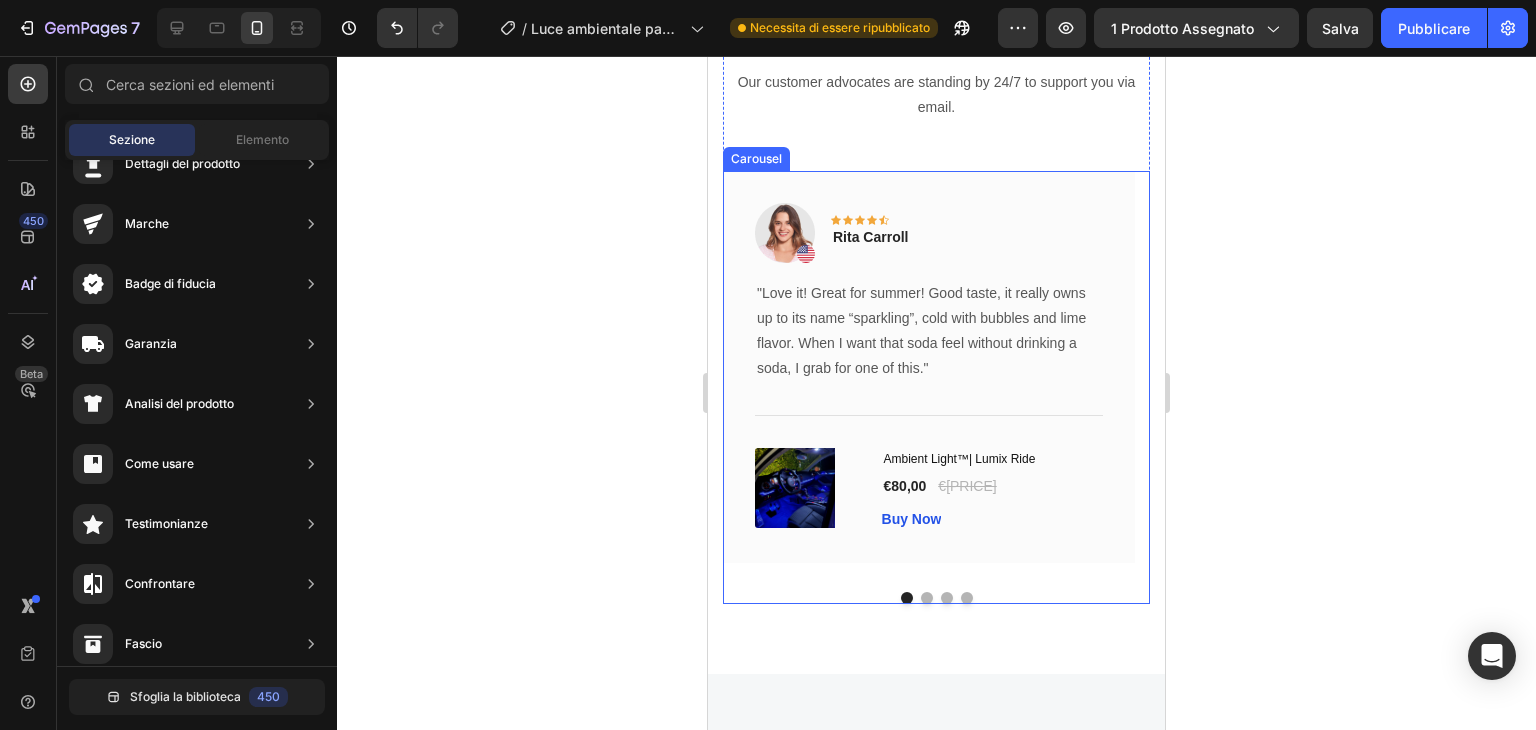 click at bounding box center (936, 598) 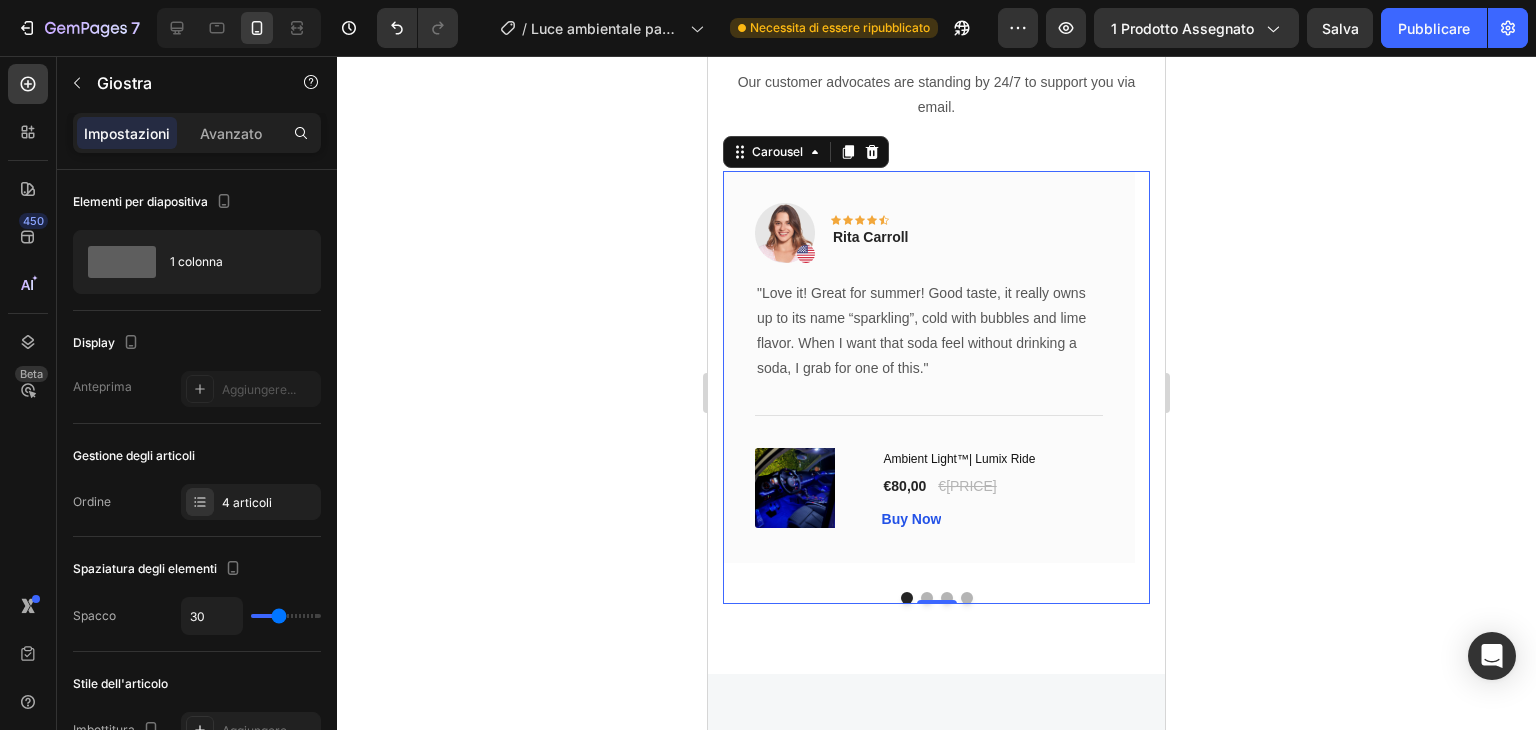 click 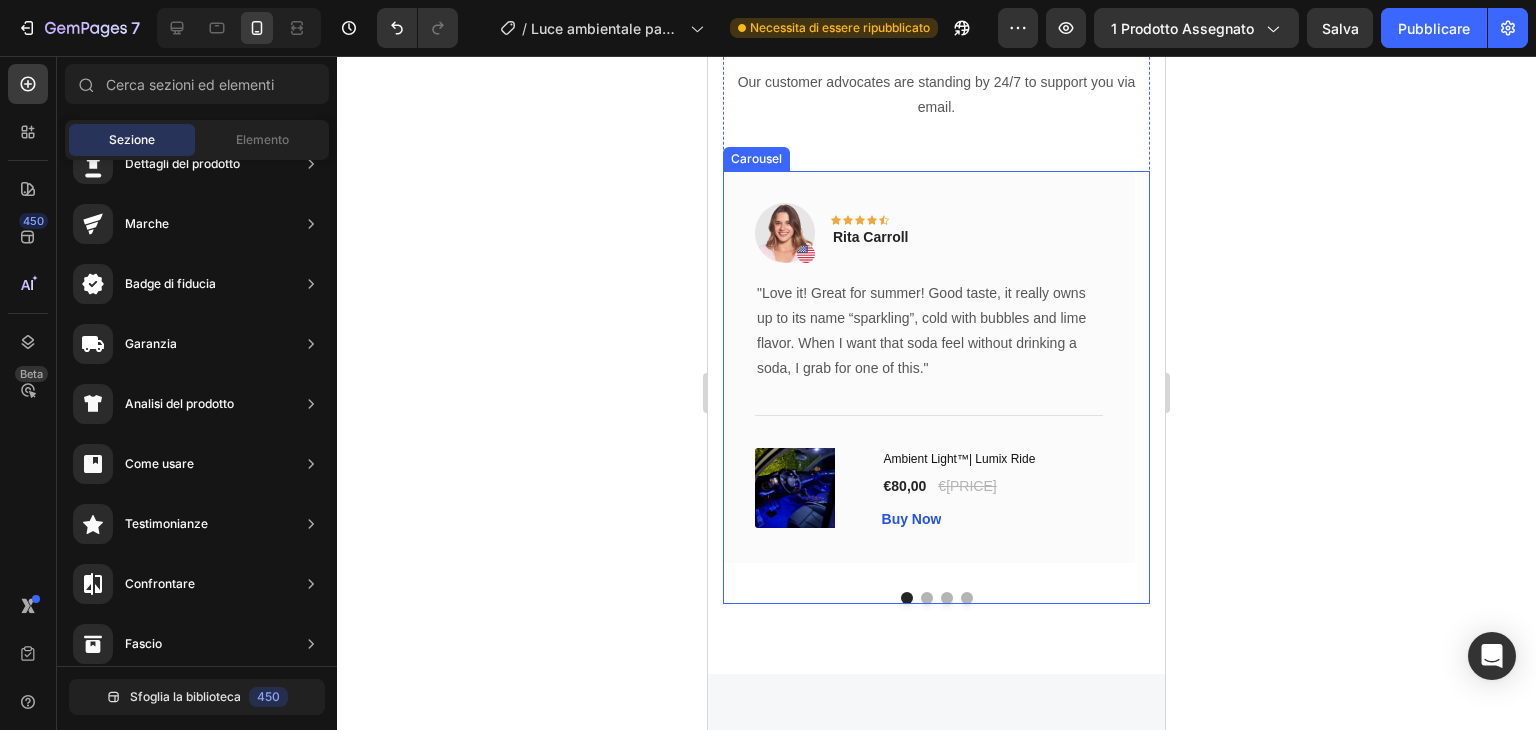 click at bounding box center [927, 598] 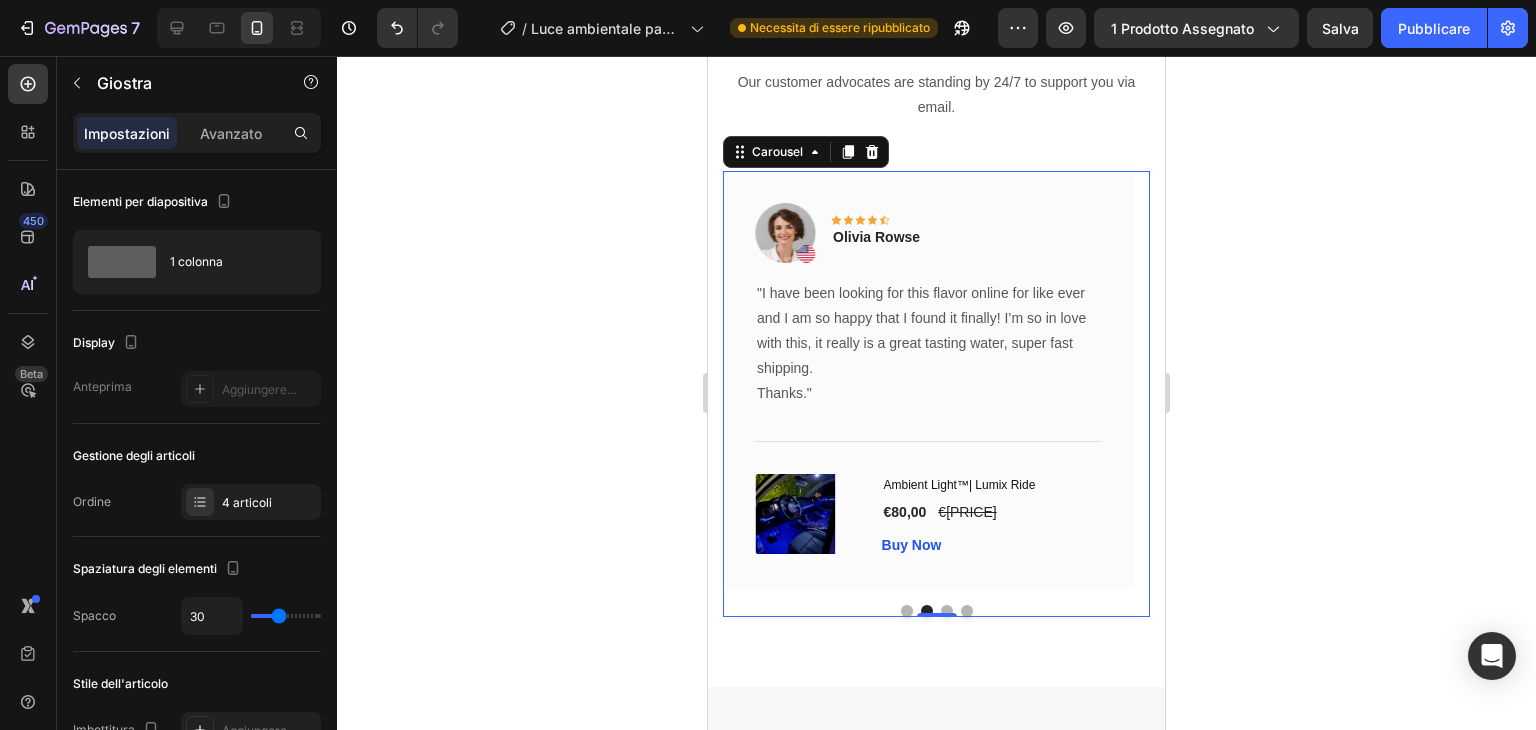click at bounding box center (947, 611) 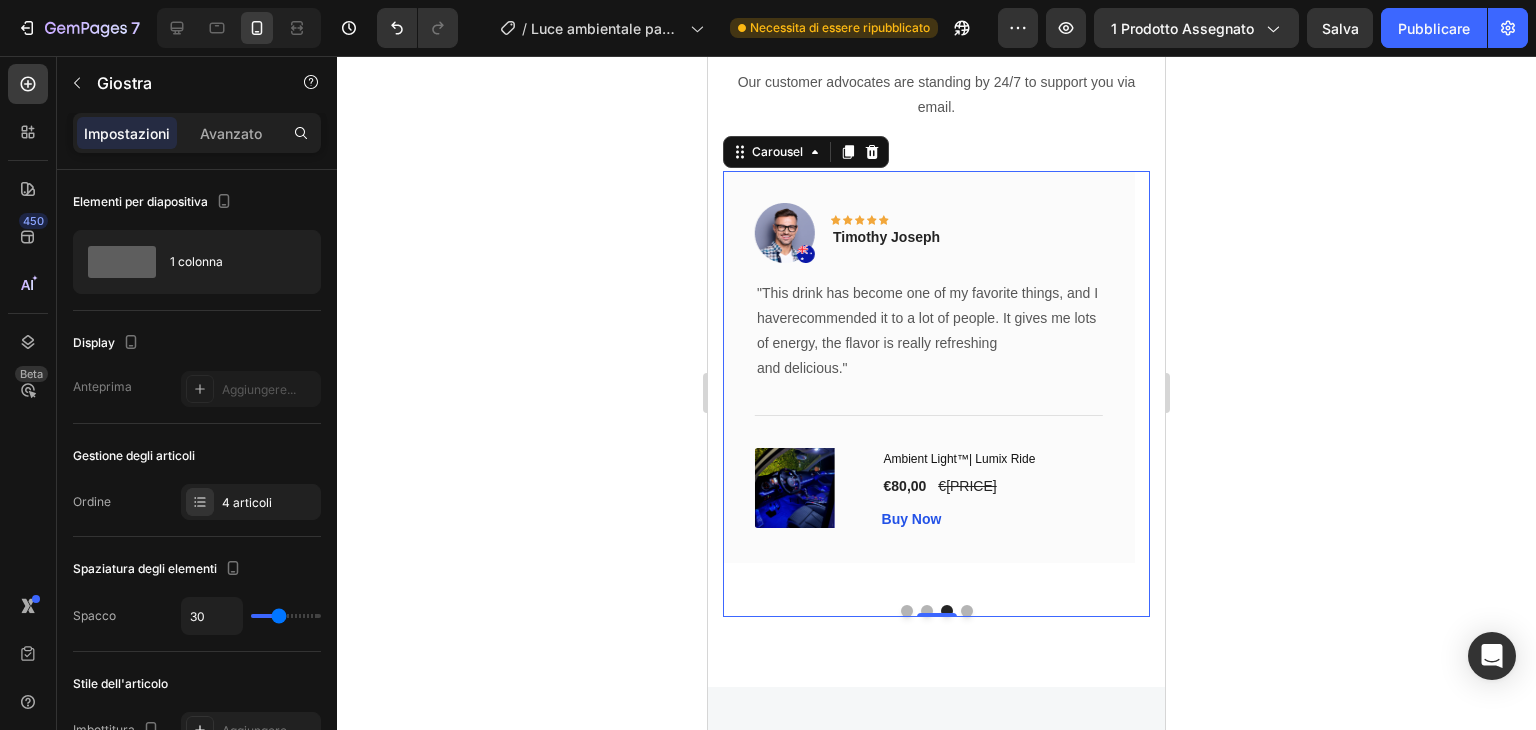 click at bounding box center (967, 611) 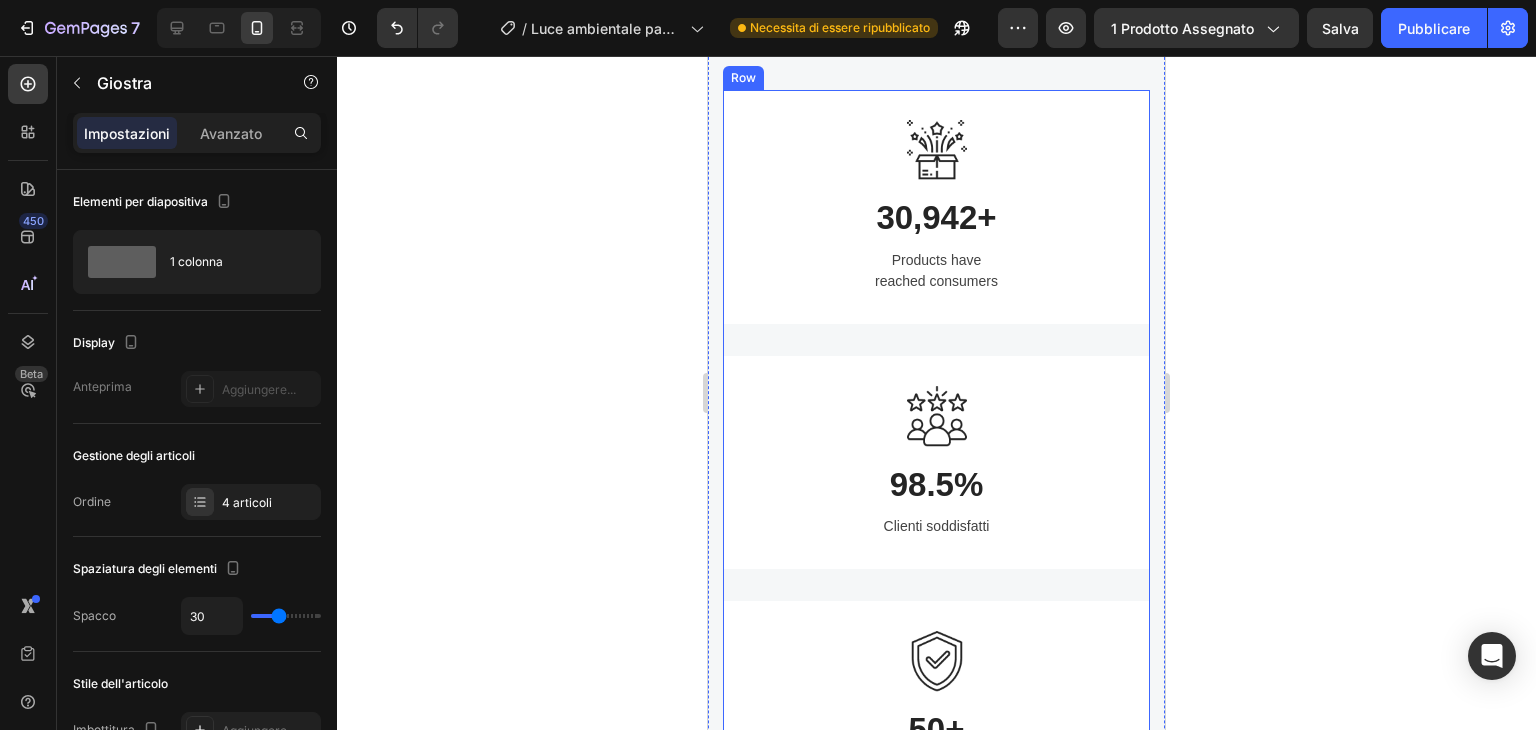 scroll, scrollTop: 3745, scrollLeft: 0, axis: vertical 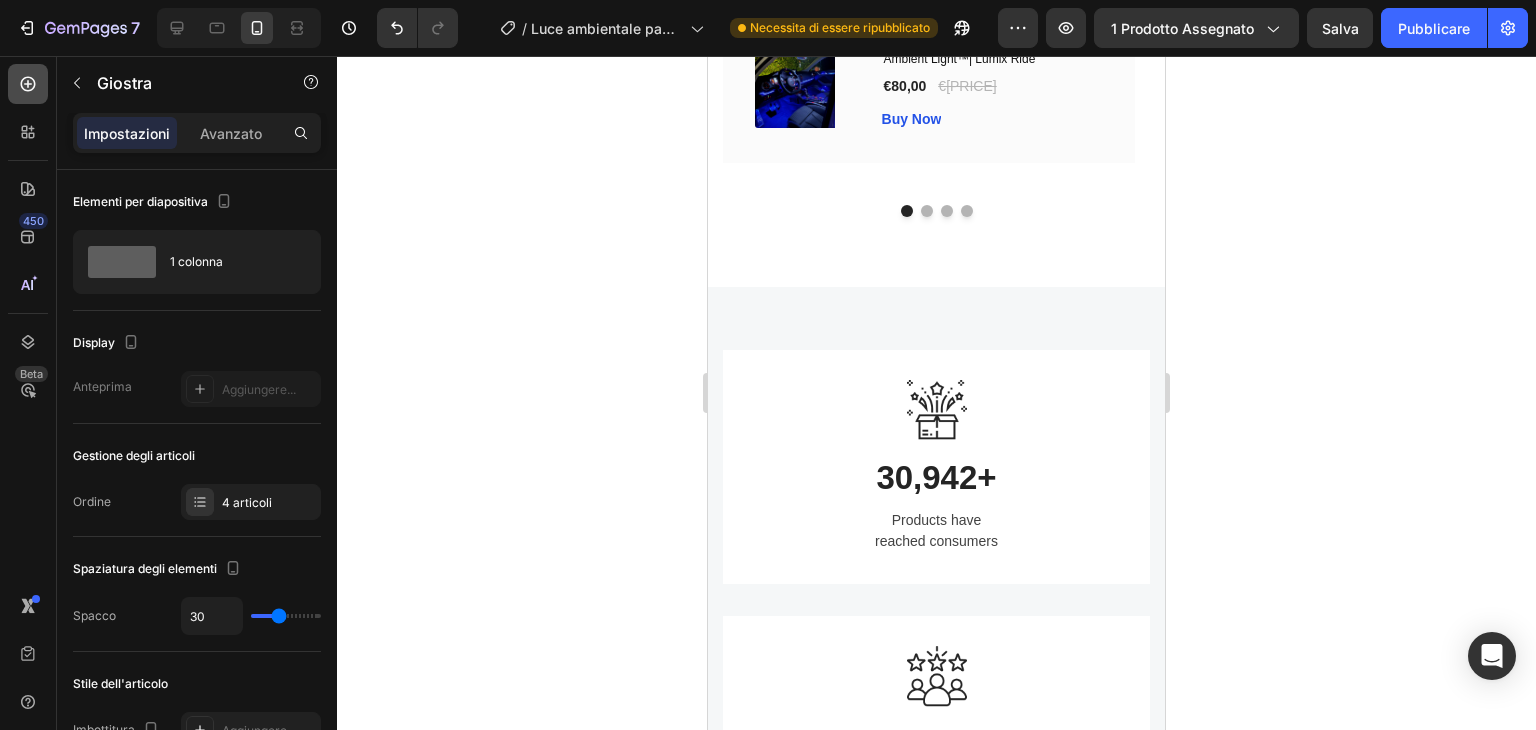 click 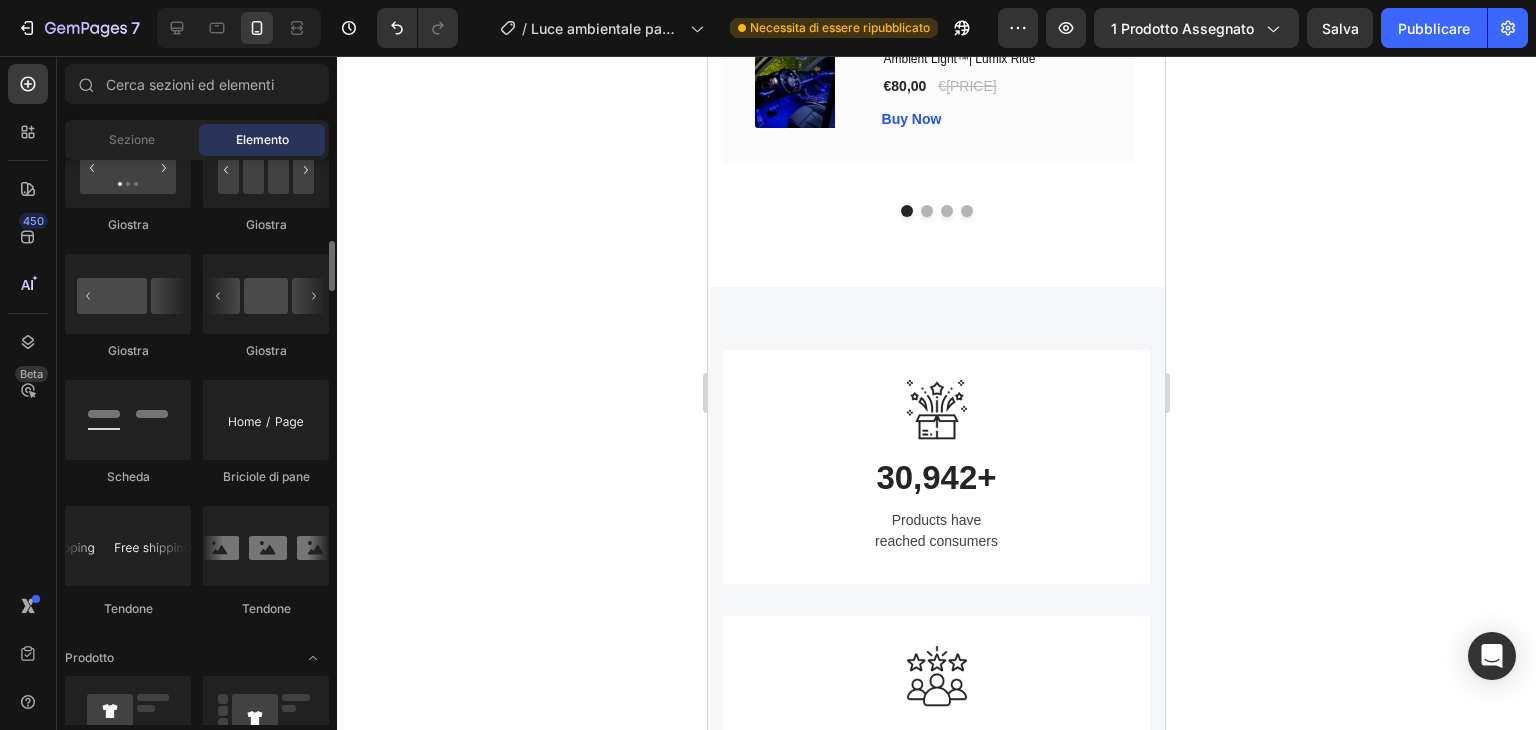 scroll, scrollTop: 2010, scrollLeft: 0, axis: vertical 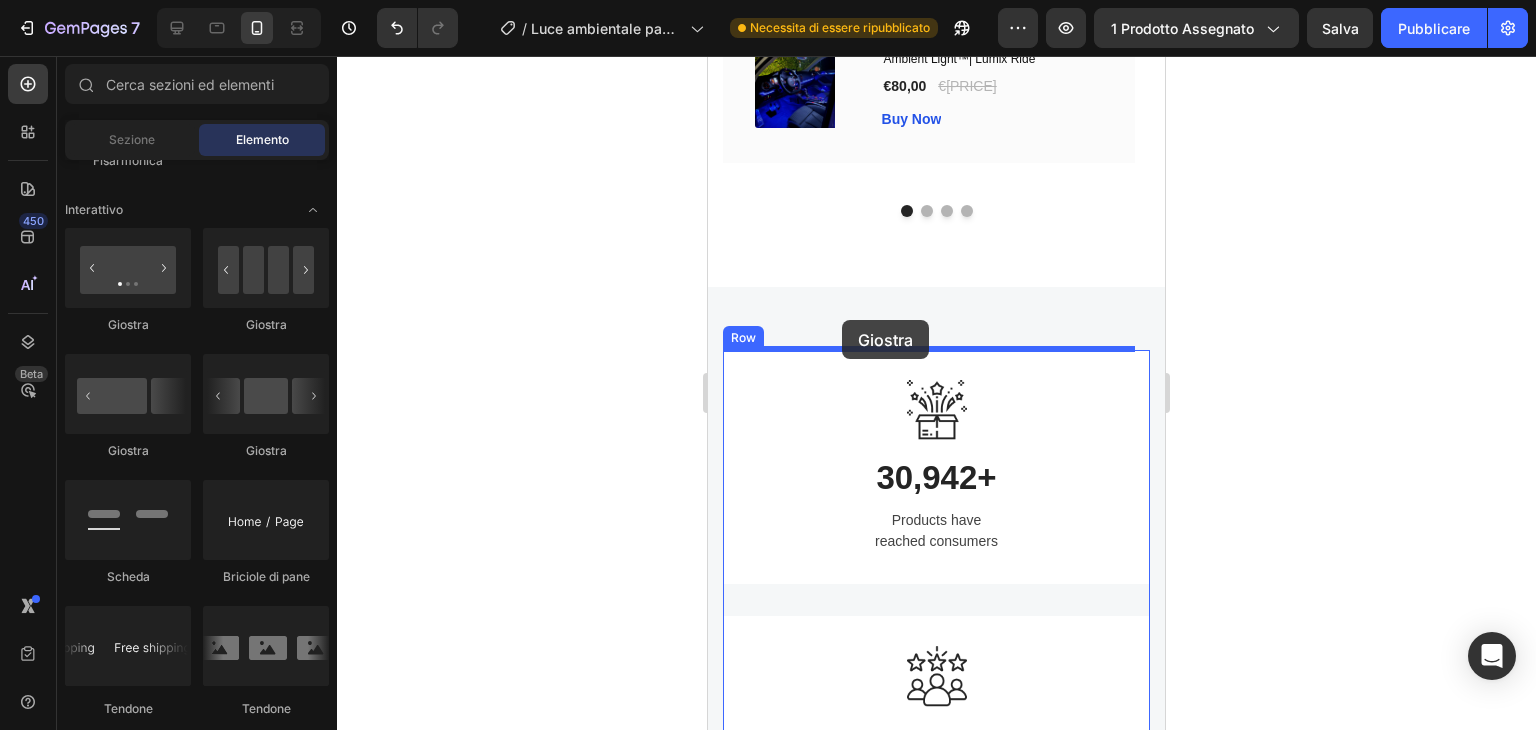 drag, startPoint x: 958, startPoint y: 338, endPoint x: 842, endPoint y: 320, distance: 117.388245 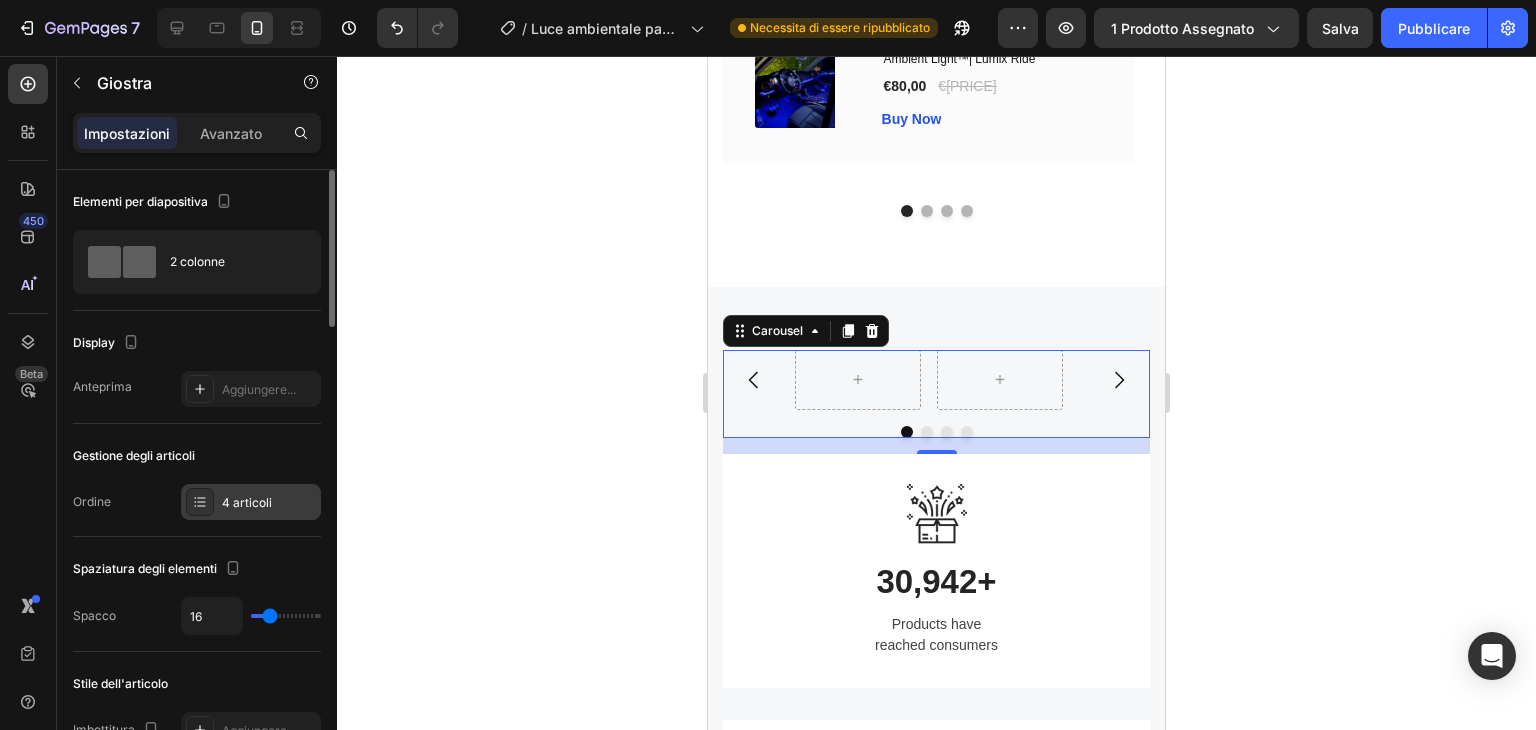 click on "4 articoli" at bounding box center (251, 502) 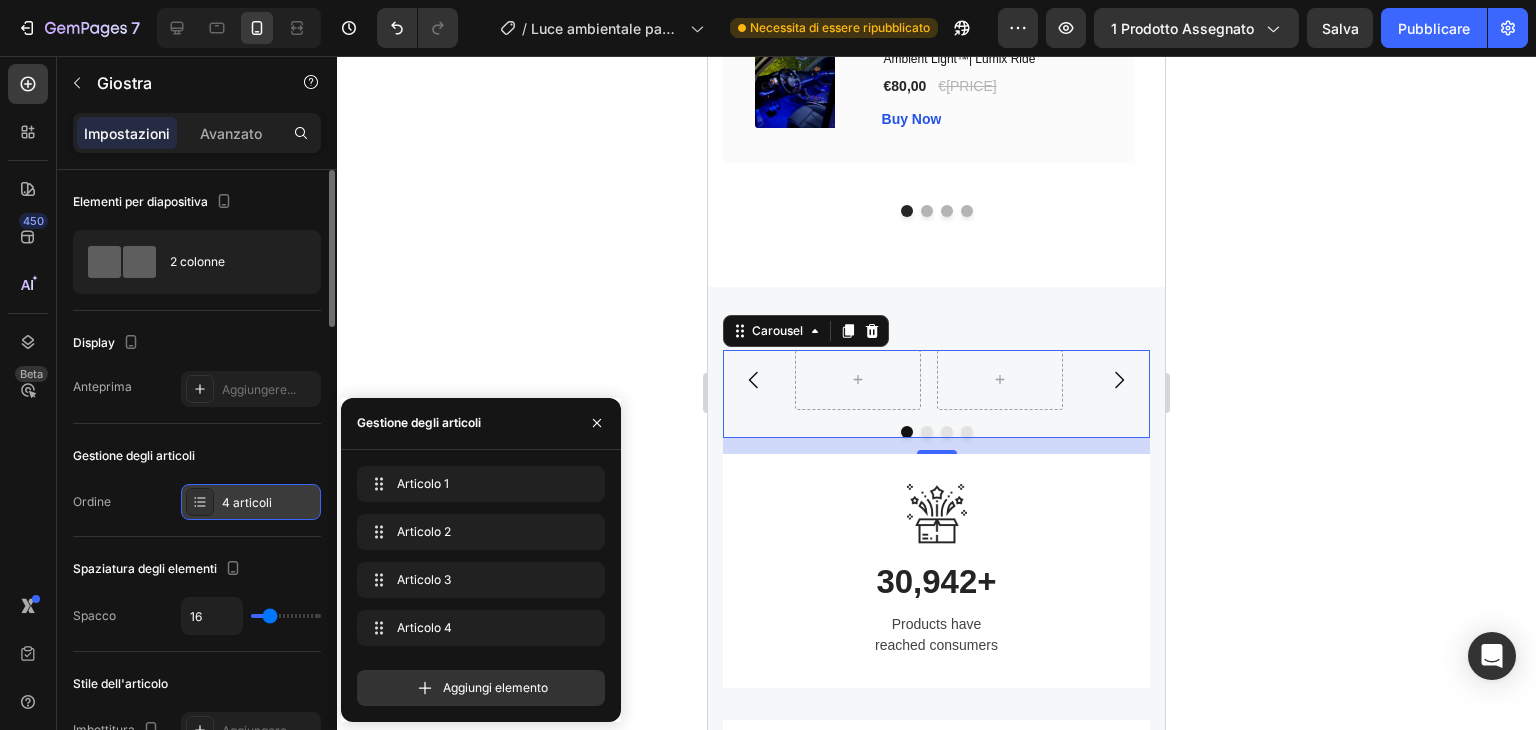 click on "4 articoli" at bounding box center (251, 502) 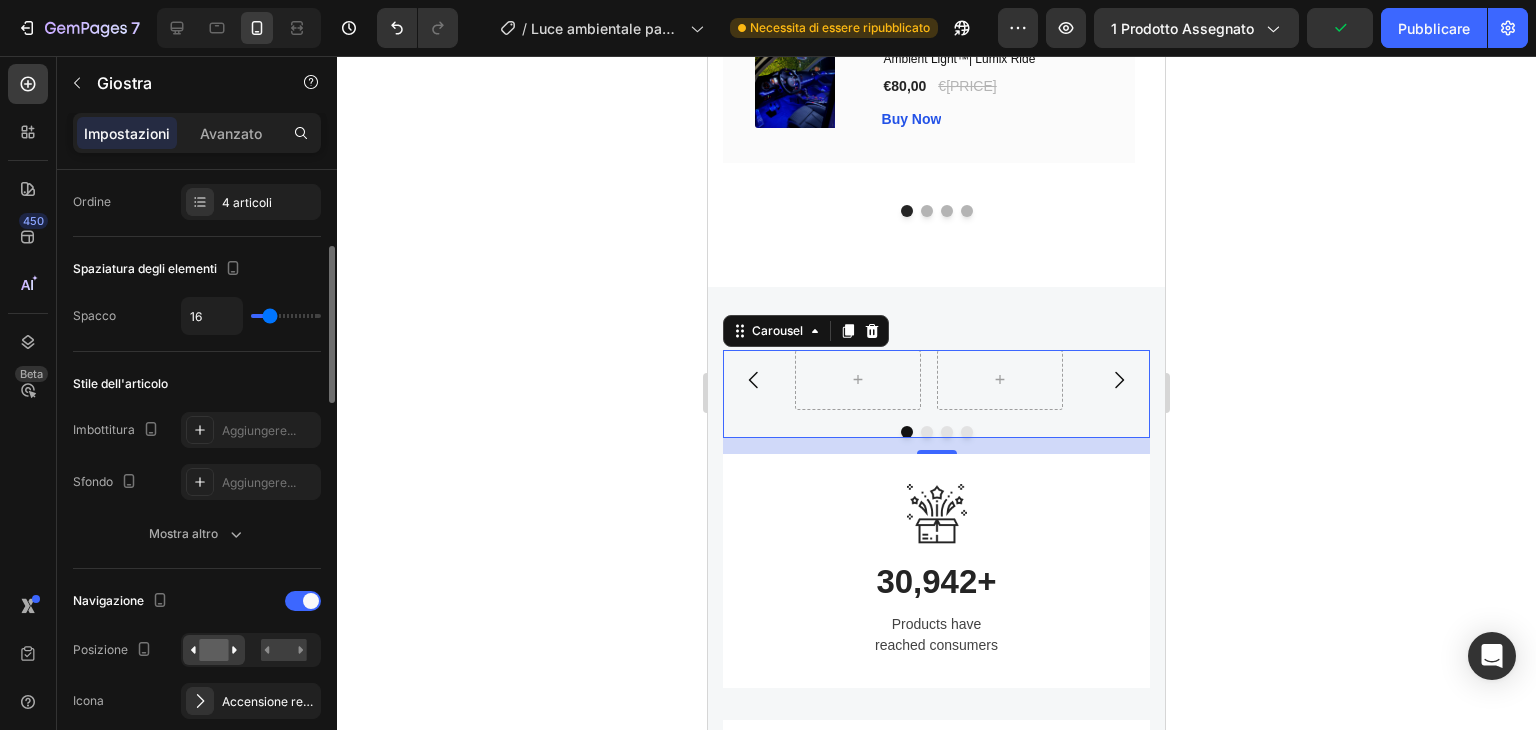 scroll, scrollTop: 400, scrollLeft: 0, axis: vertical 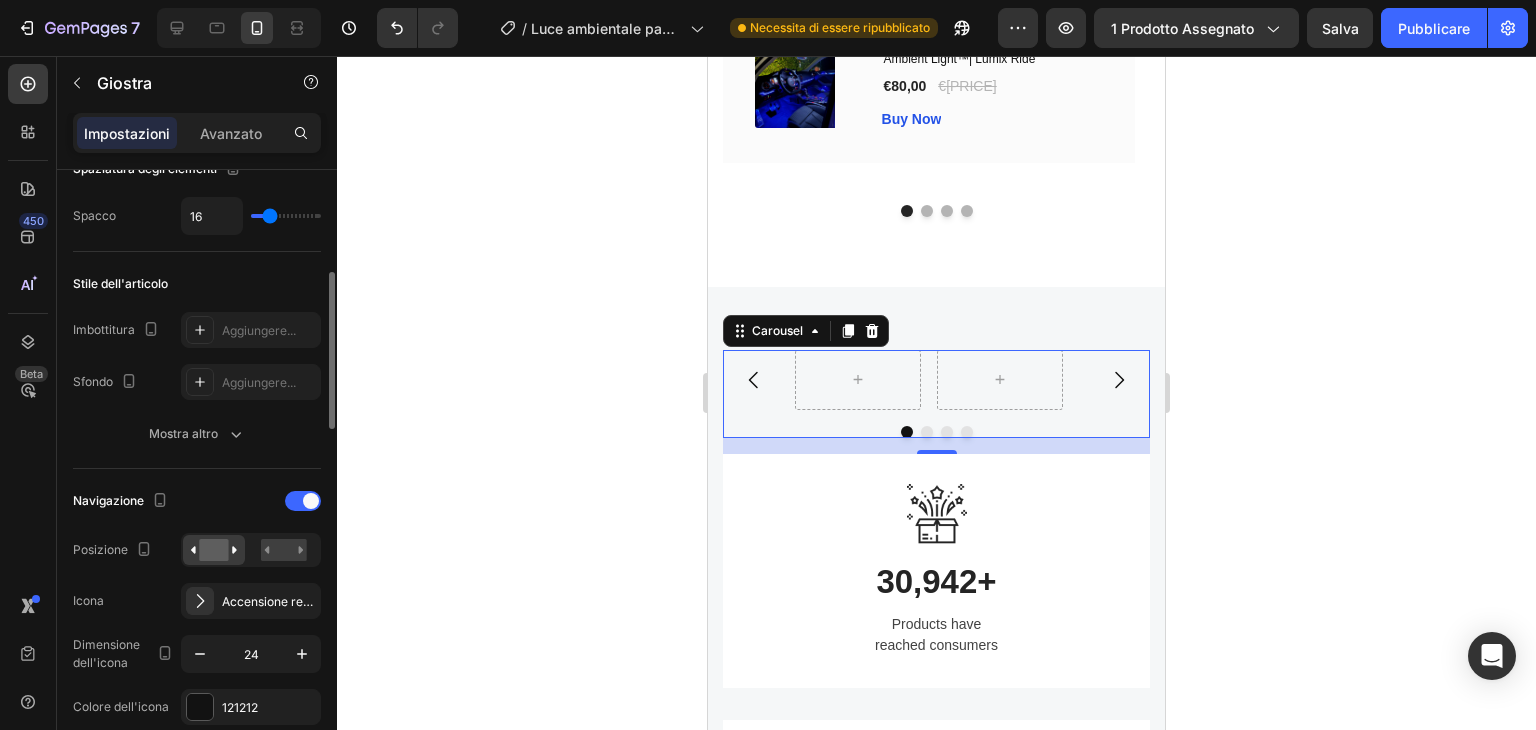 click at bounding box center (251, 550) 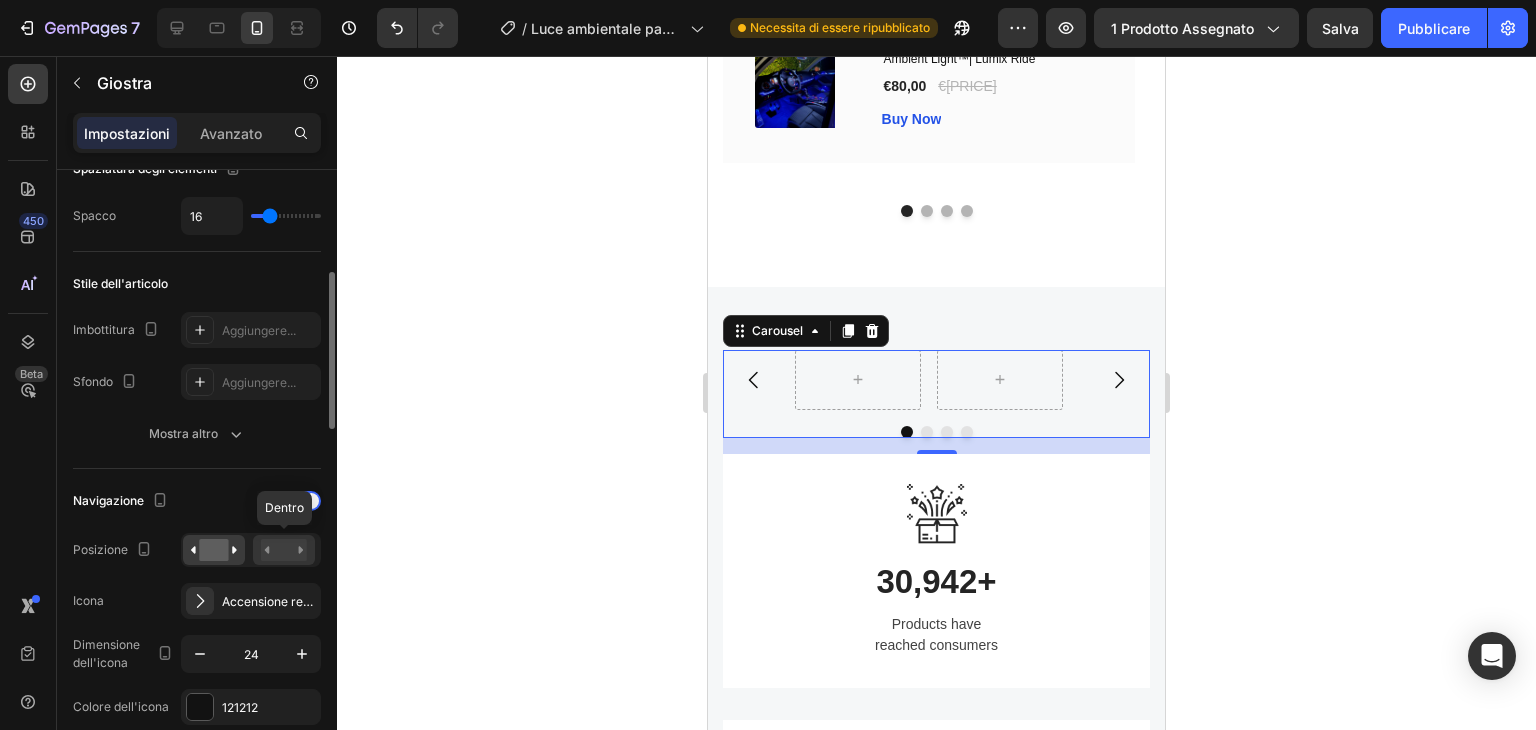 click 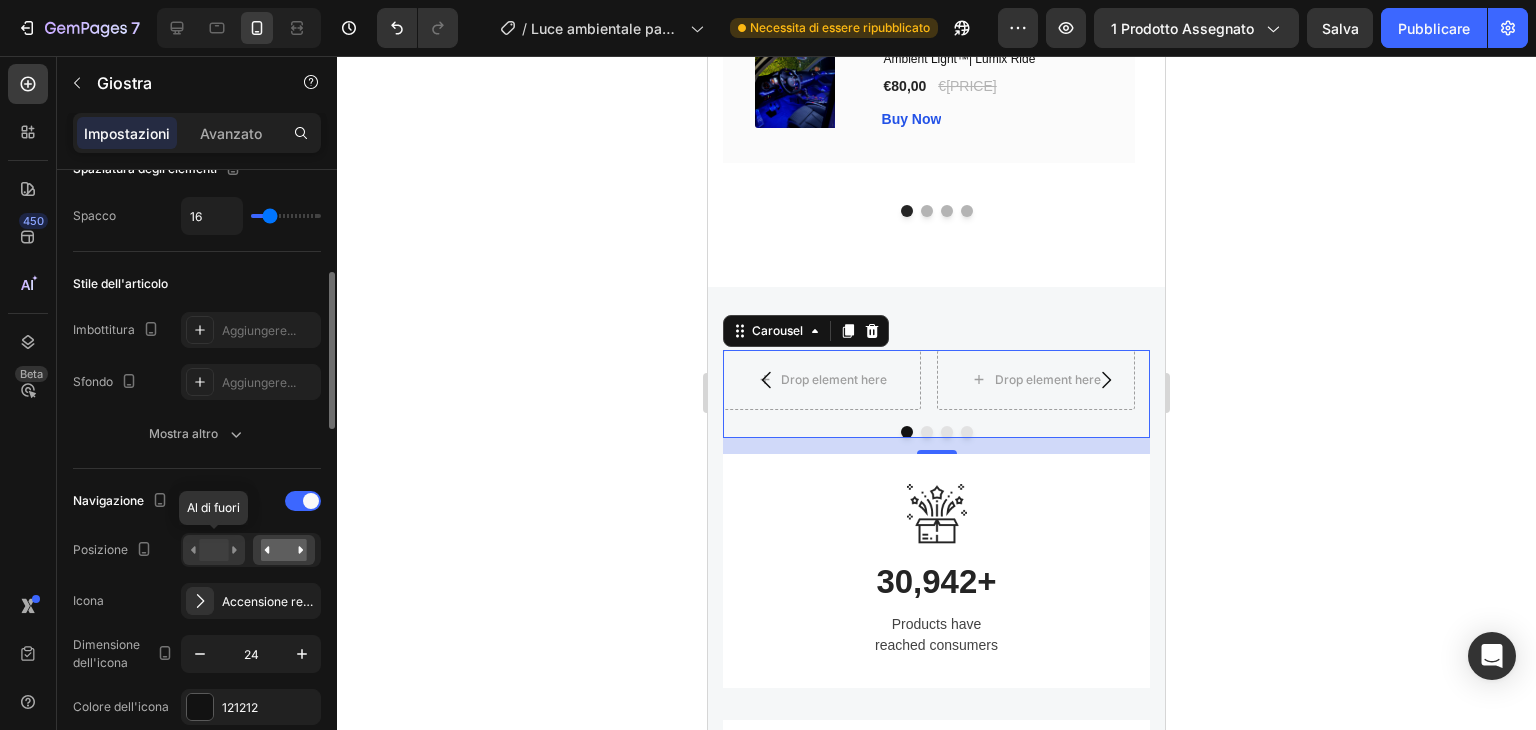 click 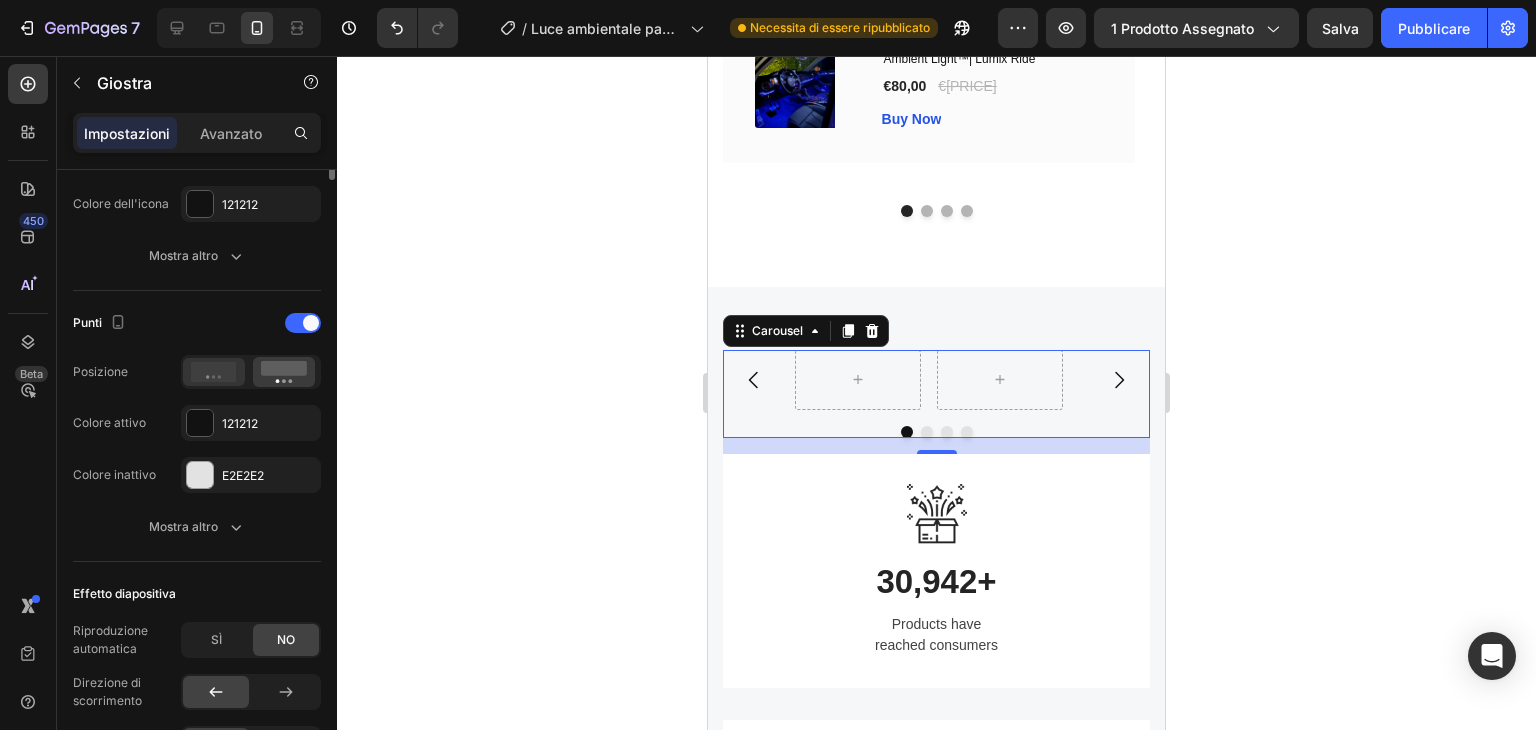 scroll, scrollTop: 603, scrollLeft: 0, axis: vertical 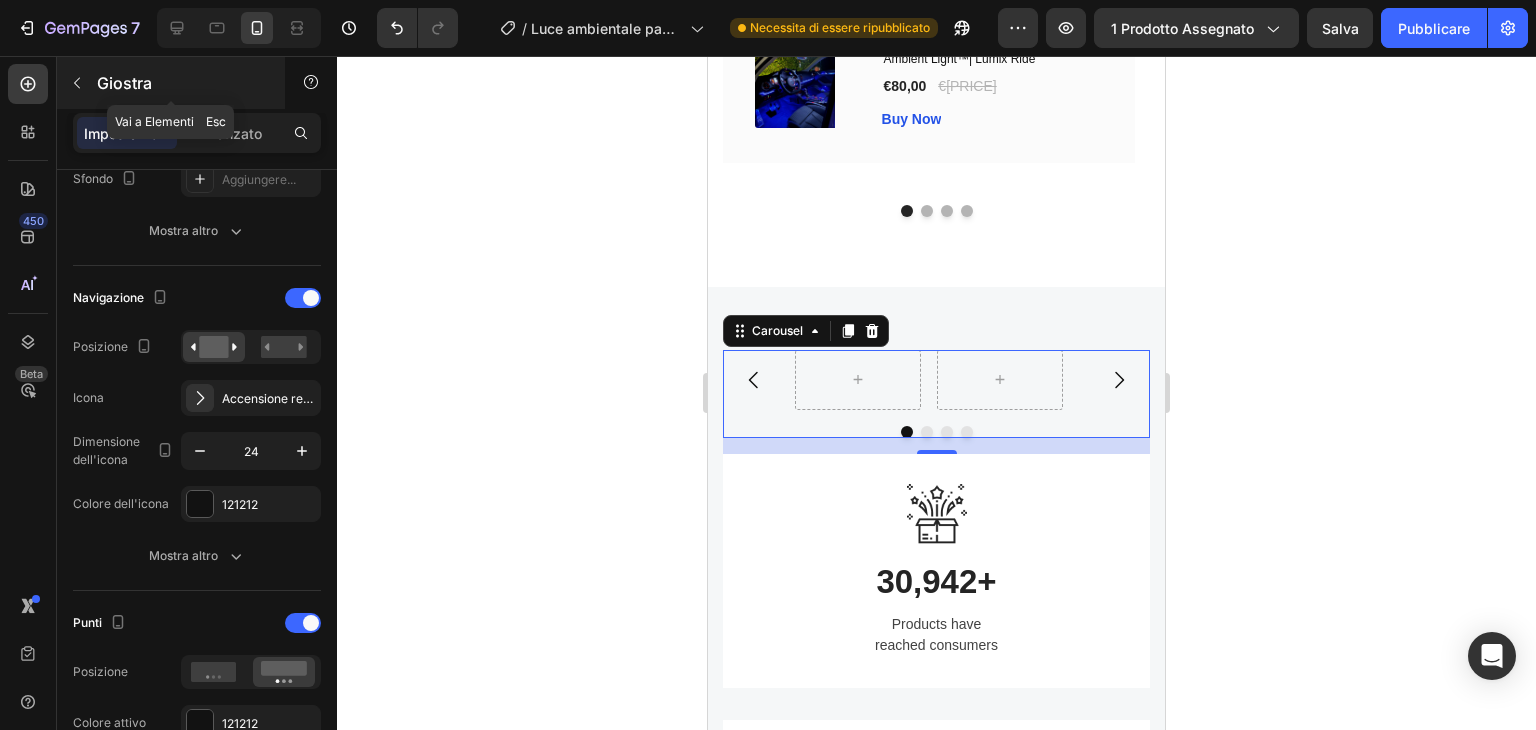 click 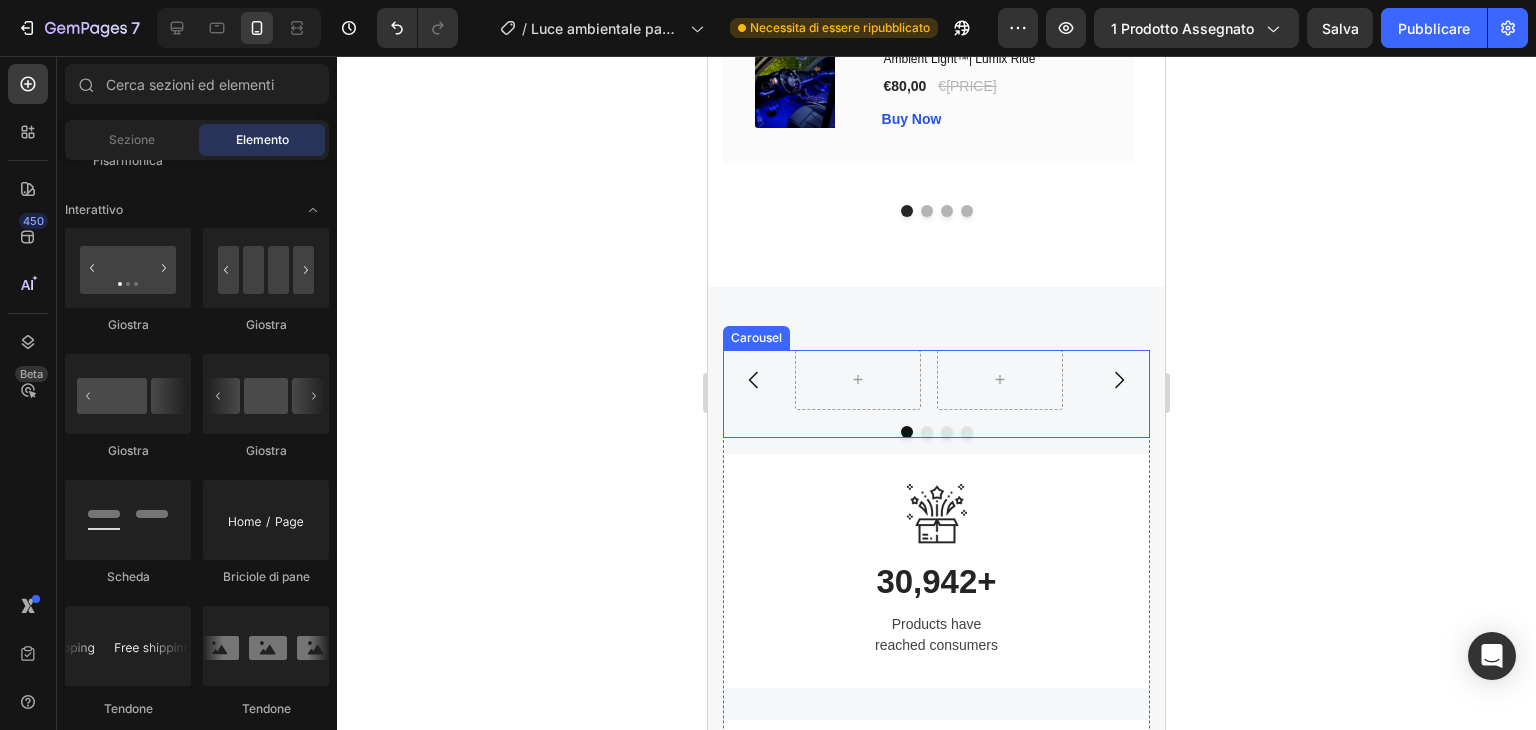 click on "Carousel" at bounding box center [936, 394] 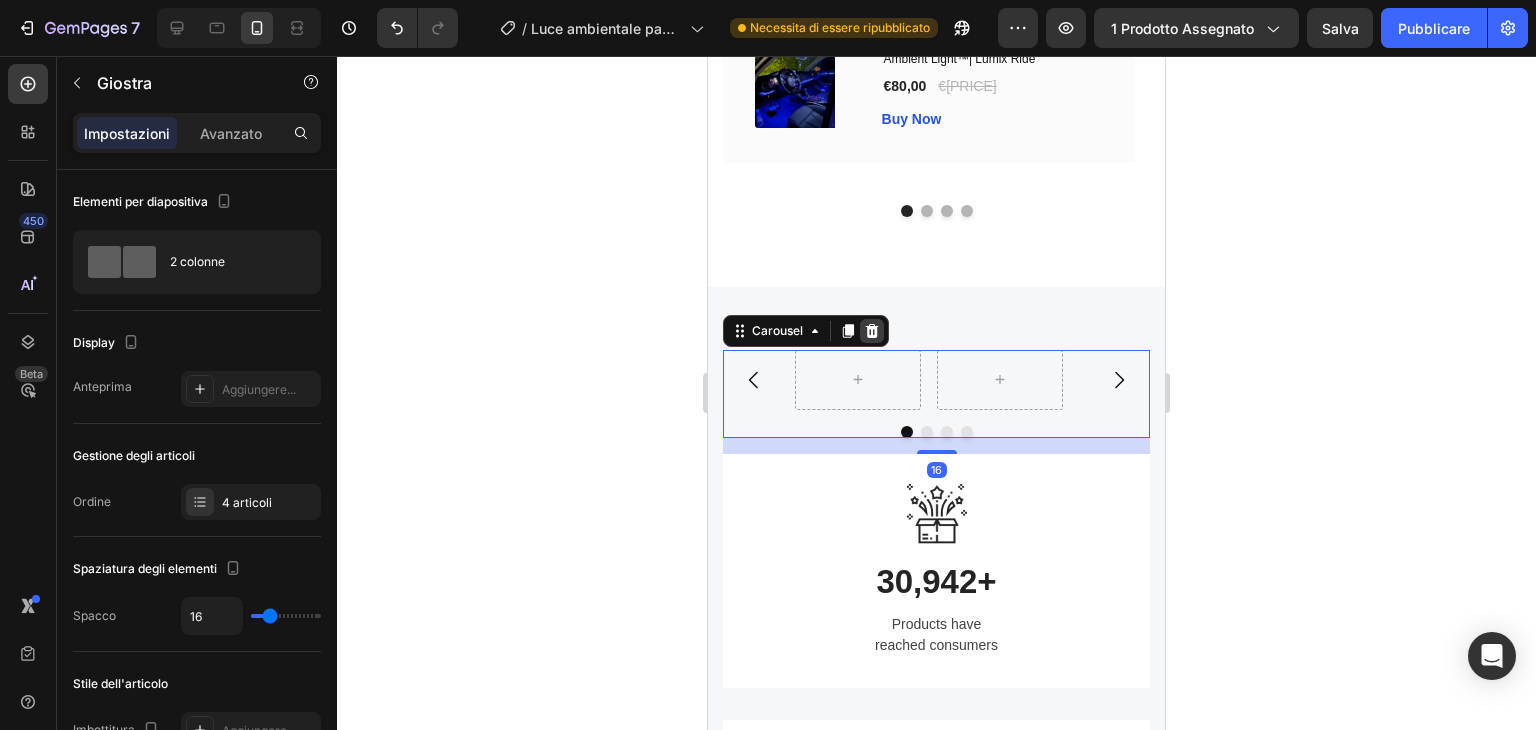 click 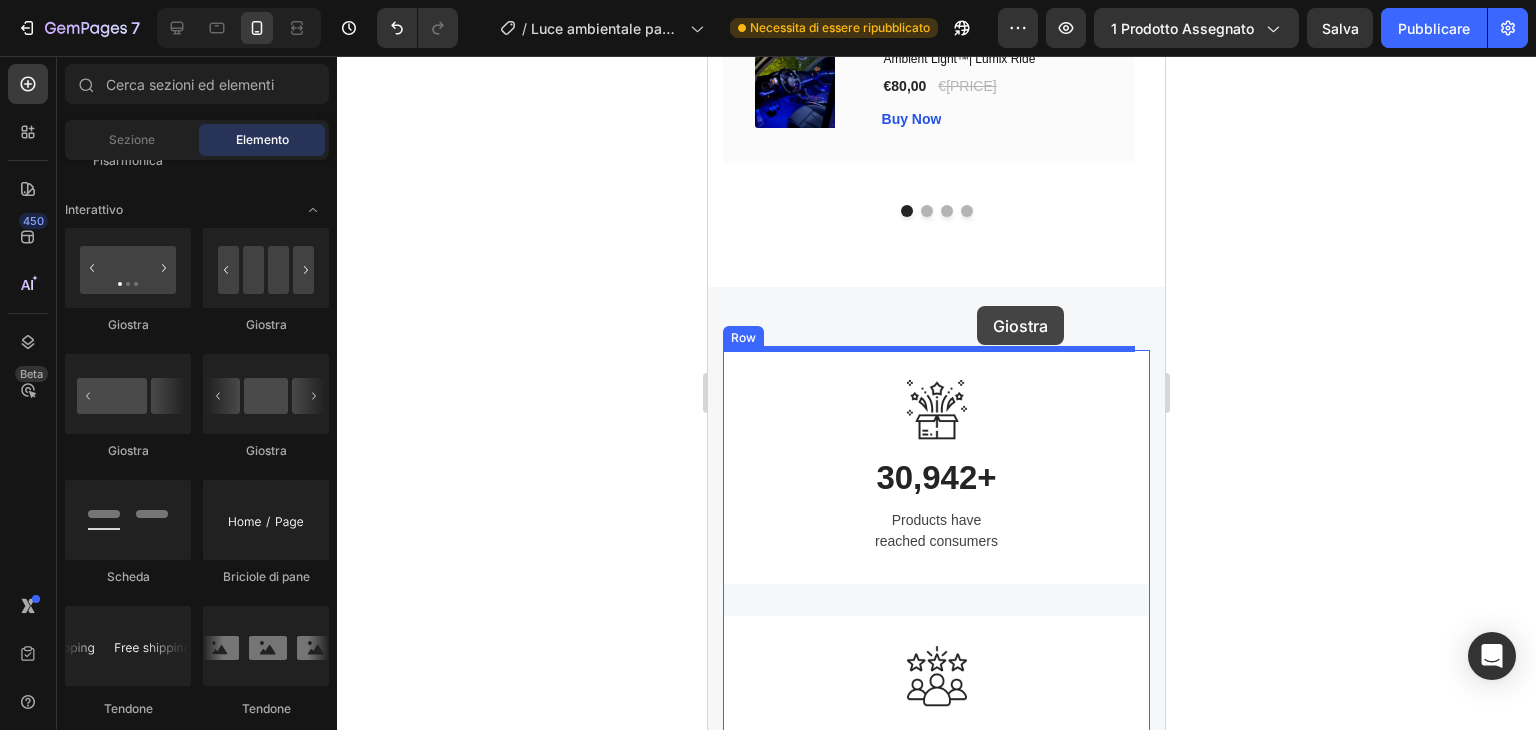 drag, startPoint x: 985, startPoint y: 357, endPoint x: 977, endPoint y: 306, distance: 51.62364 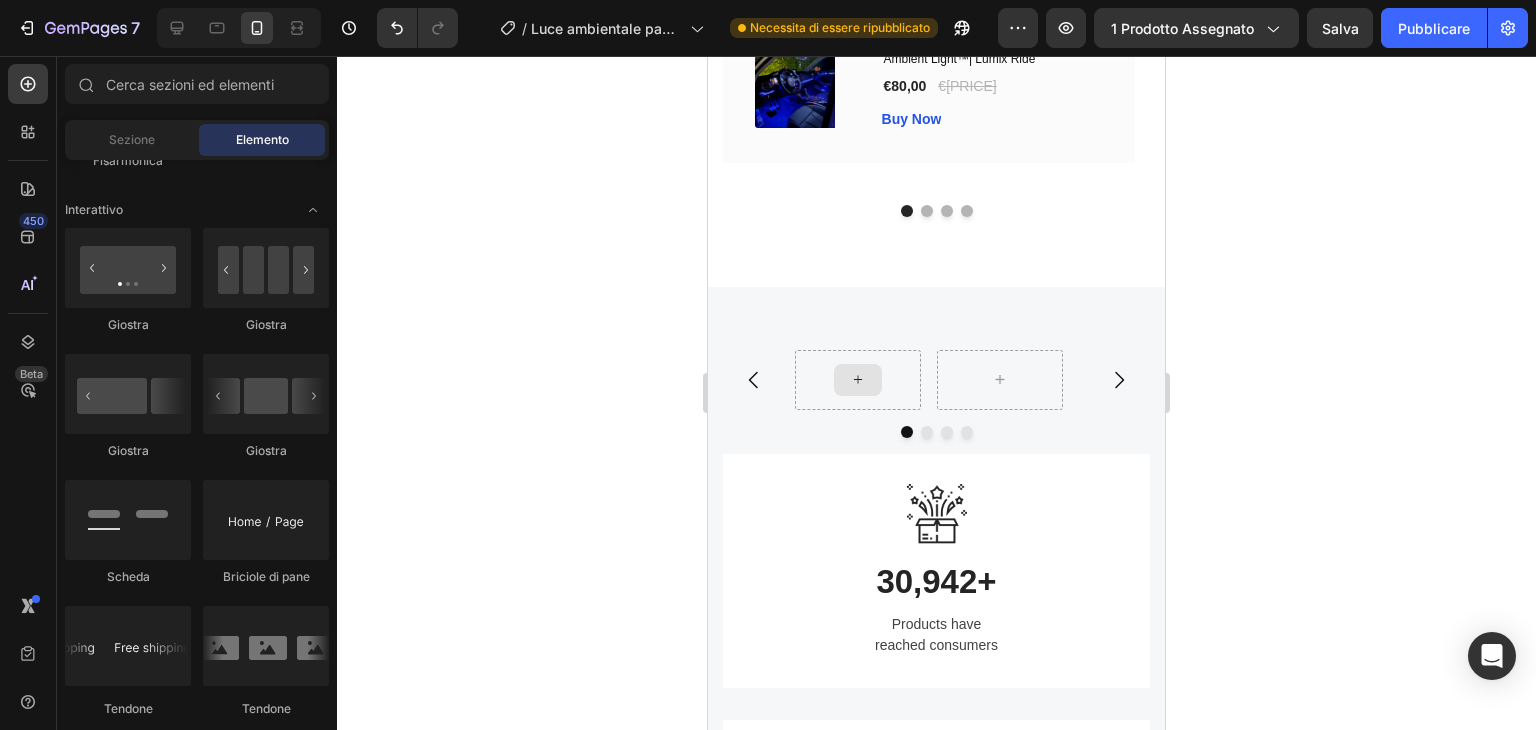 click at bounding box center (858, 380) 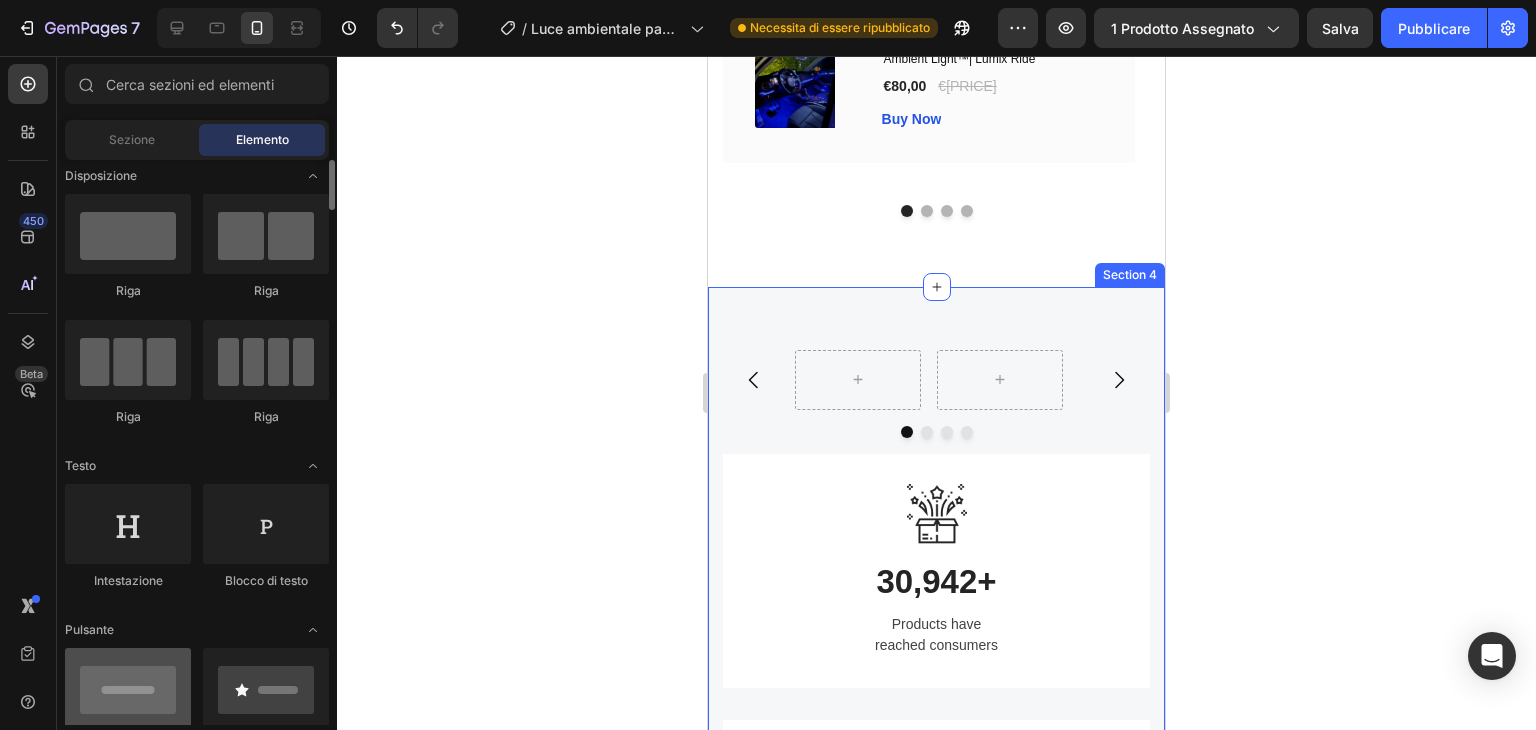 scroll, scrollTop: 0, scrollLeft: 0, axis: both 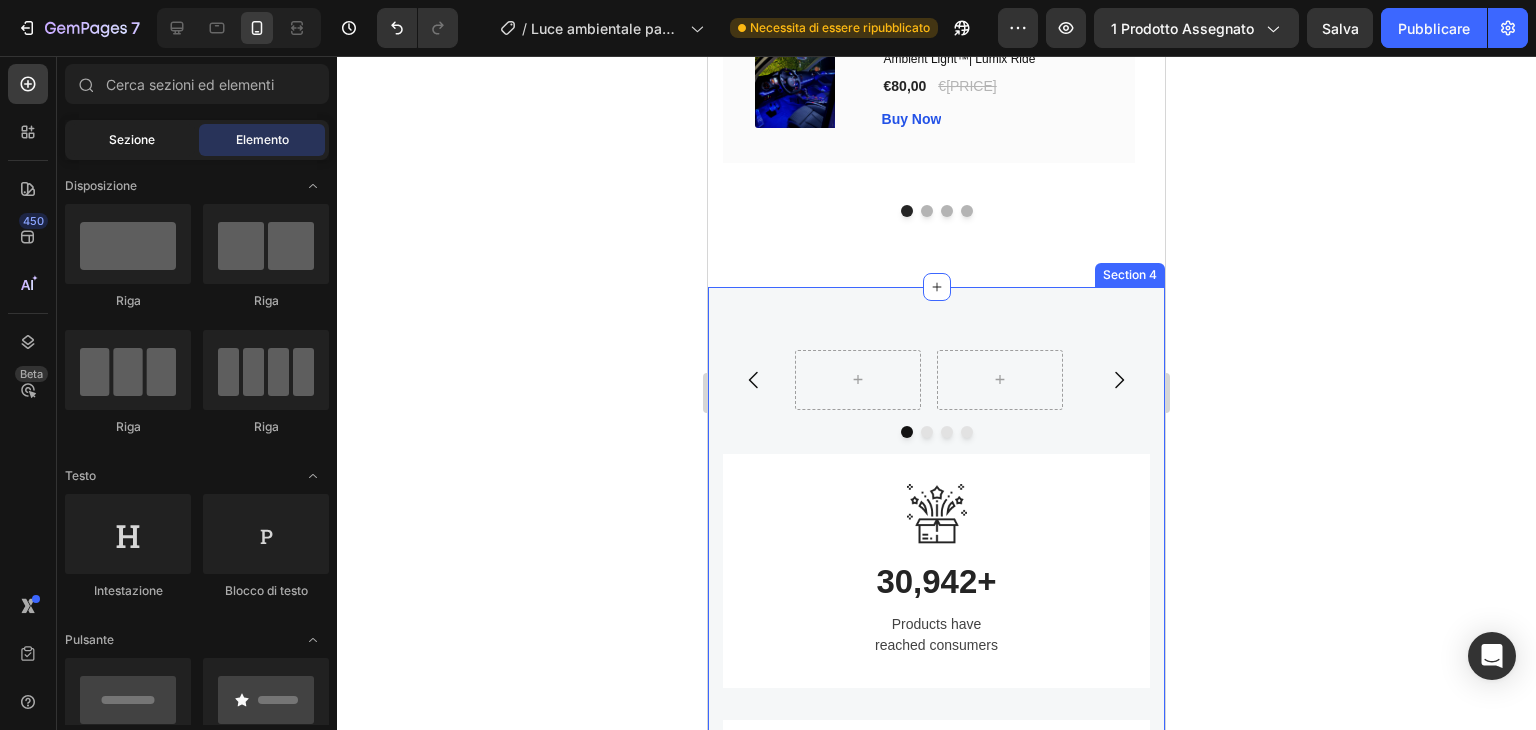 click on "Sezione" at bounding box center [132, 139] 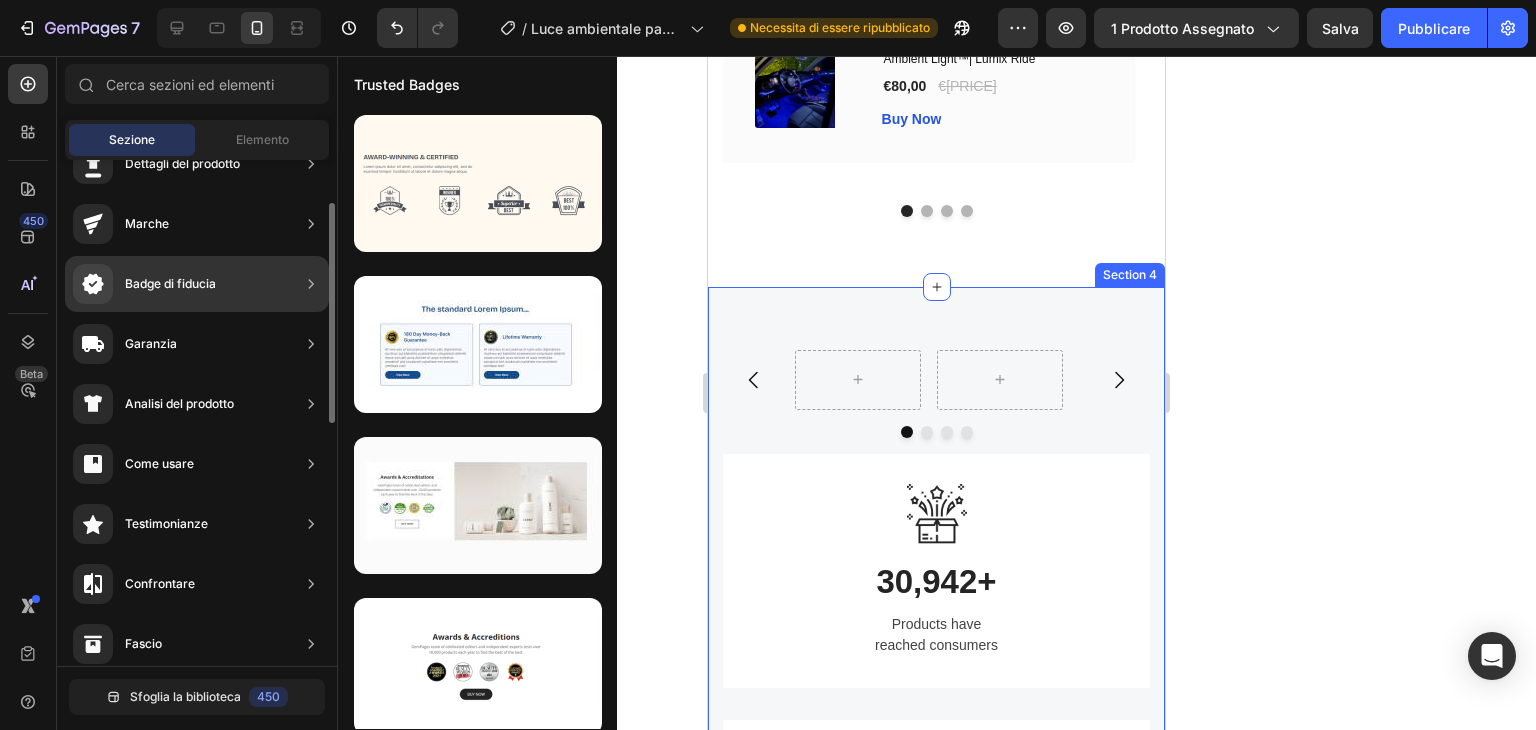 scroll, scrollTop: 0, scrollLeft: 0, axis: both 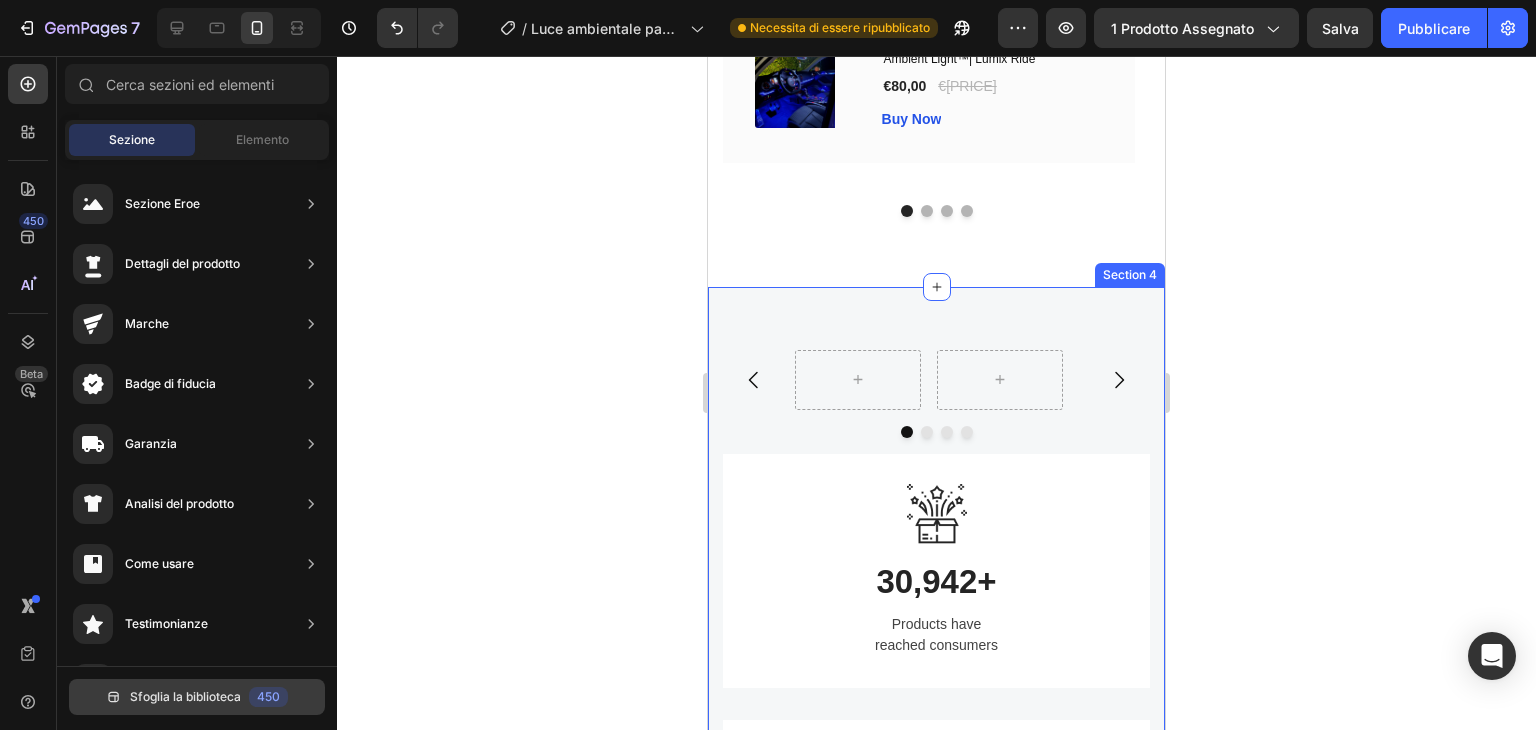 click on "Sfoglia la biblioteca" at bounding box center [185, 696] 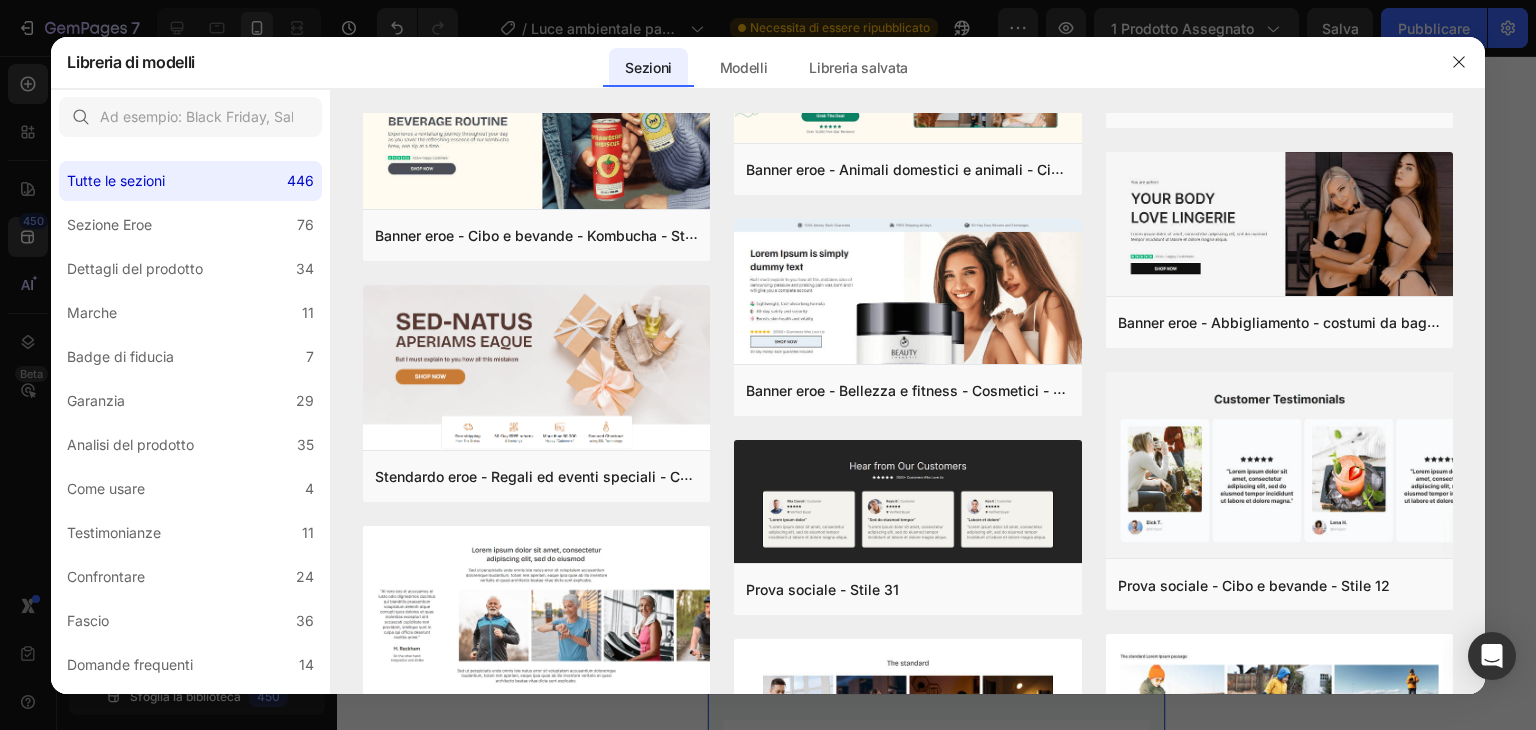 scroll, scrollTop: 12957, scrollLeft: 0, axis: vertical 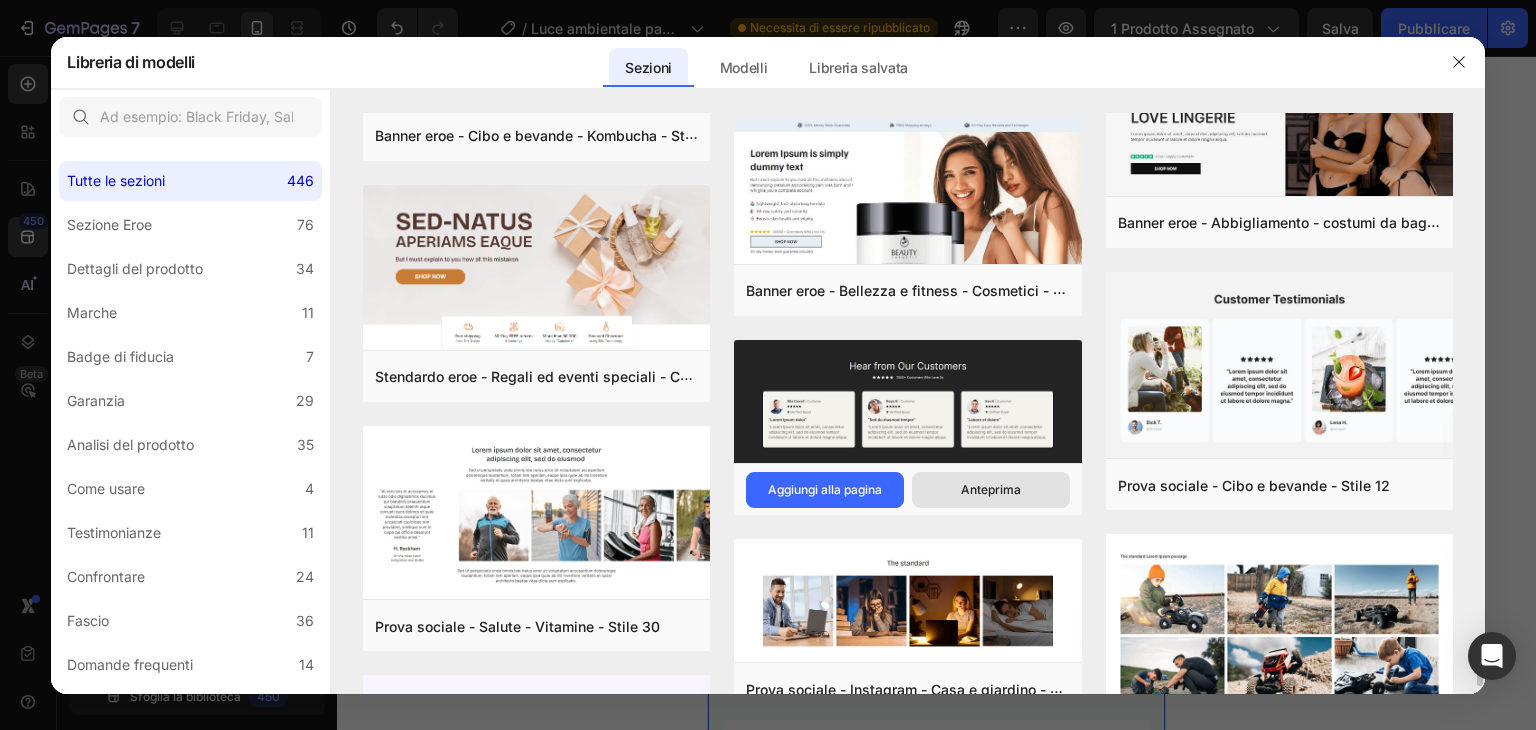 click on "Anteprima" at bounding box center (991, 489) 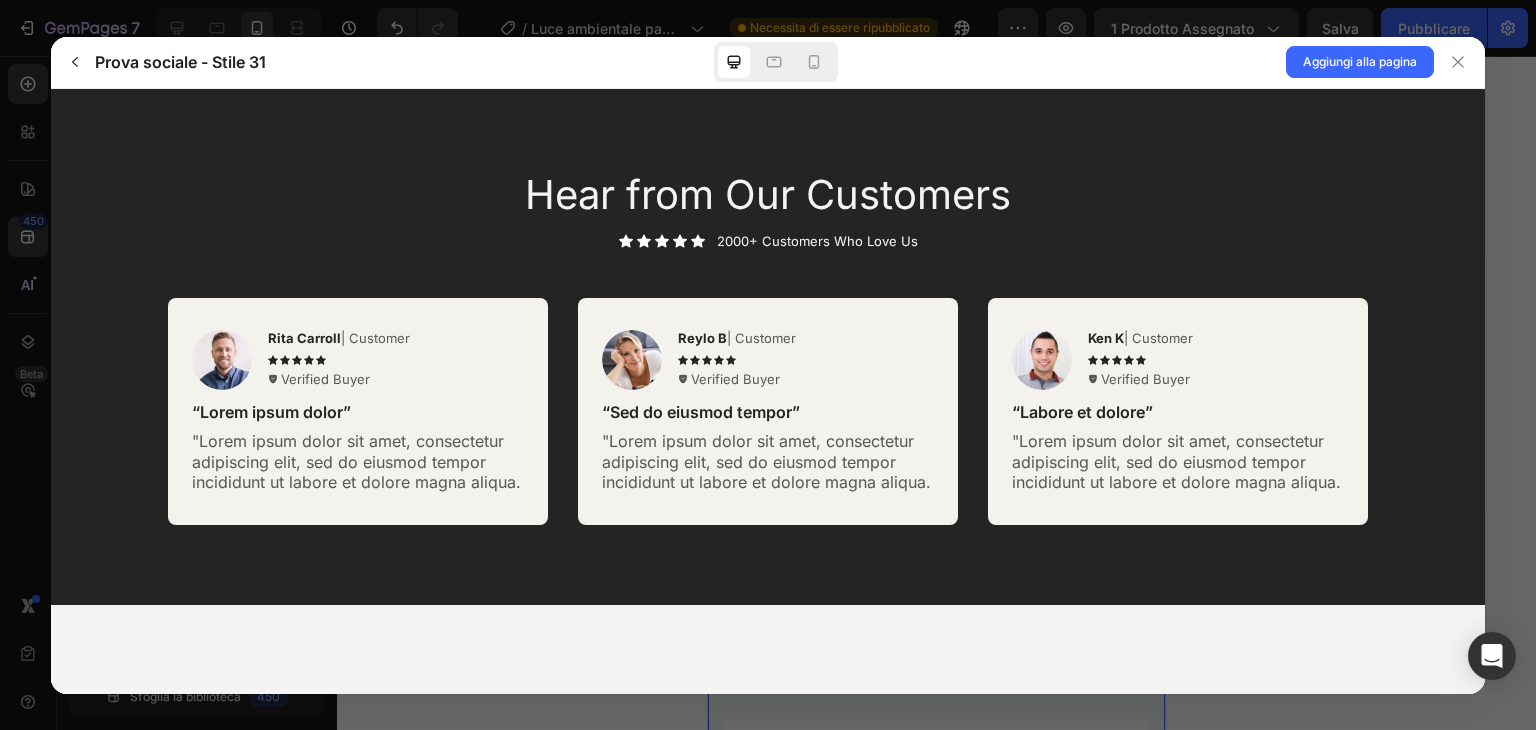 scroll, scrollTop: 0, scrollLeft: 0, axis: both 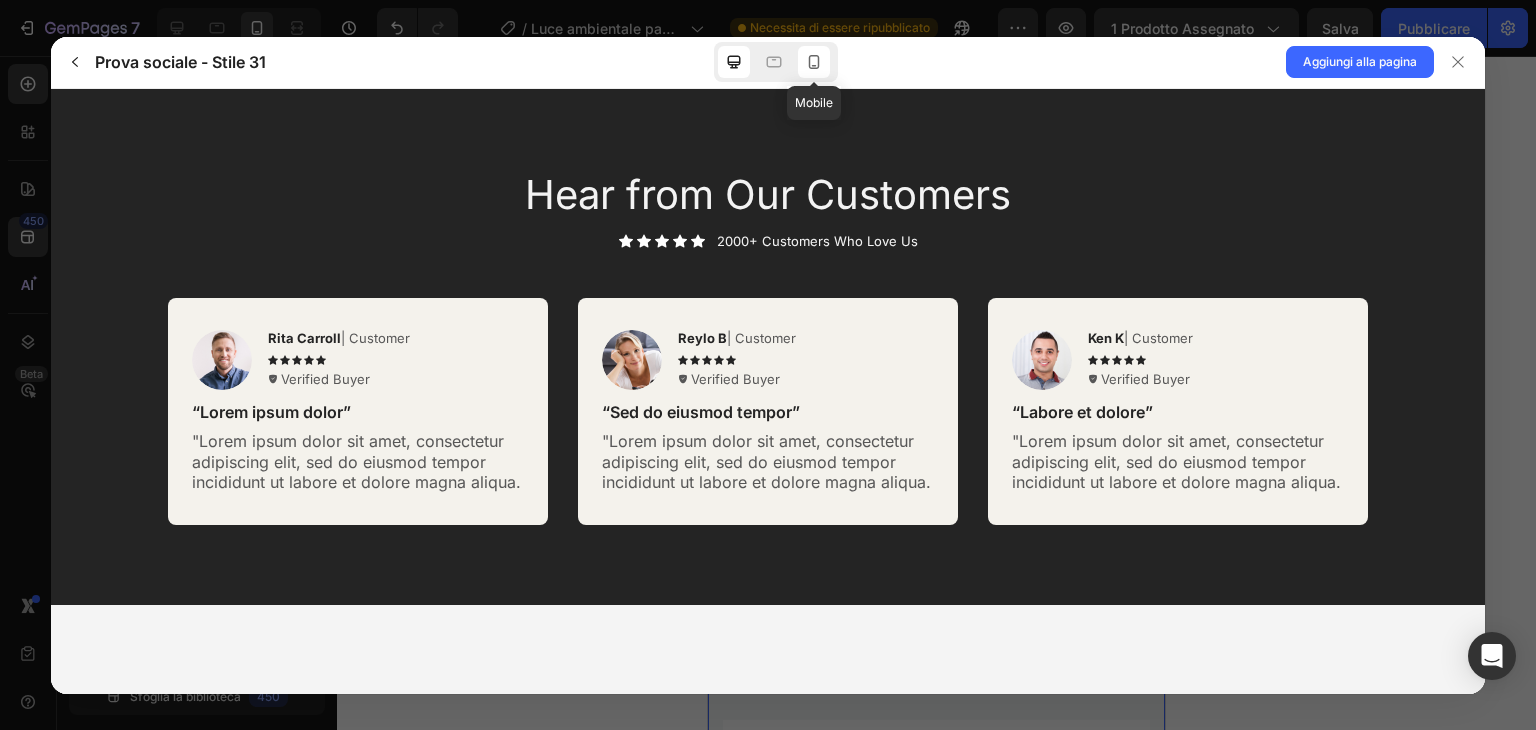 click 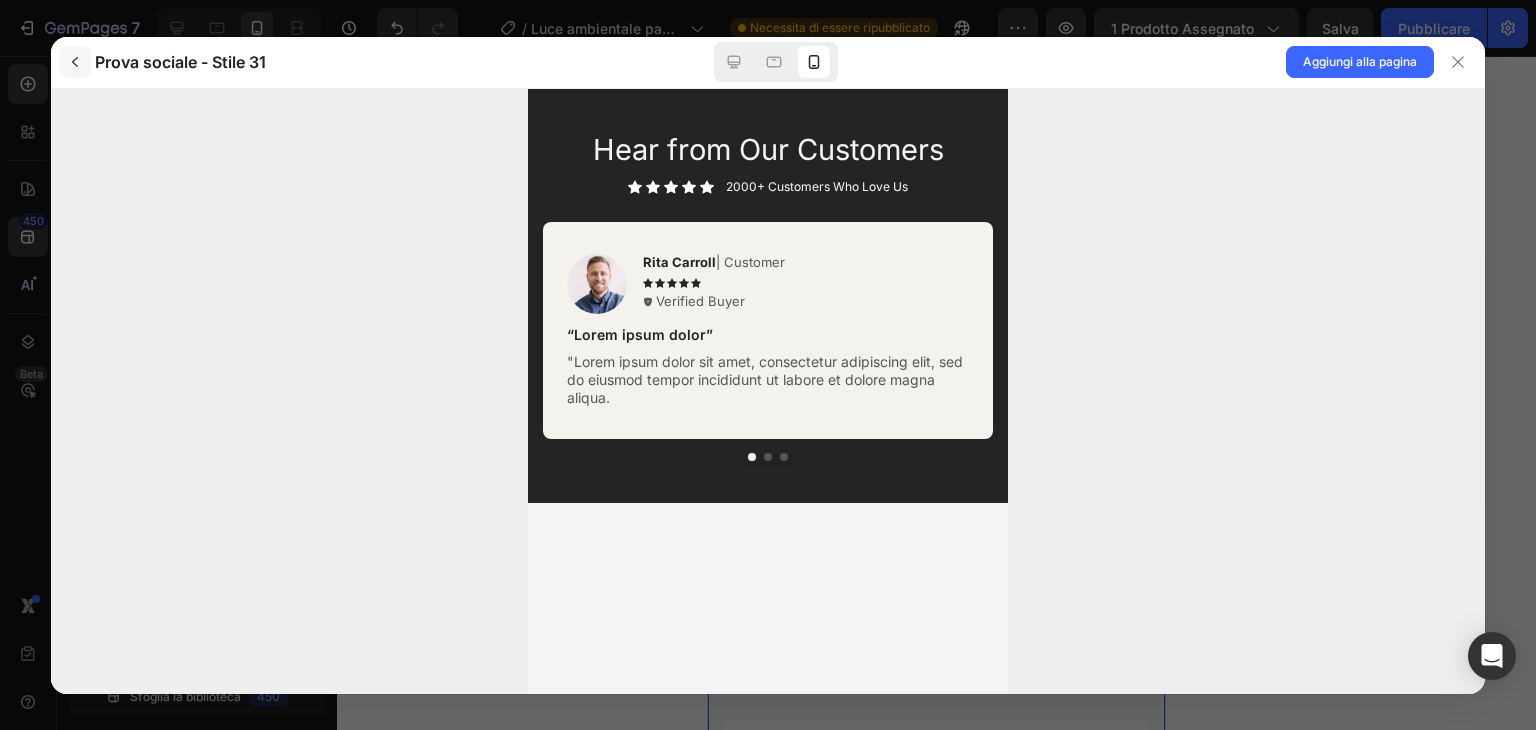click 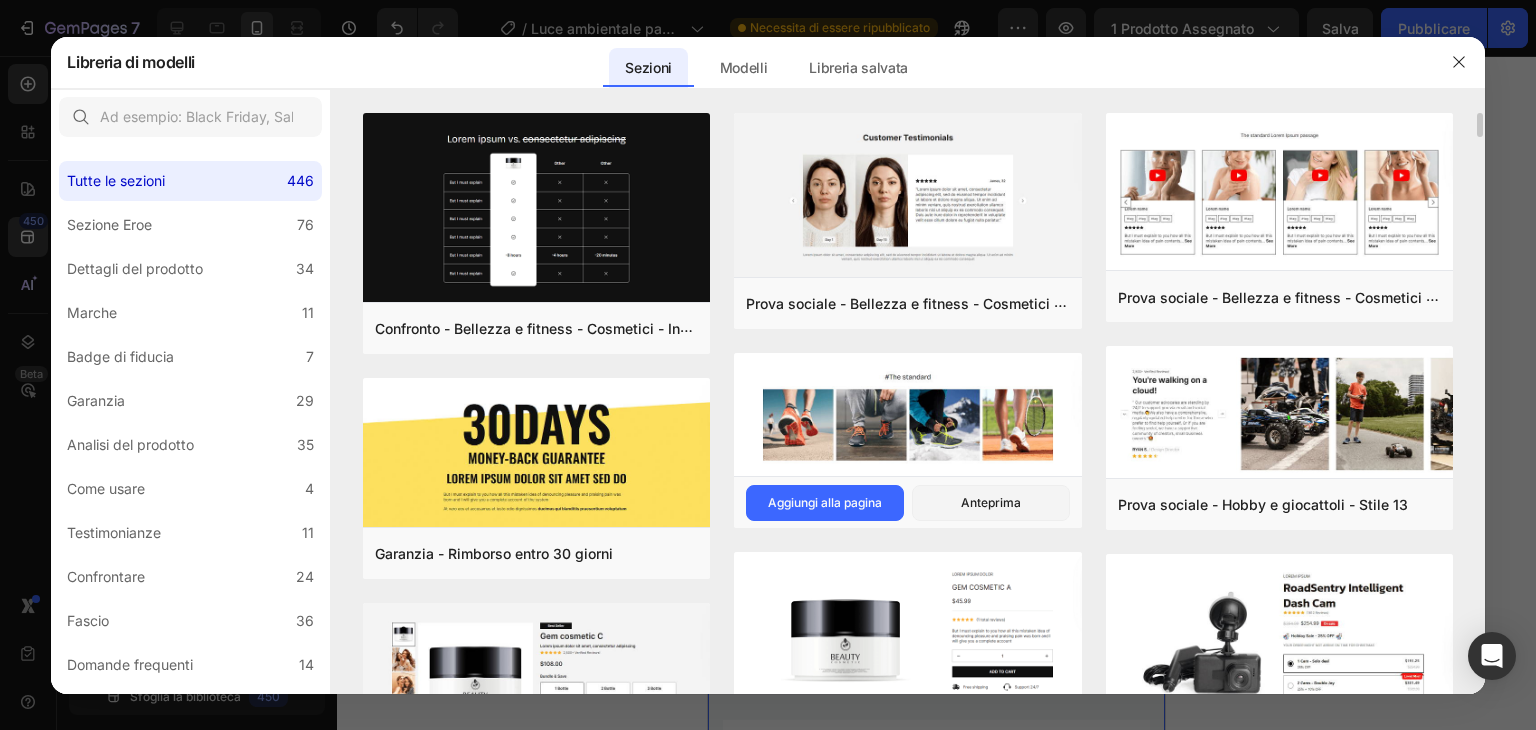scroll, scrollTop: 100, scrollLeft: 0, axis: vertical 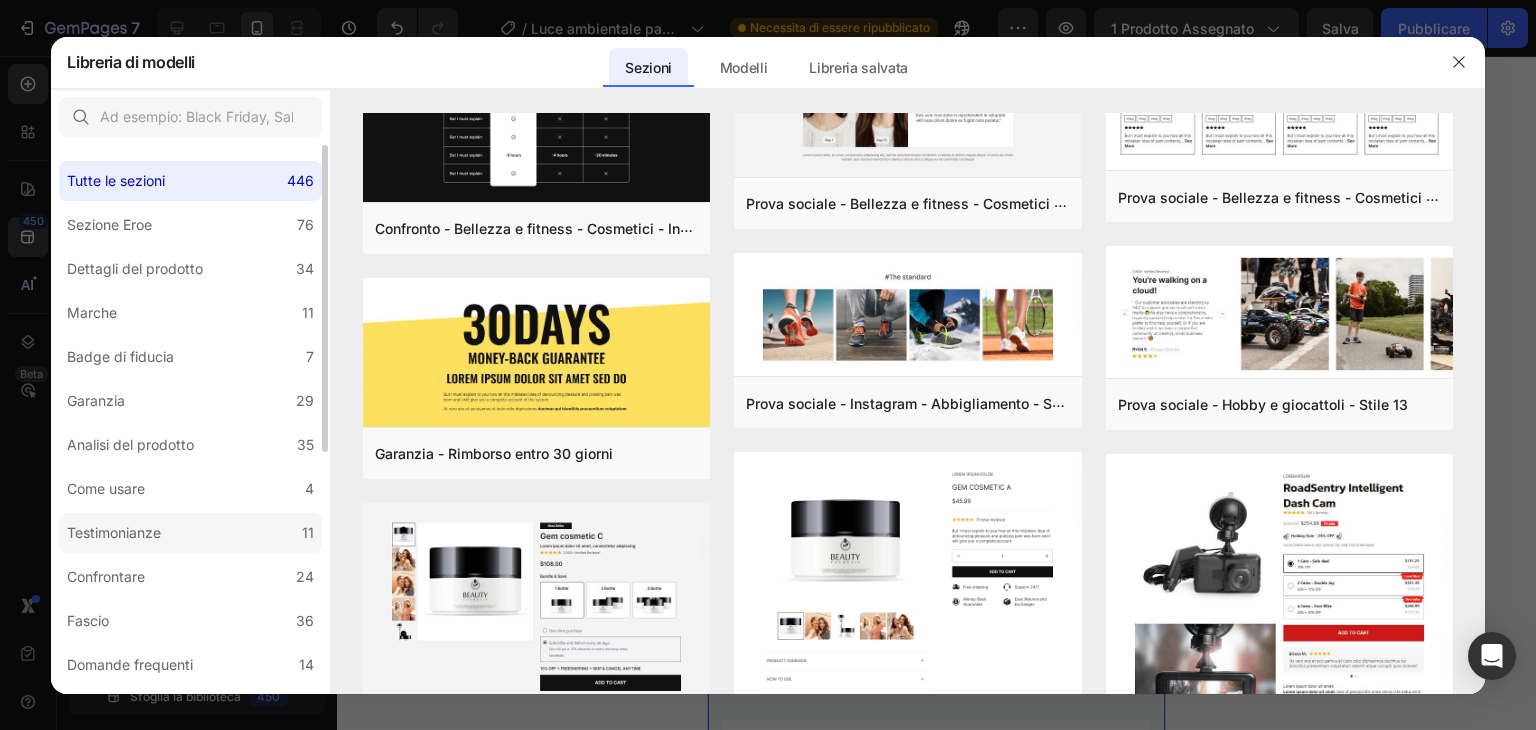 click on "Testimonianze 11" 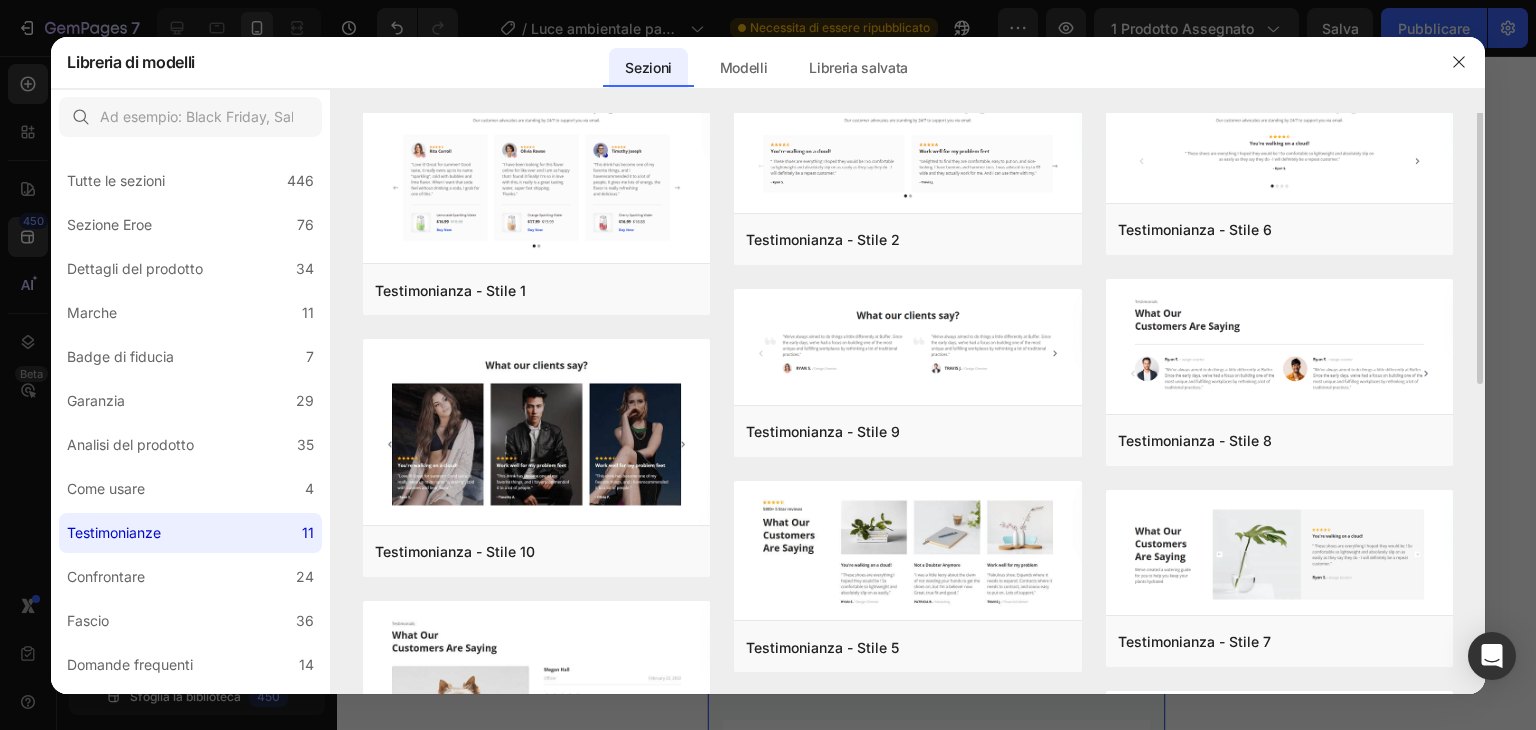 scroll, scrollTop: 0, scrollLeft: 0, axis: both 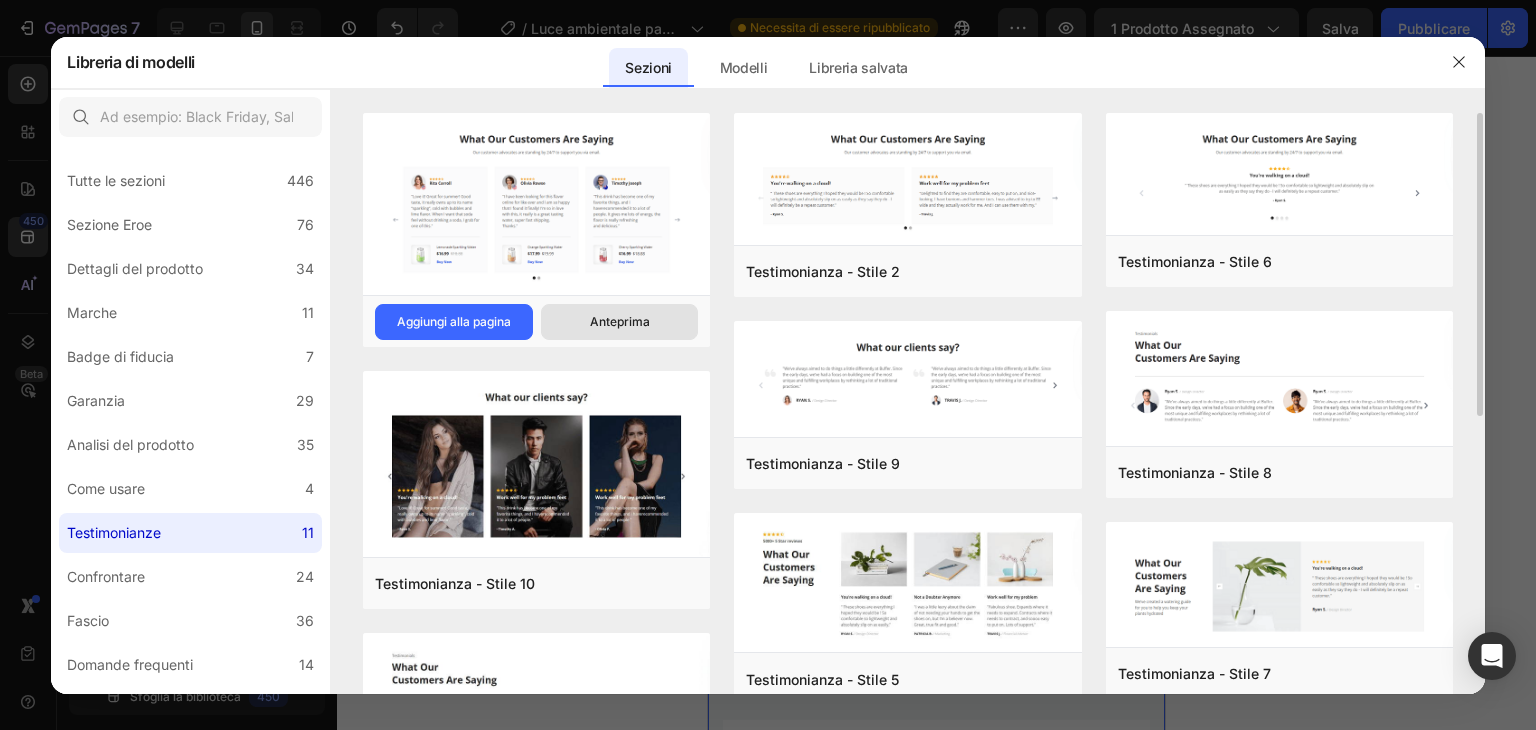 click on "Anteprima" at bounding box center (620, 321) 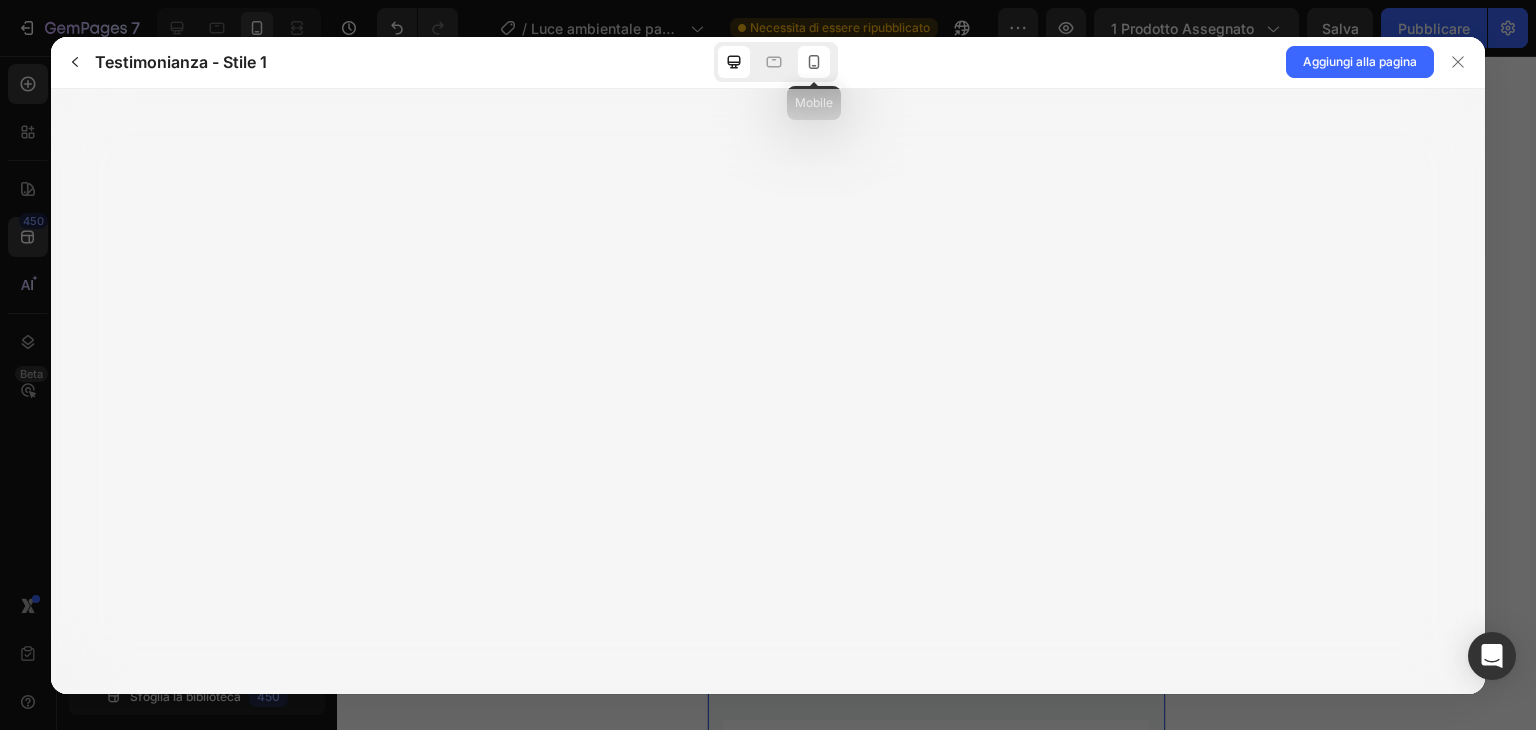 click 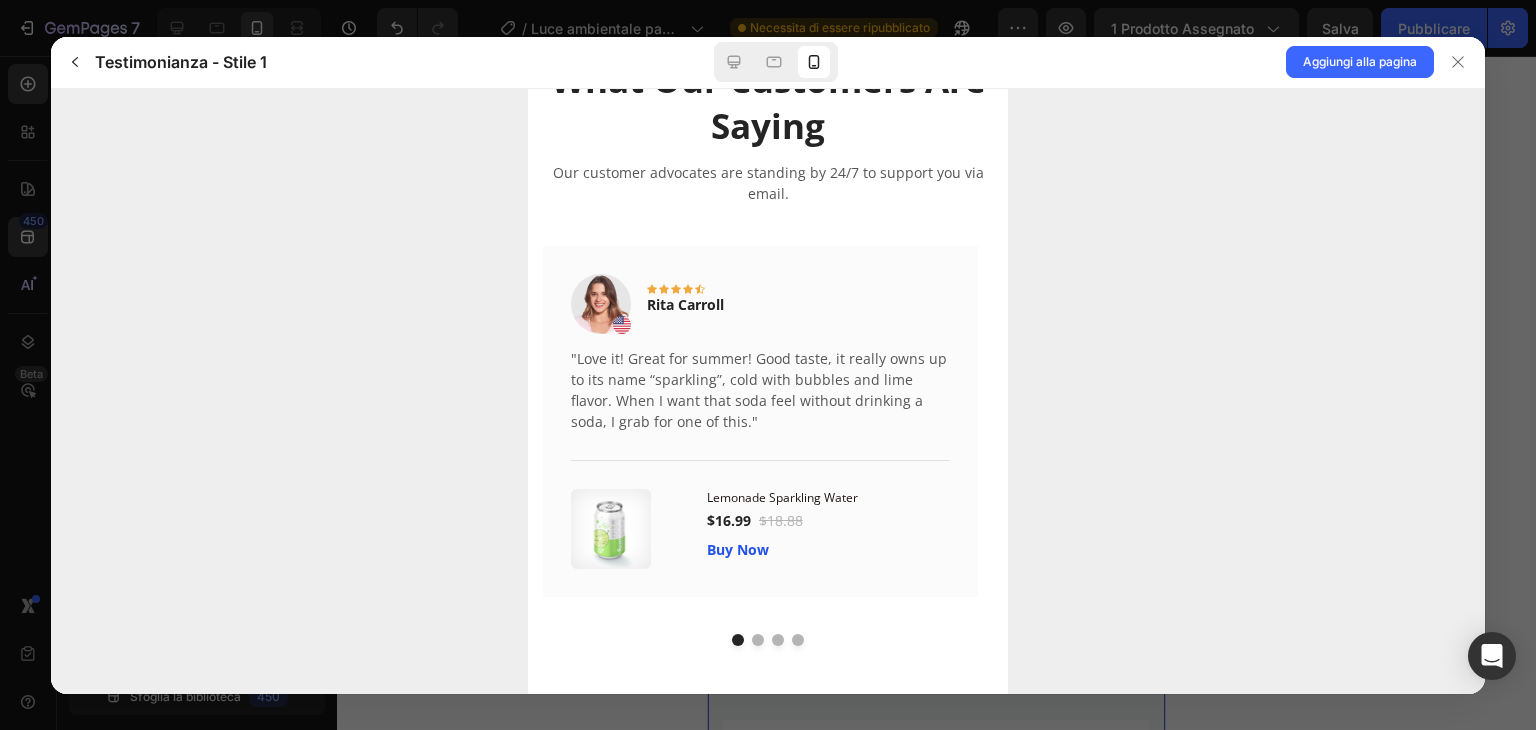 scroll, scrollTop: 103, scrollLeft: 0, axis: vertical 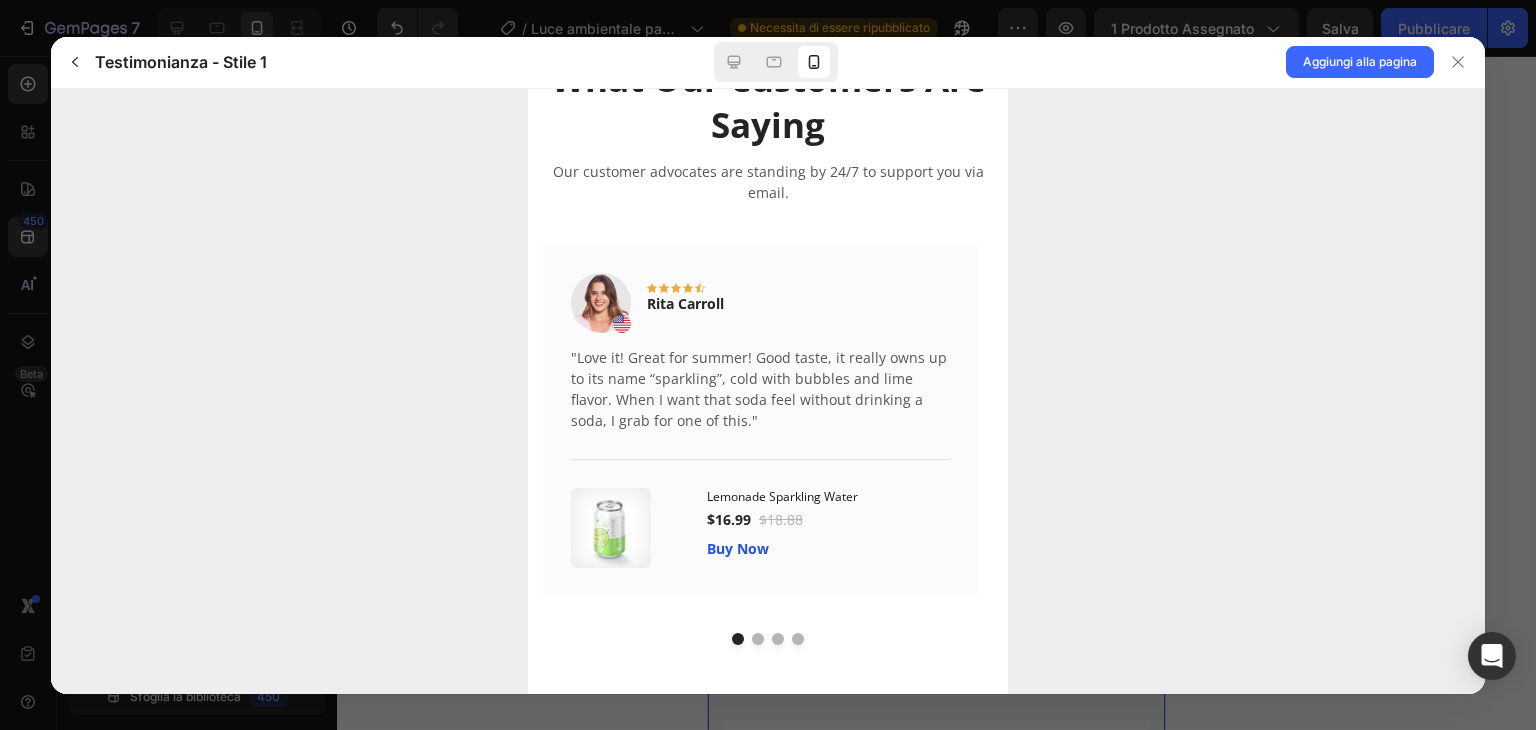 click at bounding box center [758, 638] 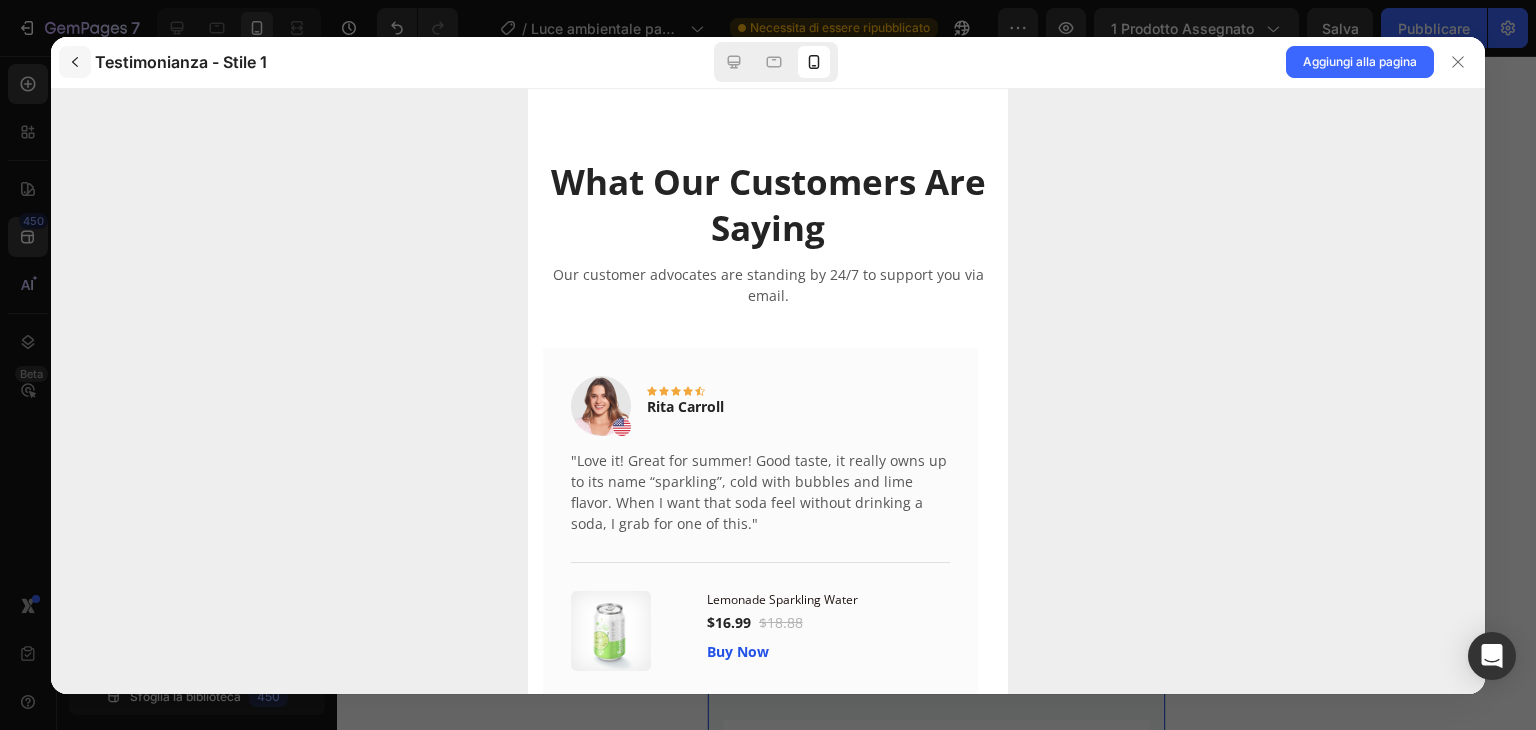 click at bounding box center [75, 62] 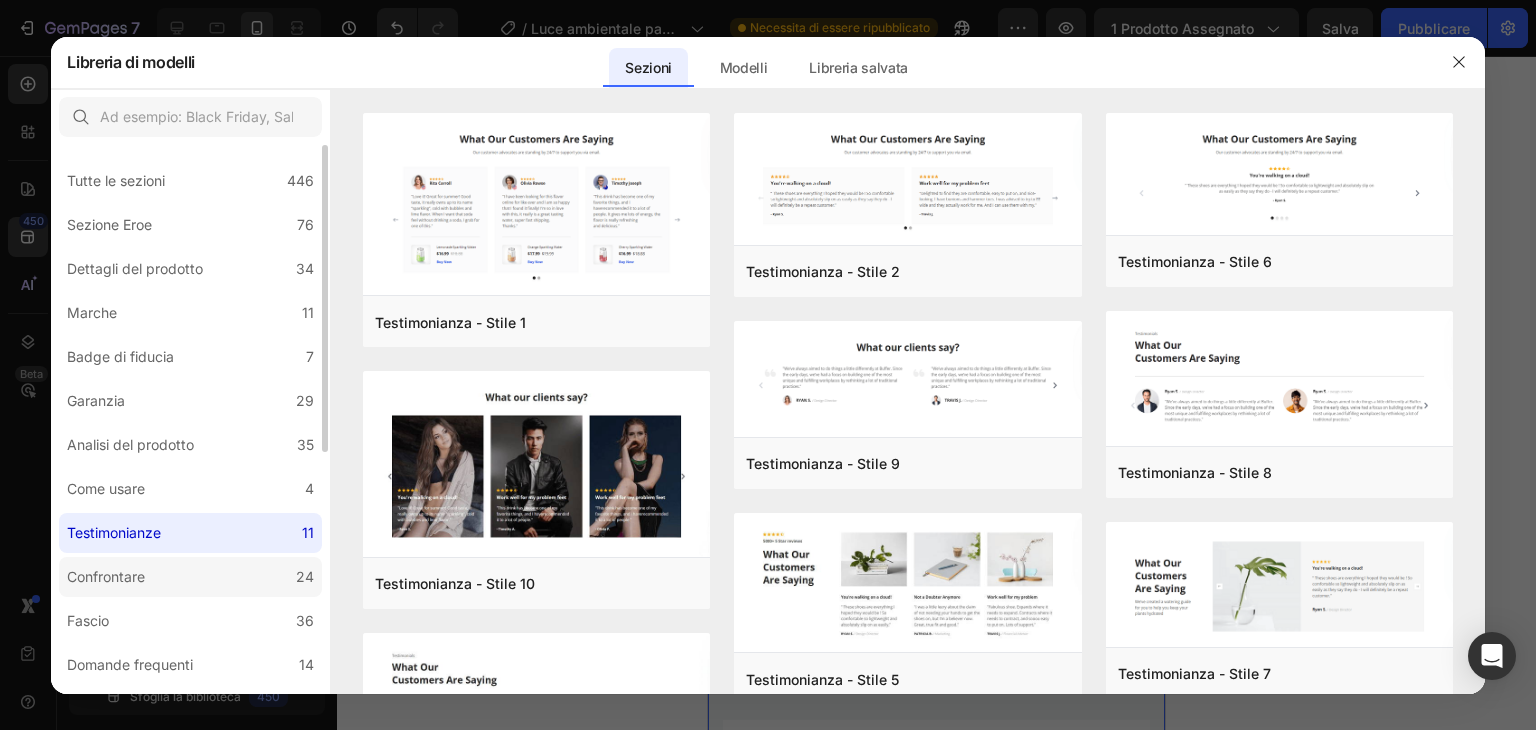 click on "Confrontare 24" 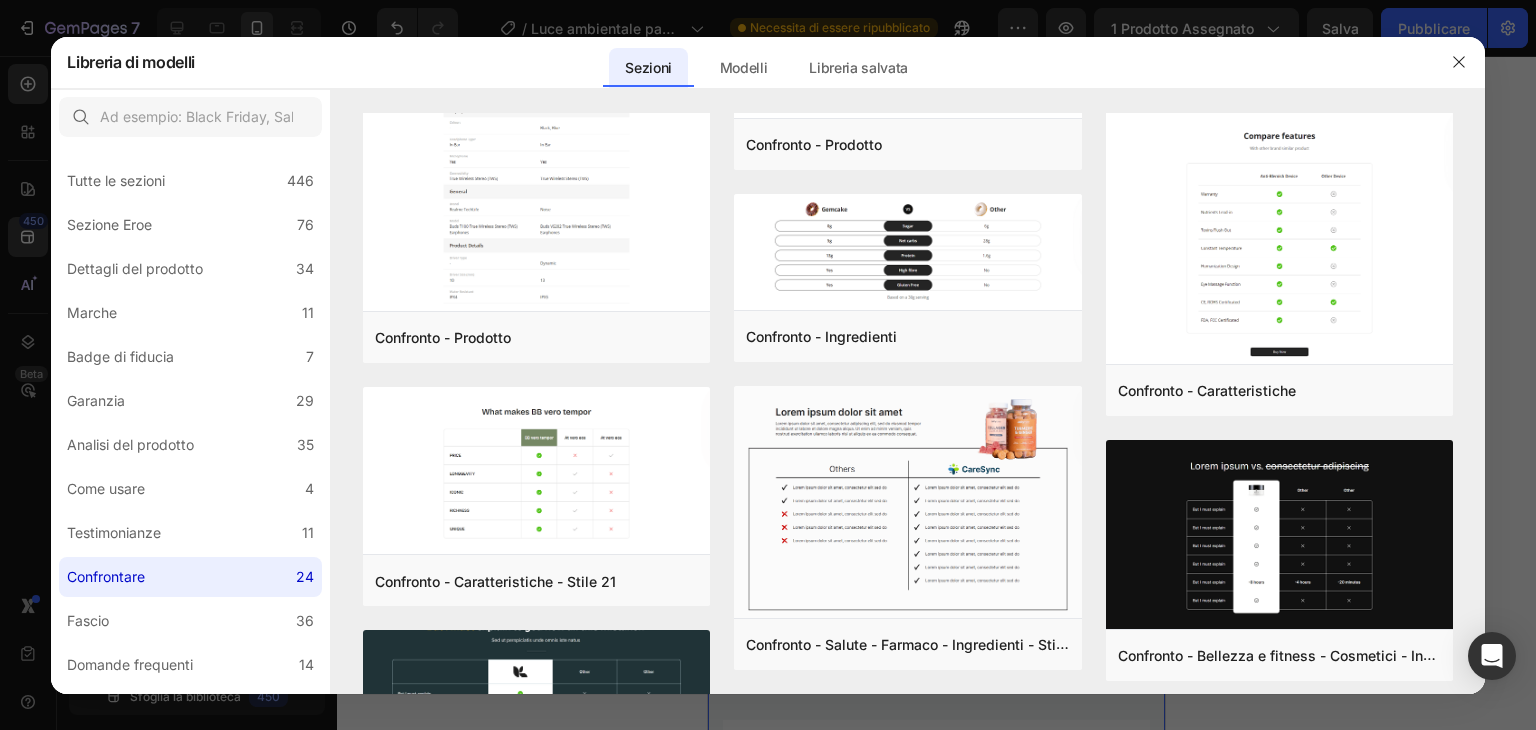 scroll, scrollTop: 1609, scrollLeft: 0, axis: vertical 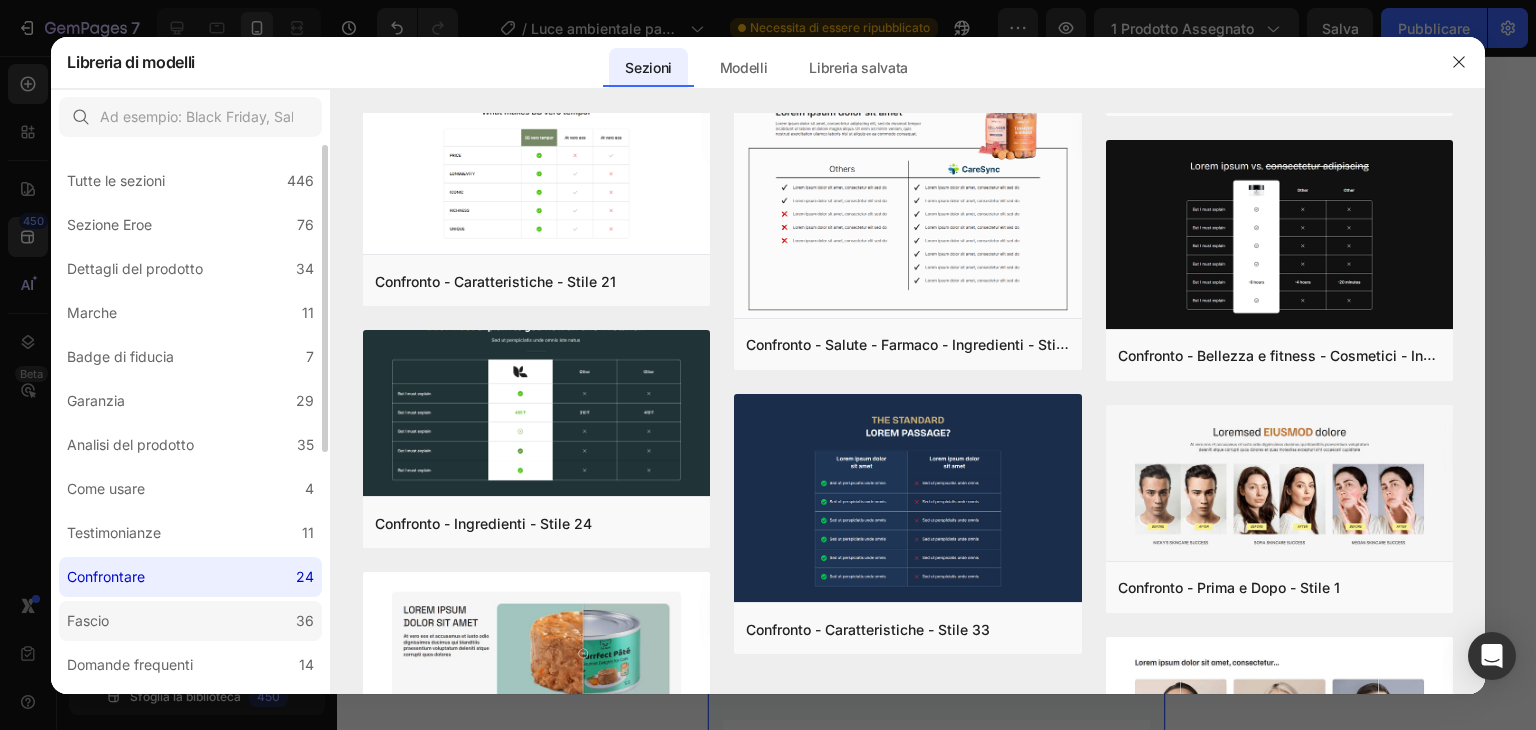 click on "Fascio 36" 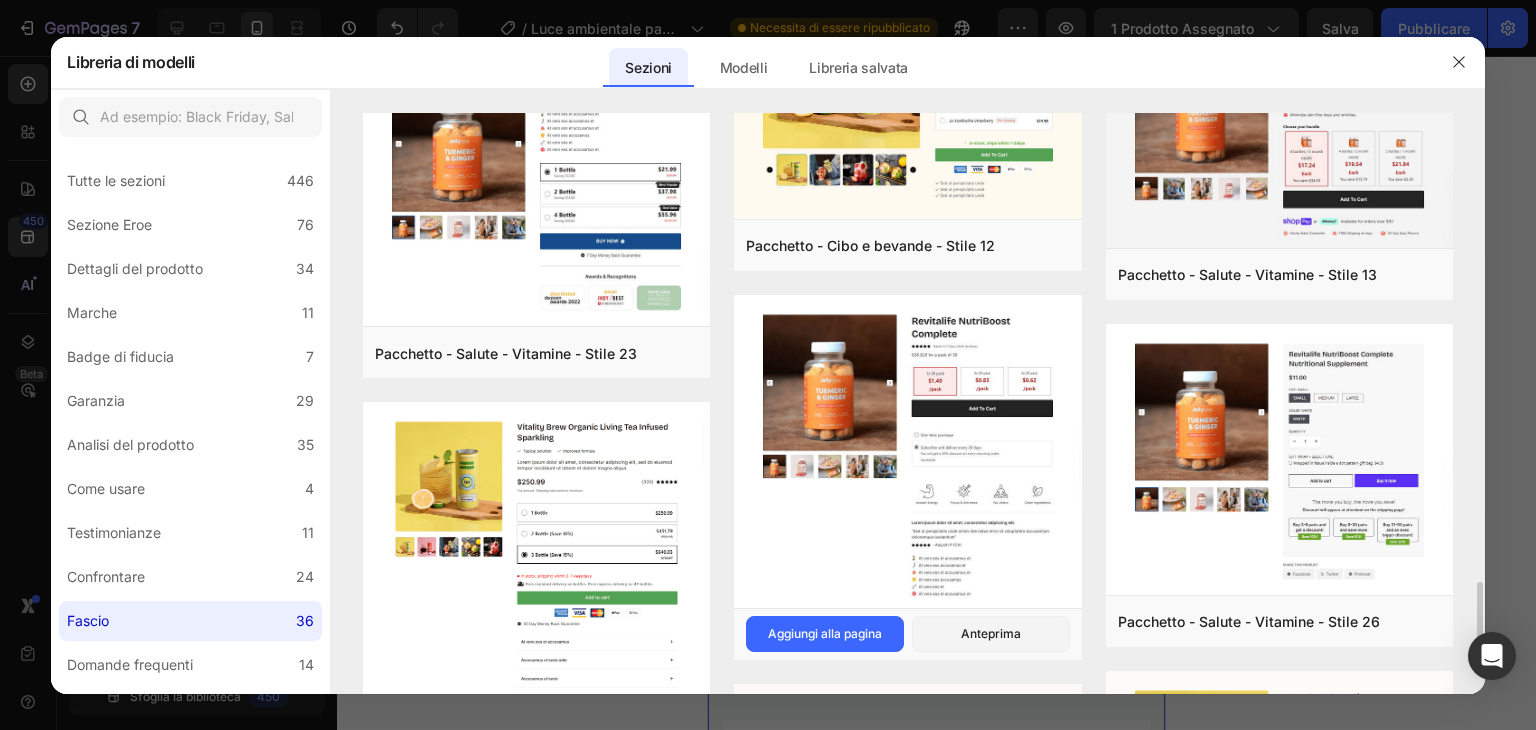 scroll, scrollTop: 1964, scrollLeft: 0, axis: vertical 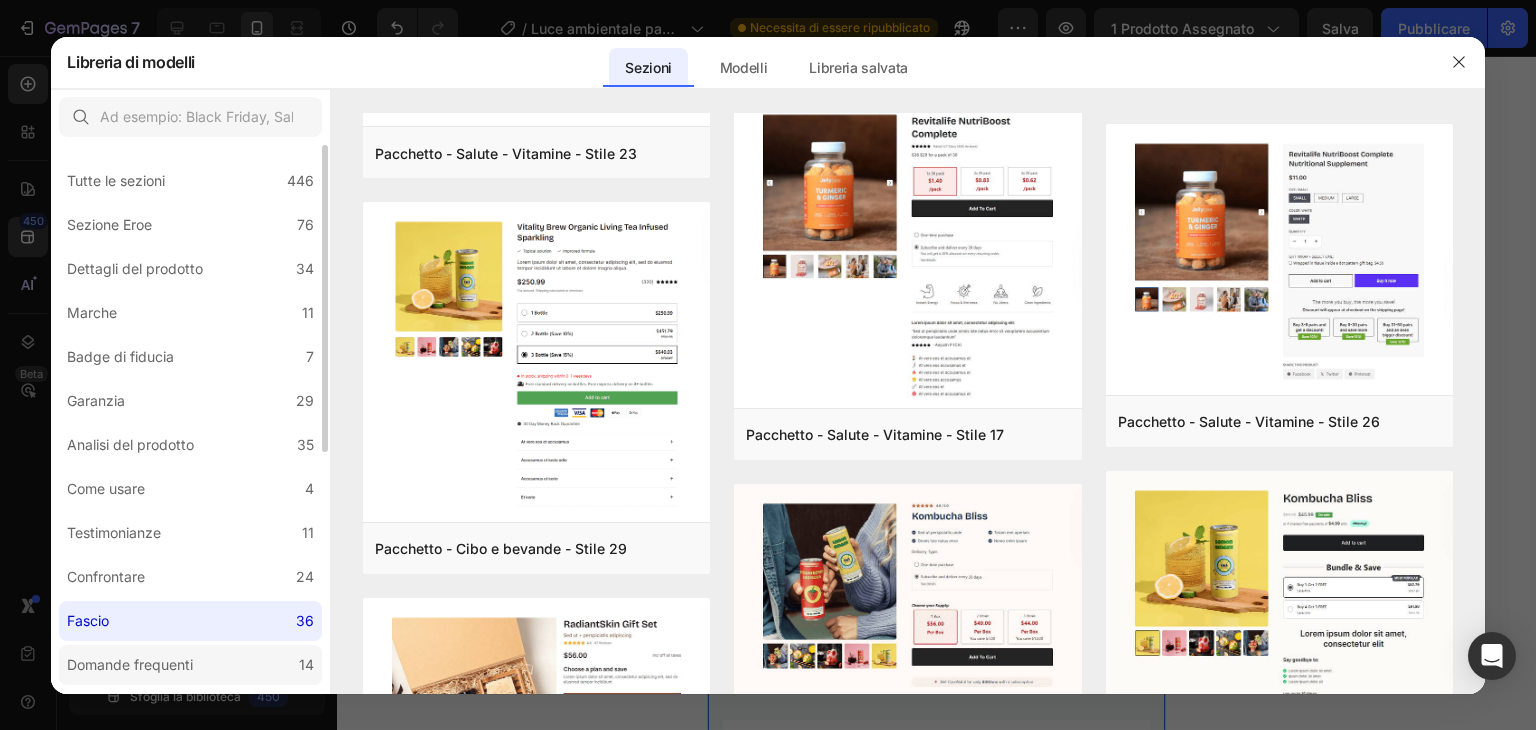 click on "Domande frequenti" at bounding box center (130, 664) 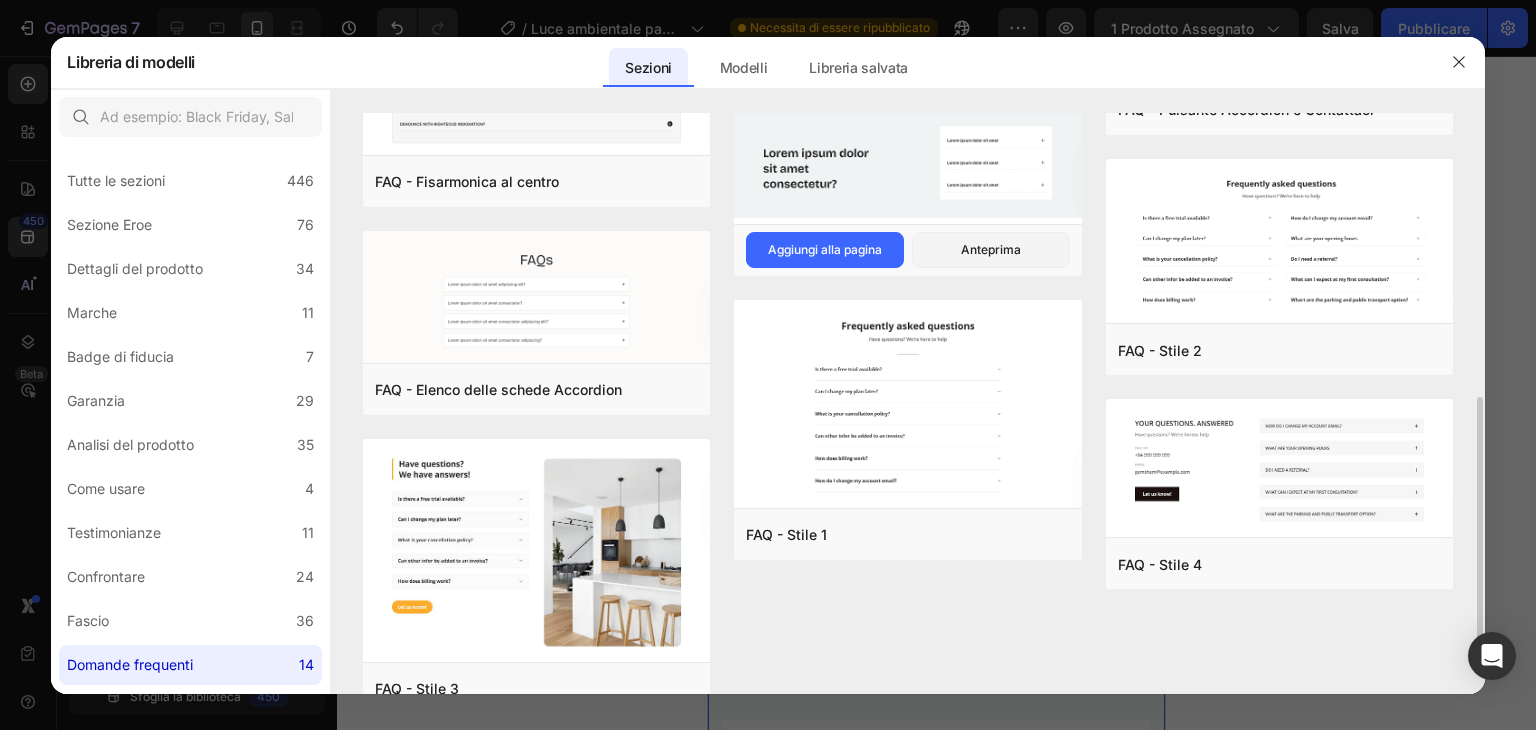 scroll, scrollTop: 644, scrollLeft: 0, axis: vertical 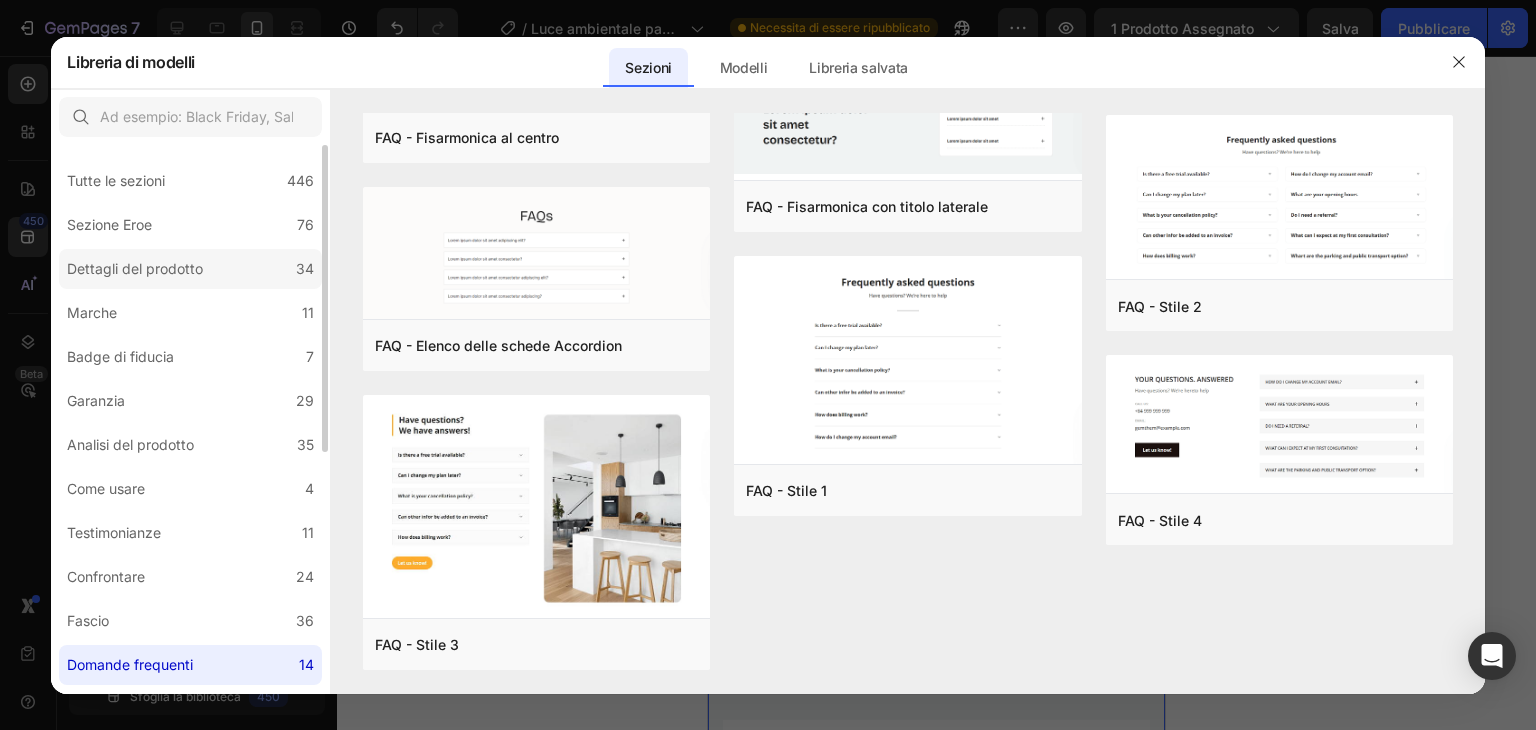click on "Dettagli del prodotto 34" 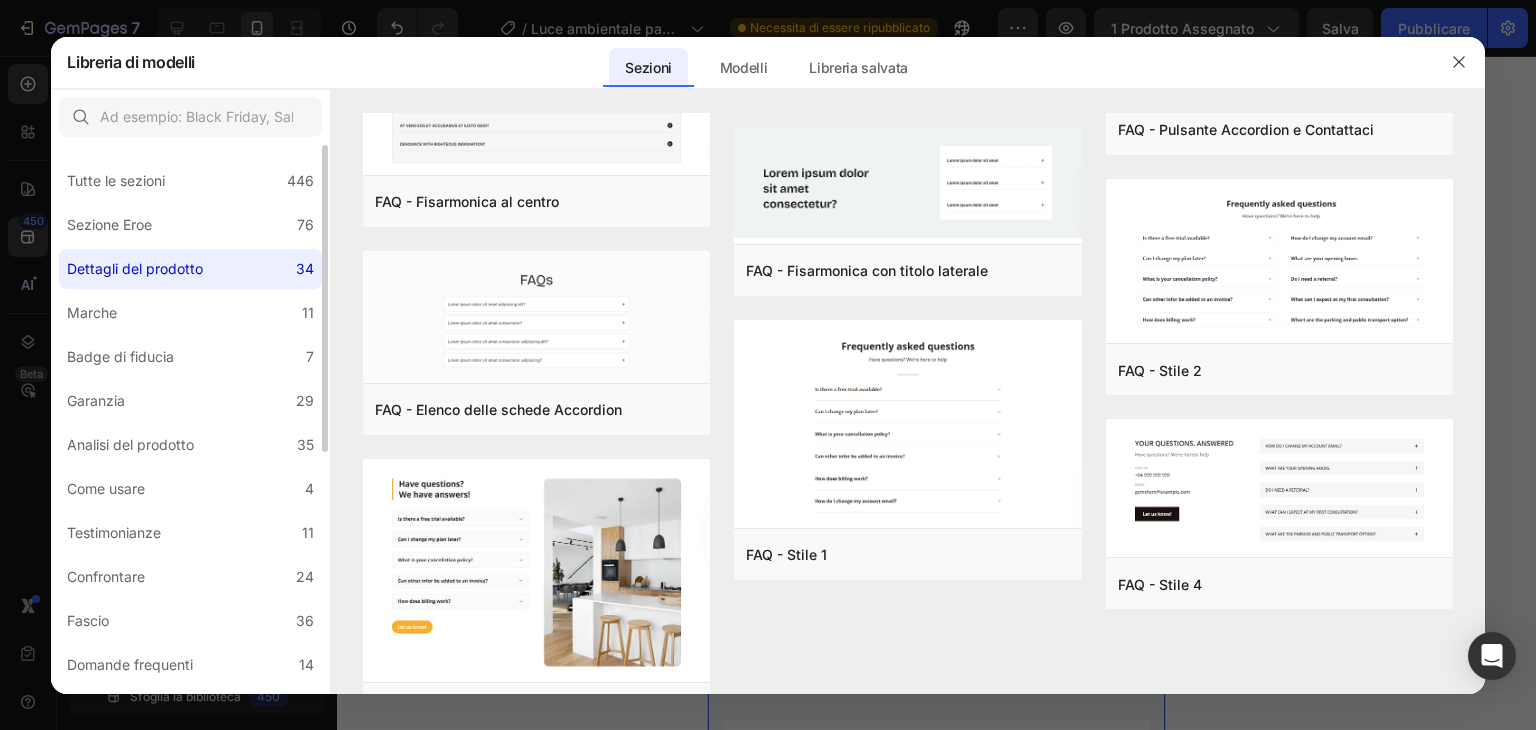scroll, scrollTop: 0, scrollLeft: 0, axis: both 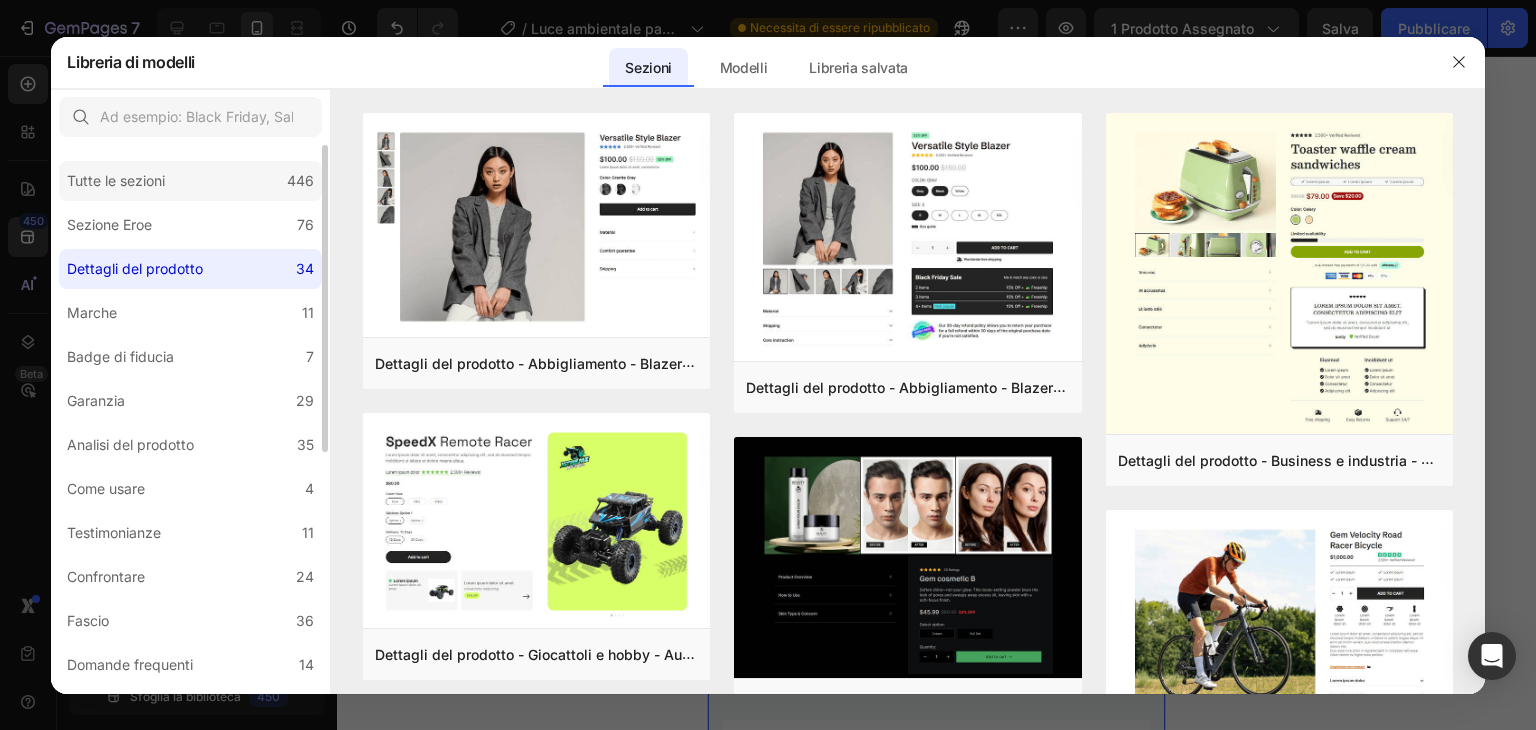 click on "Tutte le sezioni 446" 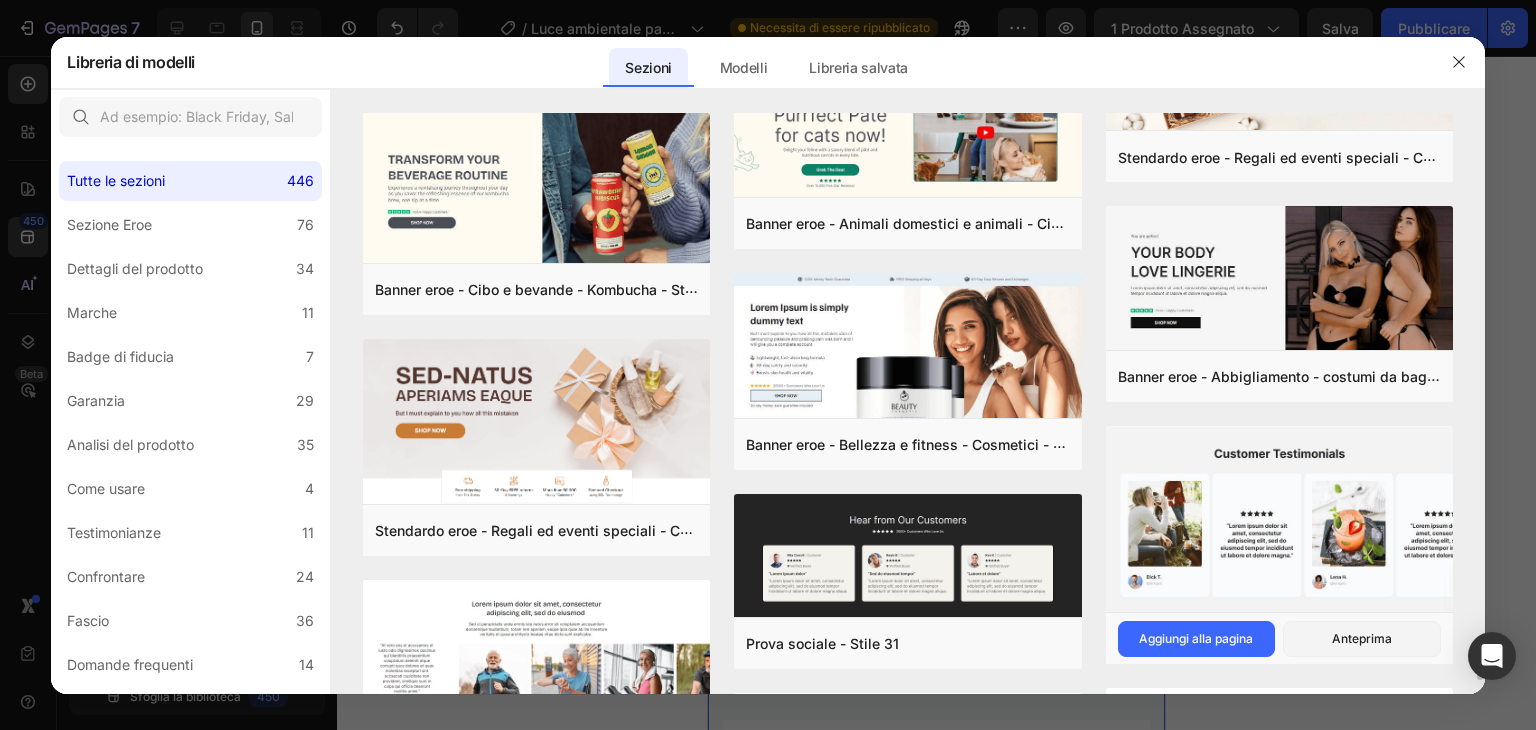 scroll, scrollTop: 12903, scrollLeft: 0, axis: vertical 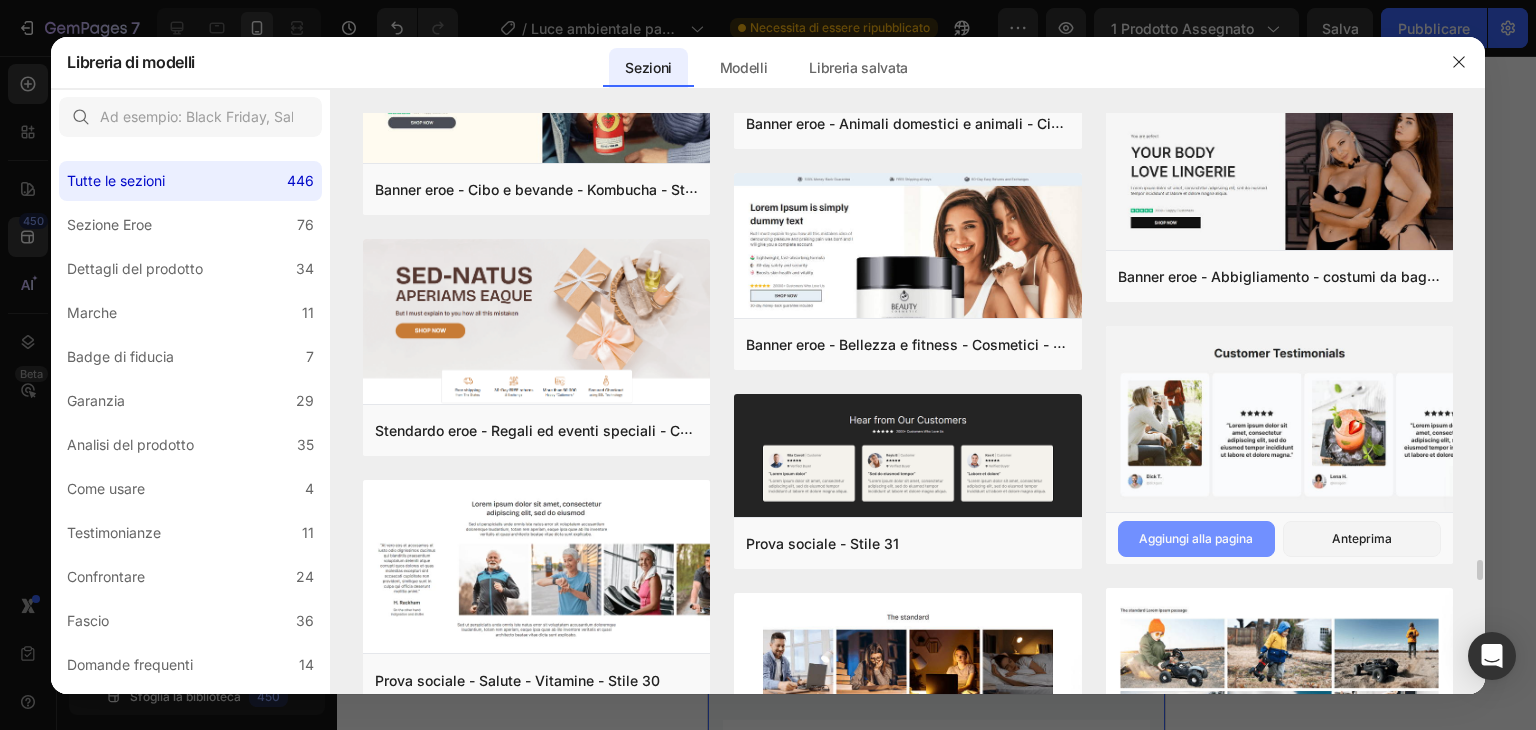 click on "Aggiungi alla pagina" at bounding box center [1196, 538] 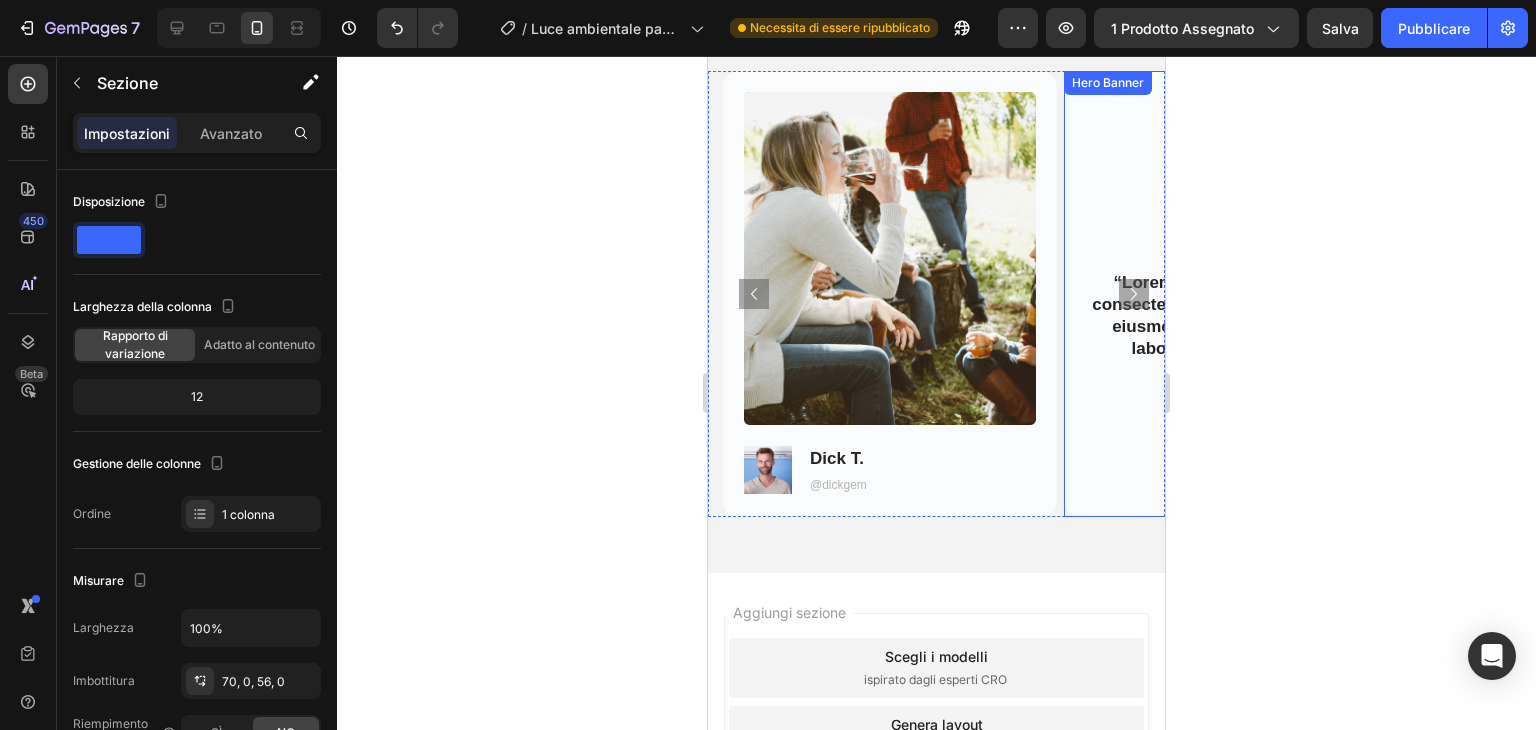 scroll, scrollTop: 9347, scrollLeft: 0, axis: vertical 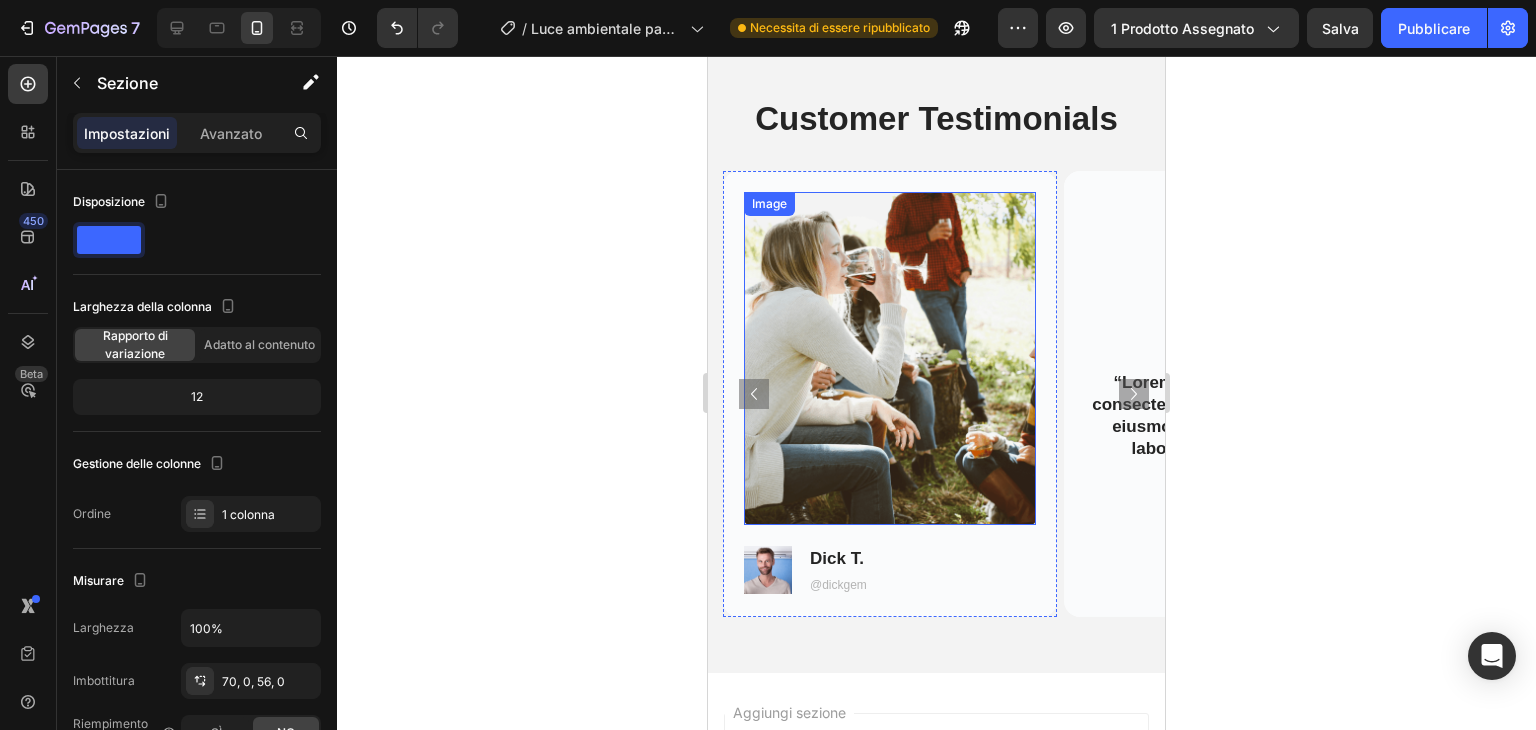 click at bounding box center (890, 358) 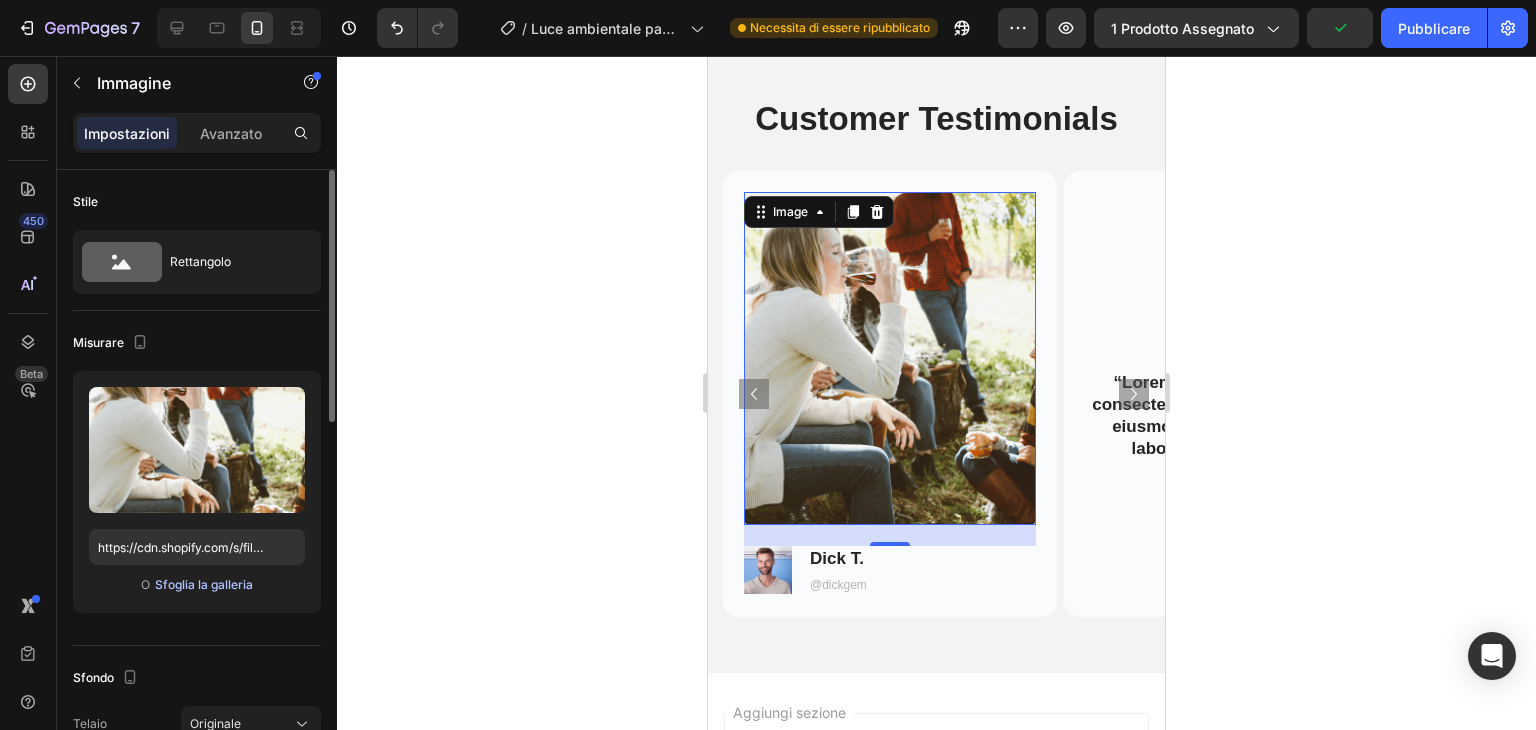 click on "Sfoglia la galleria" at bounding box center [204, 584] 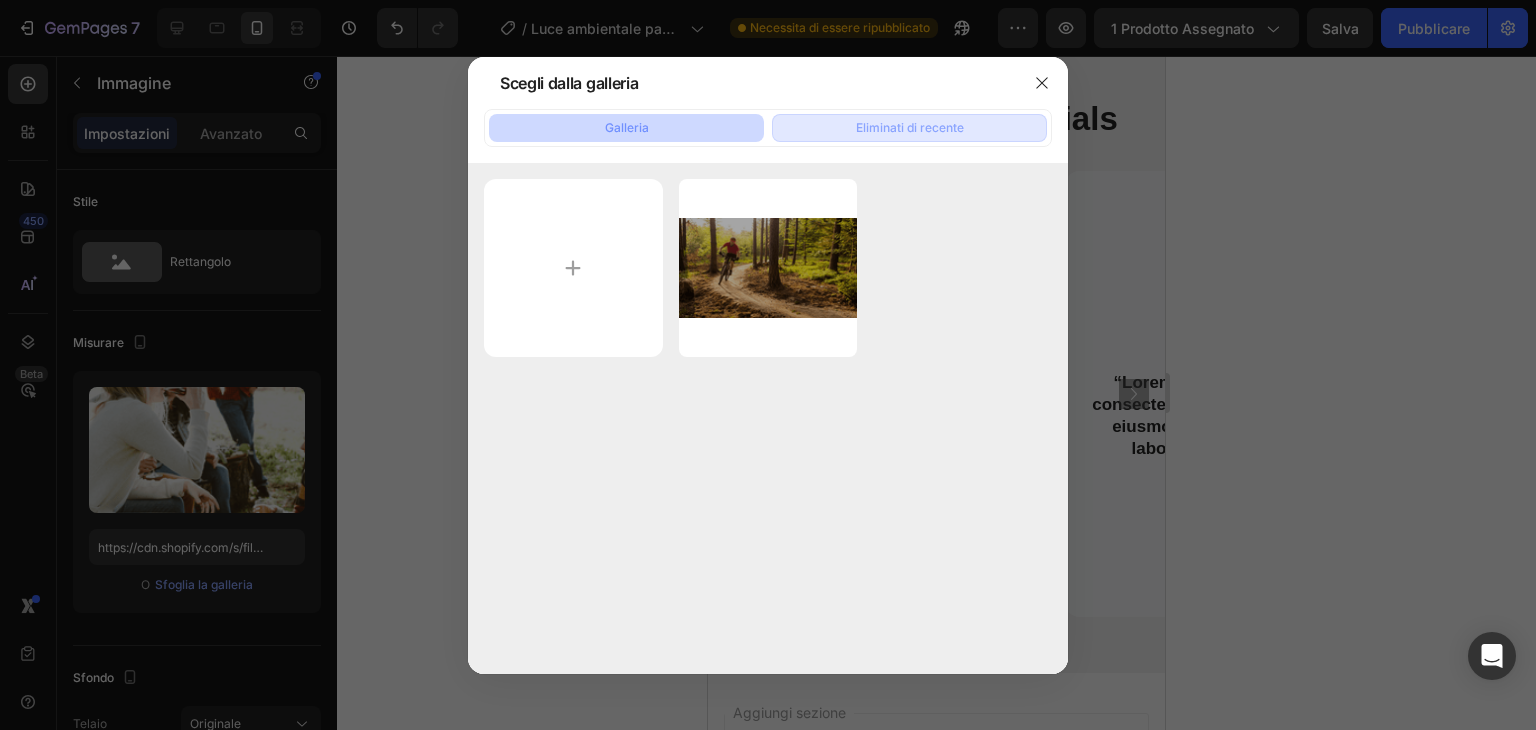 click on "Eliminati di recente" 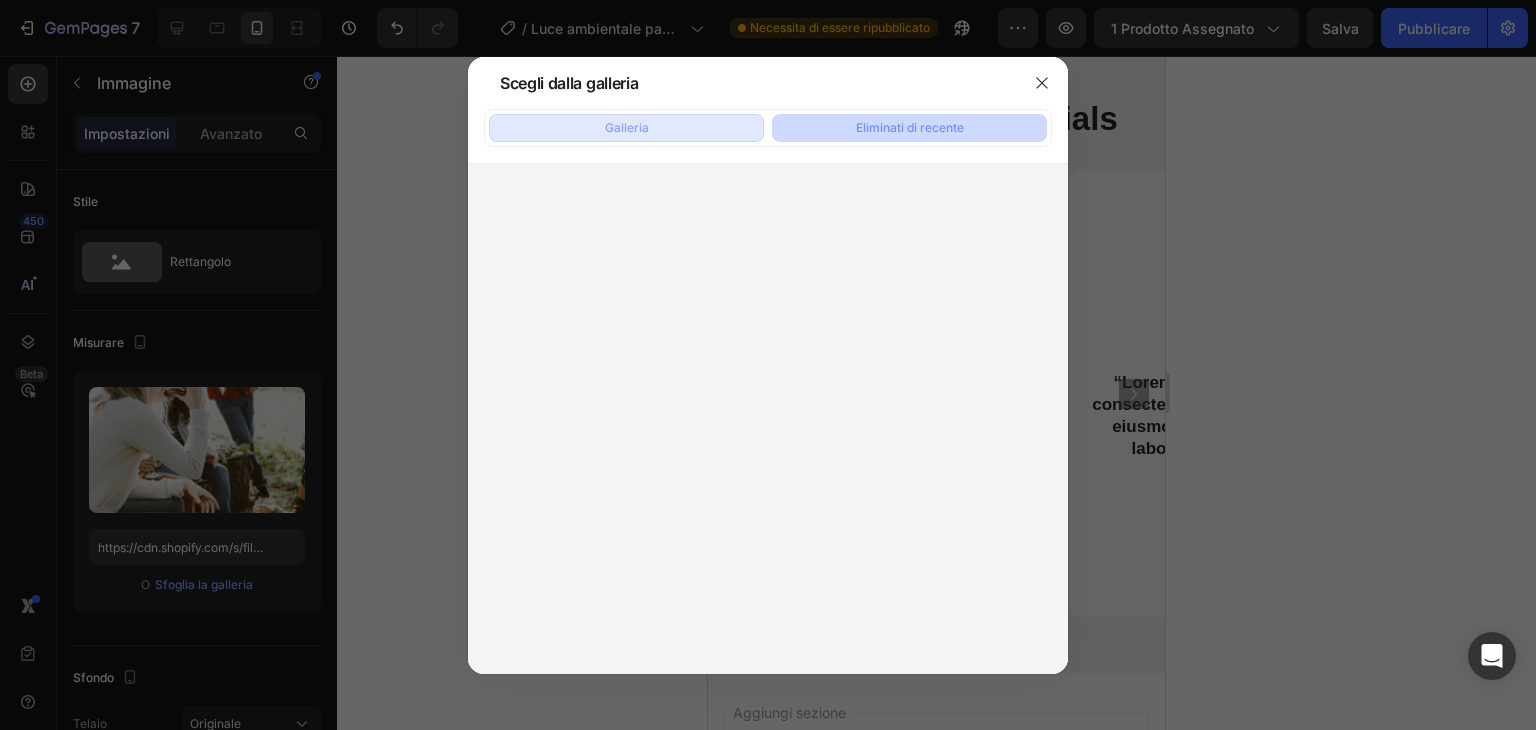click on "Galleria" 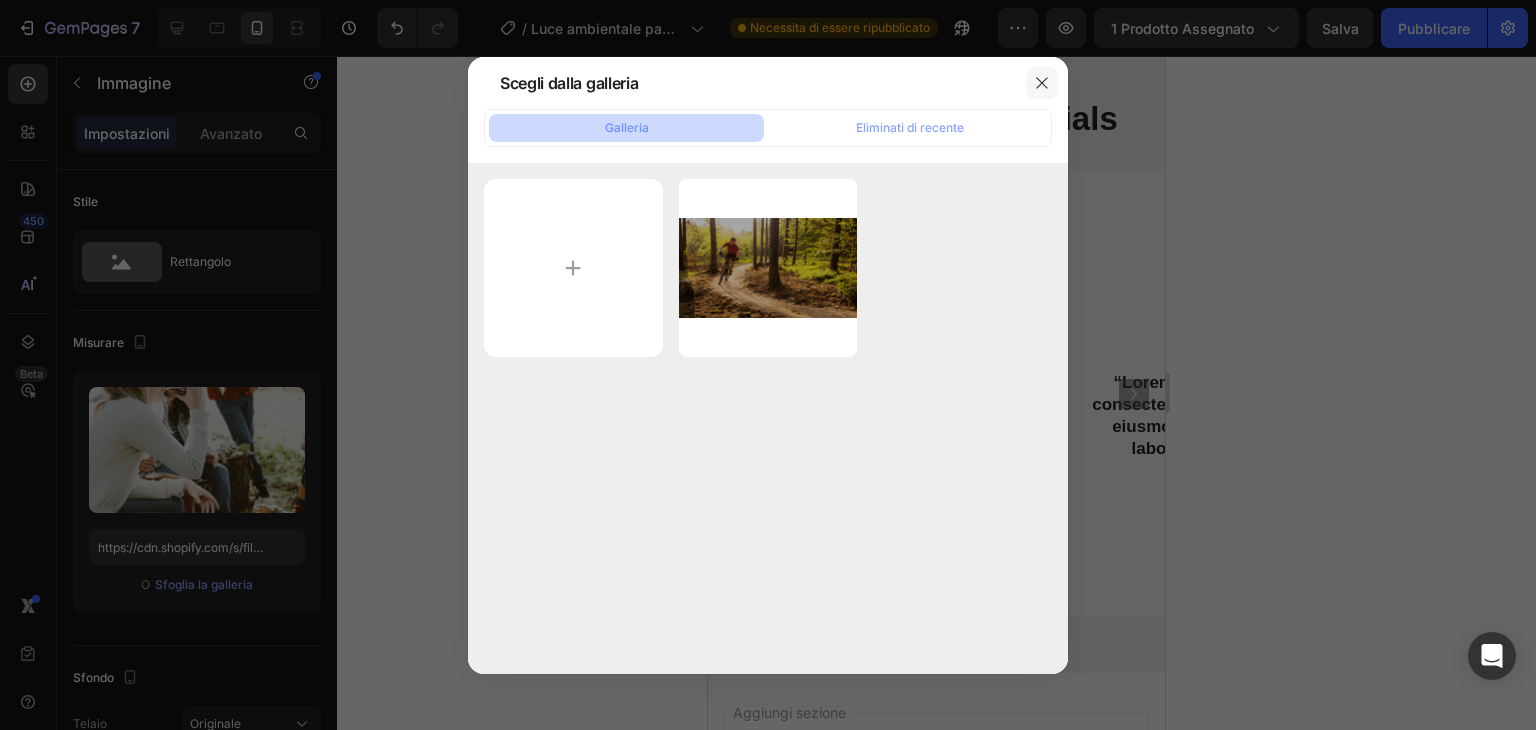 click at bounding box center [1042, 83] 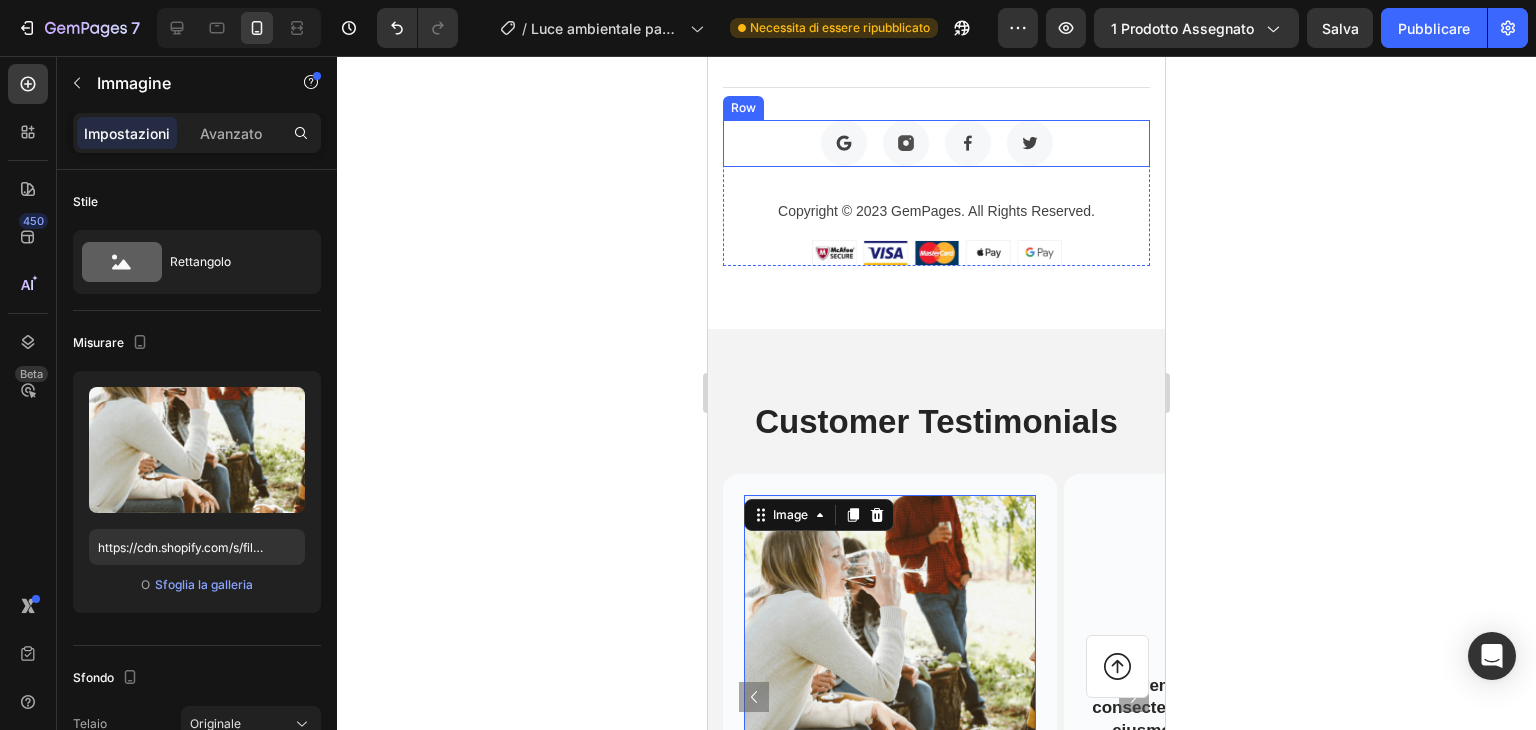 scroll, scrollTop: 9047, scrollLeft: 0, axis: vertical 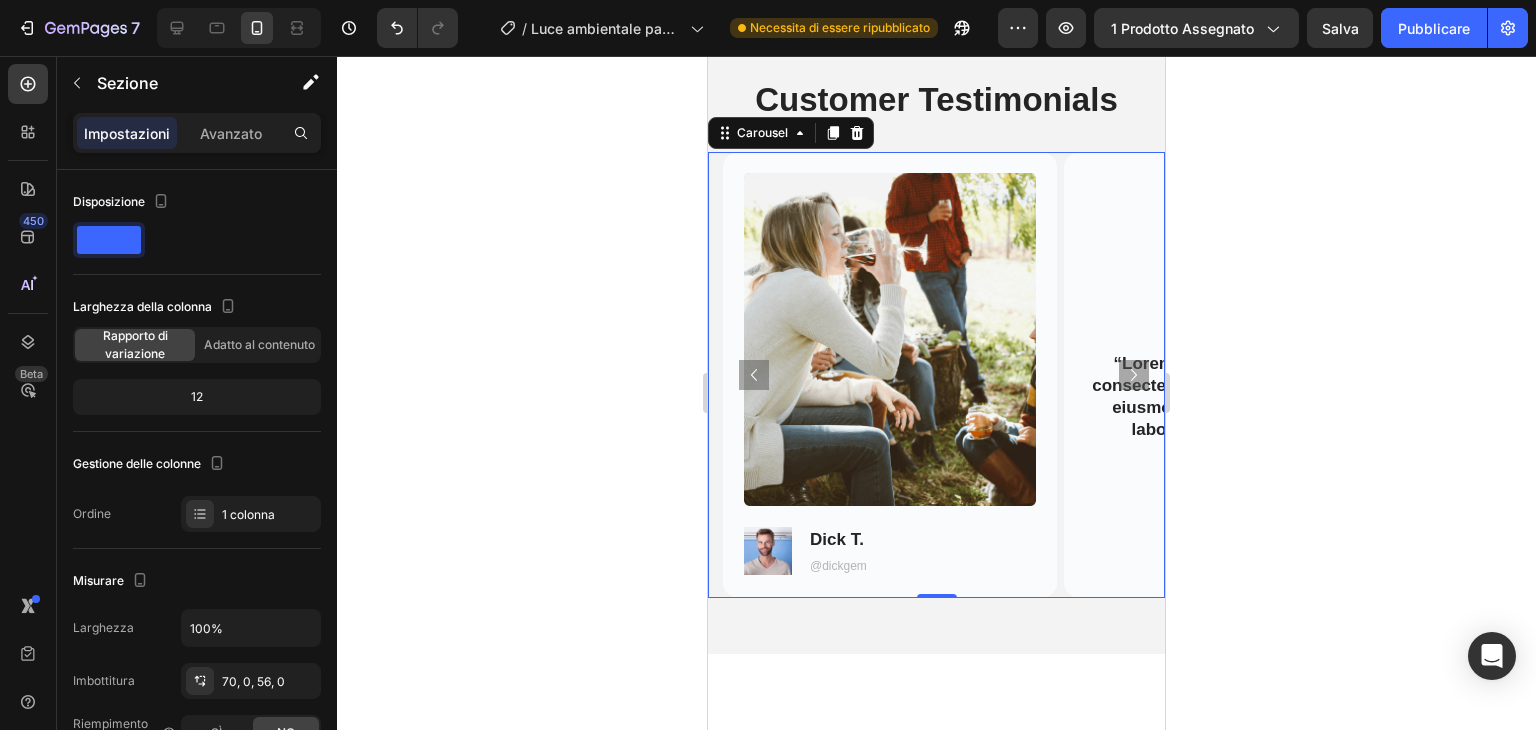 click 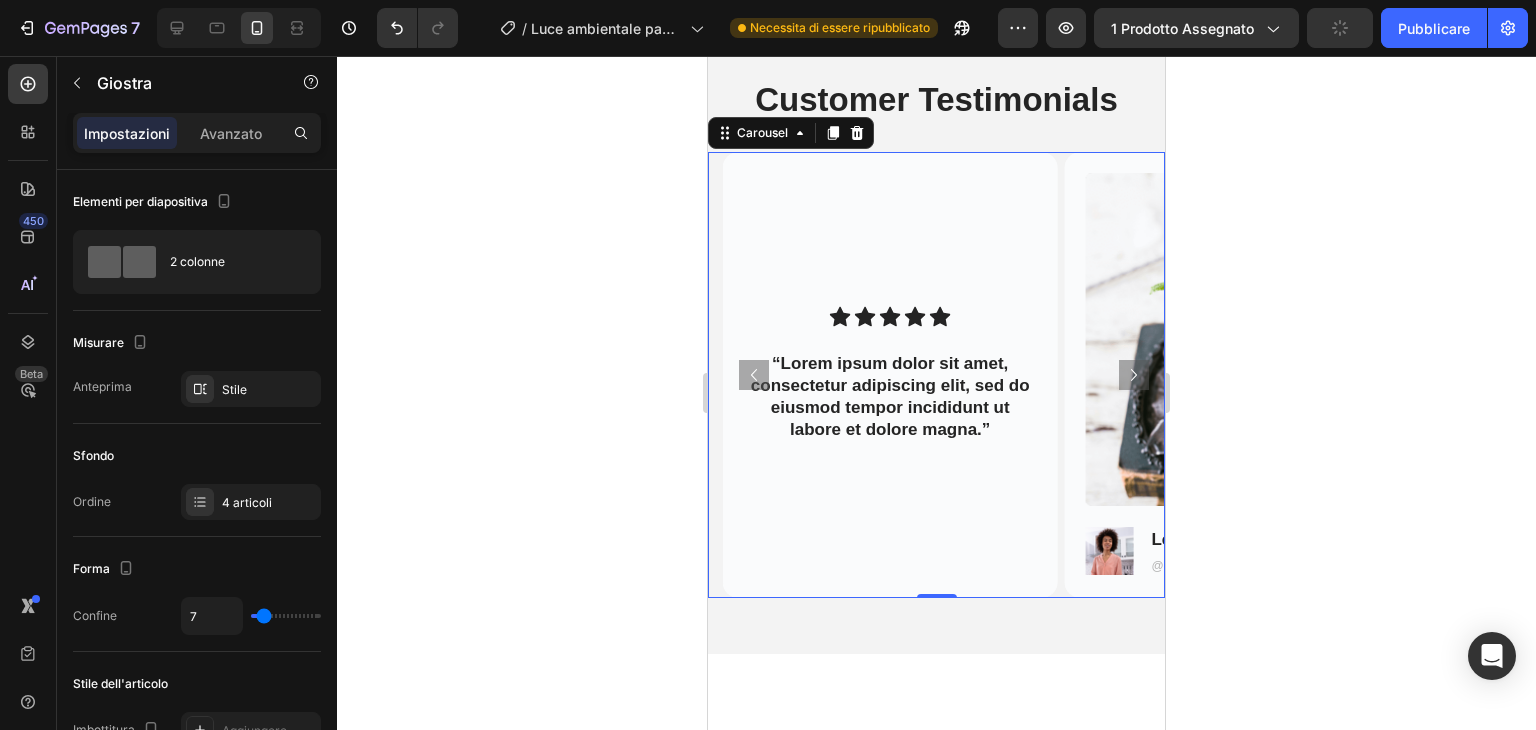 click 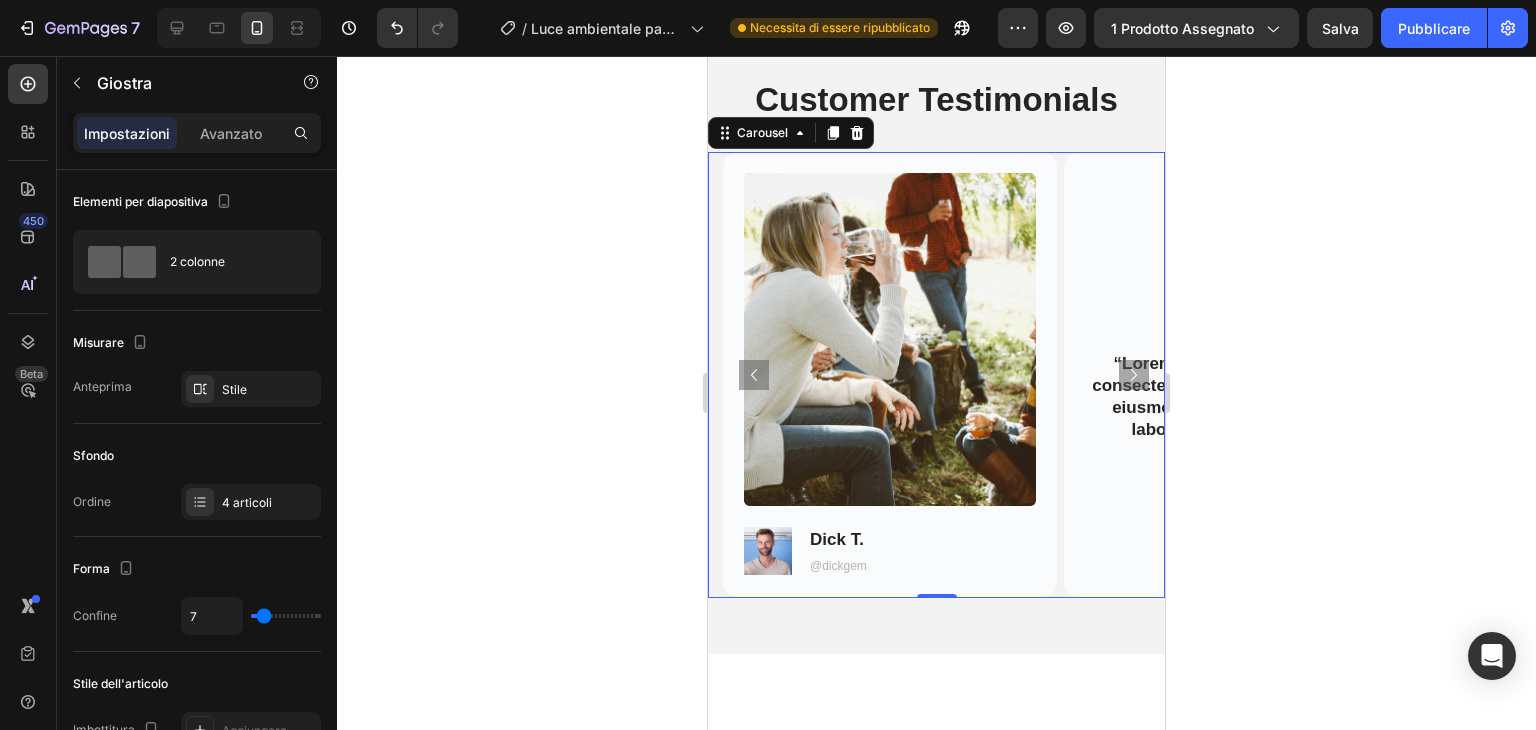 click 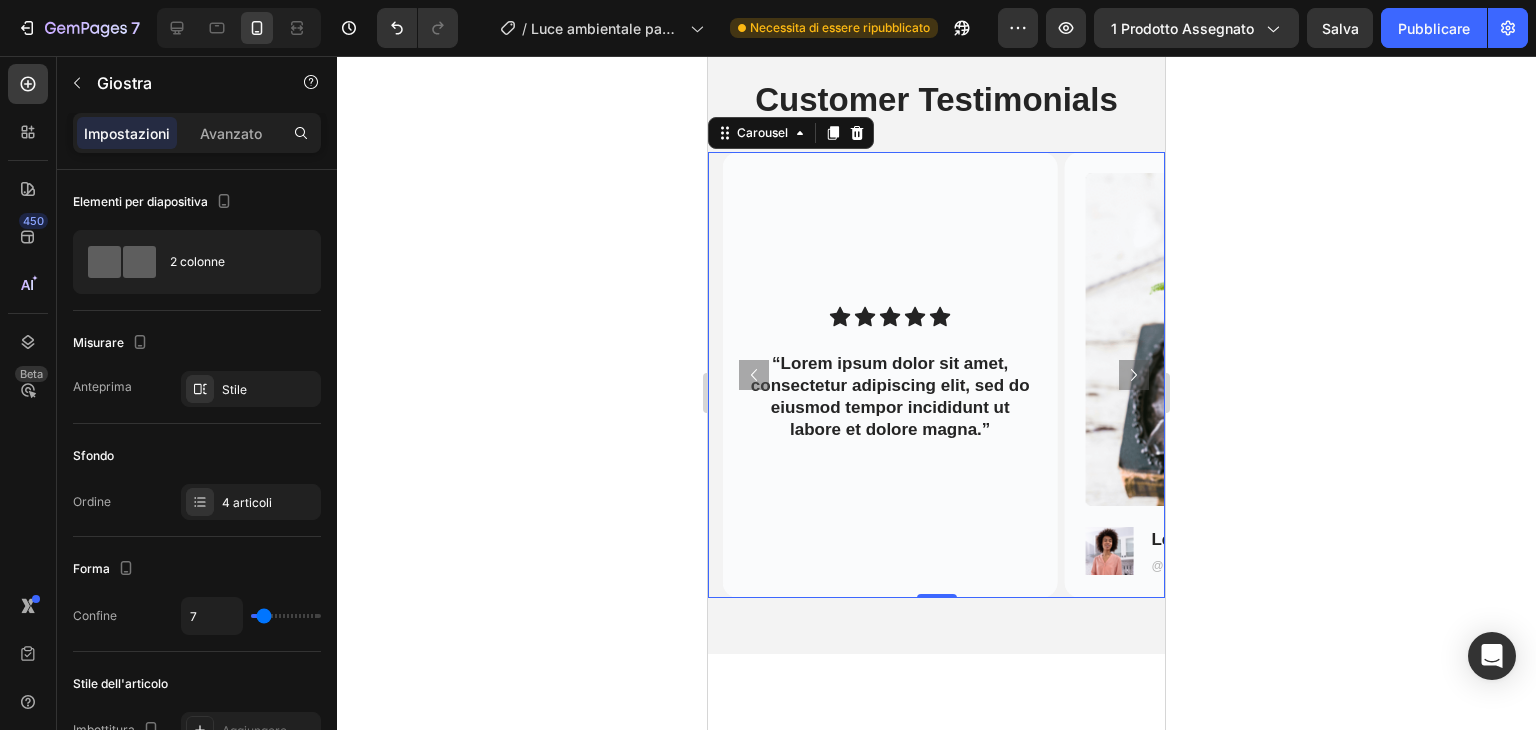 click 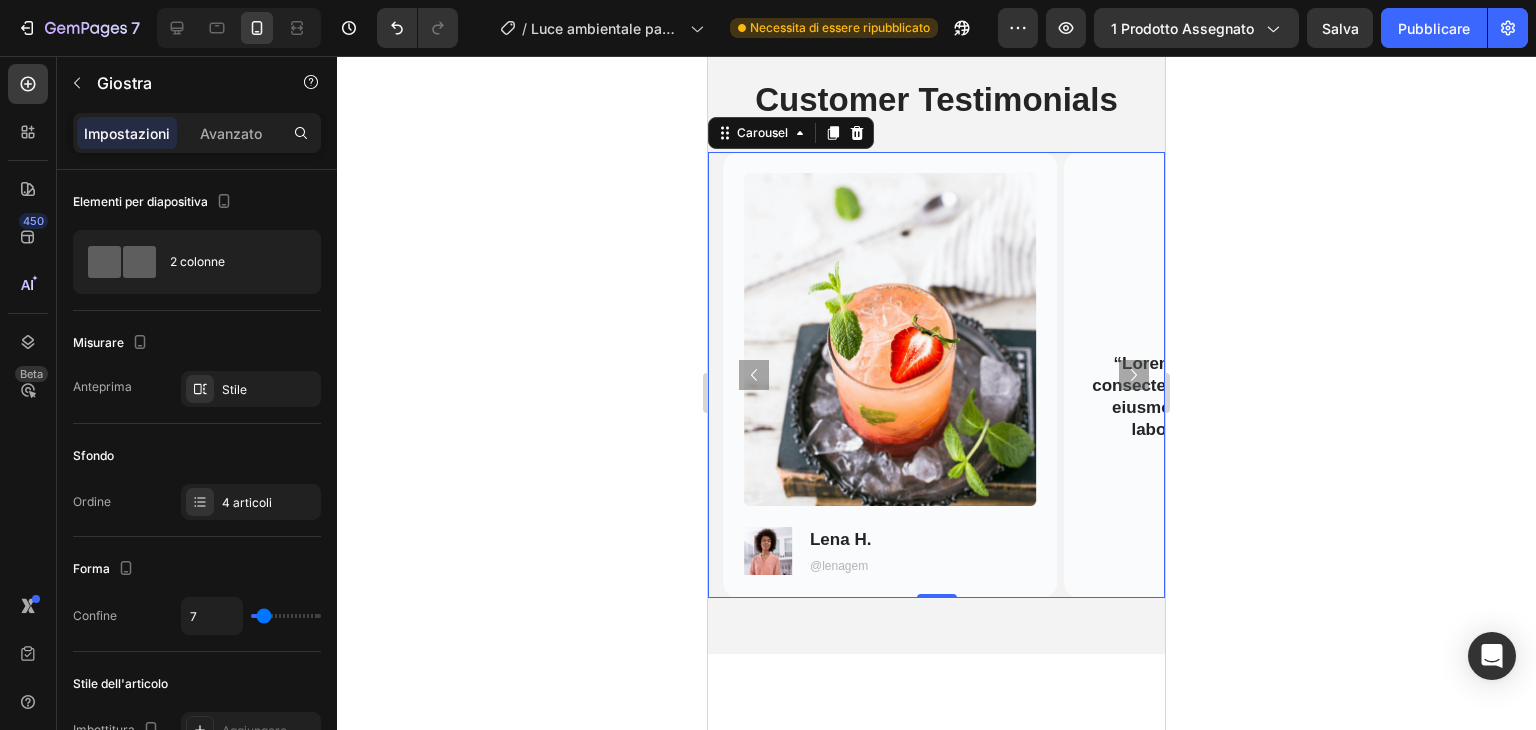 click 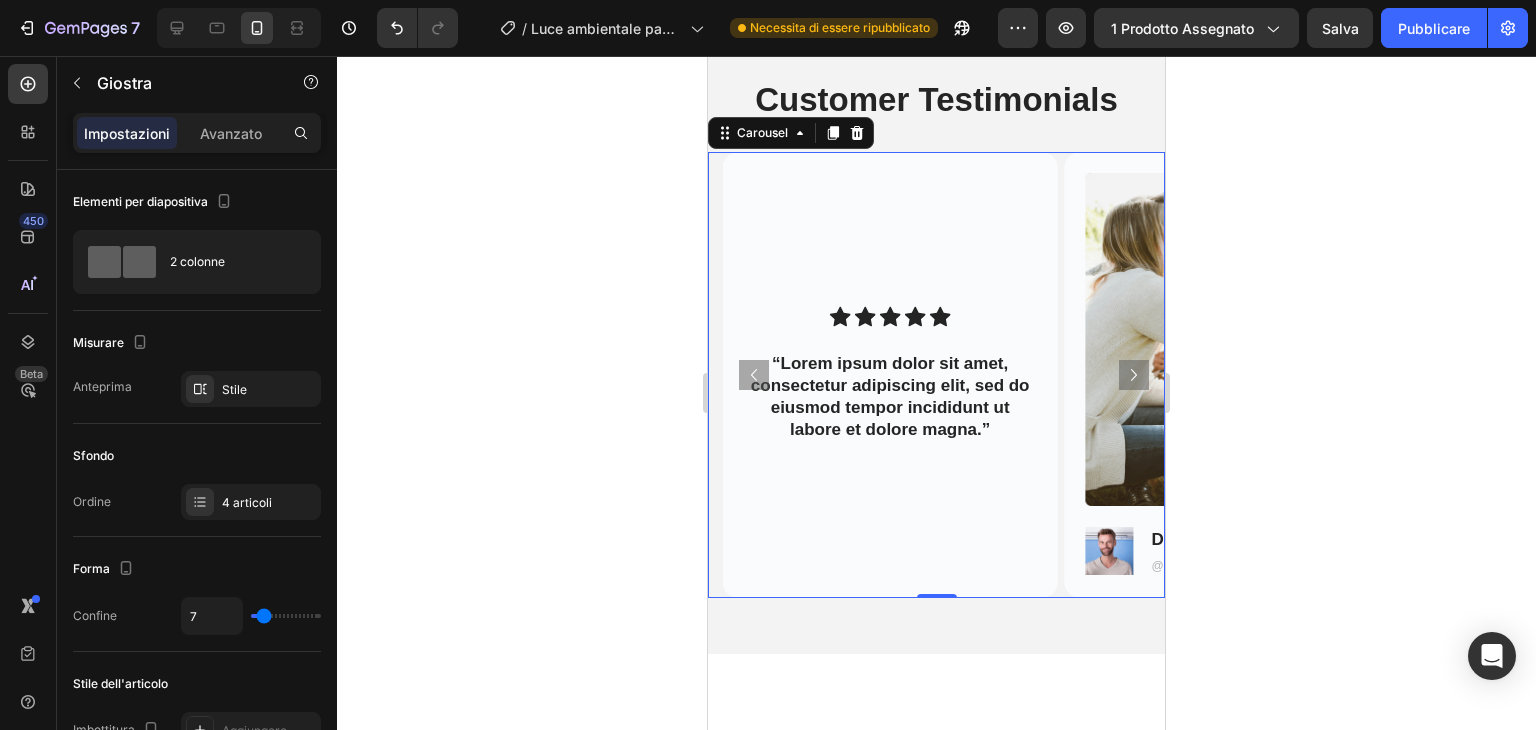 click 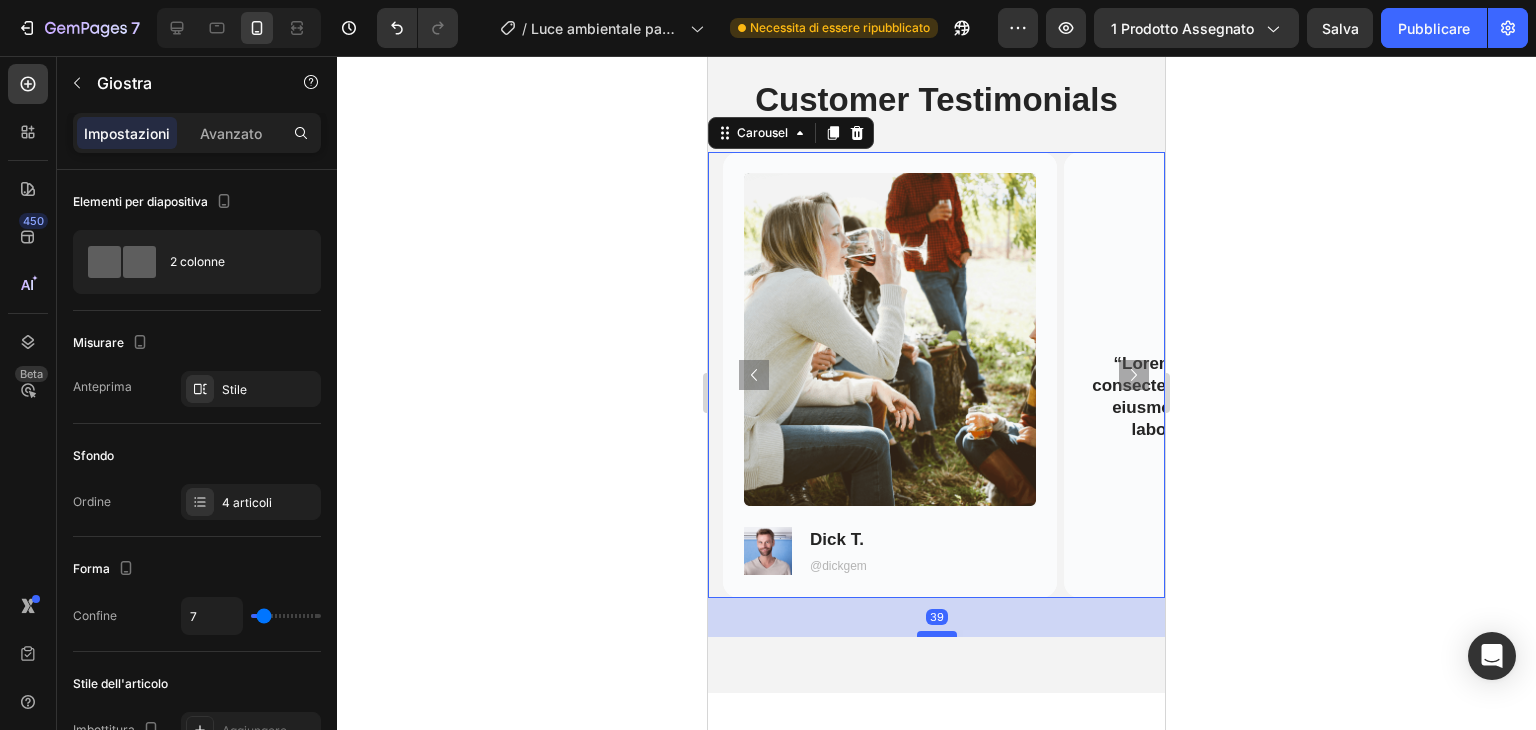 drag, startPoint x: 931, startPoint y: 594, endPoint x: 935, endPoint y: 631, distance: 37.215588 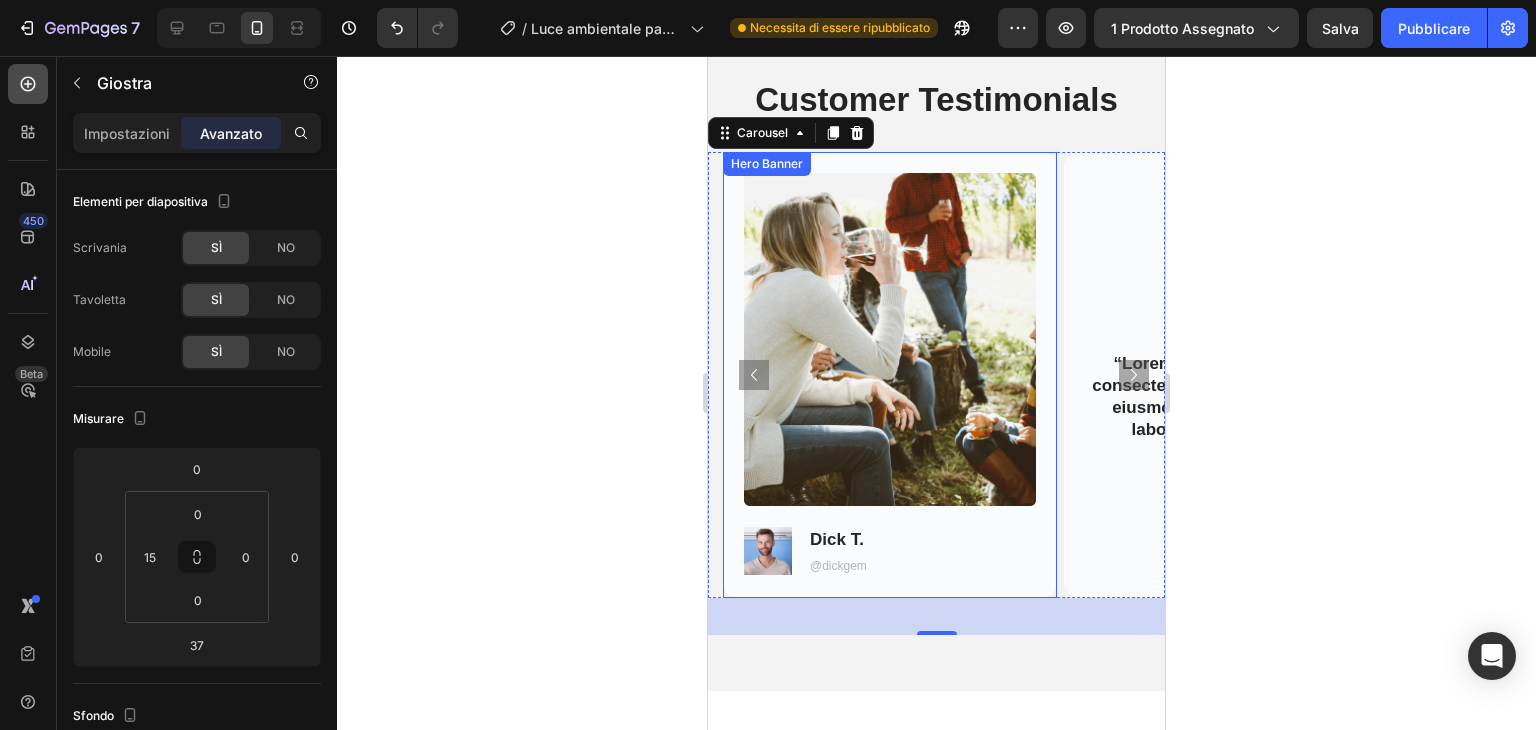 click 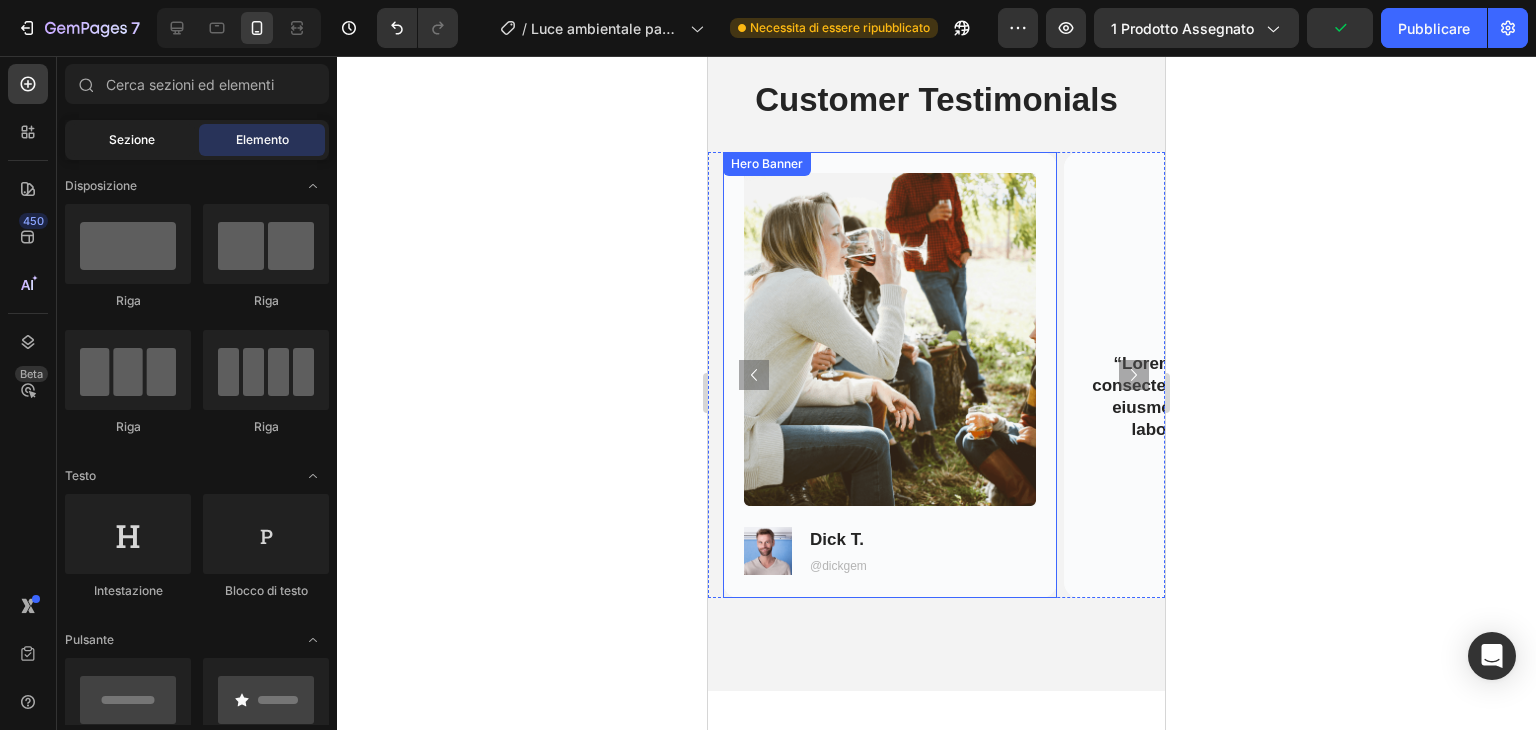 click on "Sezione" 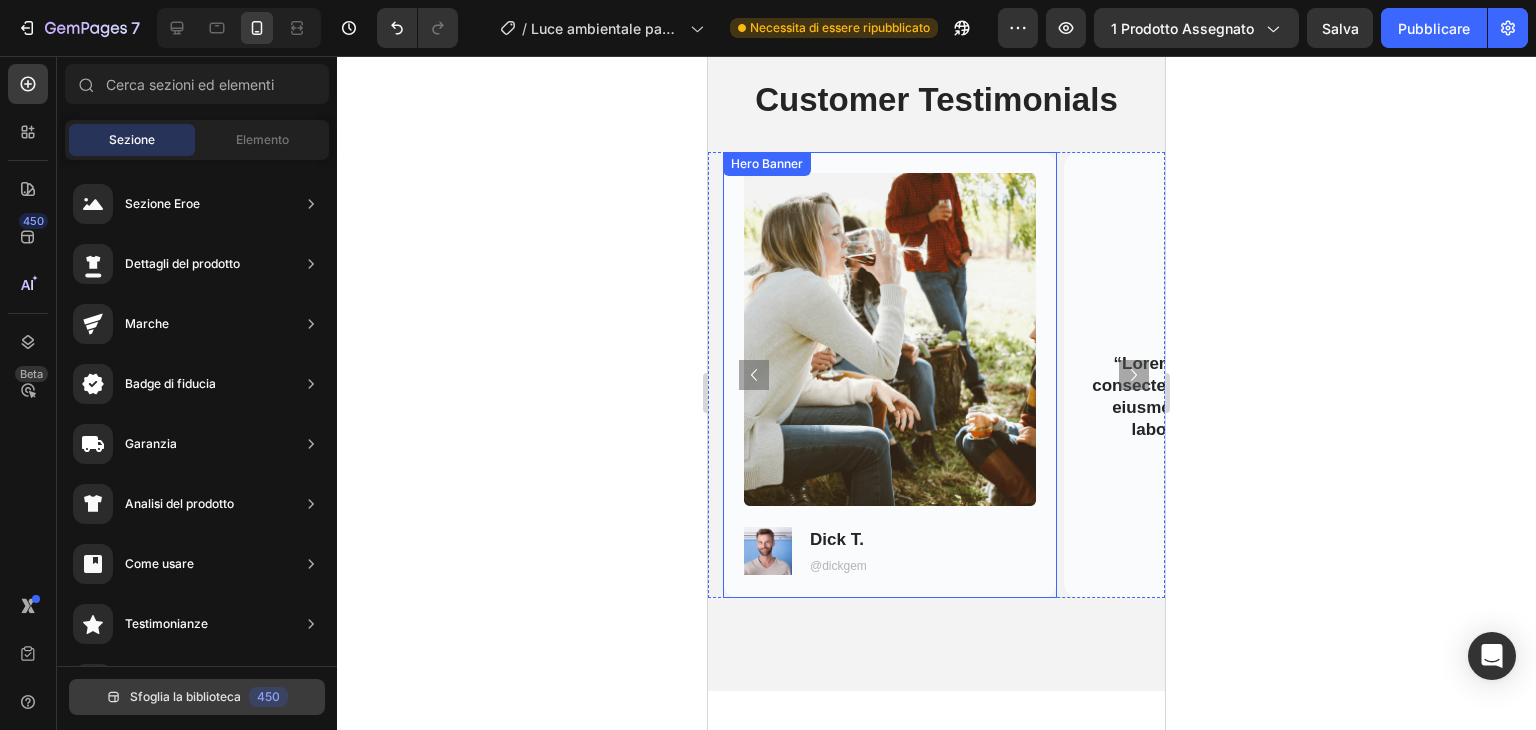 click on "Sfoglia la biblioteca" at bounding box center (185, 696) 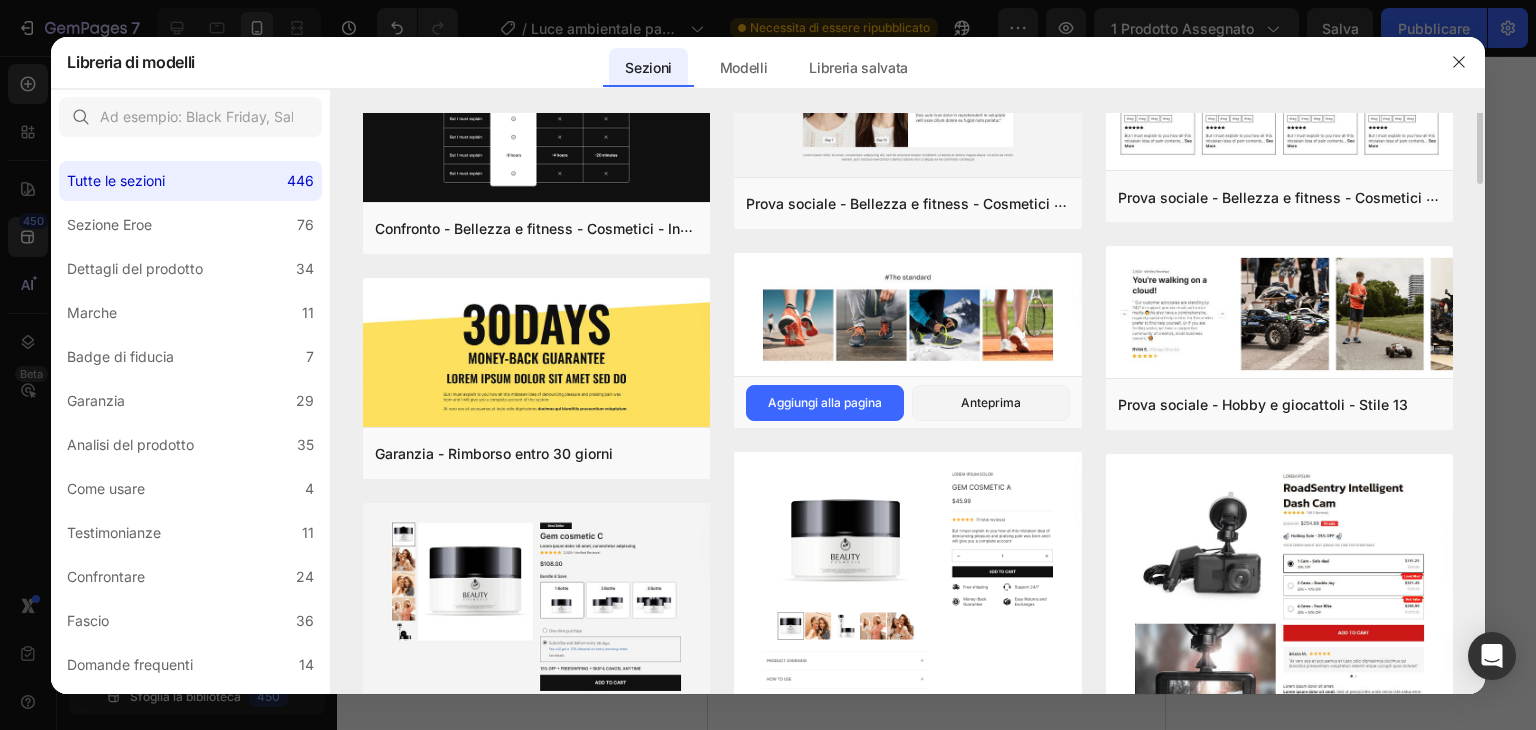 scroll, scrollTop: 0, scrollLeft: 0, axis: both 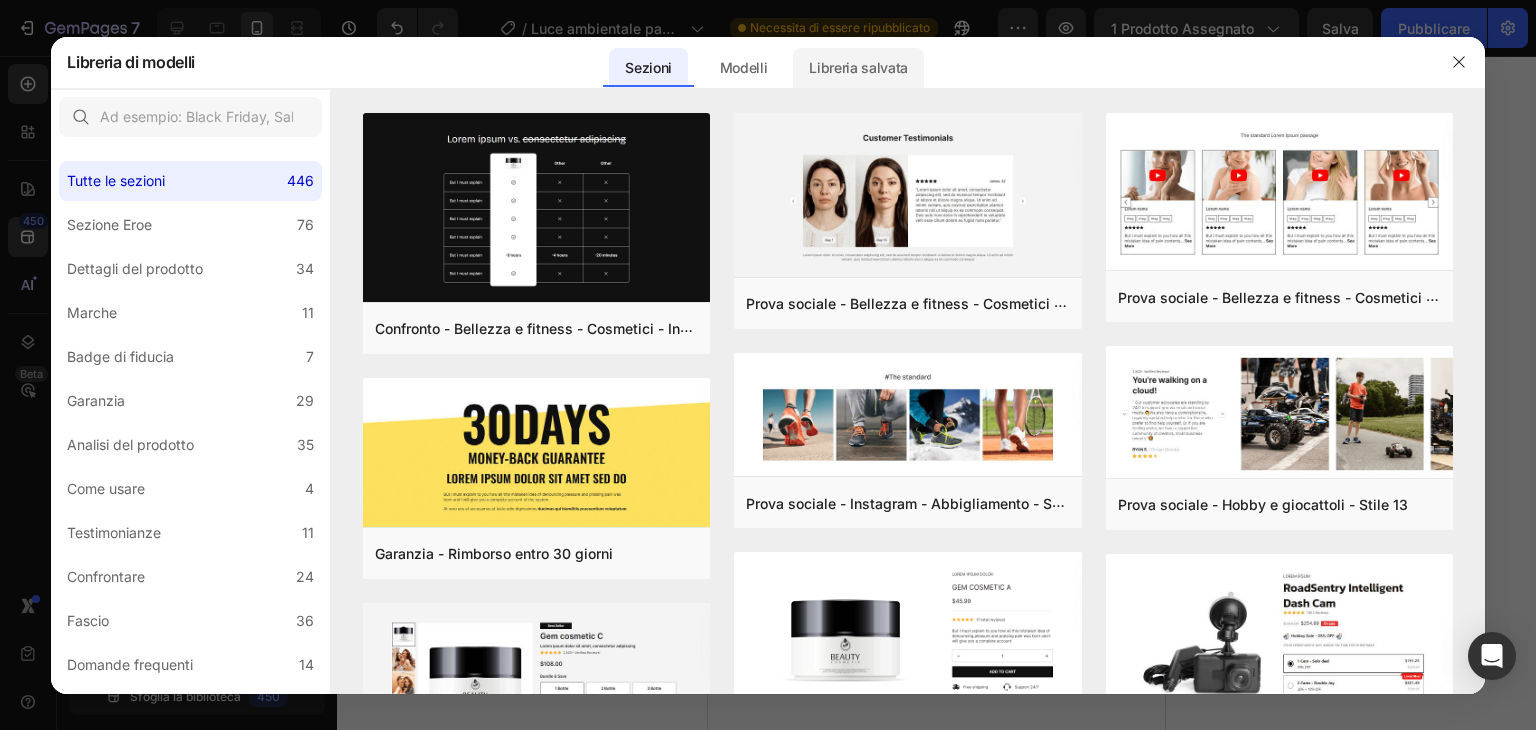 click on "Libreria salvata" at bounding box center (858, 68) 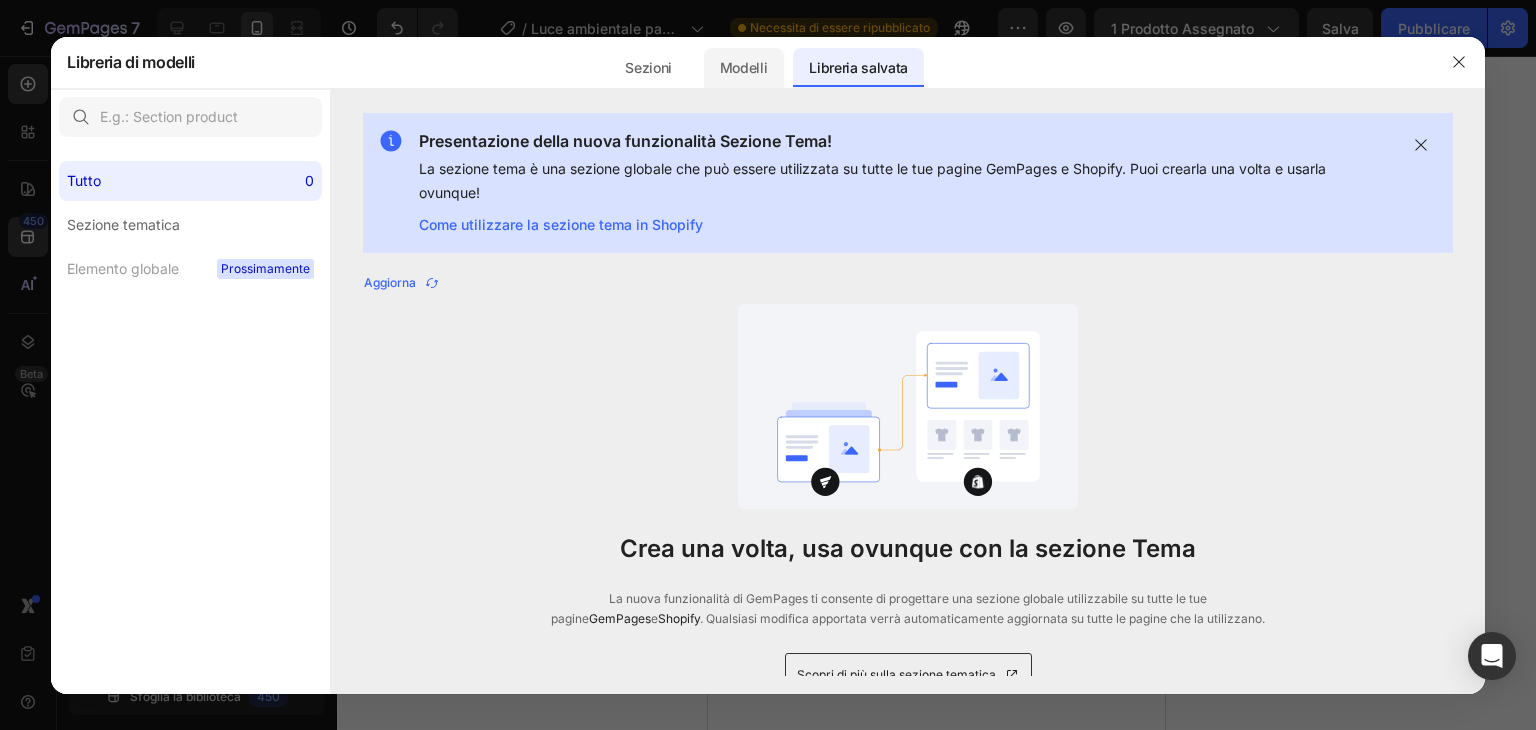 click on "Modelli" at bounding box center (744, 67) 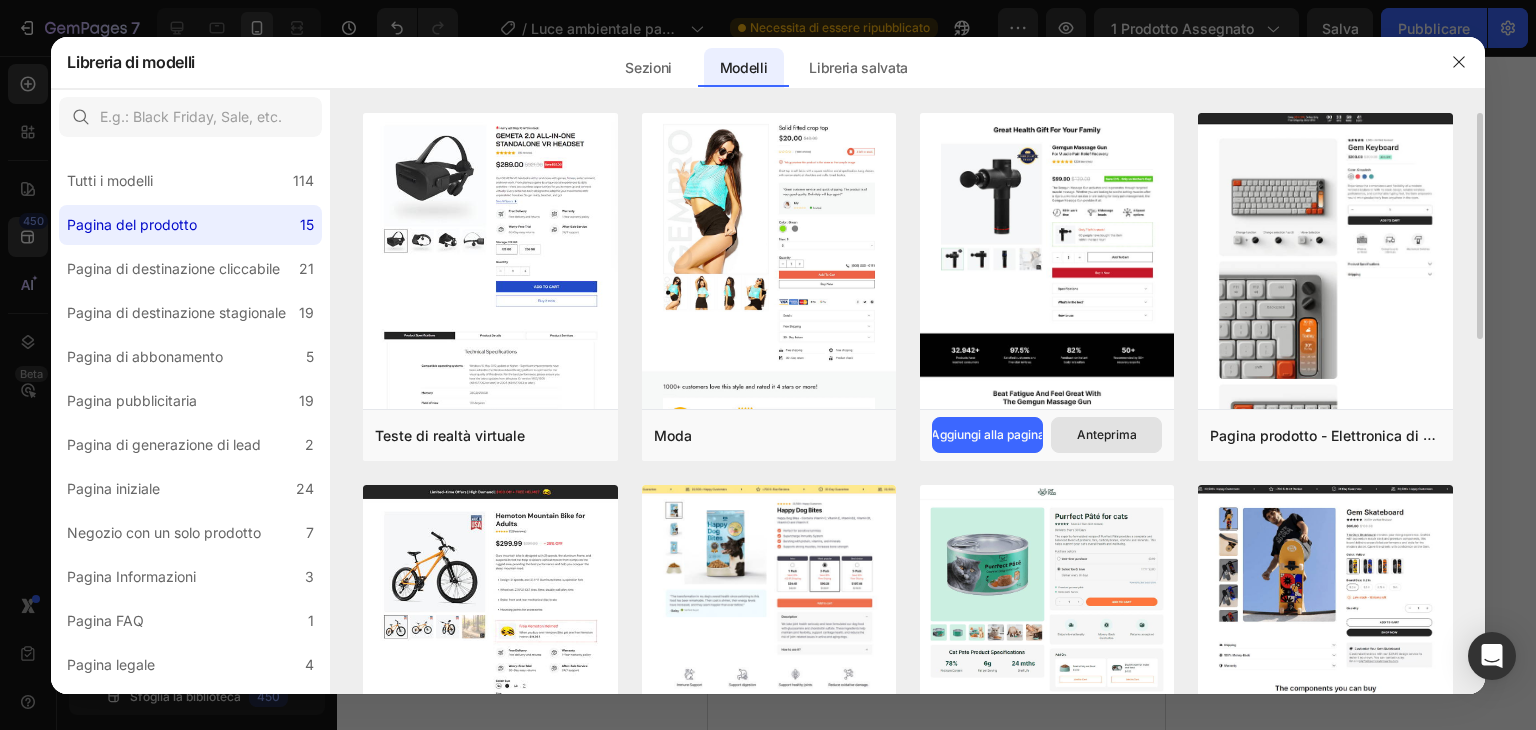 click on "Anteprima" at bounding box center (1106, 435) 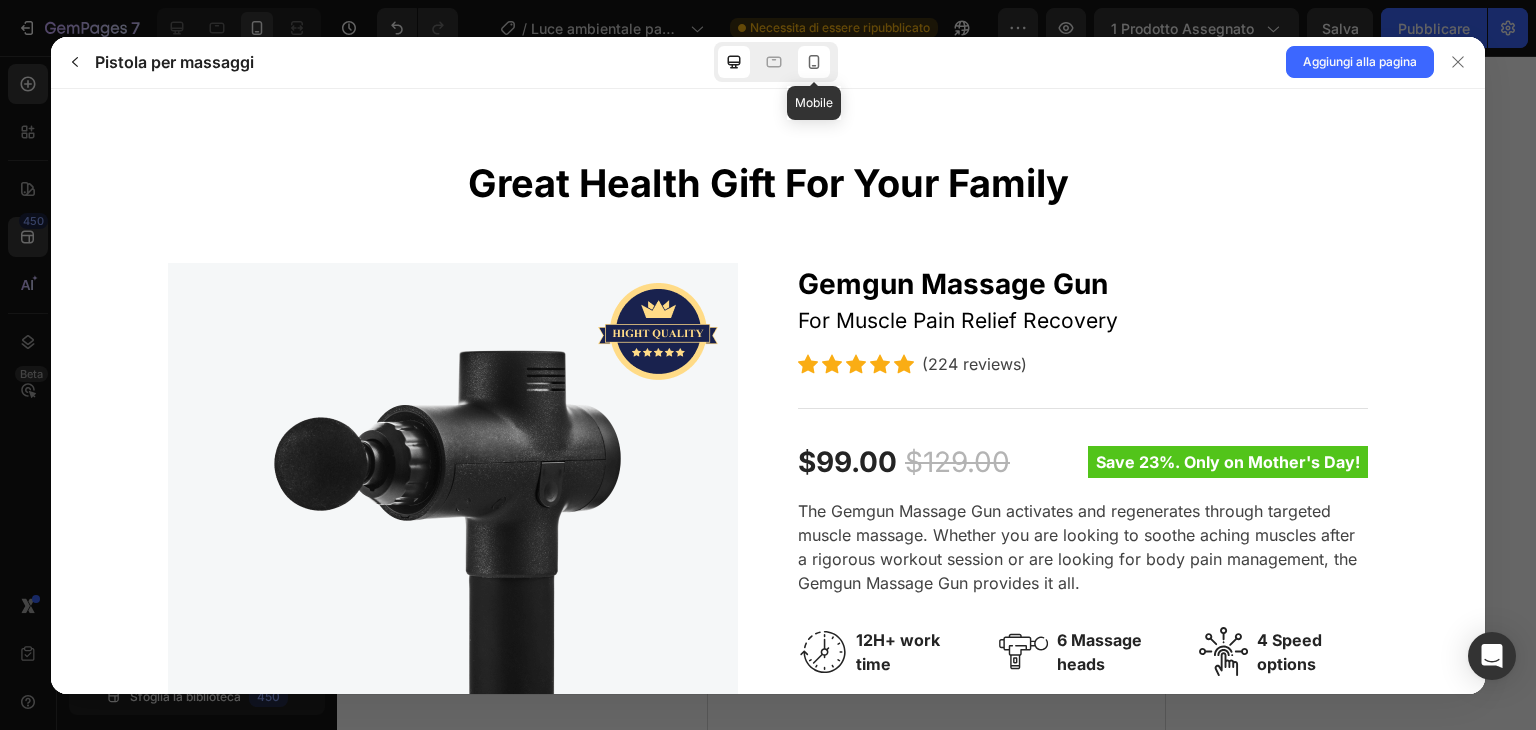 scroll, scrollTop: 0, scrollLeft: 0, axis: both 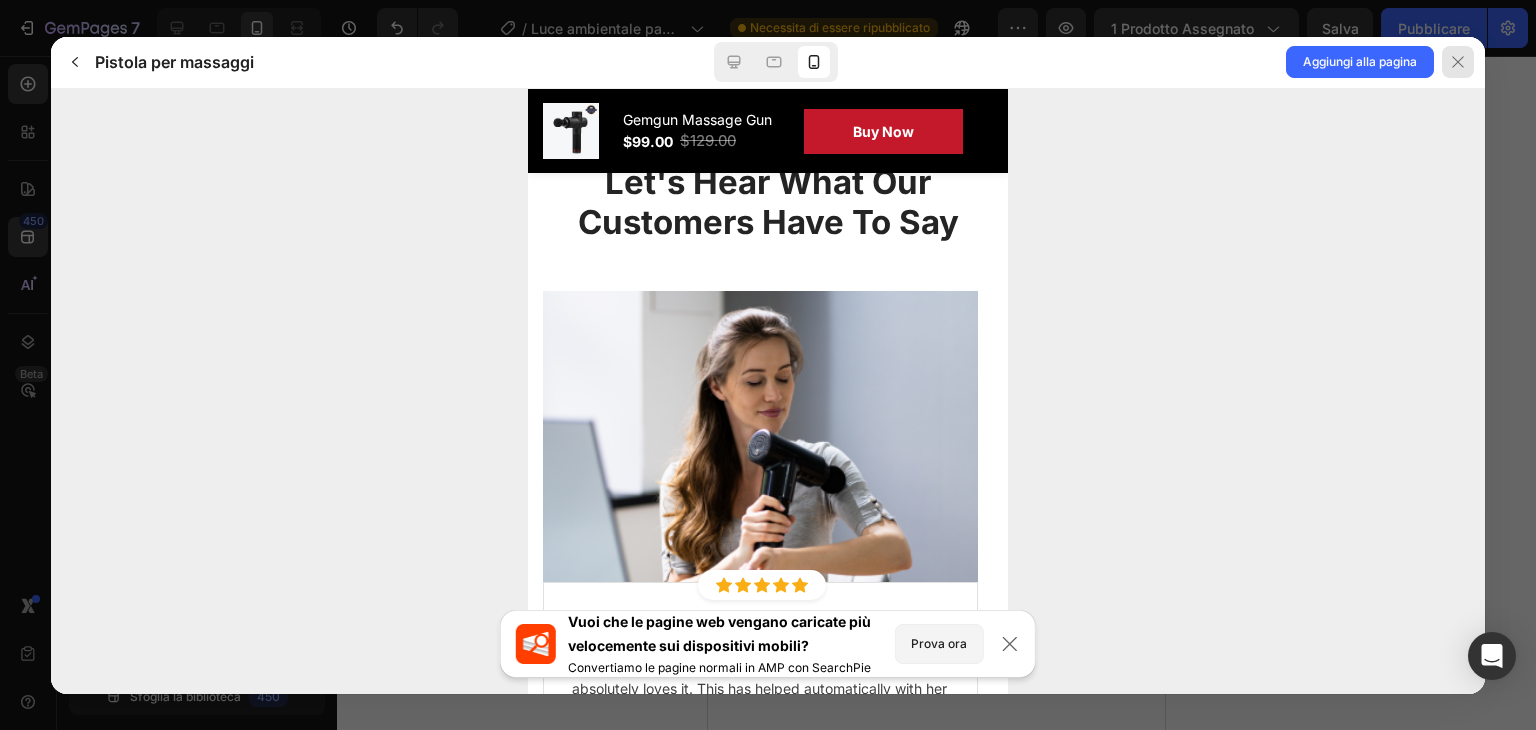 click at bounding box center [1458, 62] 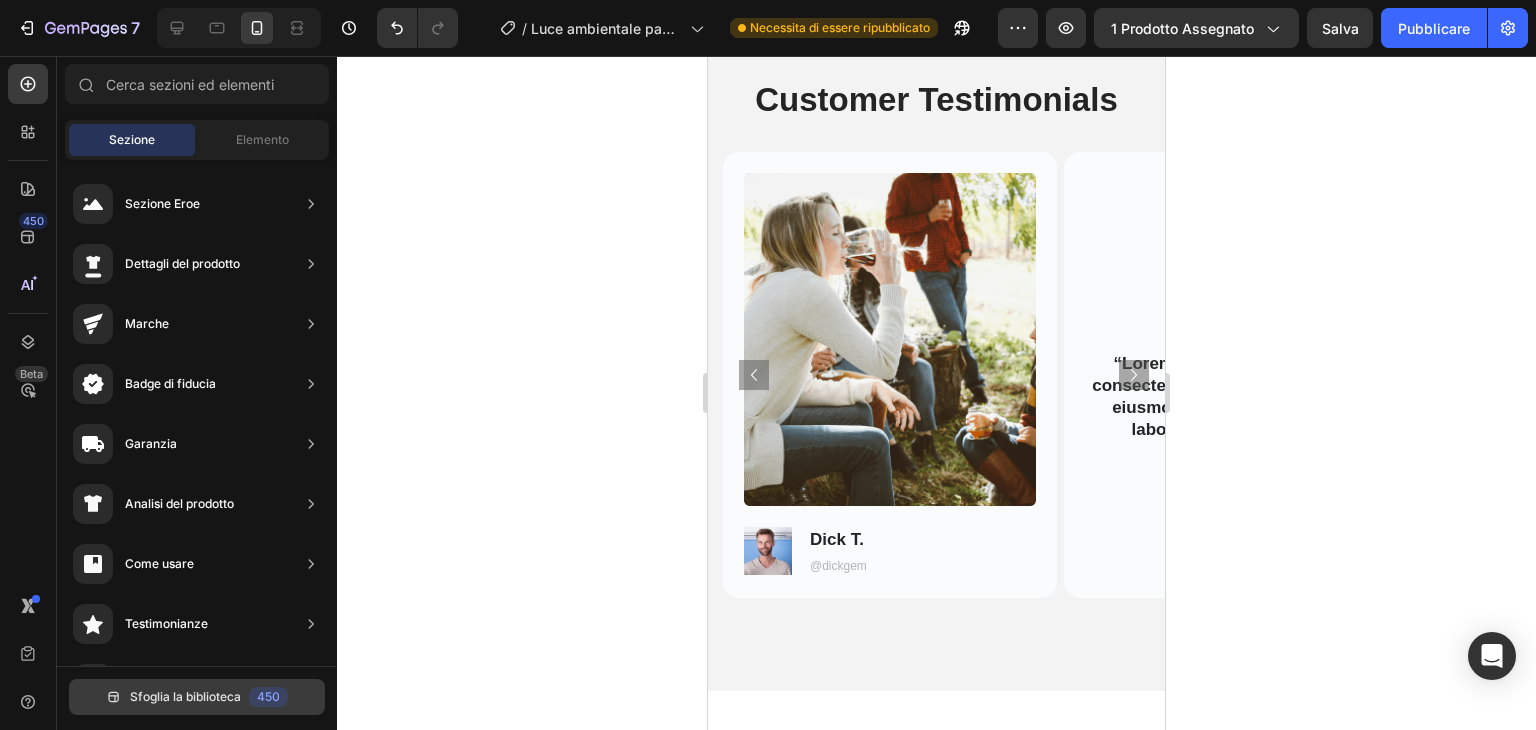 click on "Sfoglia la biblioteca 450" at bounding box center (197, 697) 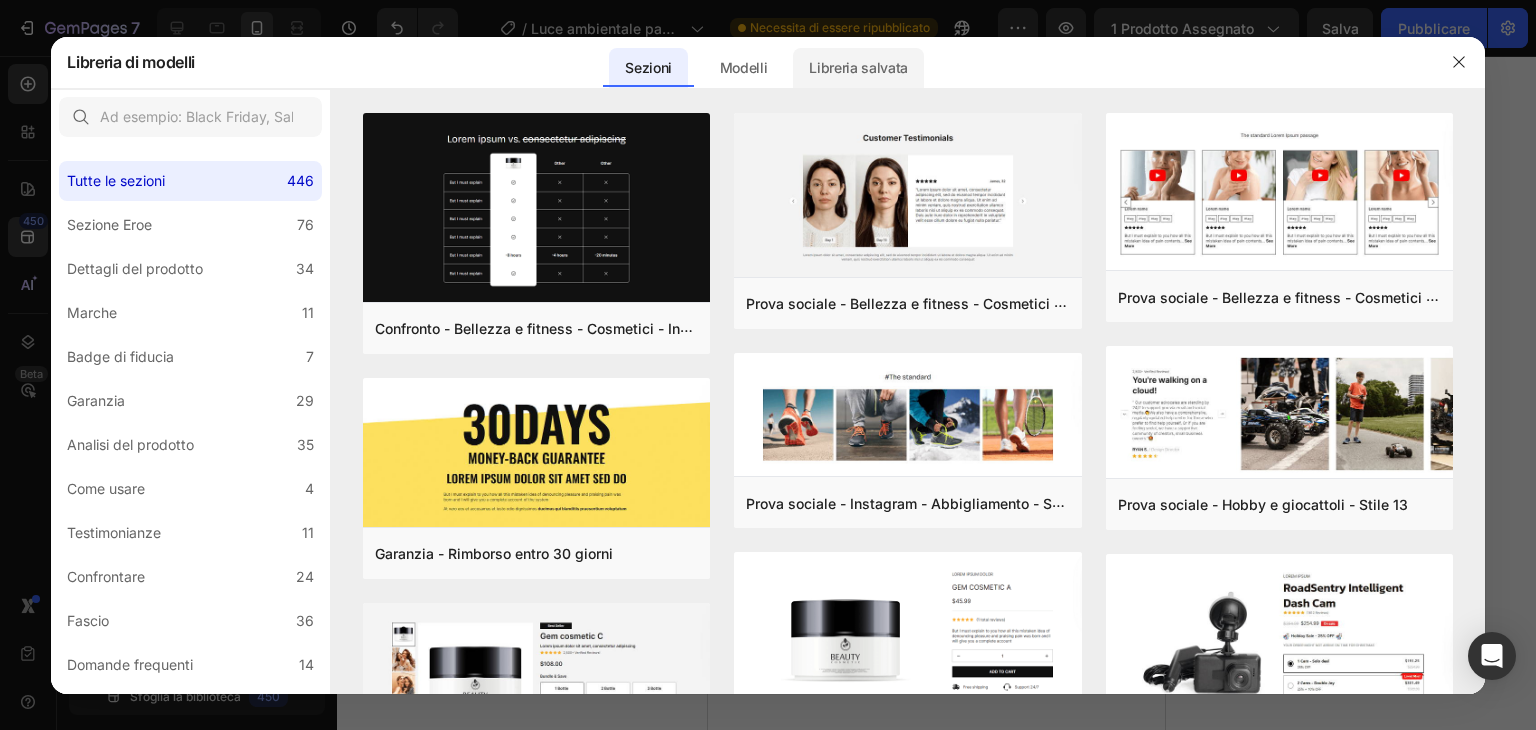 click on "Libreria salvata" at bounding box center (858, 67) 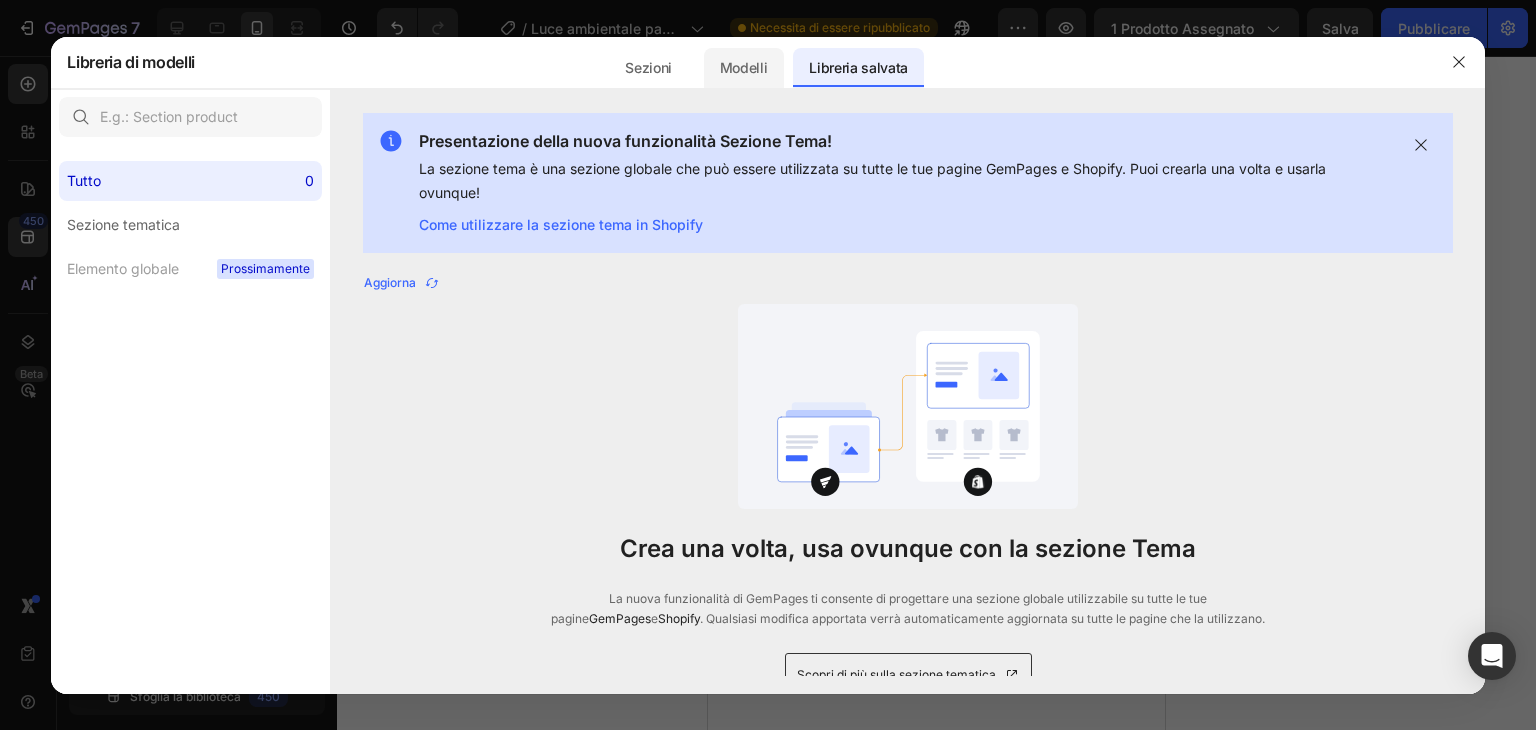 click on "Modelli" 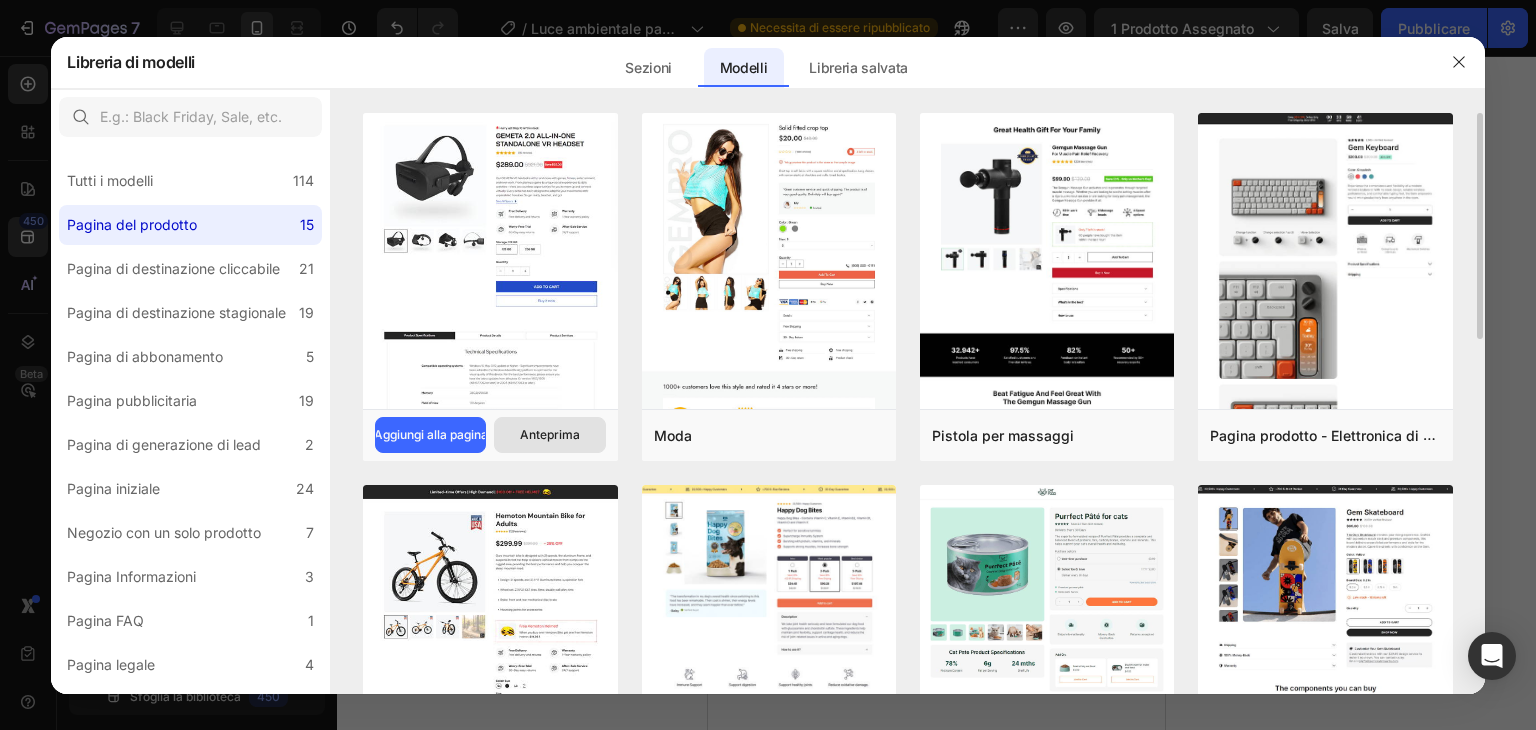 click on "Anteprima" at bounding box center [550, 434] 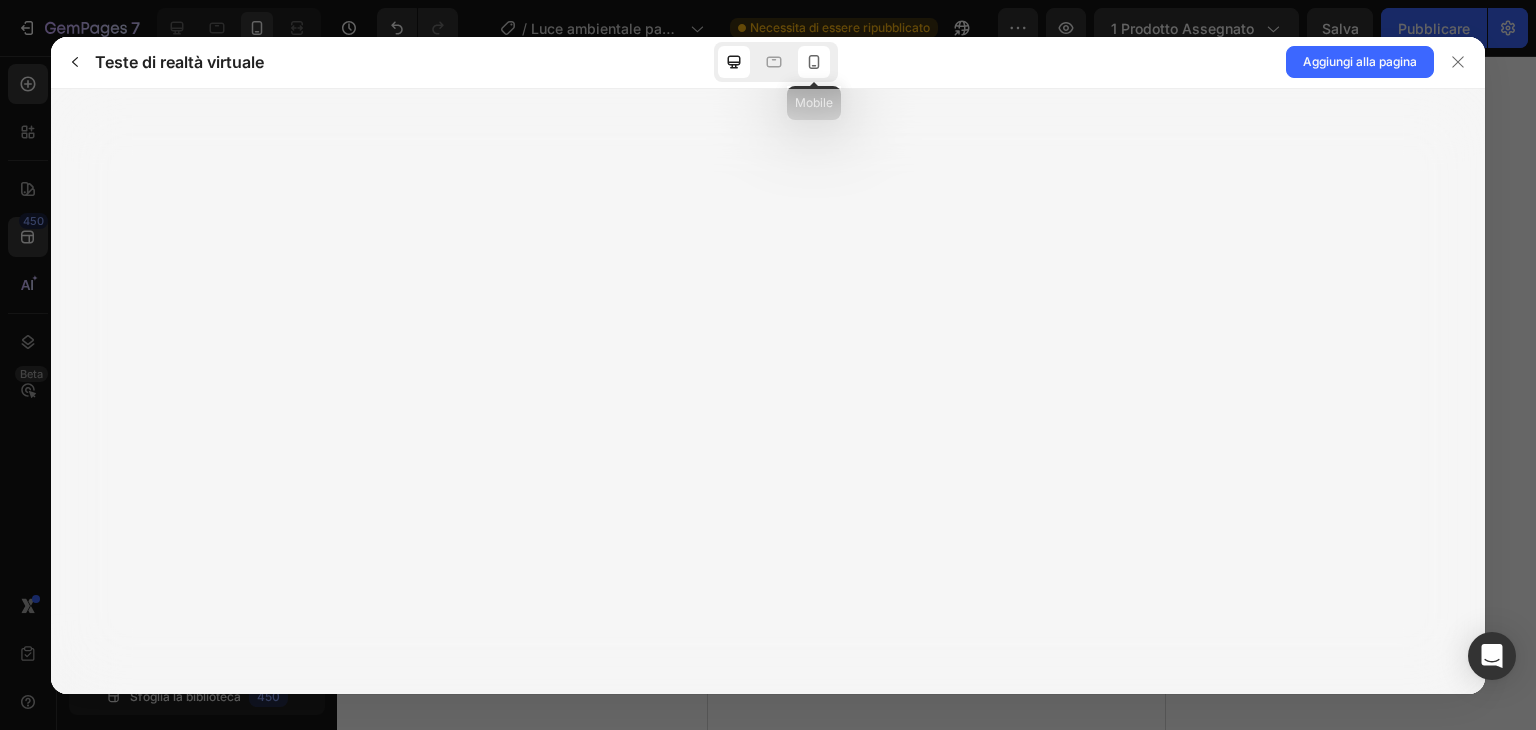 click 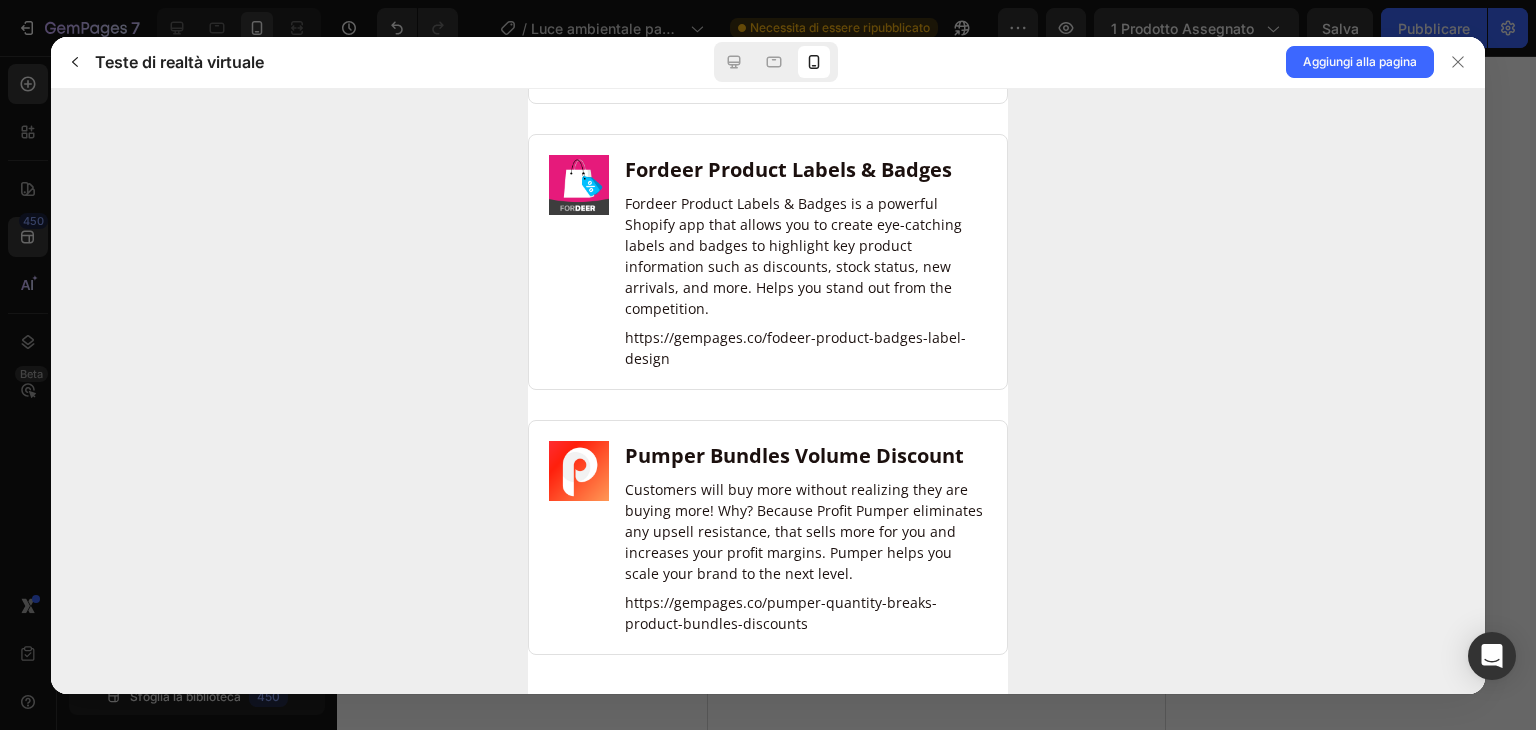scroll, scrollTop: 11158, scrollLeft: 0, axis: vertical 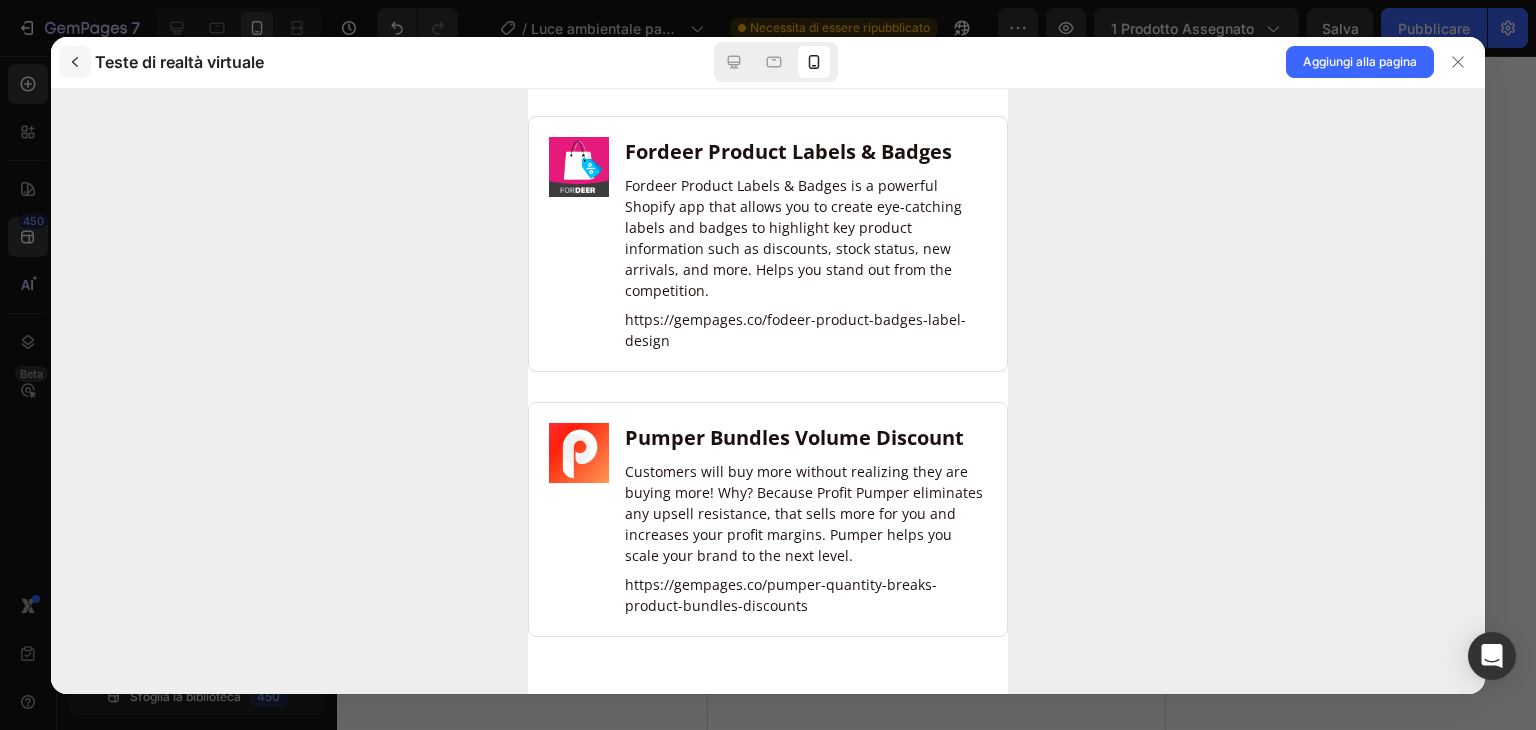 click 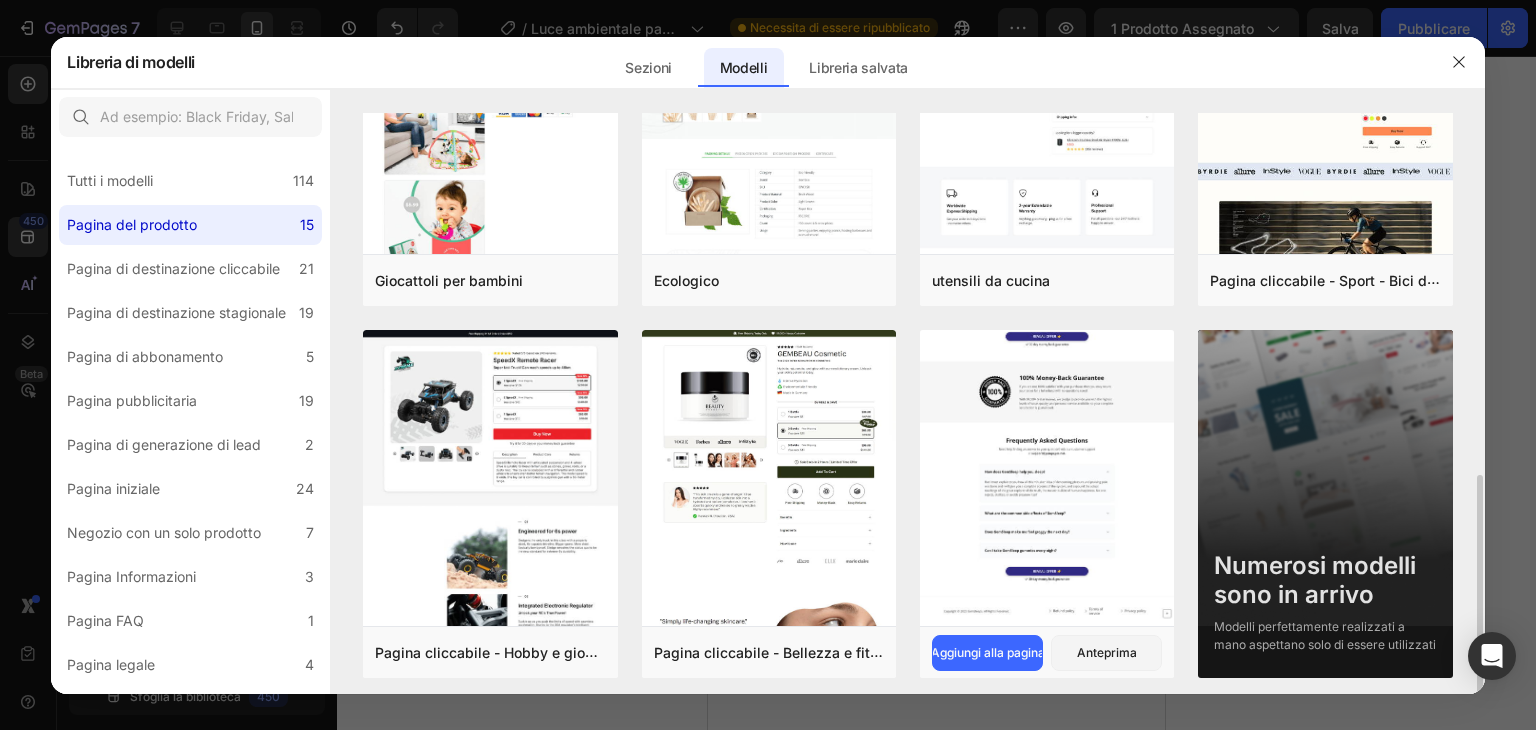 scroll, scrollTop: 908, scrollLeft: 0, axis: vertical 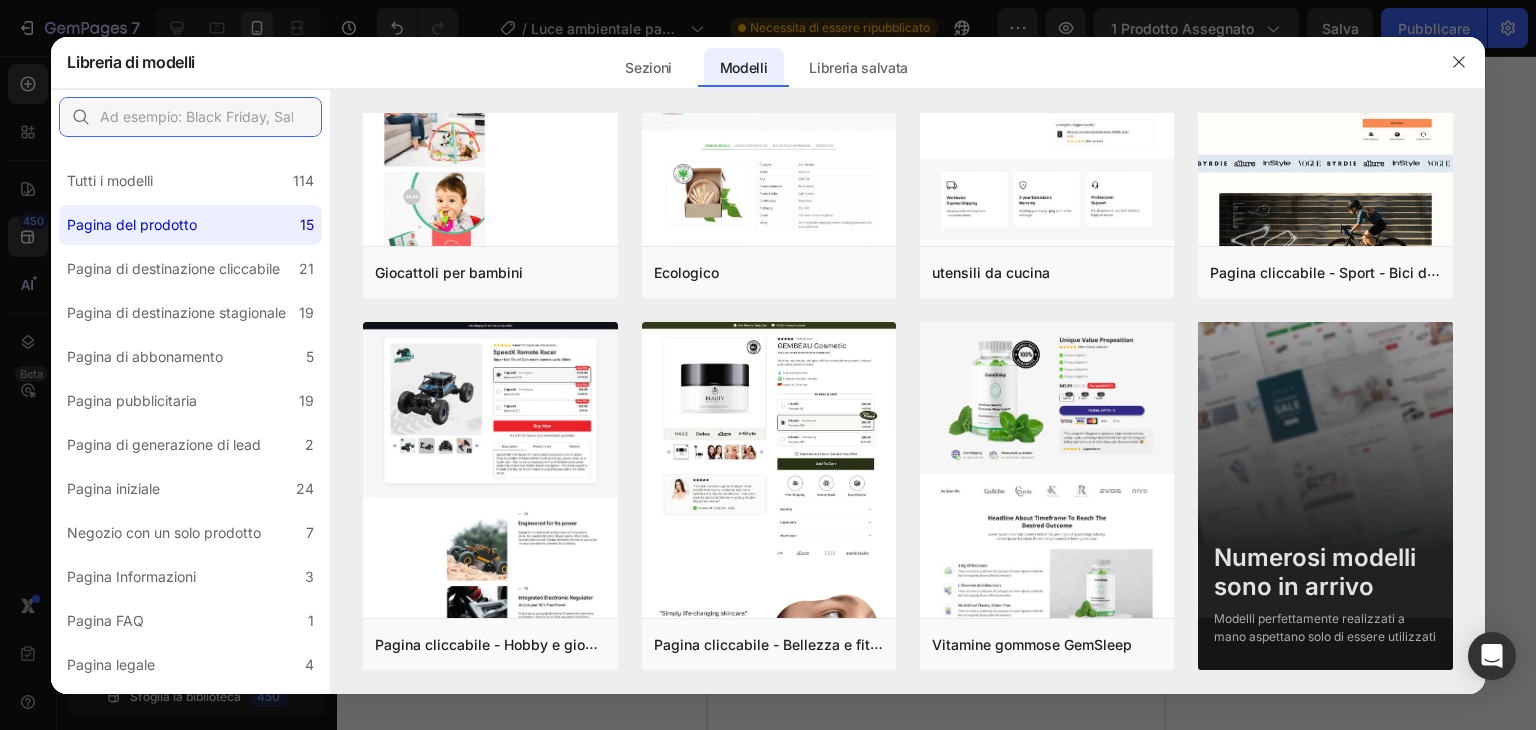 click at bounding box center (190, 117) 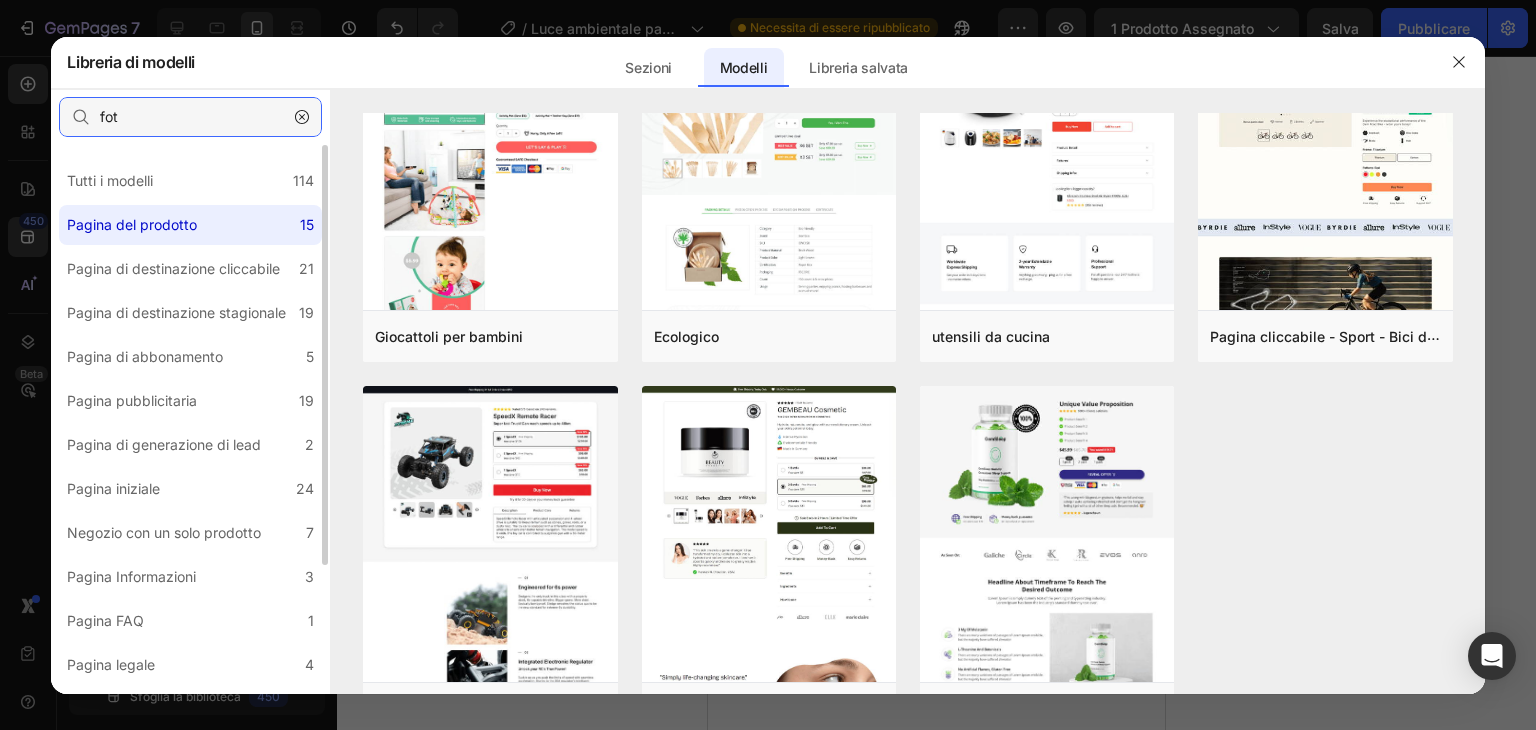 scroll, scrollTop: 0, scrollLeft: 0, axis: both 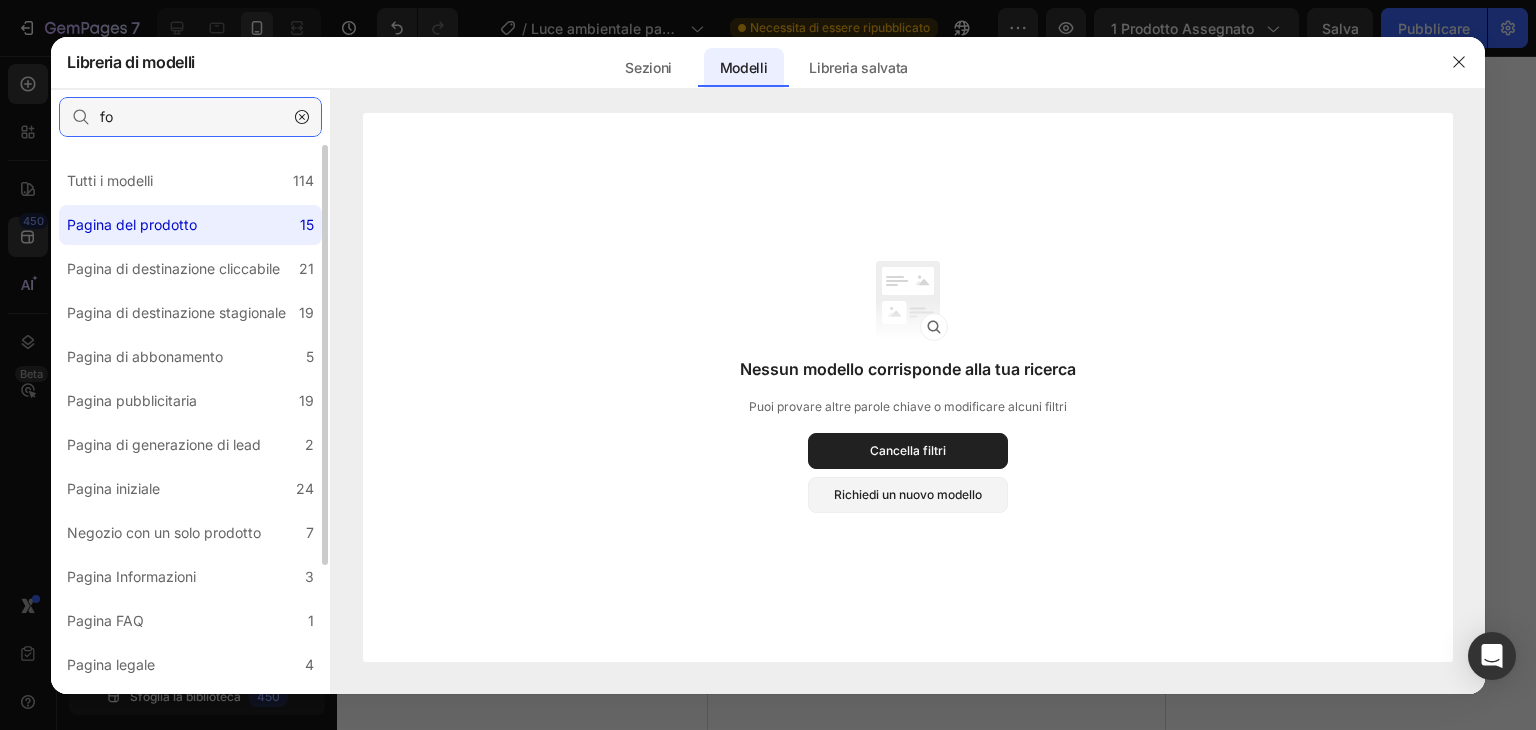 type on "f" 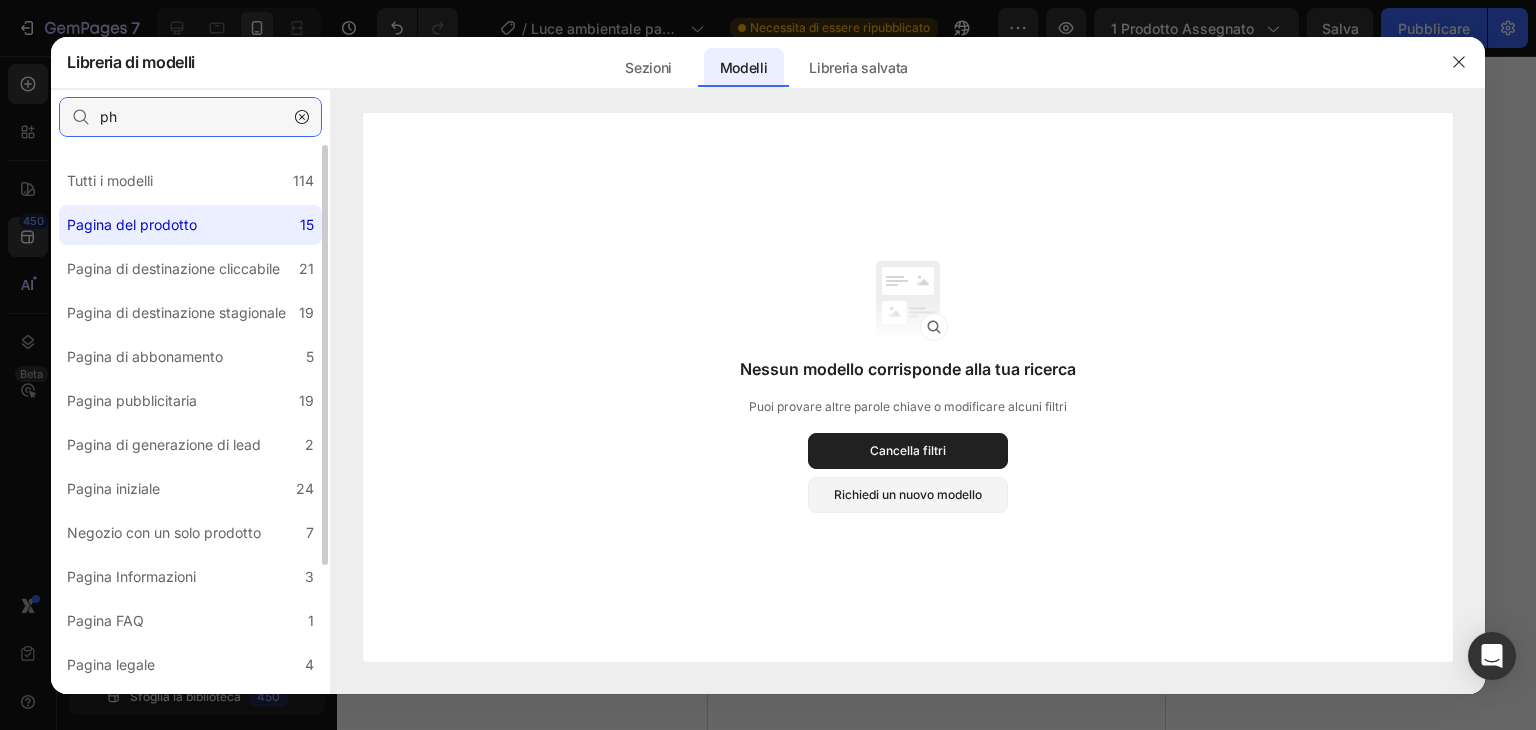 type on "p" 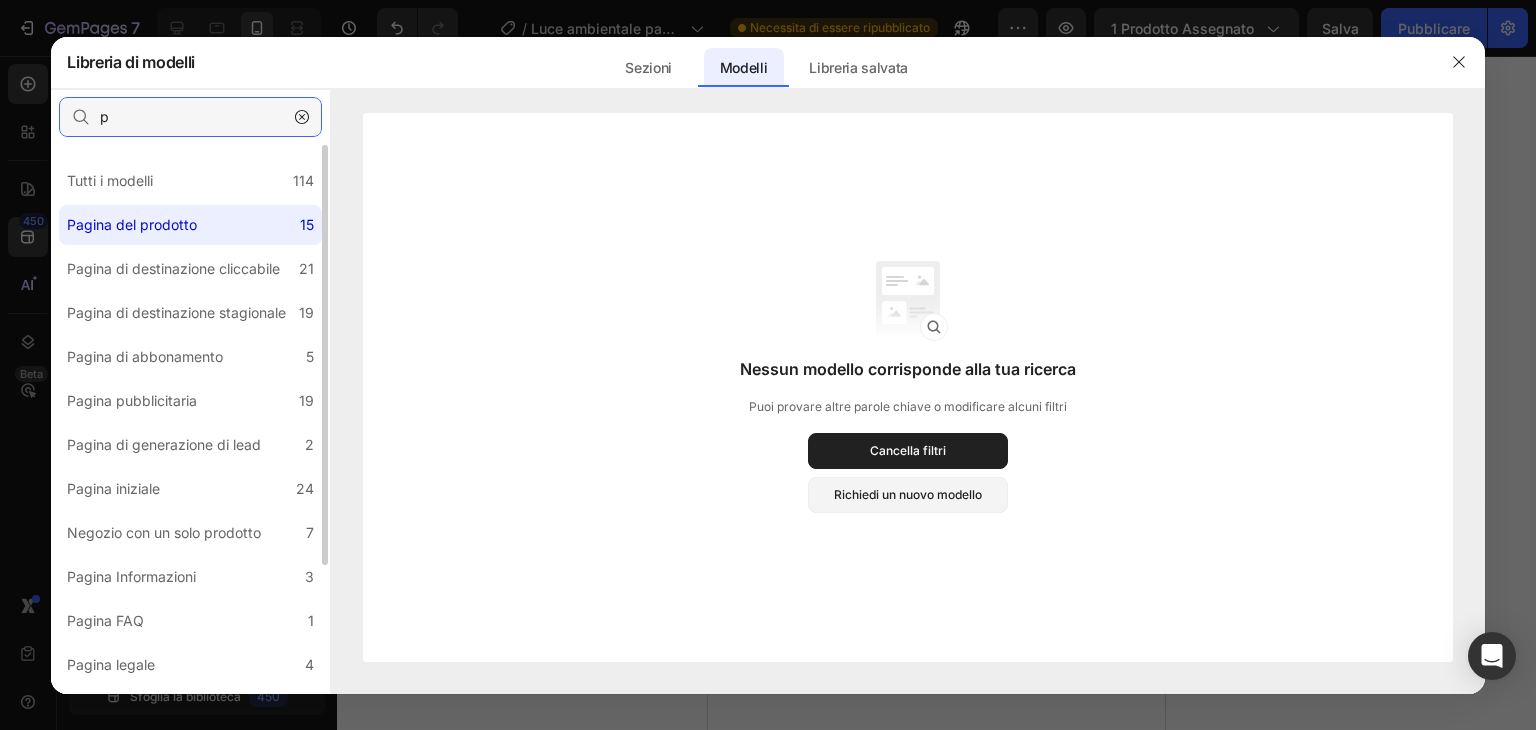 type 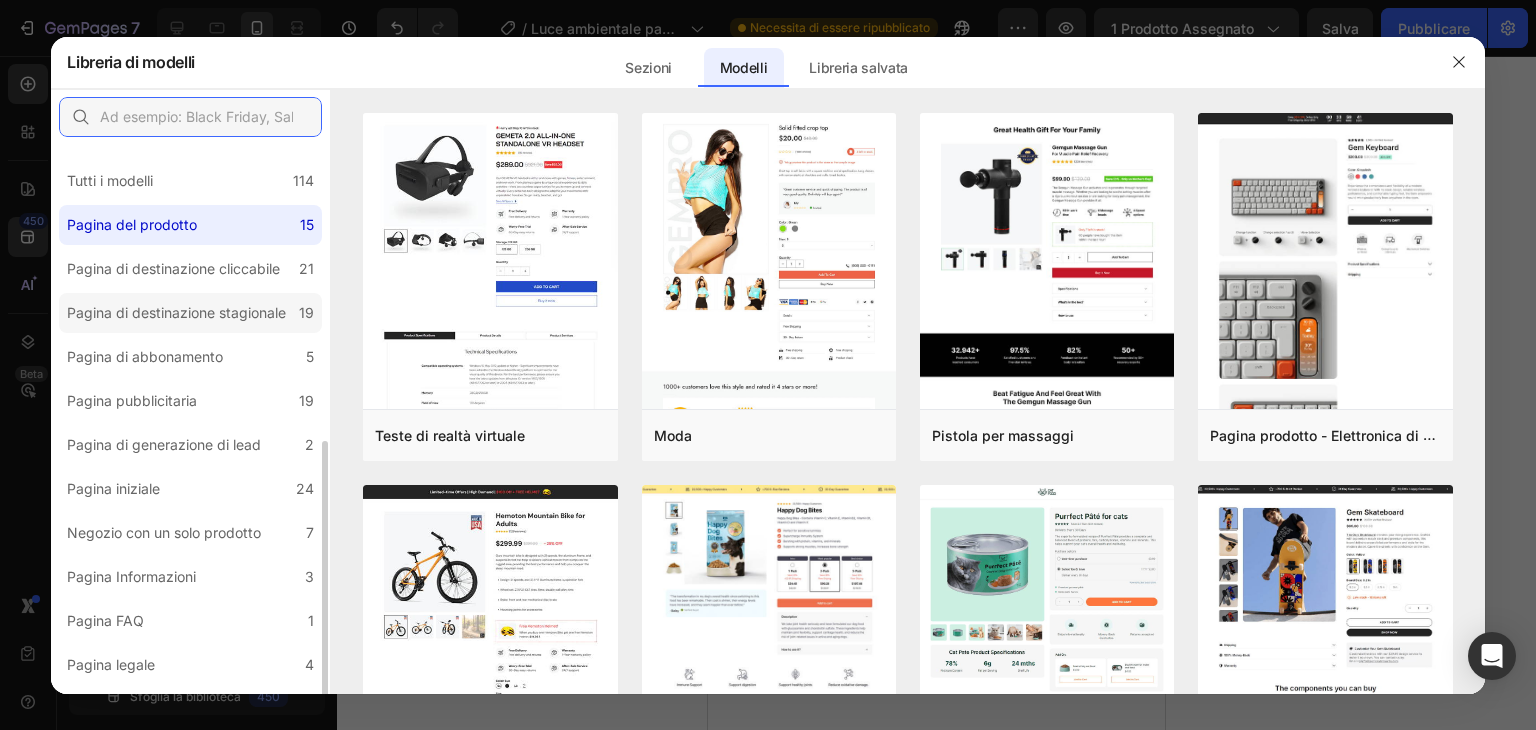 scroll, scrollTop: 167, scrollLeft: 0, axis: vertical 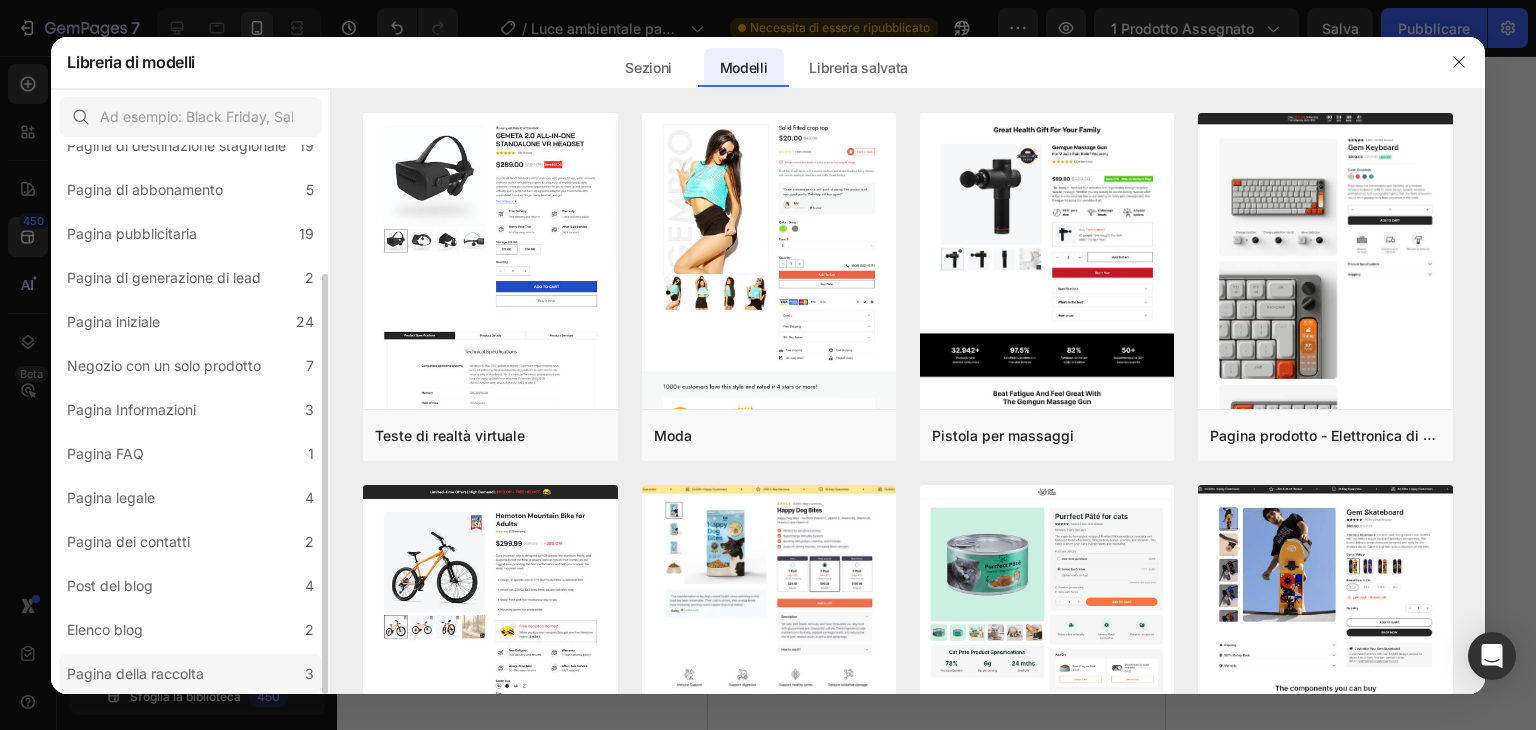 click on "Pagina della raccolta 3" 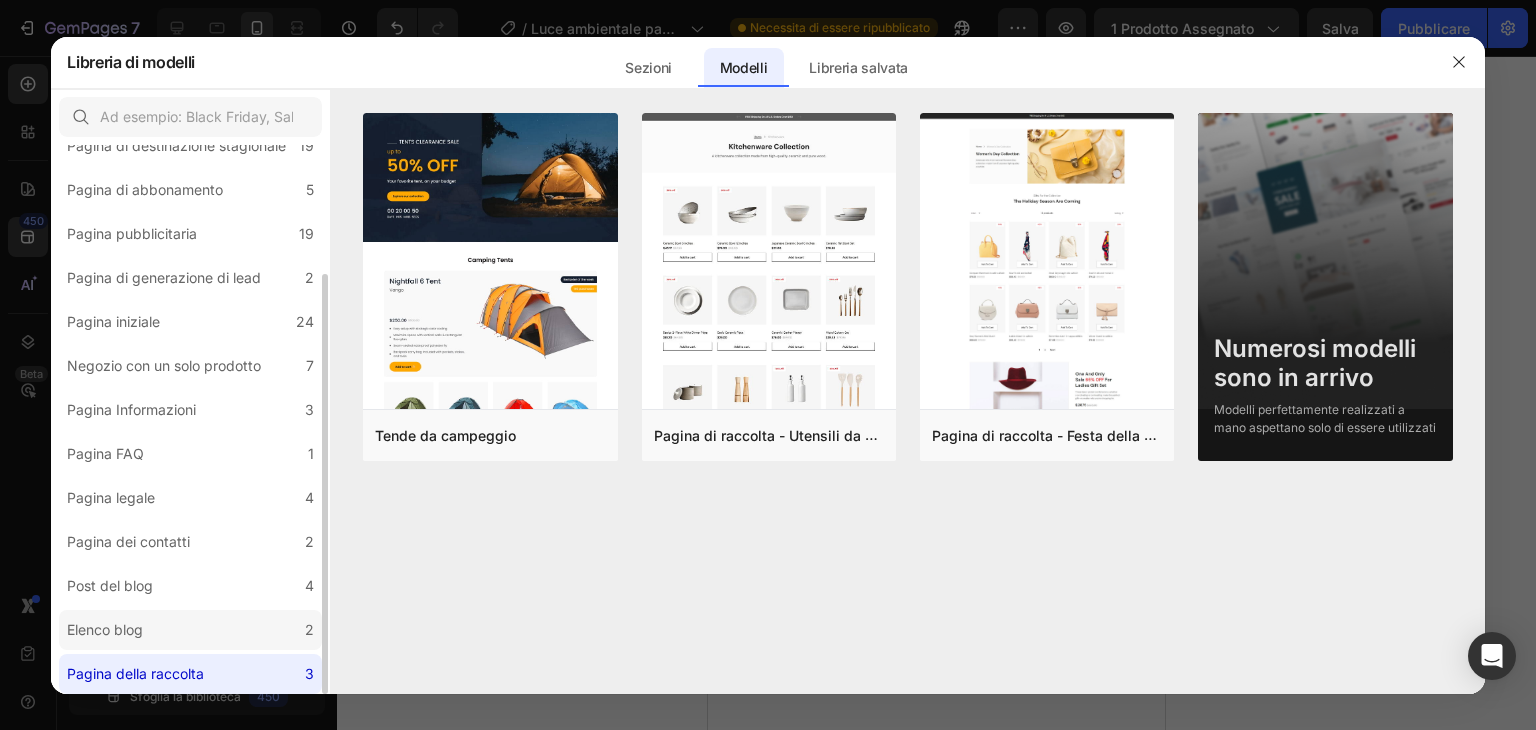 click on "Elenco blog 2" 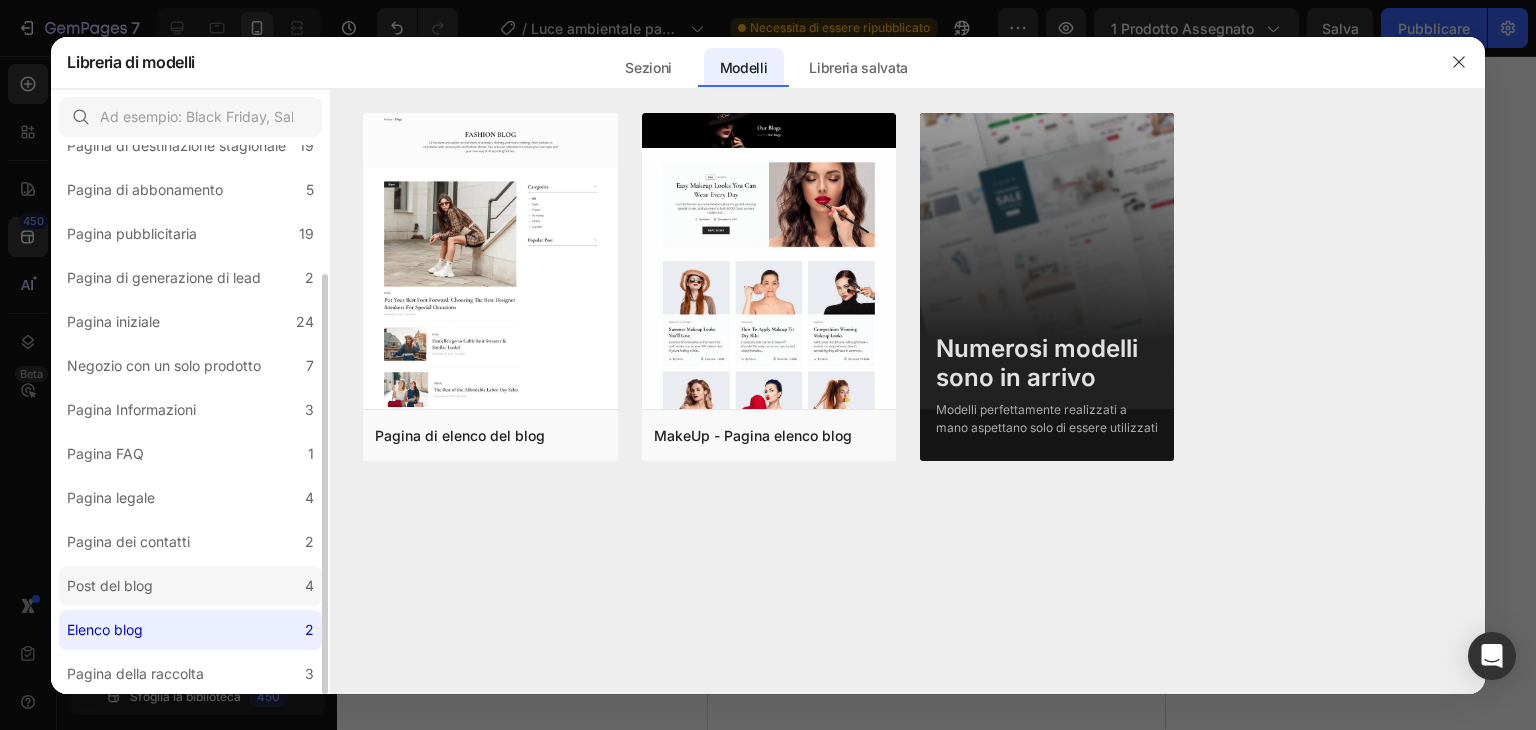 click on "Post del blog 4" 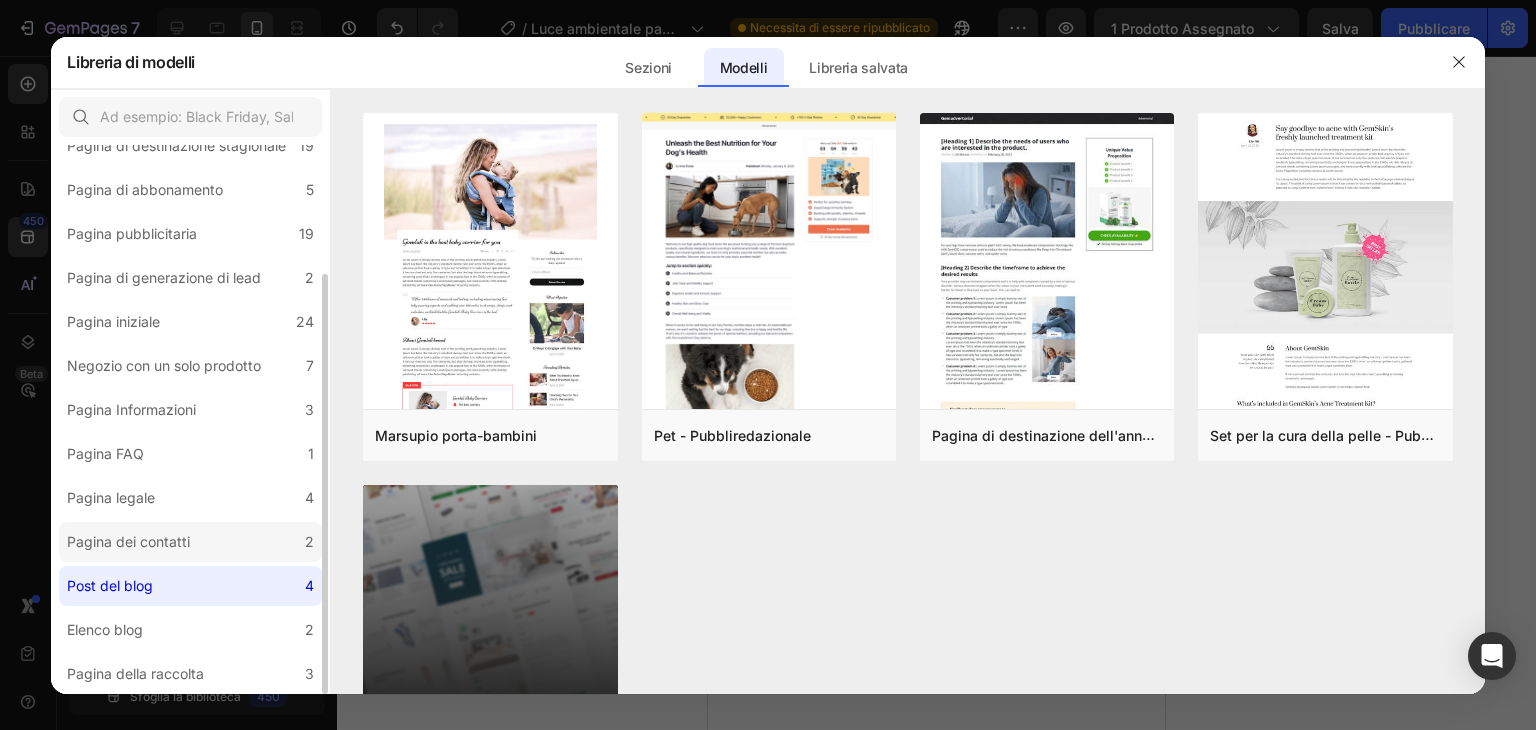 click on "Pagina dei contatti 2" 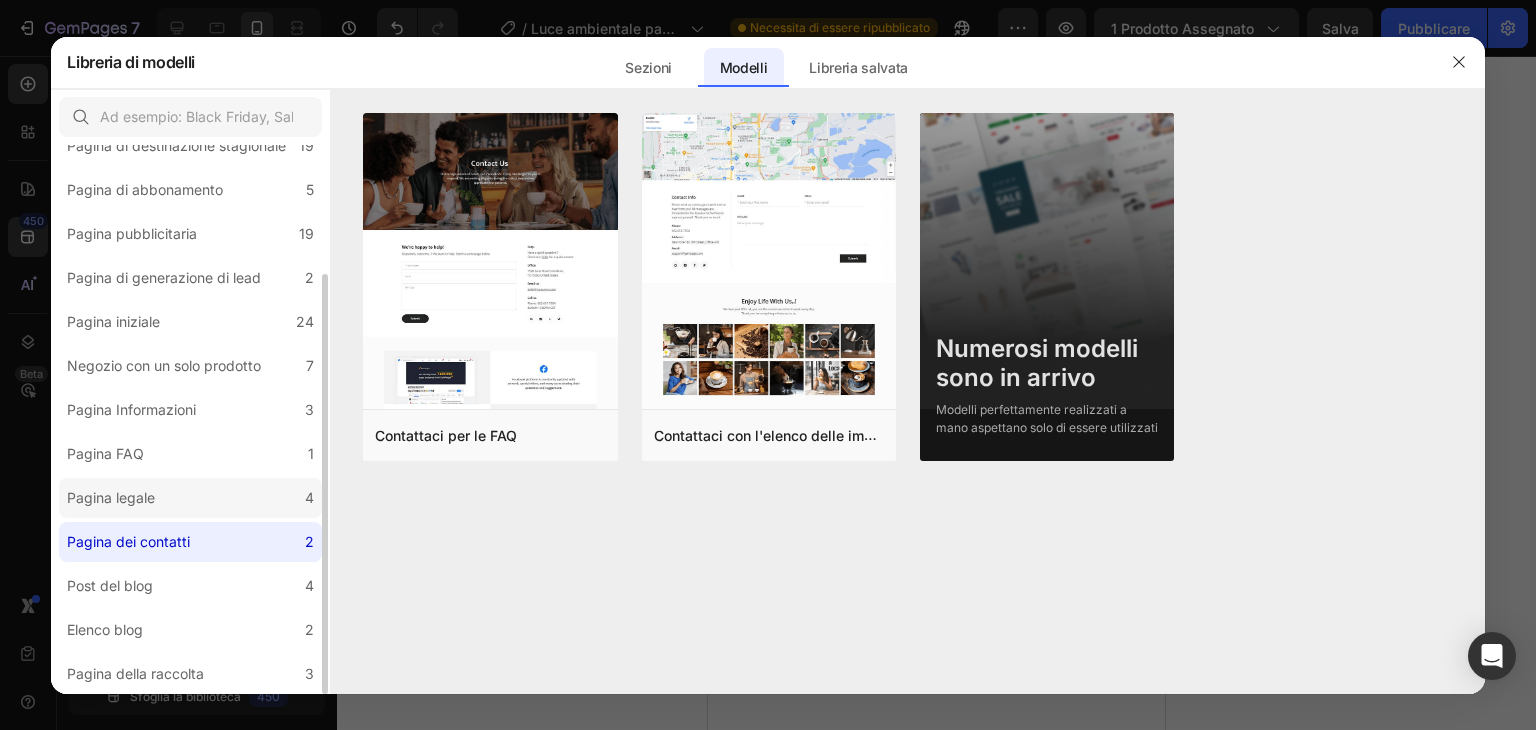 click on "Pagina legale 4" 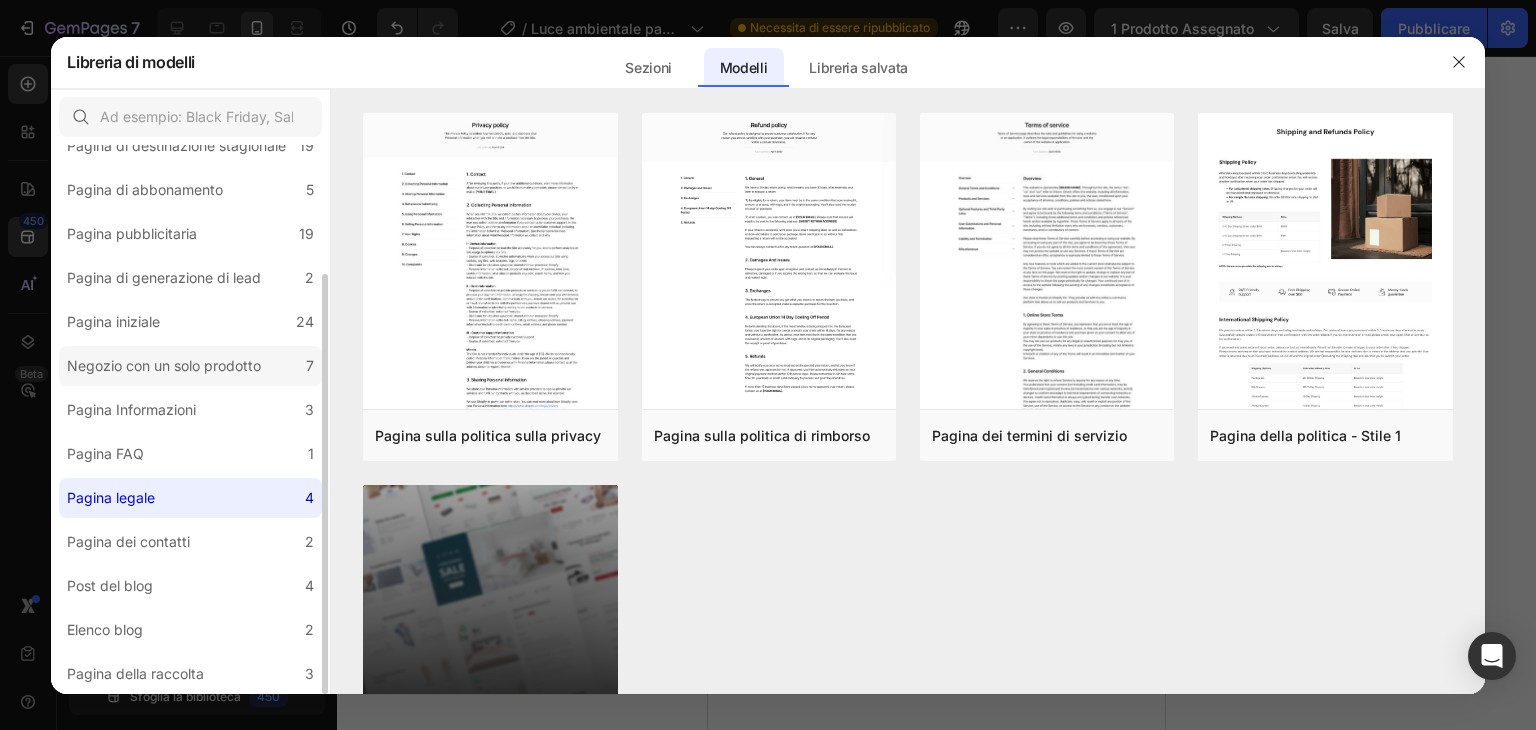 click on "Negozio con un solo prodotto 7" 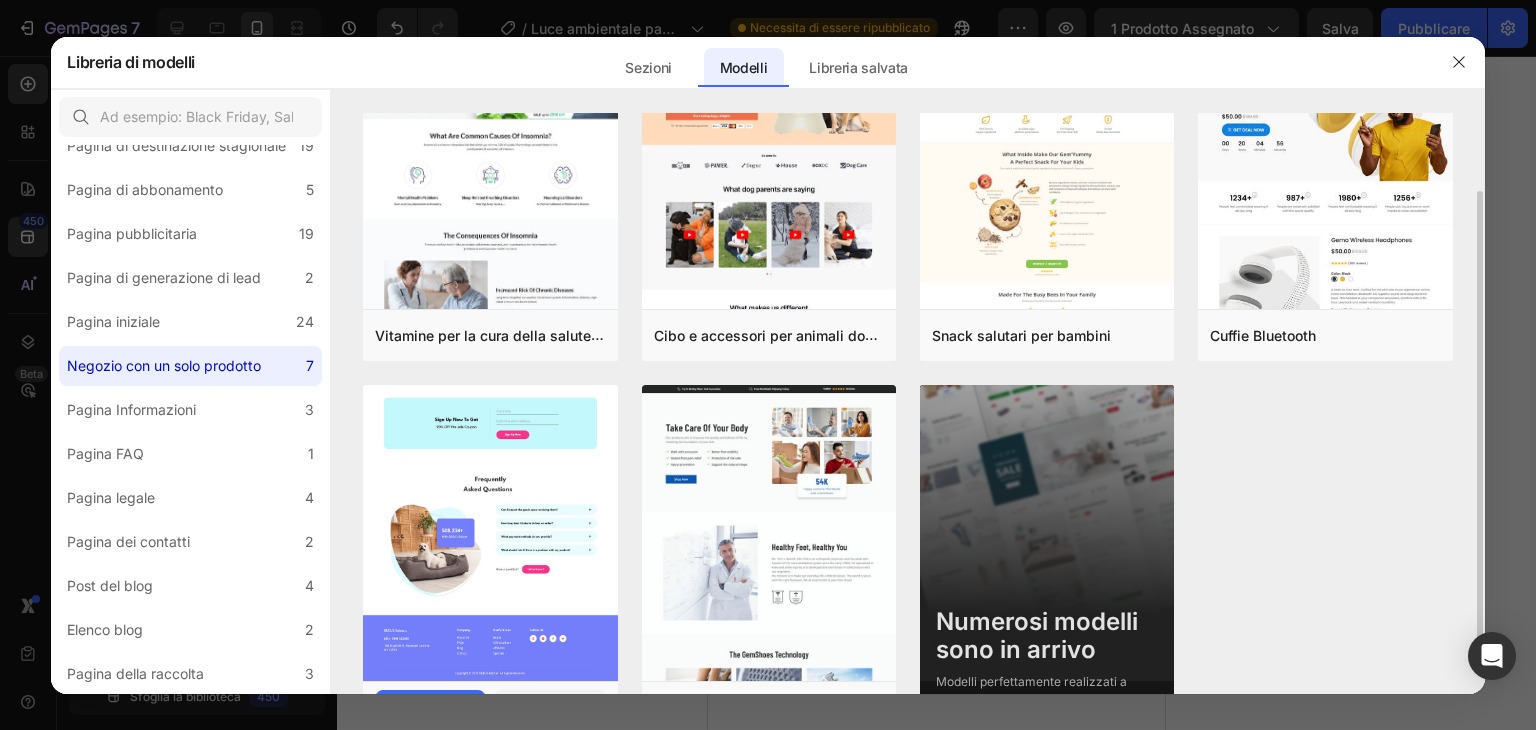 scroll, scrollTop: 164, scrollLeft: 0, axis: vertical 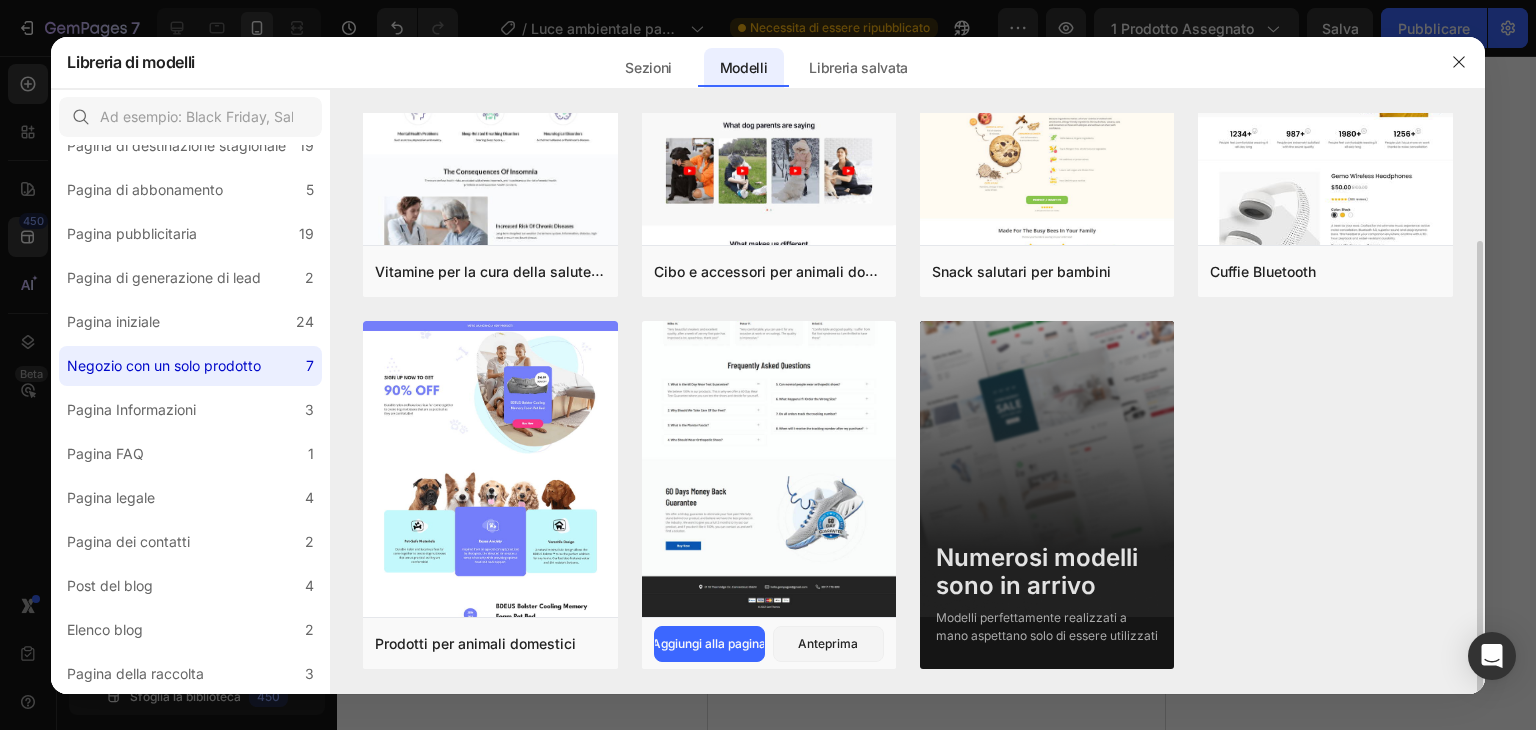 click at bounding box center (769, 28) 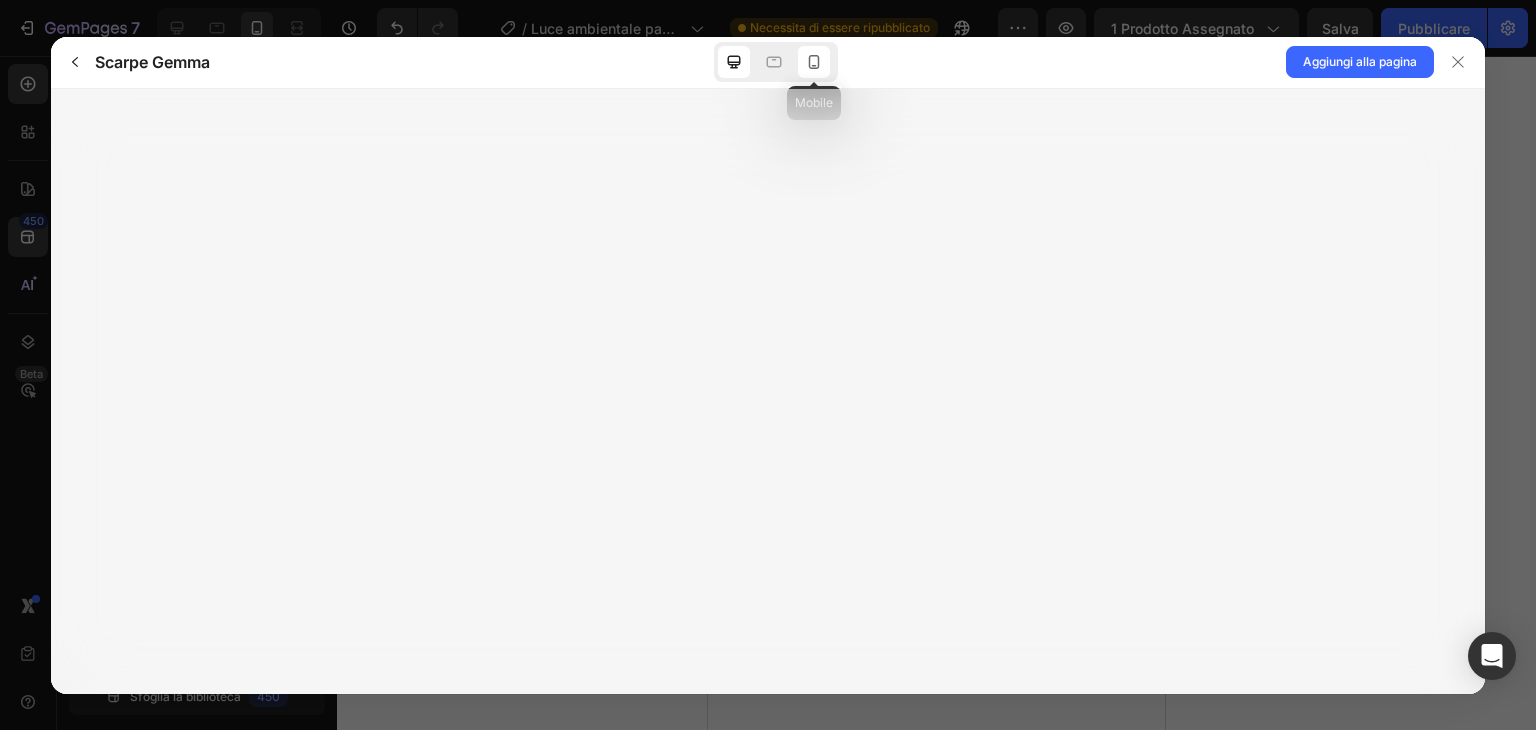 click 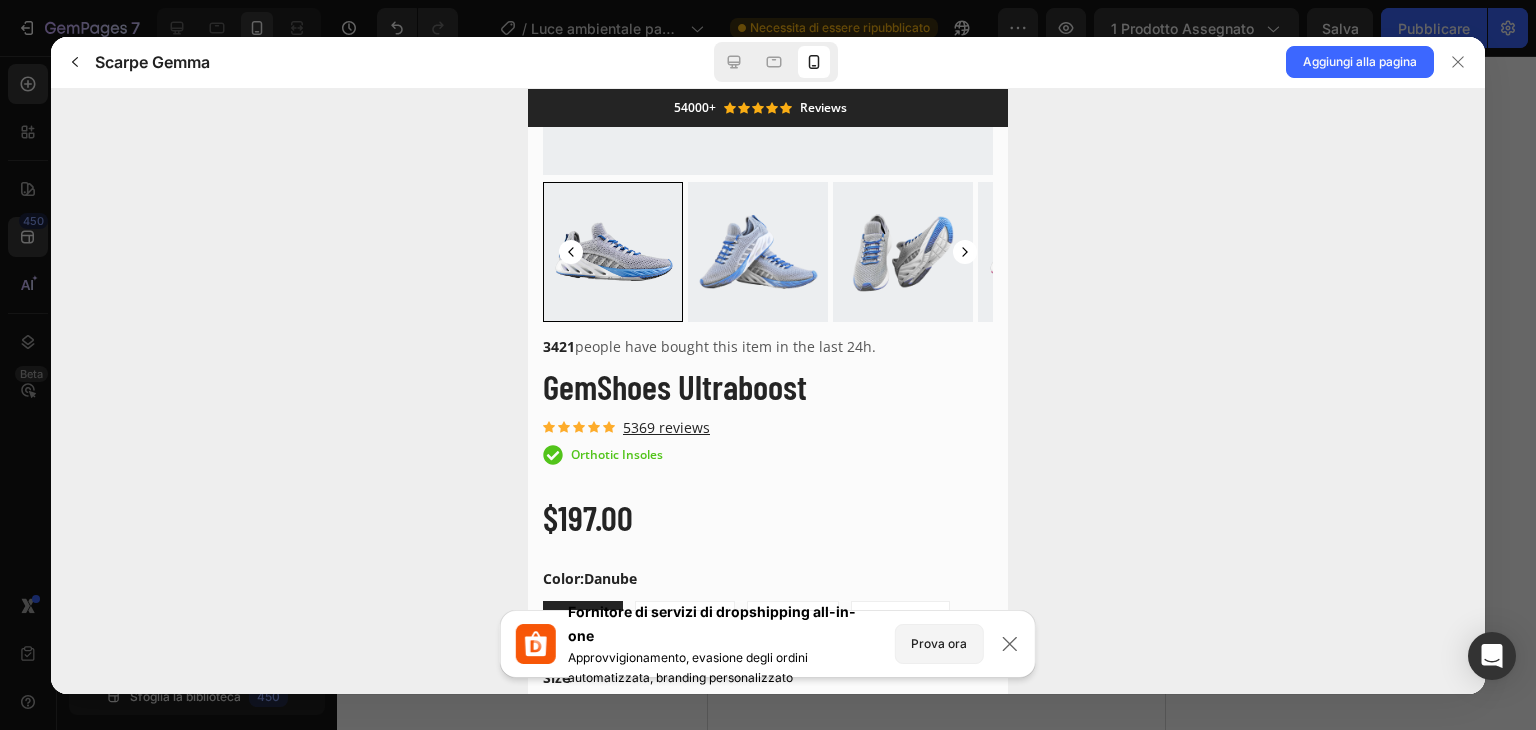 scroll, scrollTop: 6000, scrollLeft: 0, axis: vertical 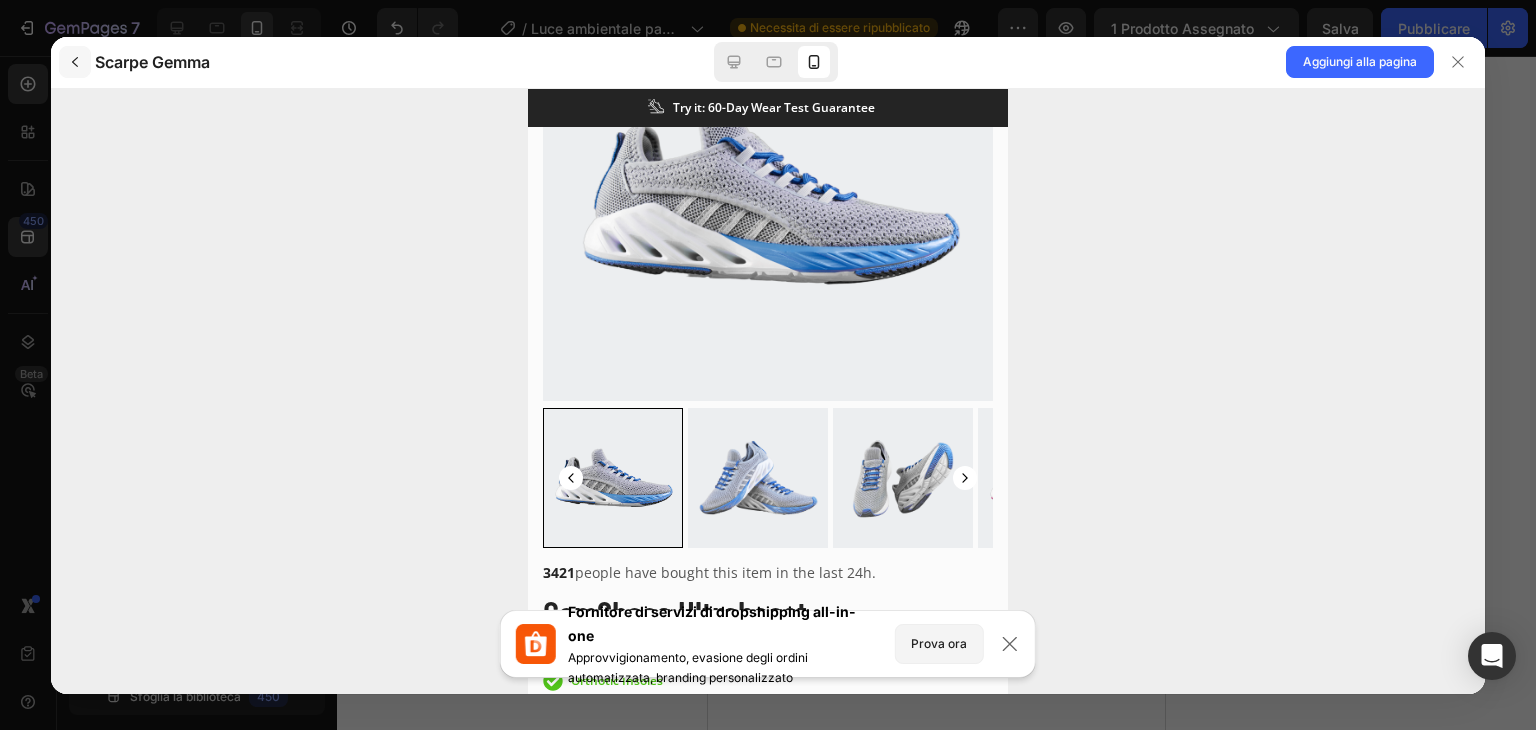 click at bounding box center [75, 62] 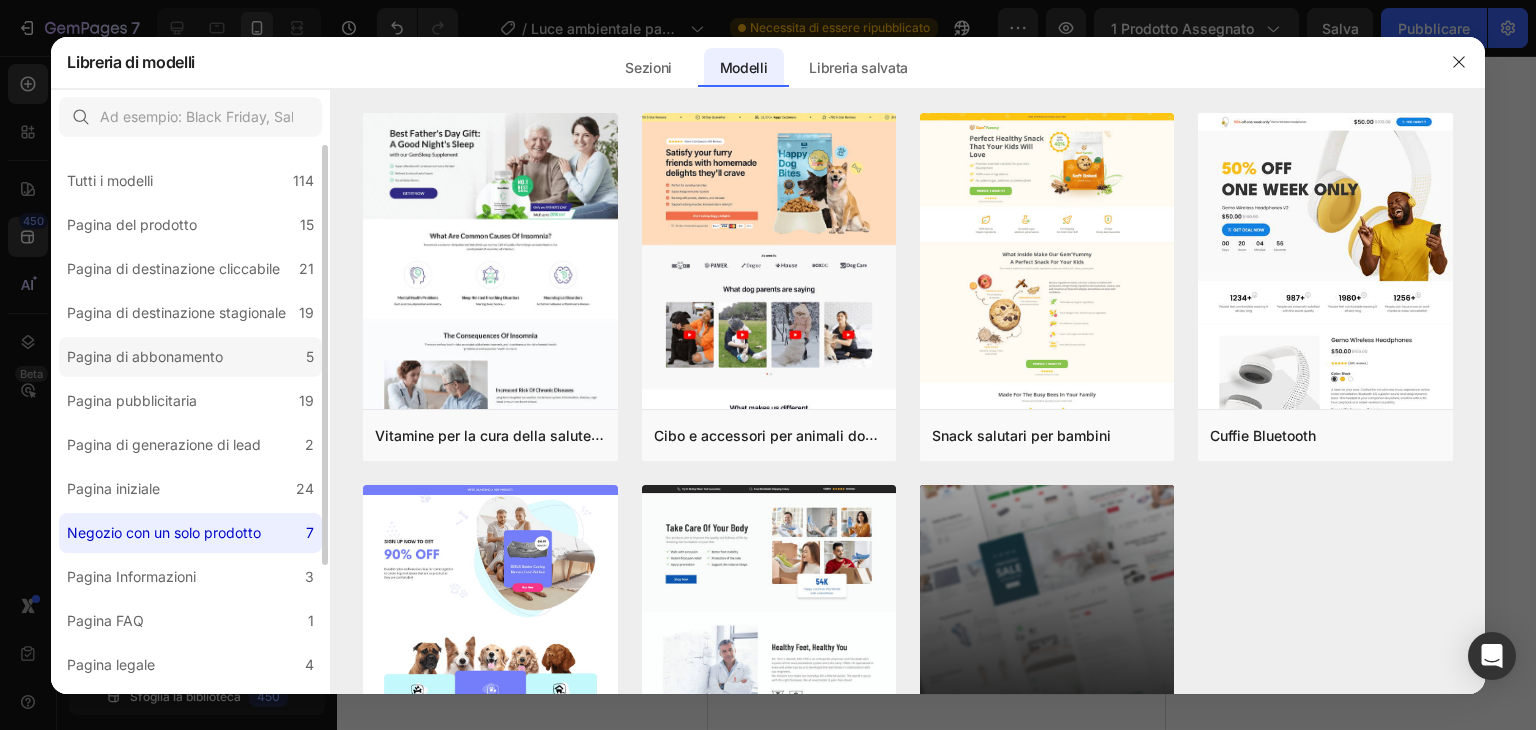 click on "Pagina di abbonamento 5" 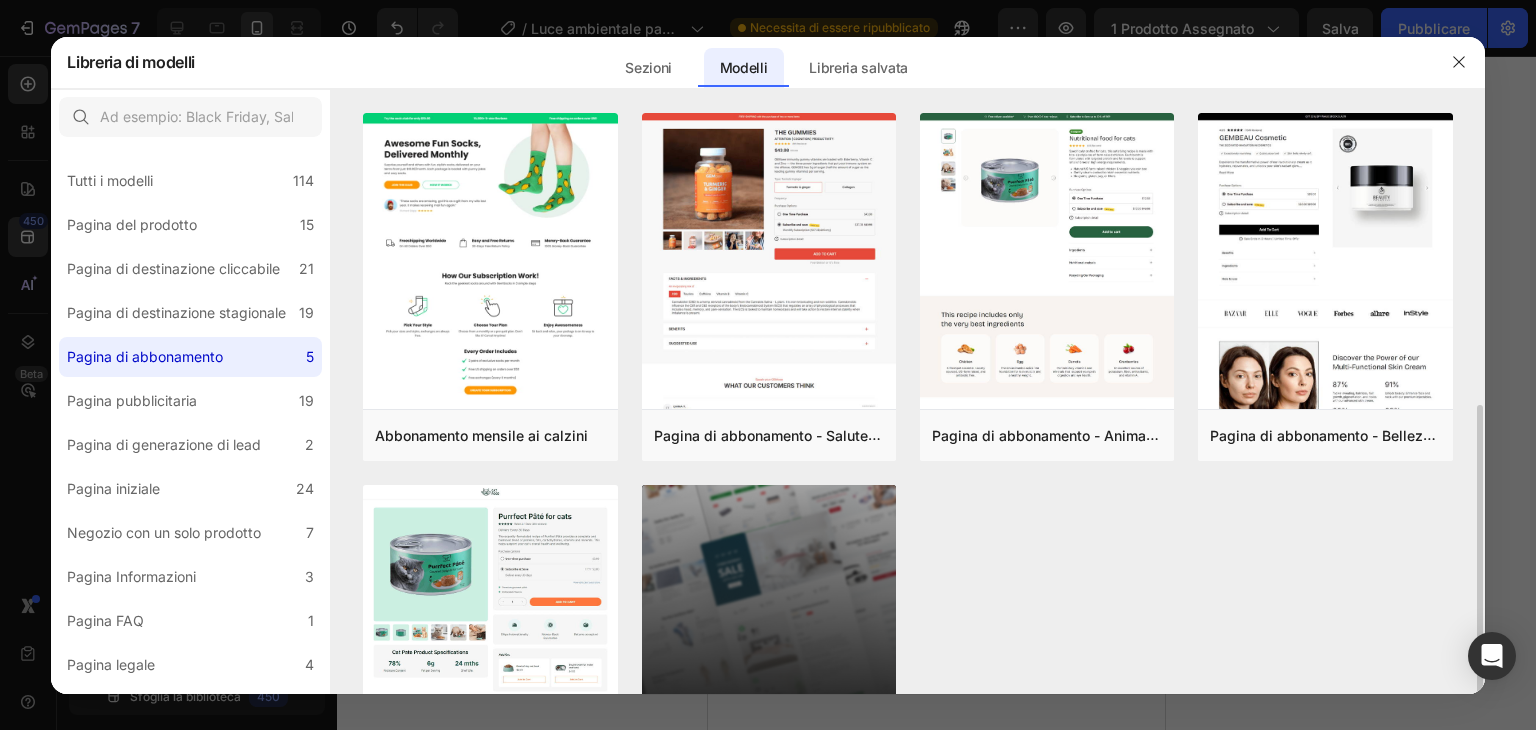 scroll, scrollTop: 164, scrollLeft: 0, axis: vertical 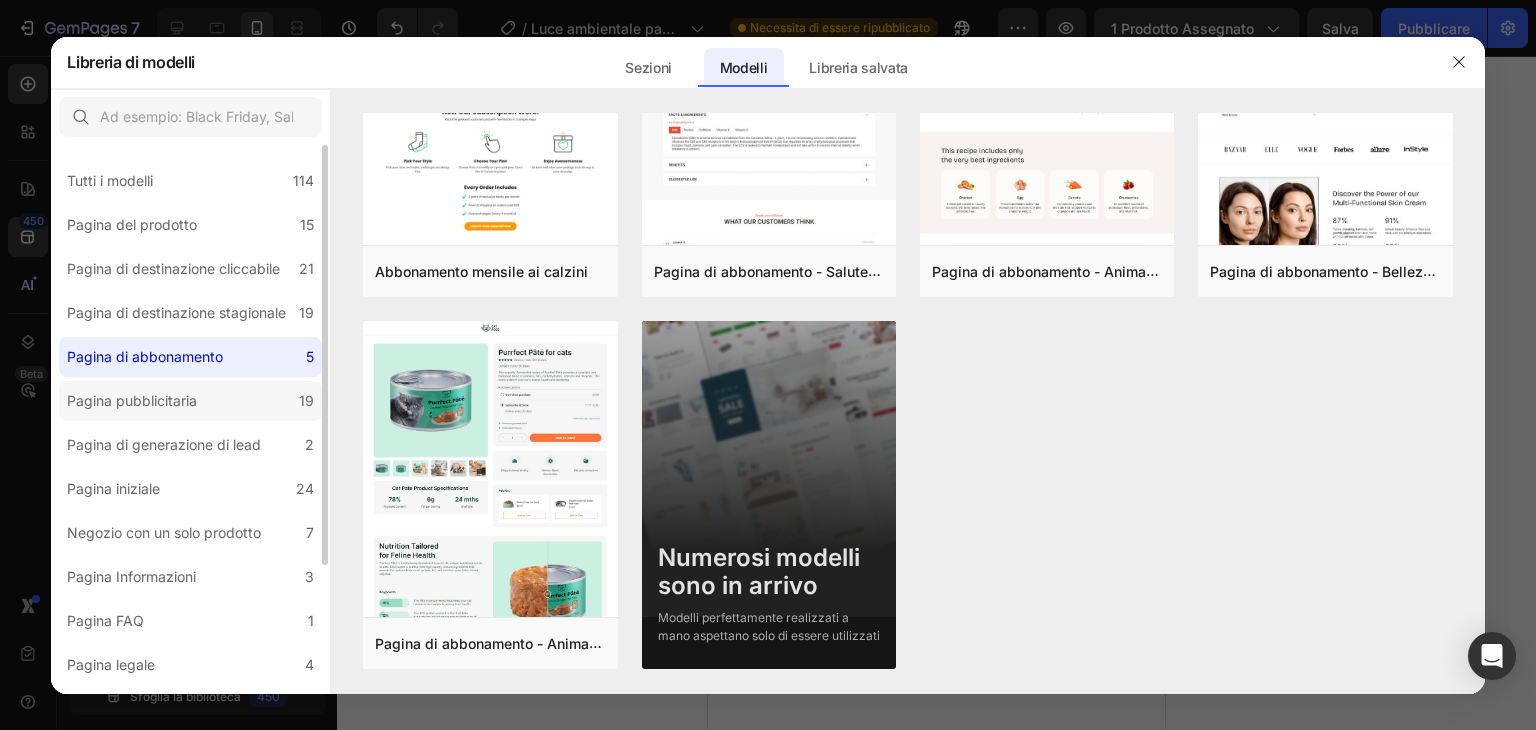 click on "Pagina pubblicitaria 19" 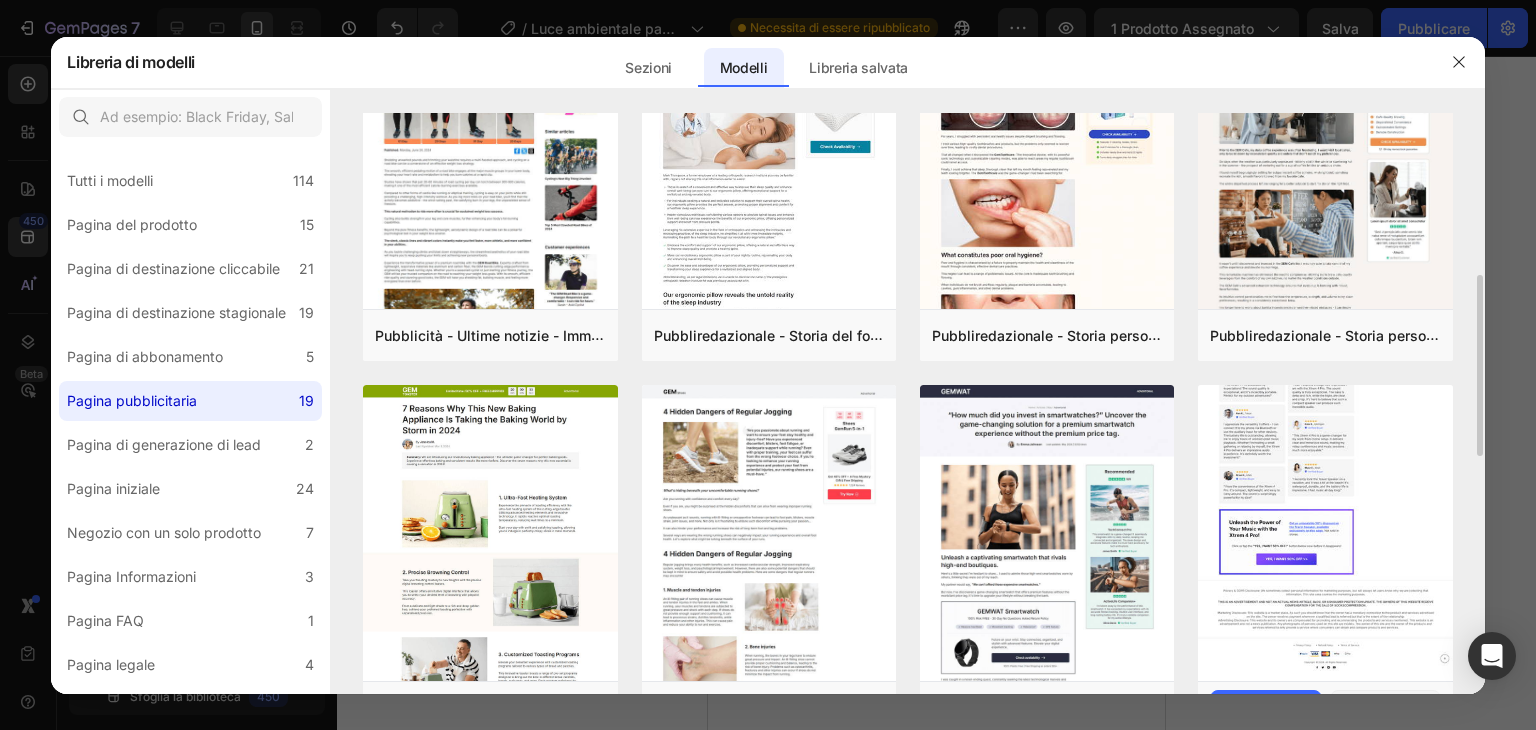scroll, scrollTop: 200, scrollLeft: 0, axis: vertical 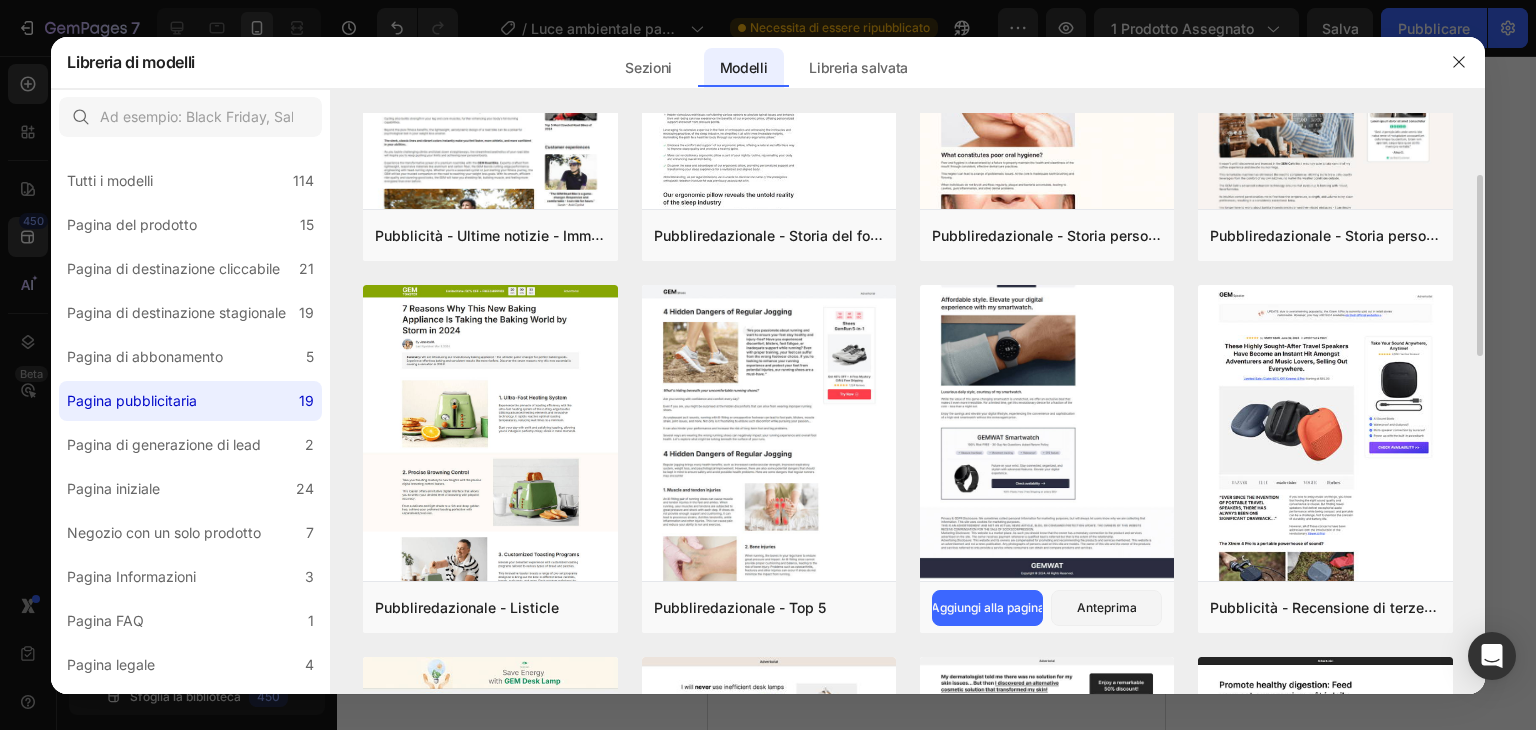 click at bounding box center [1047, -57] 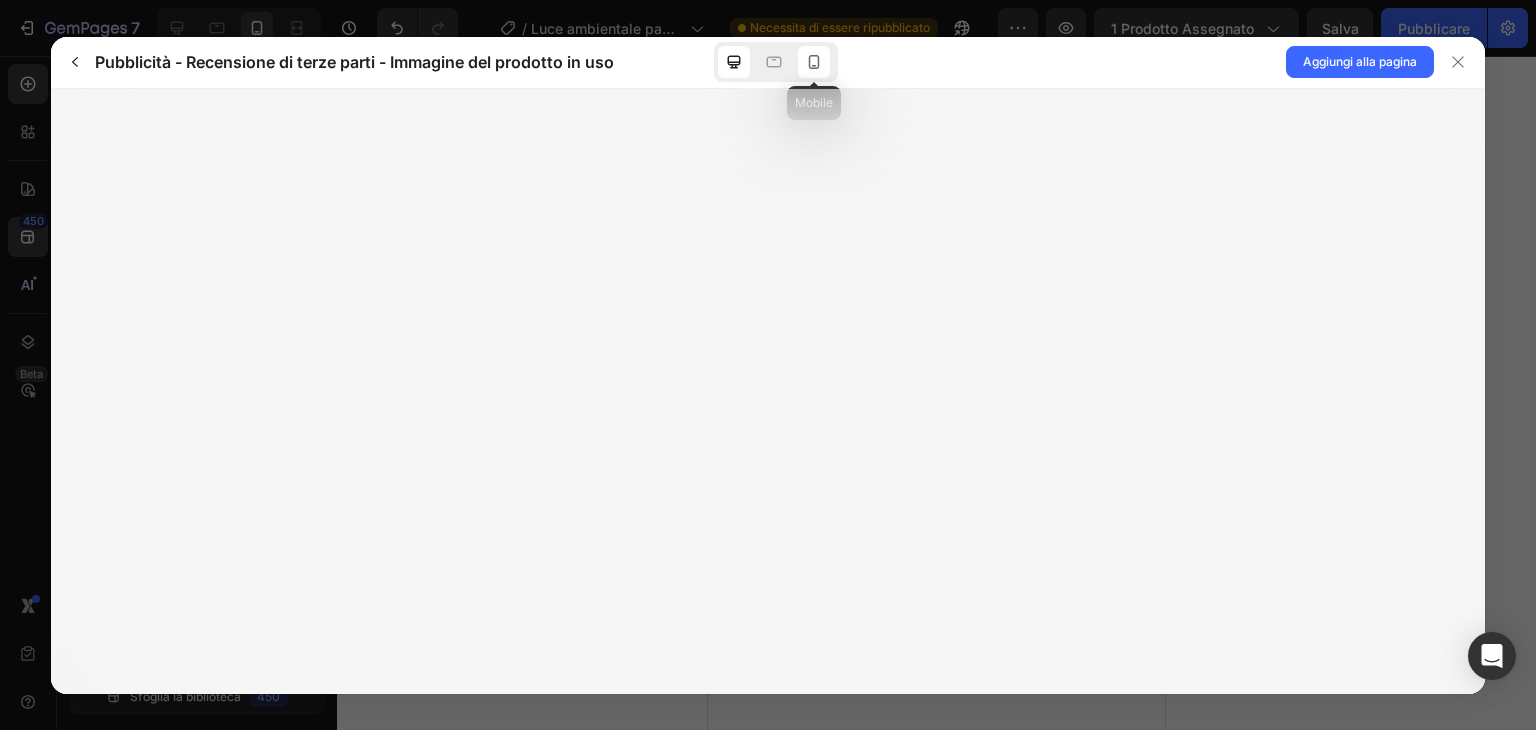 click 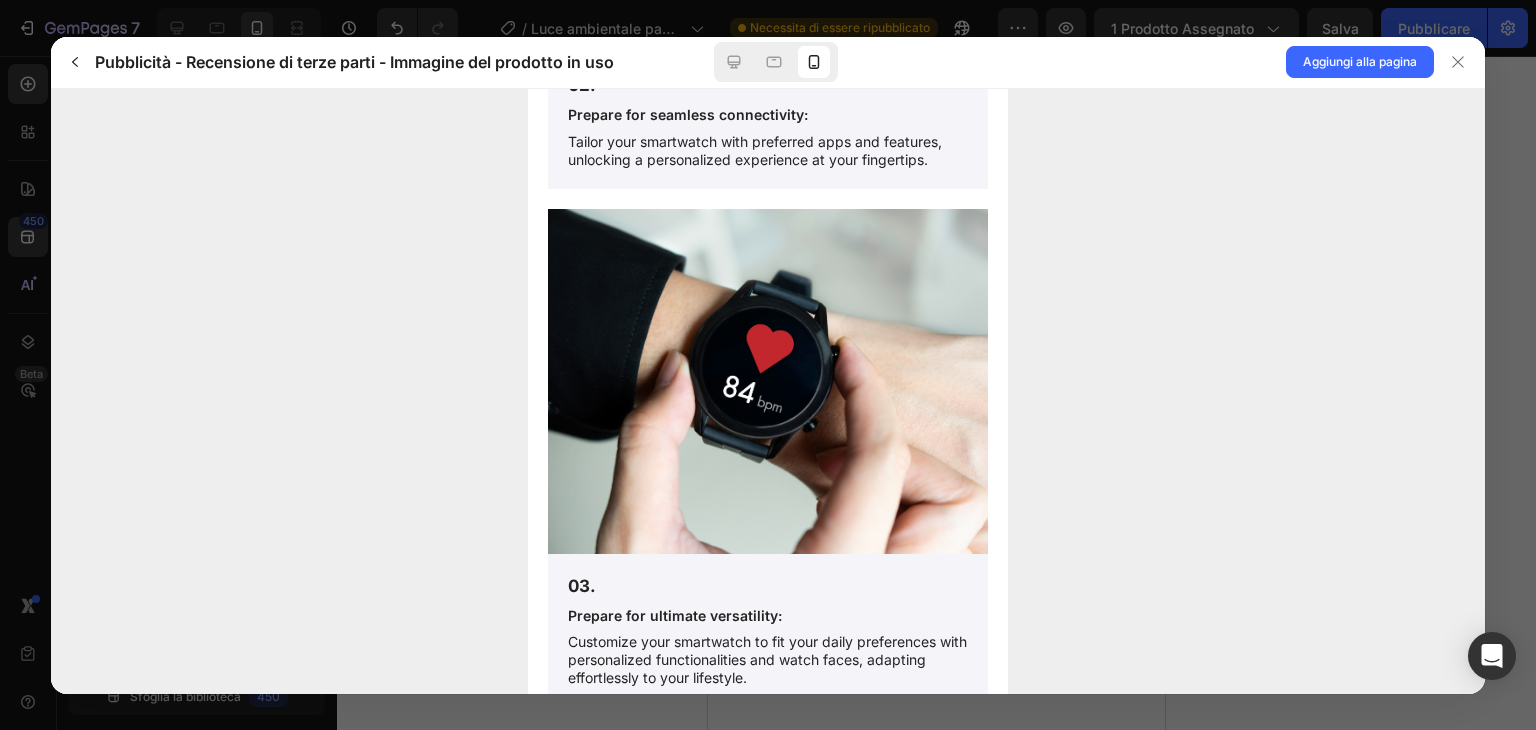 scroll, scrollTop: 4700, scrollLeft: 0, axis: vertical 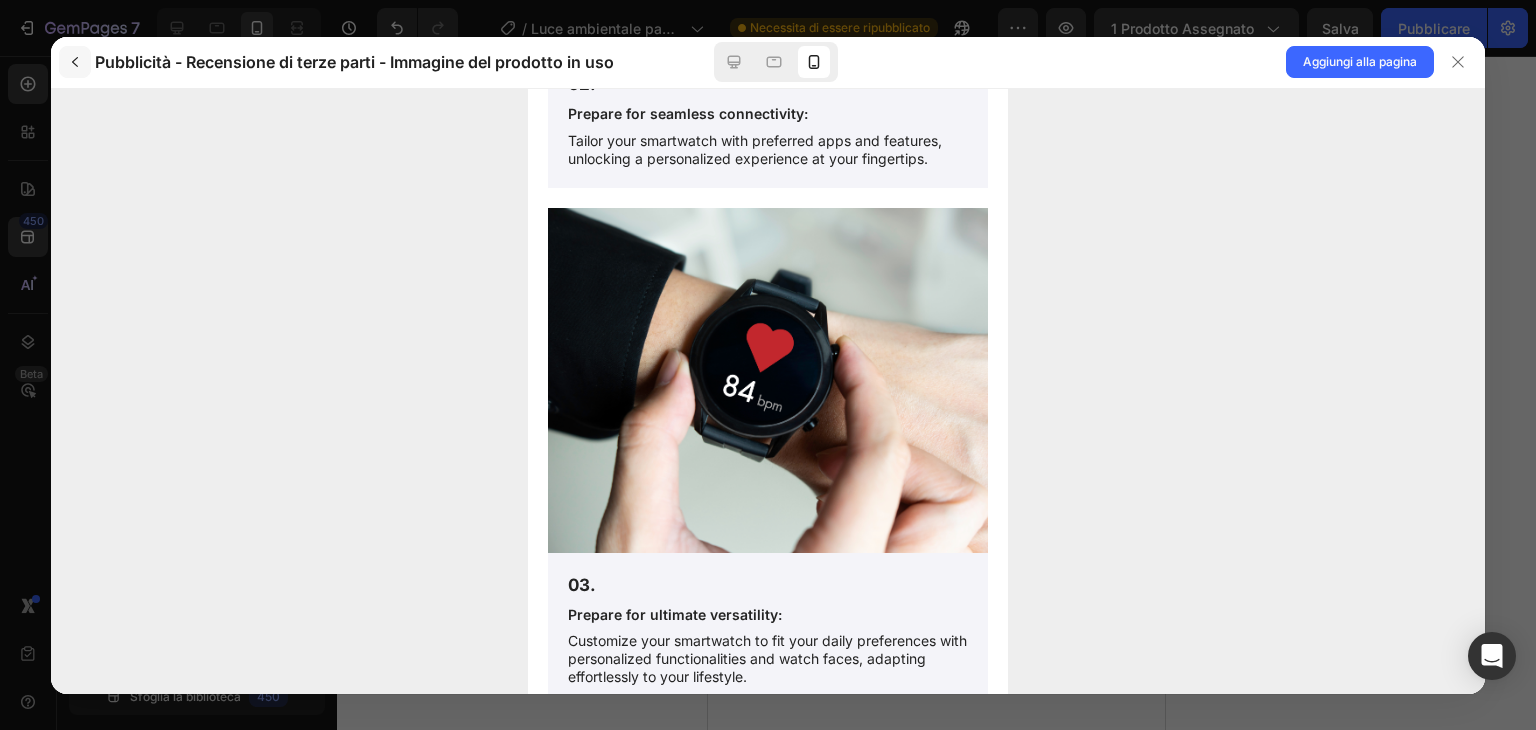 click 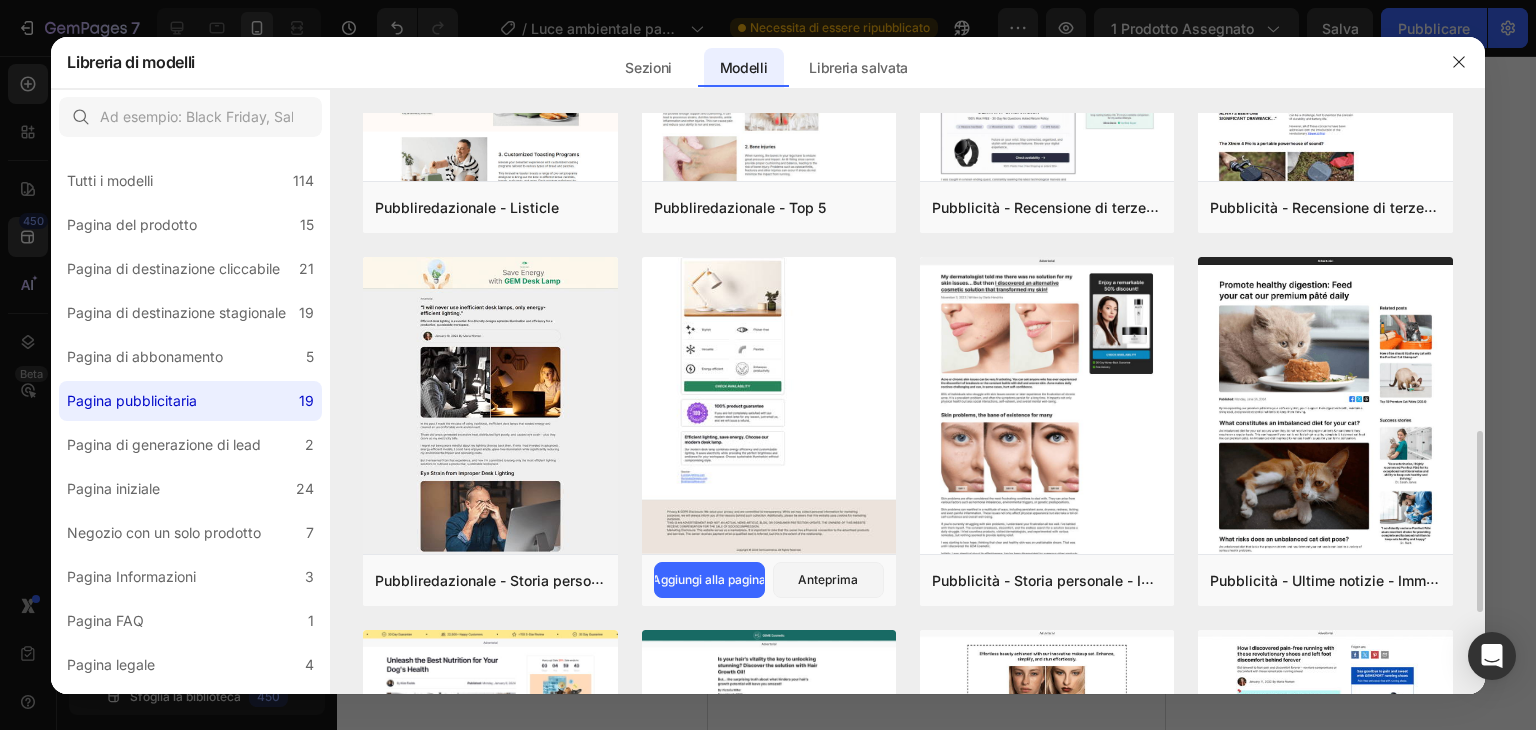 scroll, scrollTop: 700, scrollLeft: 0, axis: vertical 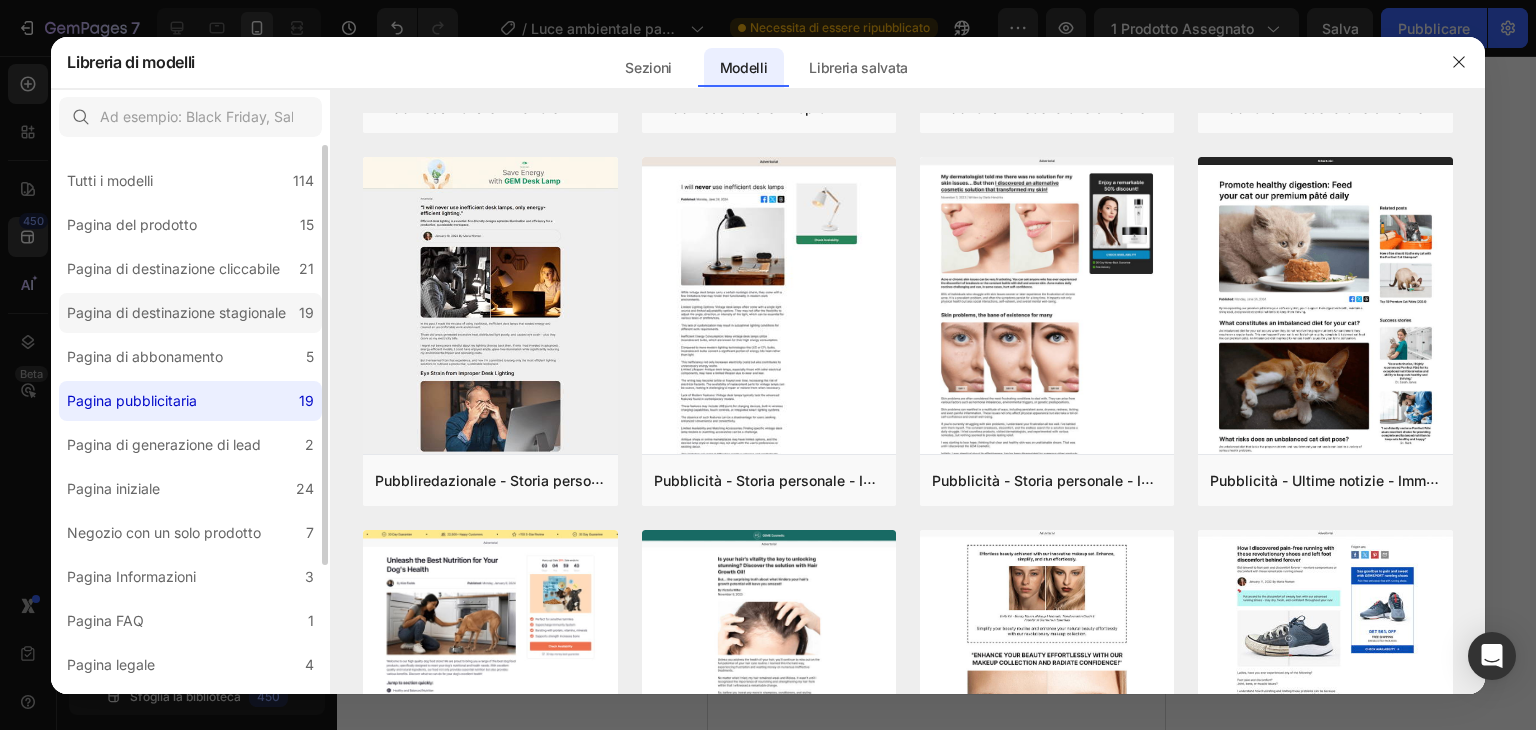 click on "Pagina di destinazione stagionale 19" 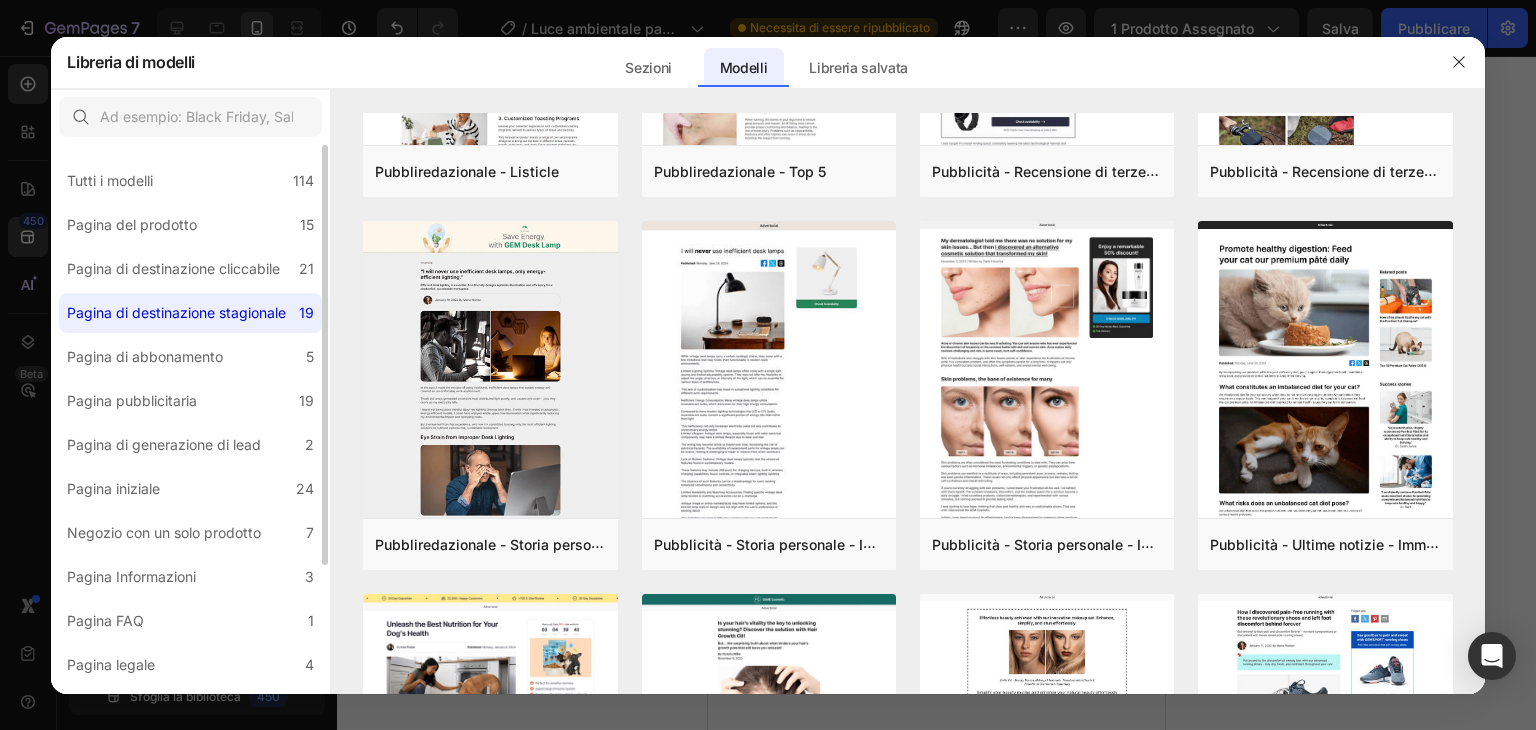 scroll, scrollTop: 0, scrollLeft: 0, axis: both 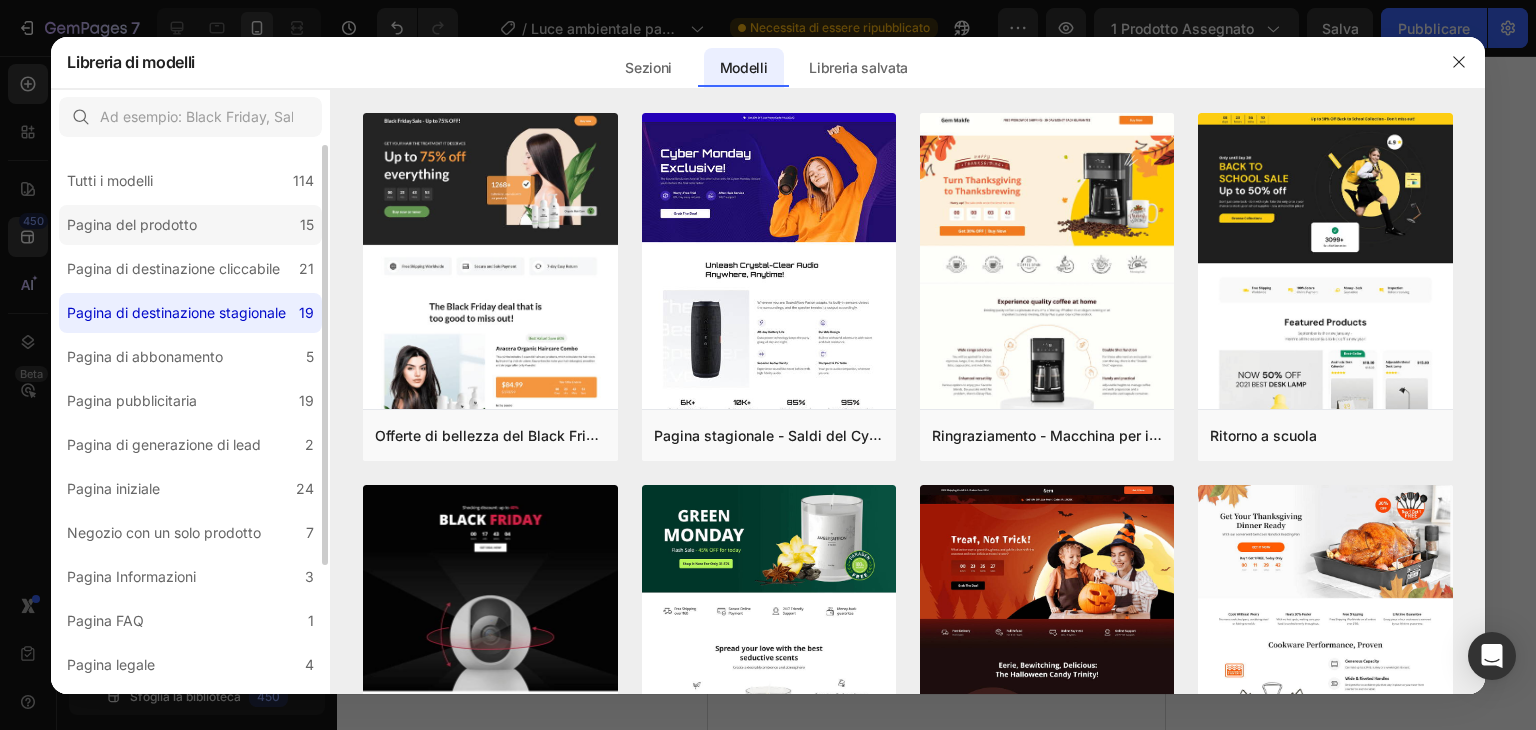 click on "Pagina del prodotto 15" 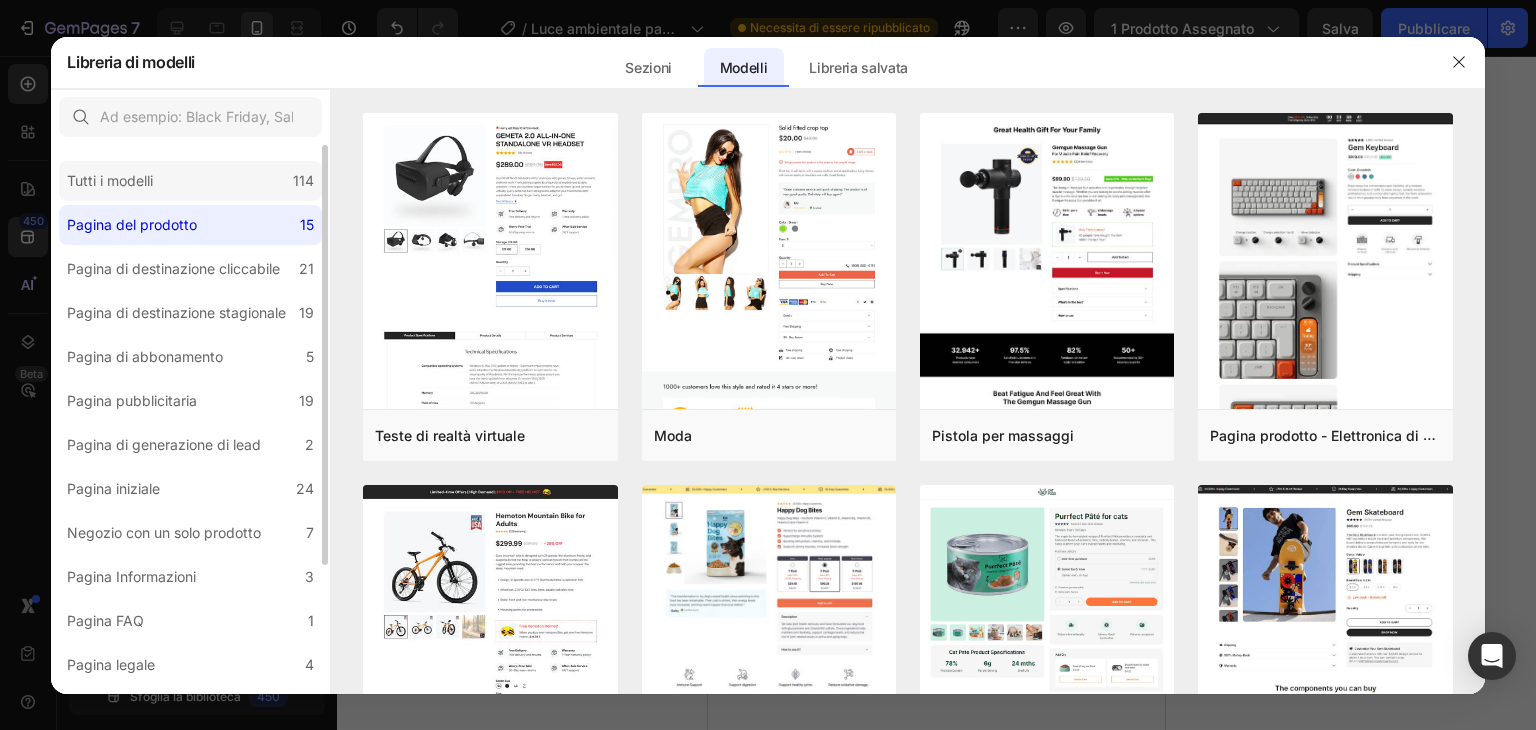 click on "Tutti i modelli 114" 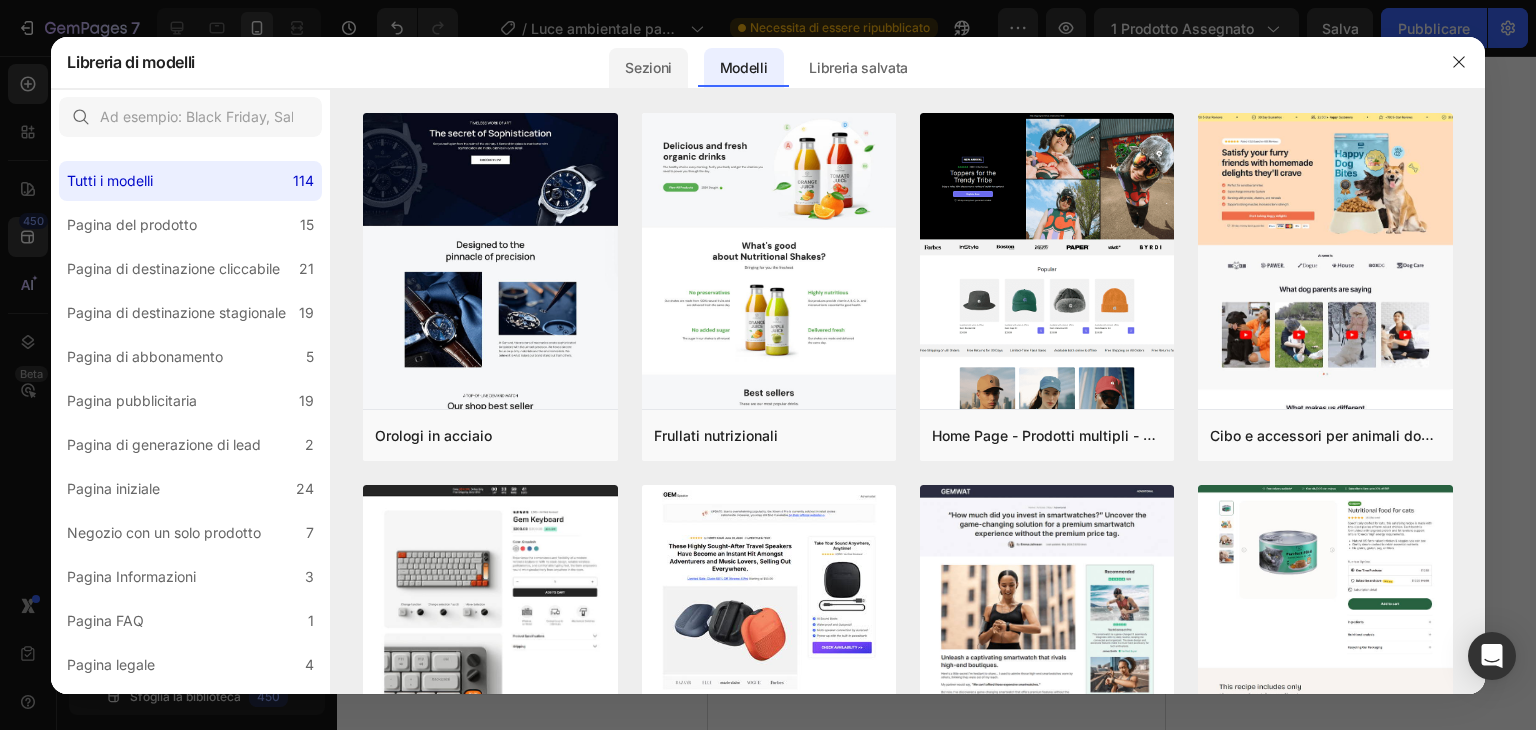 click on "Sezioni" at bounding box center [648, 67] 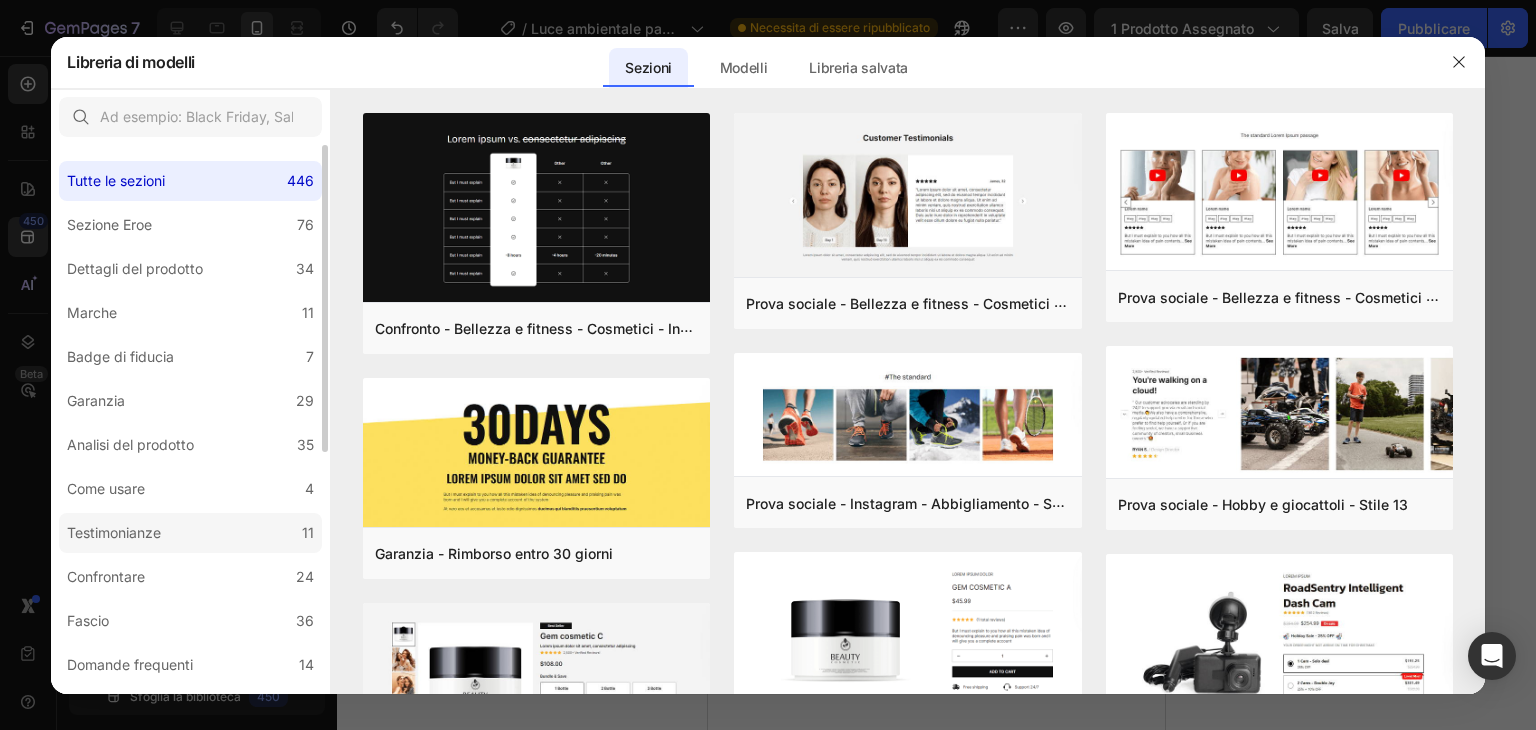 click on "Testimonianze" at bounding box center [114, 533] 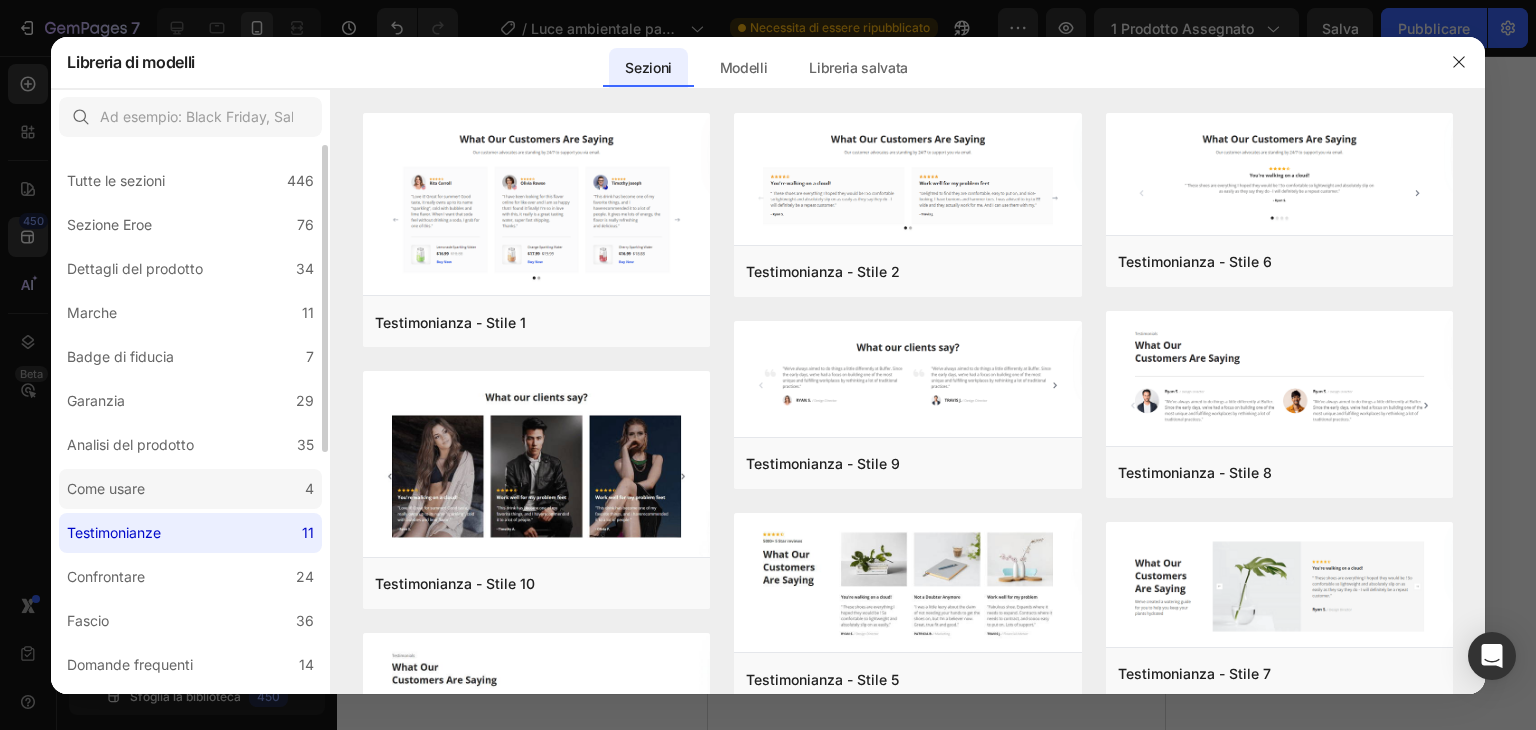 click on "Come usare" at bounding box center (106, 488) 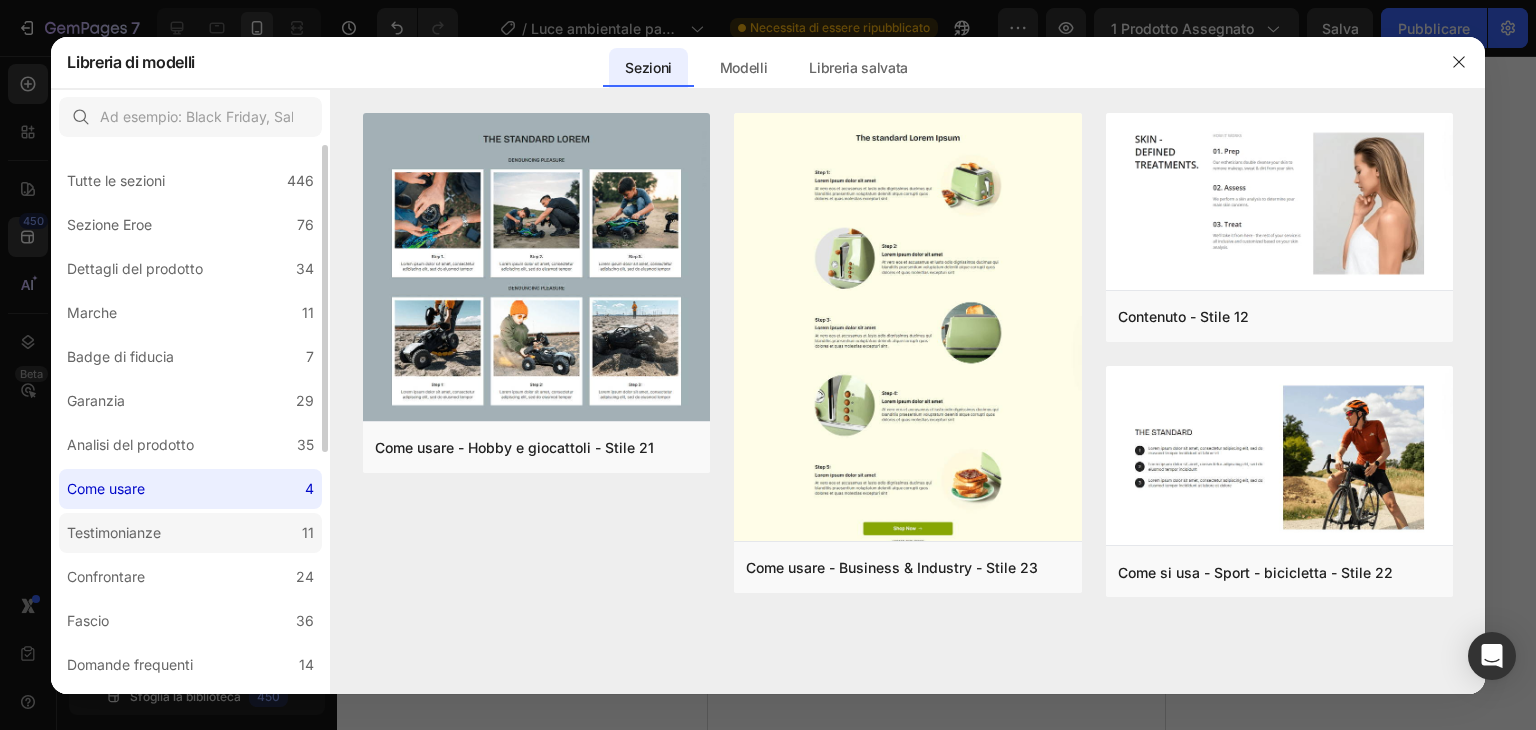 click on "Testimonianze 11" 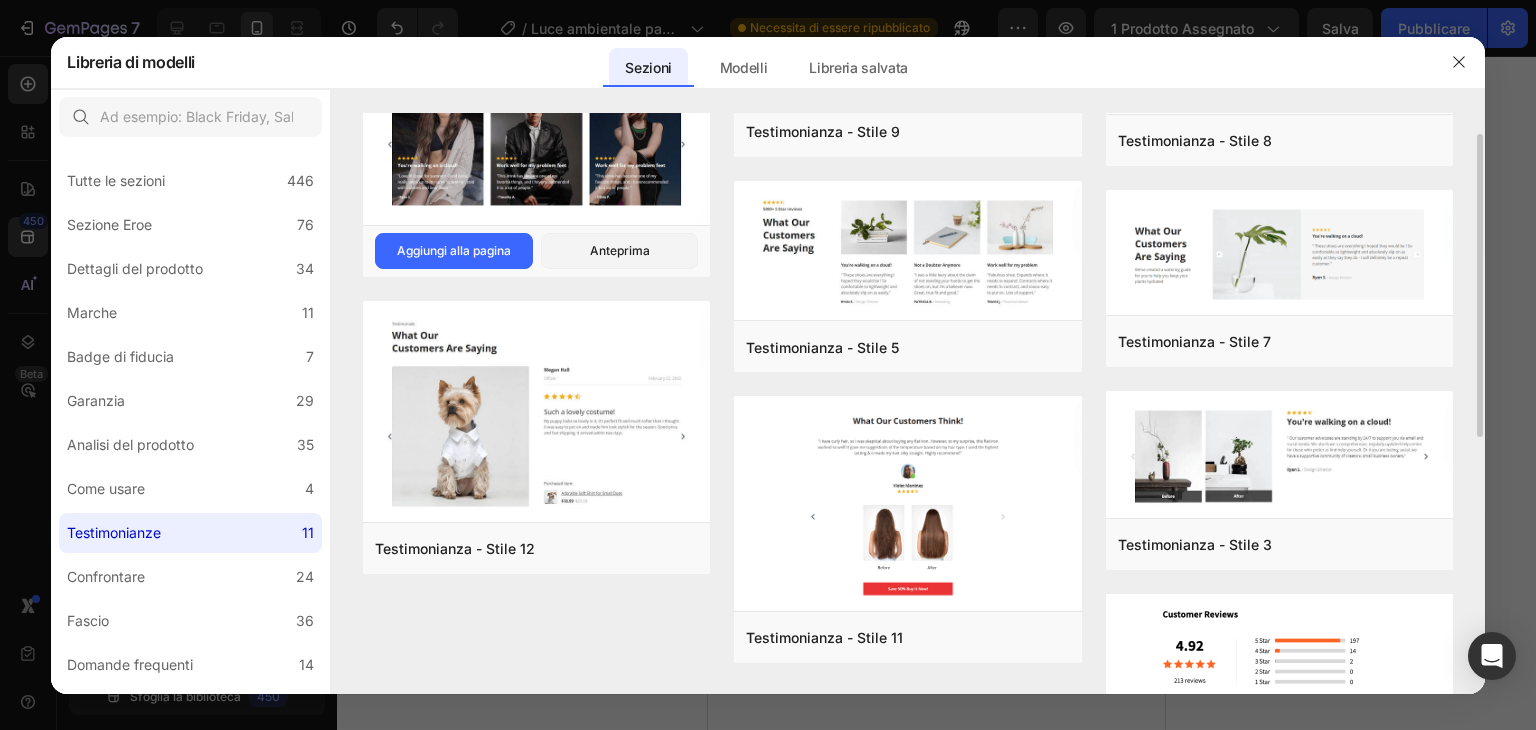scroll, scrollTop: 132, scrollLeft: 0, axis: vertical 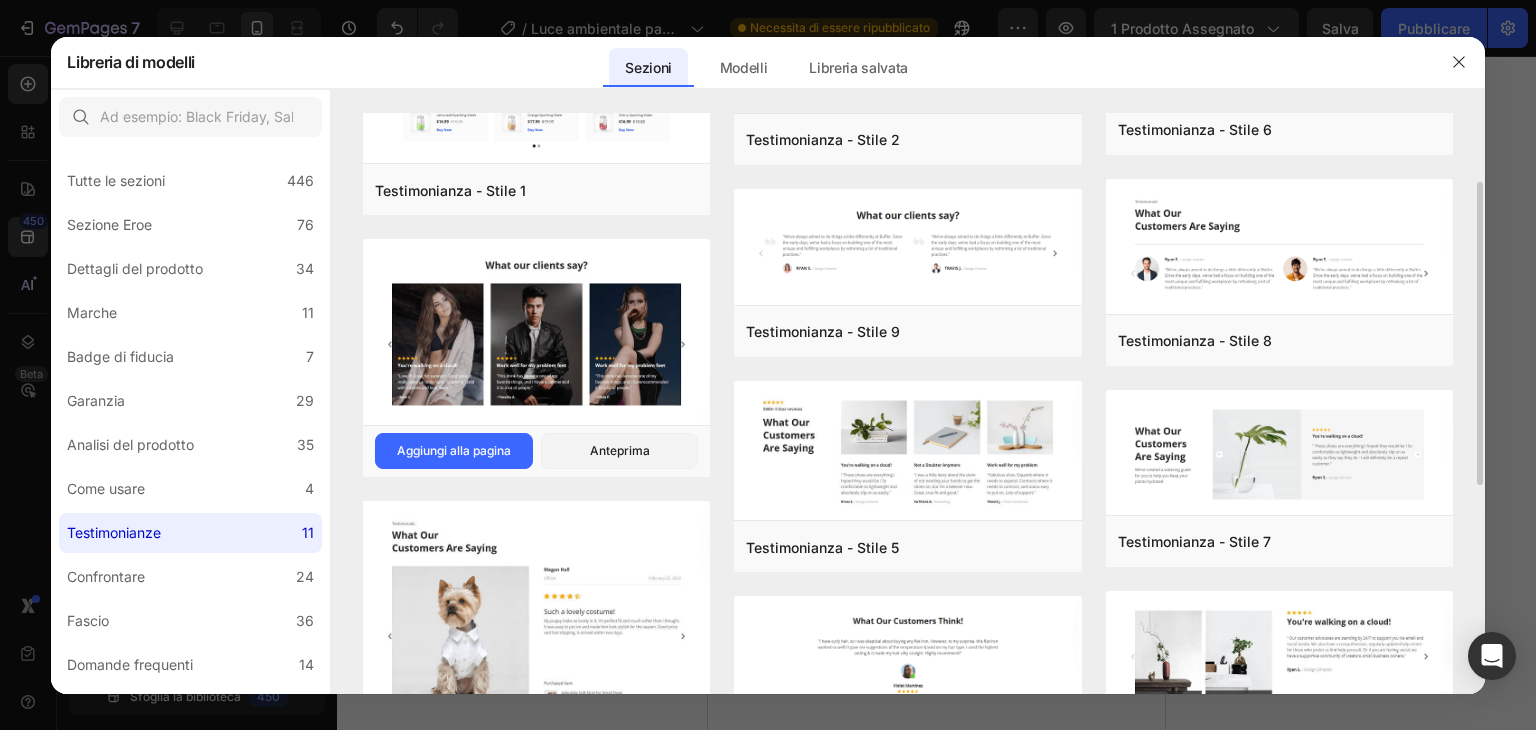 click on "Aggiungi alla pagina" 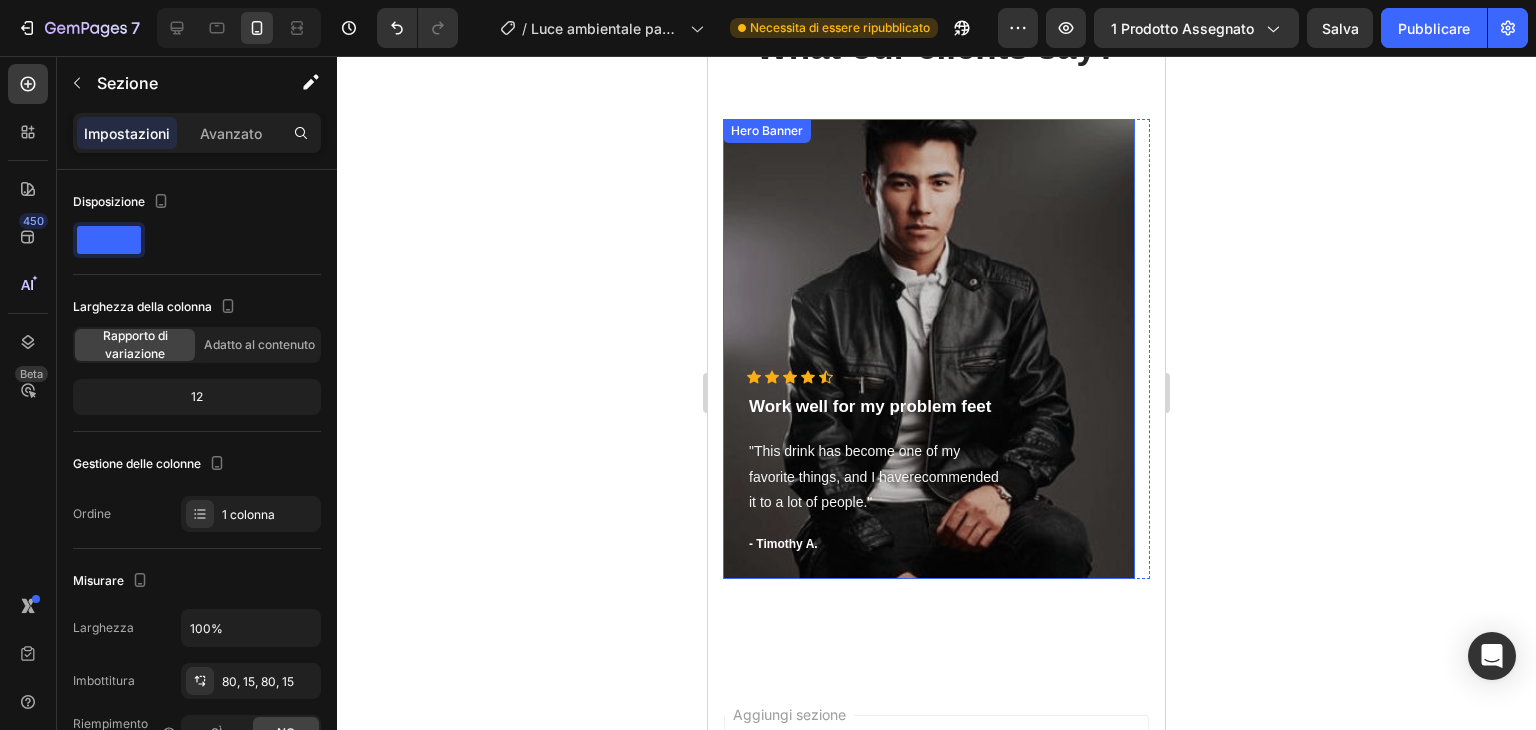 scroll, scrollTop: 10125, scrollLeft: 0, axis: vertical 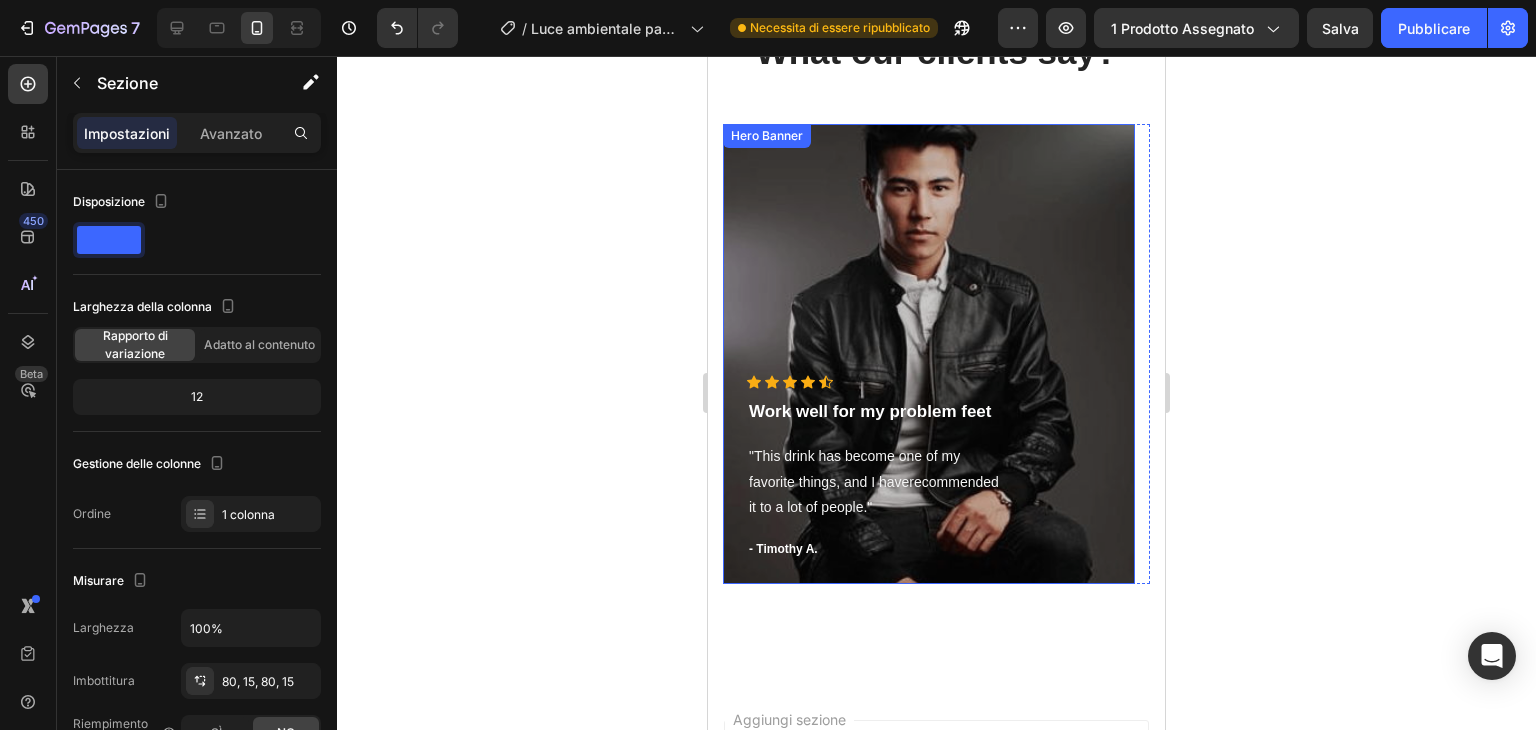 click at bounding box center (929, 354) 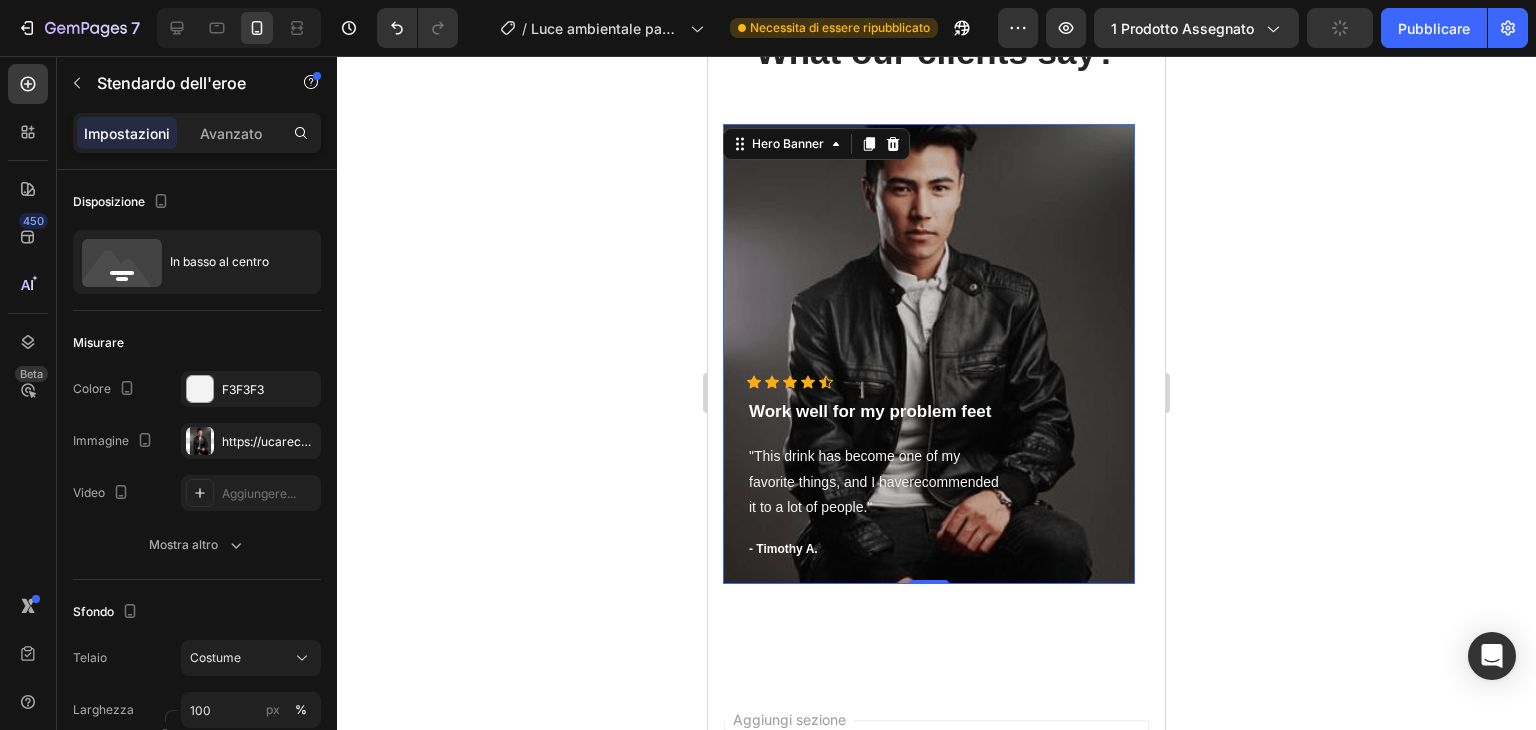 click 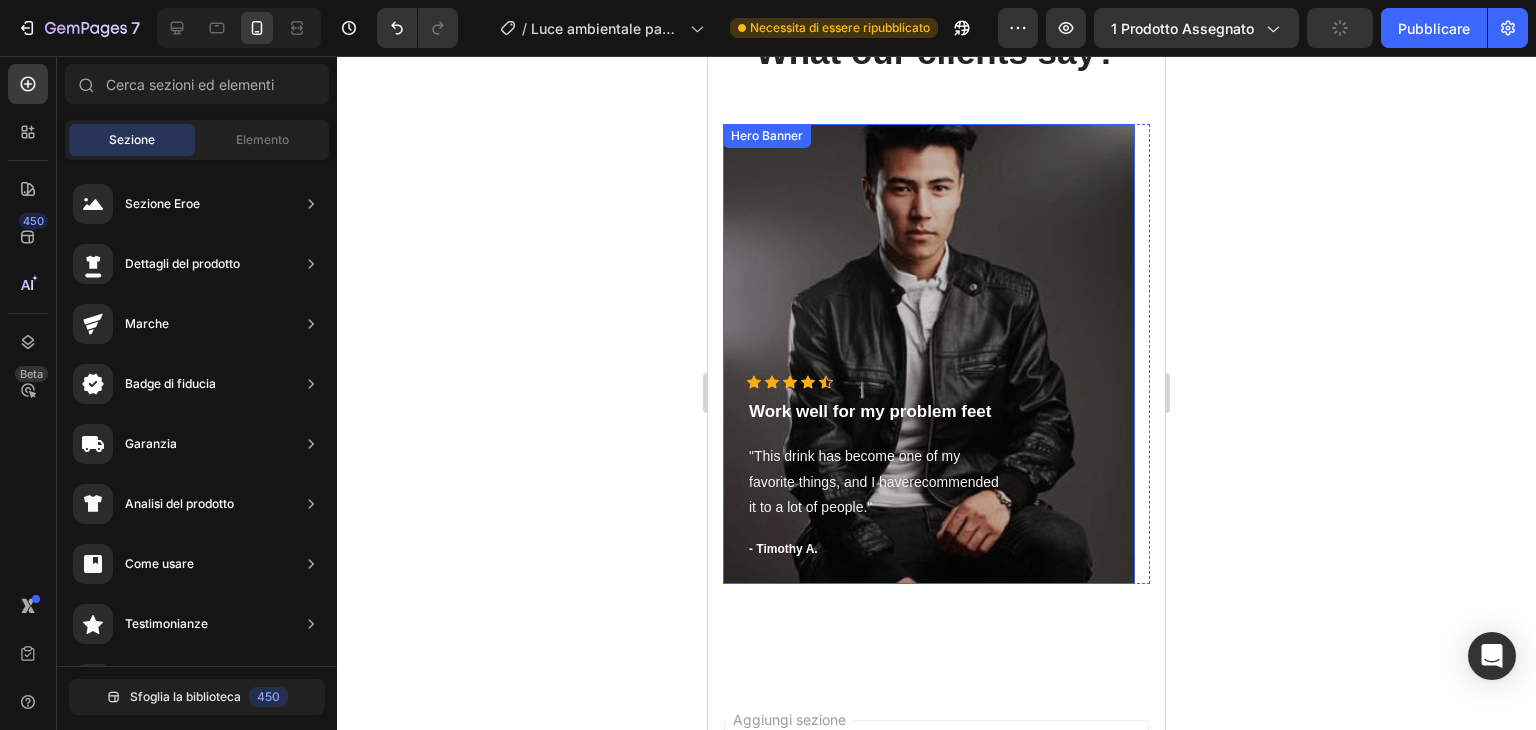 click at bounding box center [929, 354] 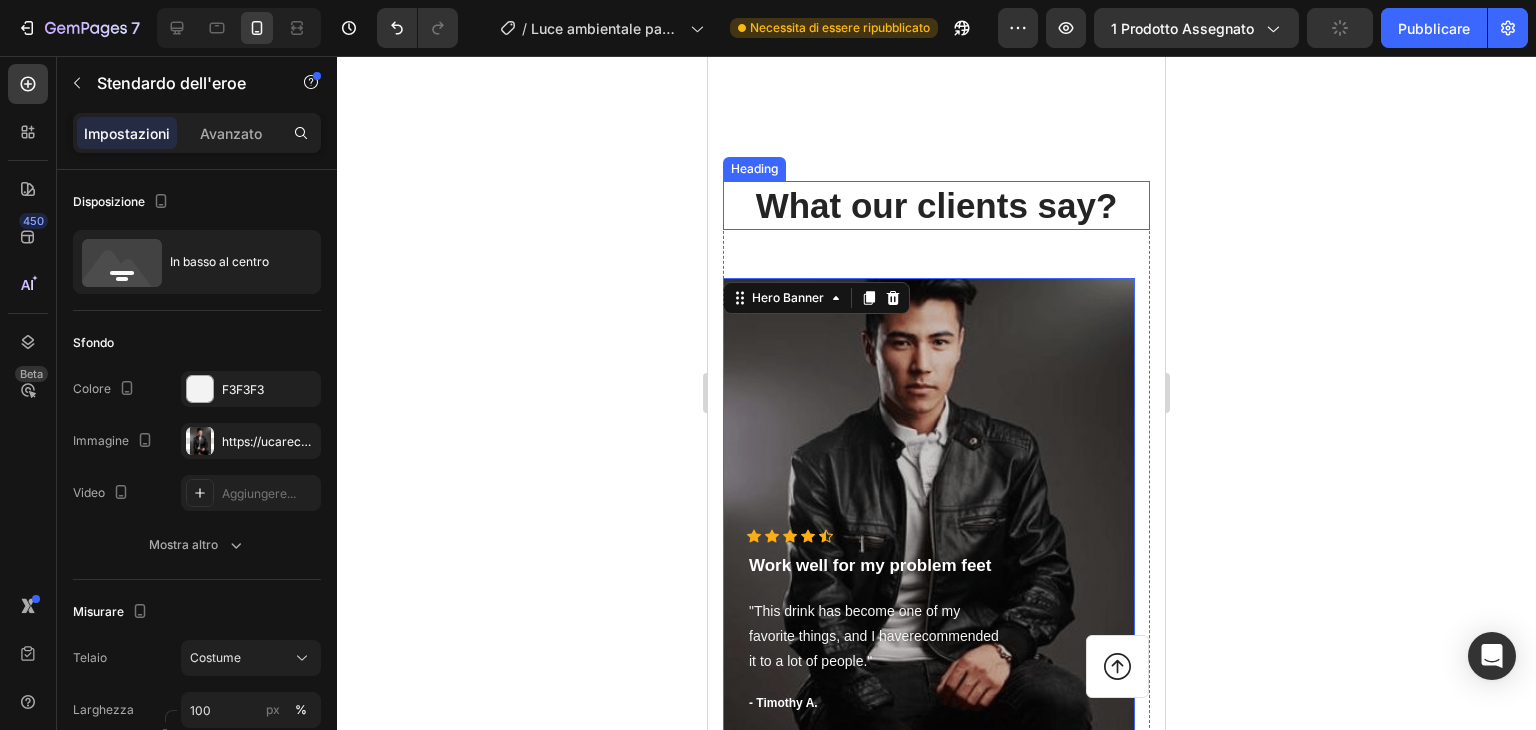 scroll, scrollTop: 10098, scrollLeft: 0, axis: vertical 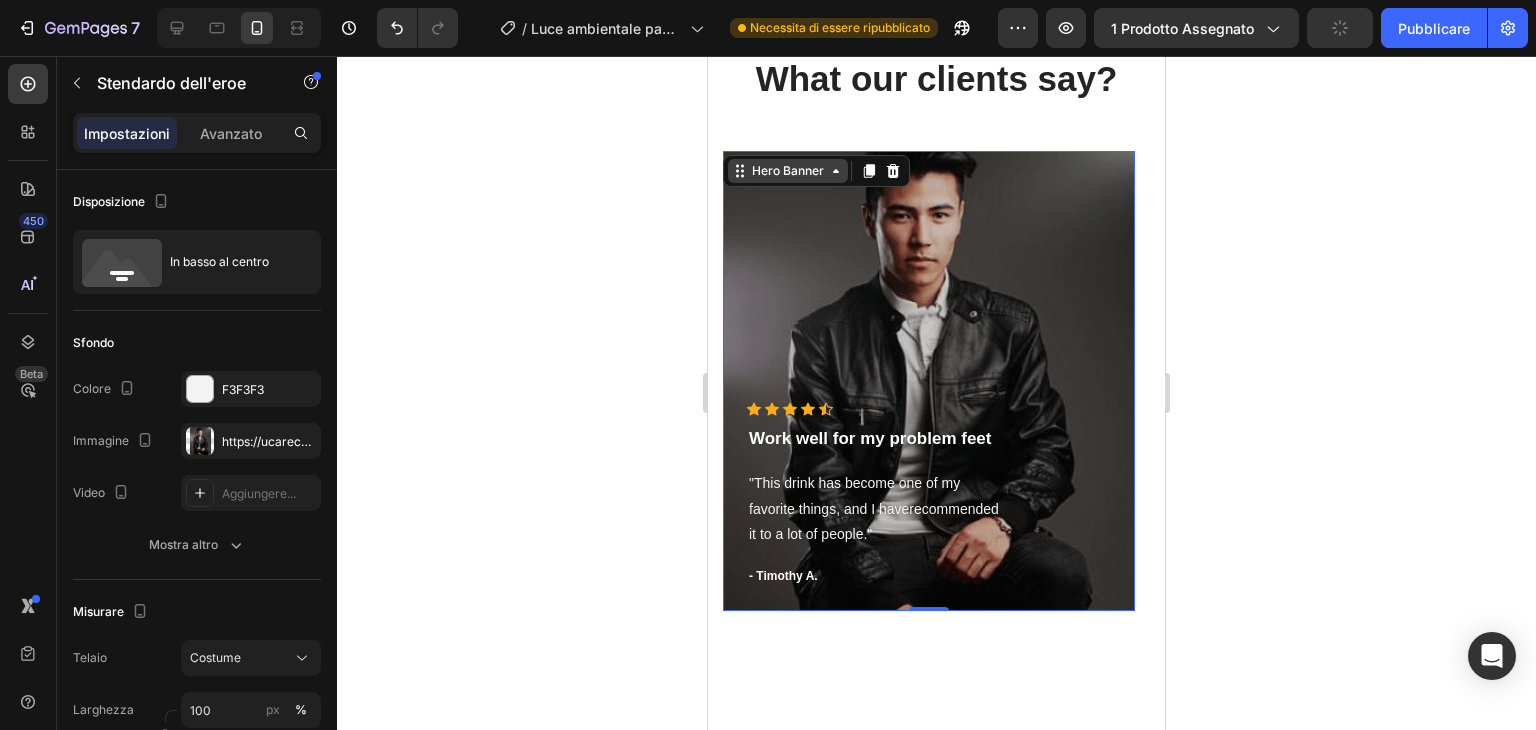 click on "Hero Banner" at bounding box center (788, 171) 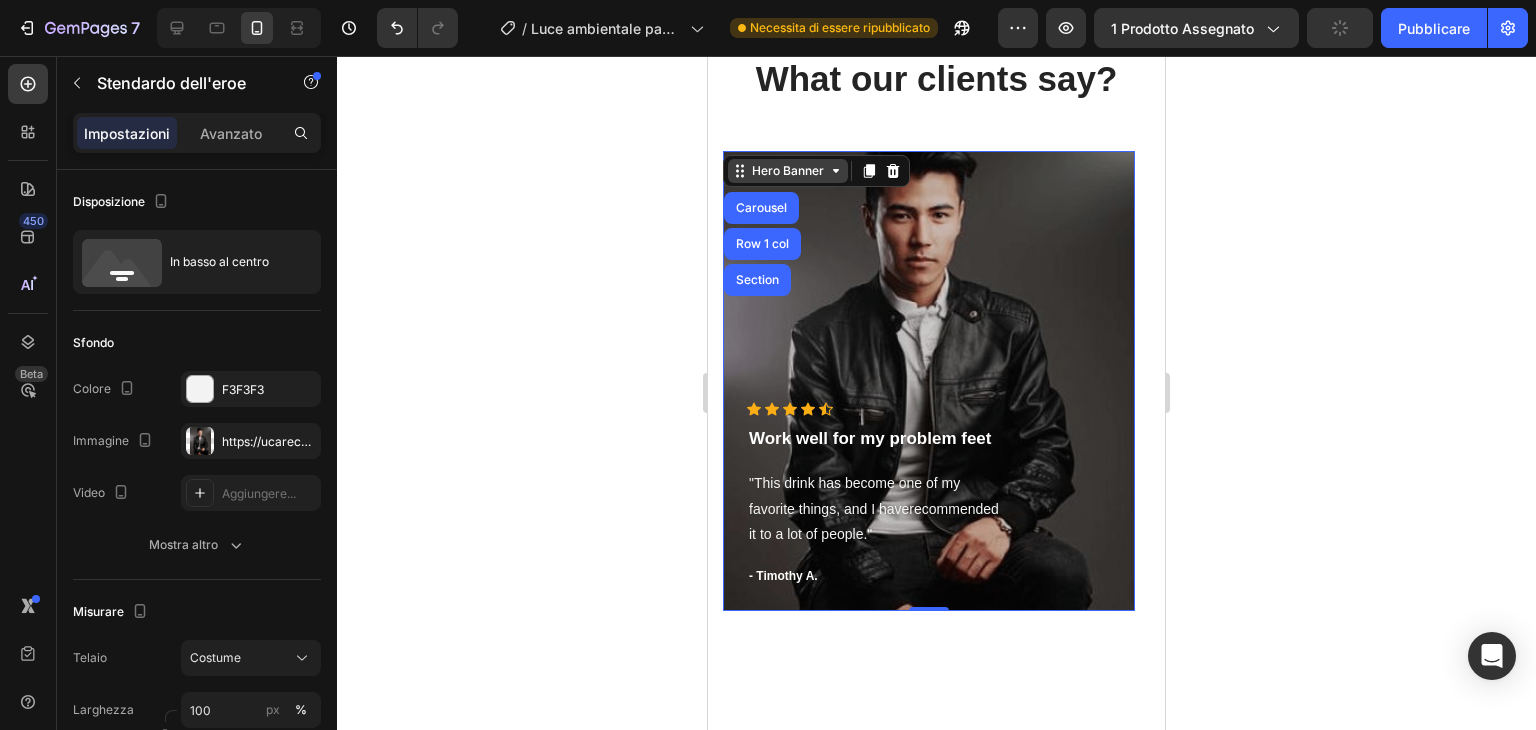click on "Hero Banner" at bounding box center (788, 171) 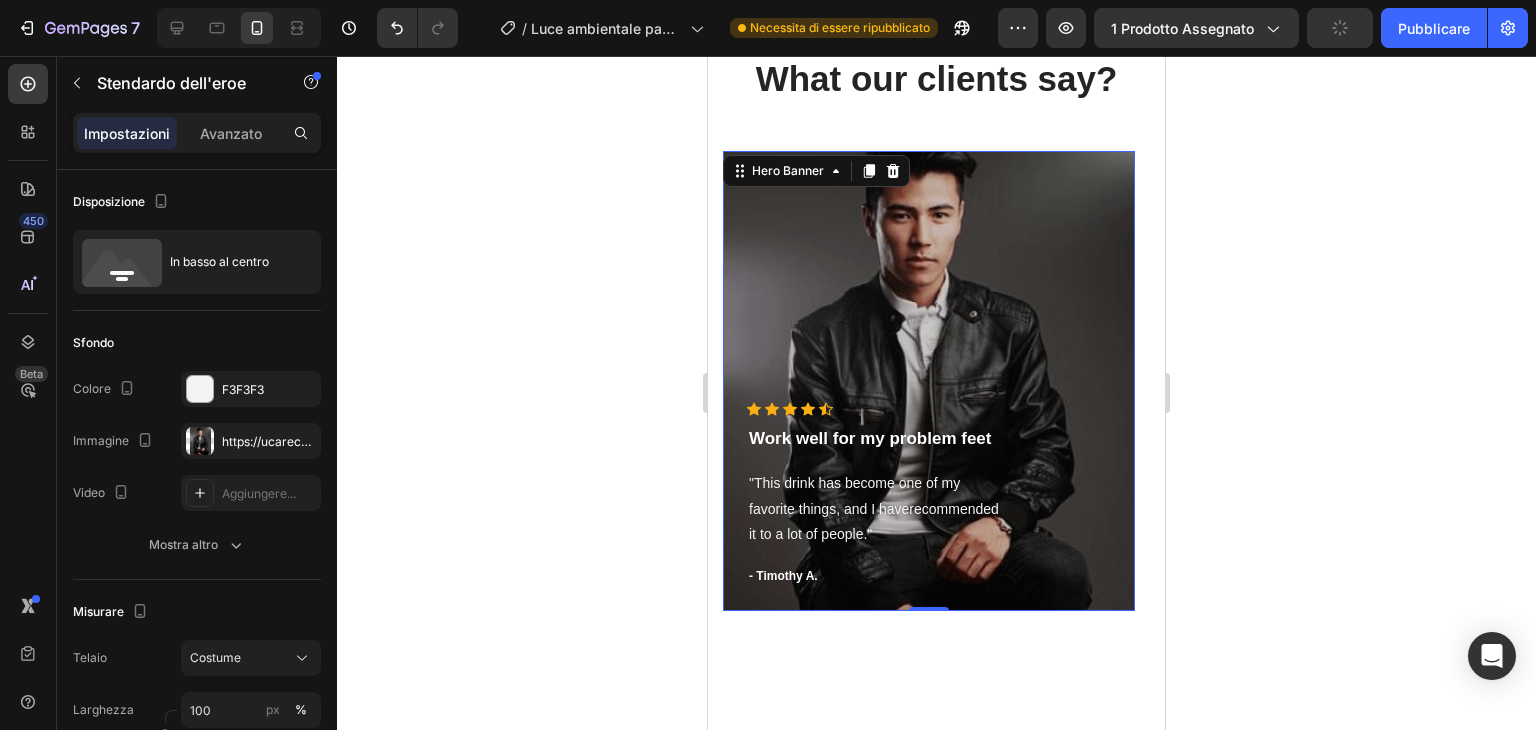 click at bounding box center [929, 381] 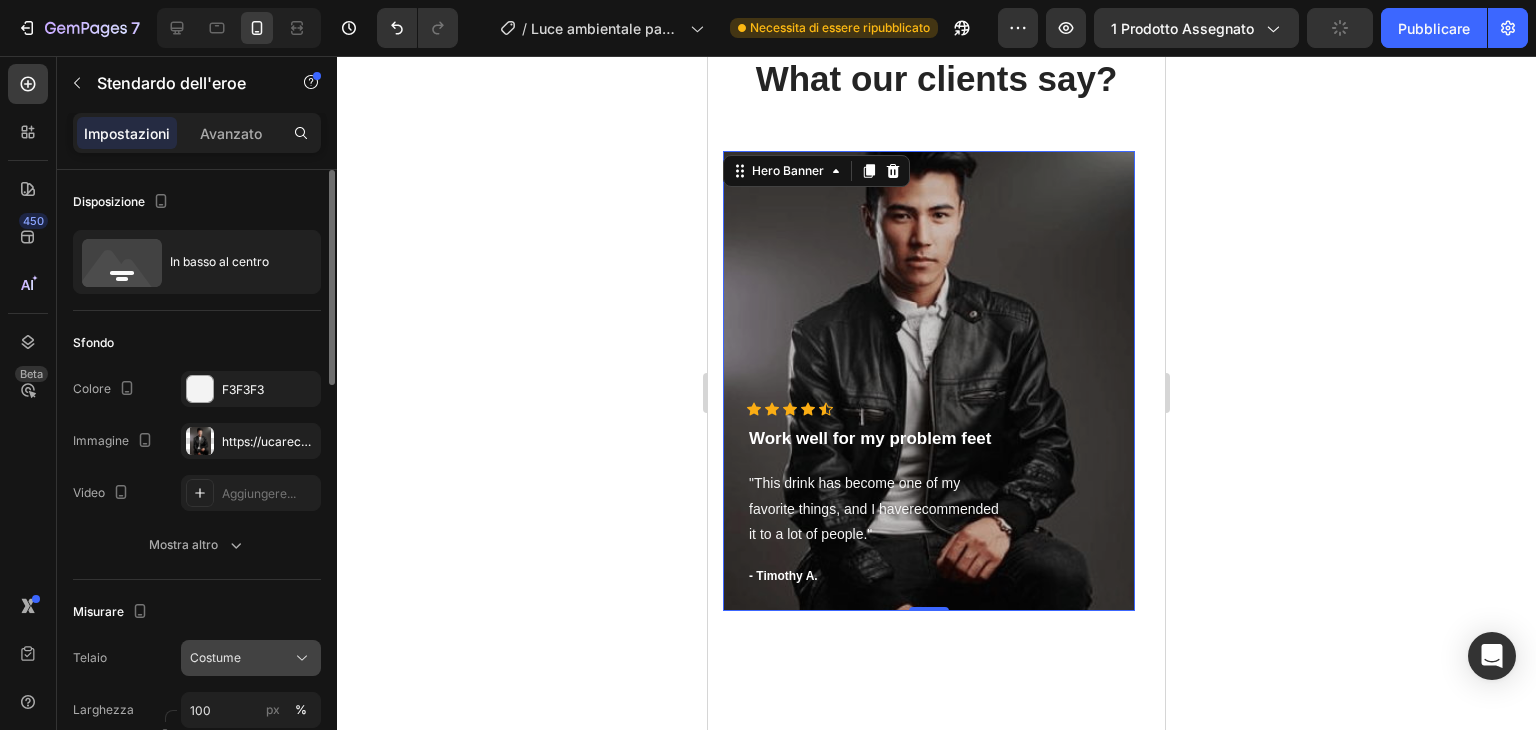 click on "Costume" at bounding box center (251, 658) 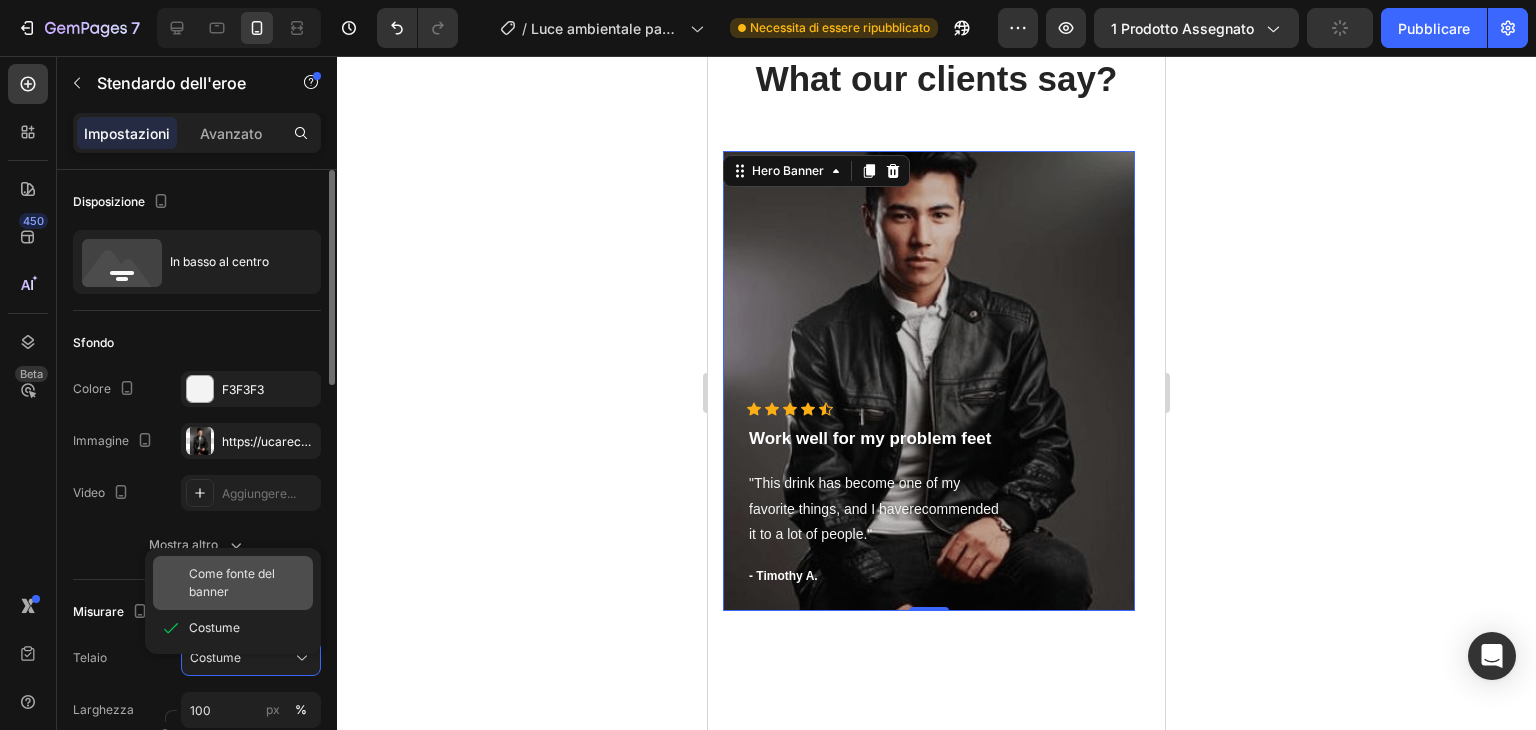click on "Come fonte del banner" 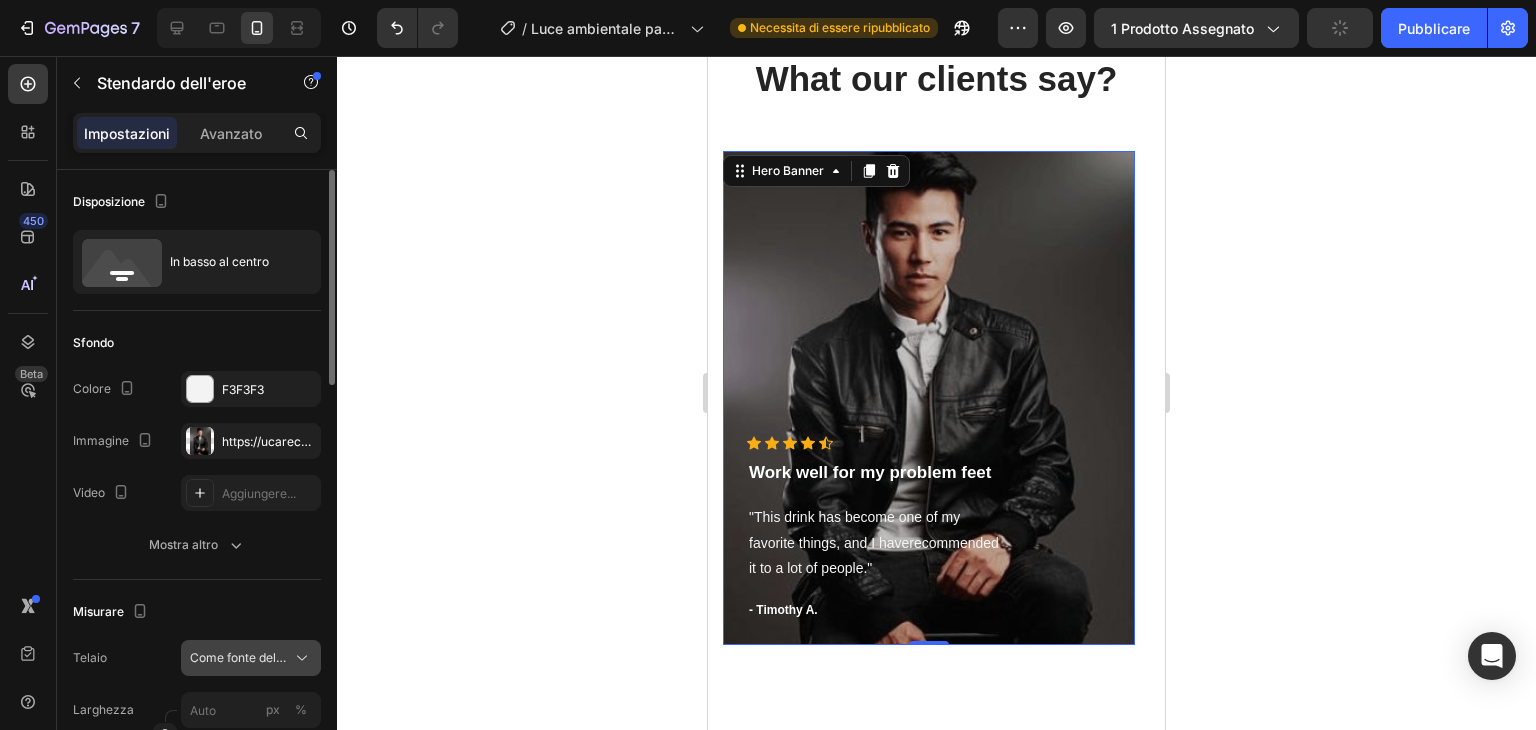 click 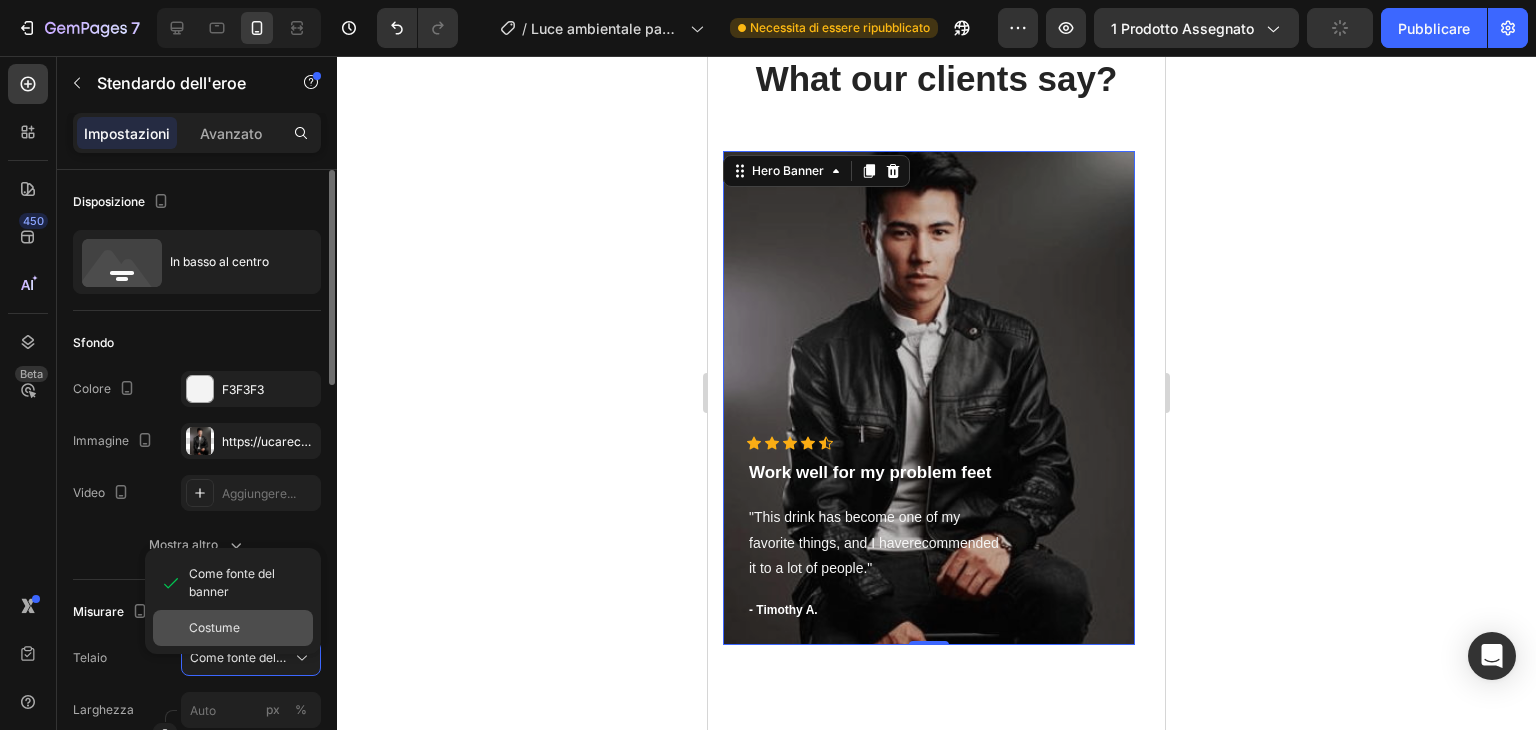 click on "Costume" 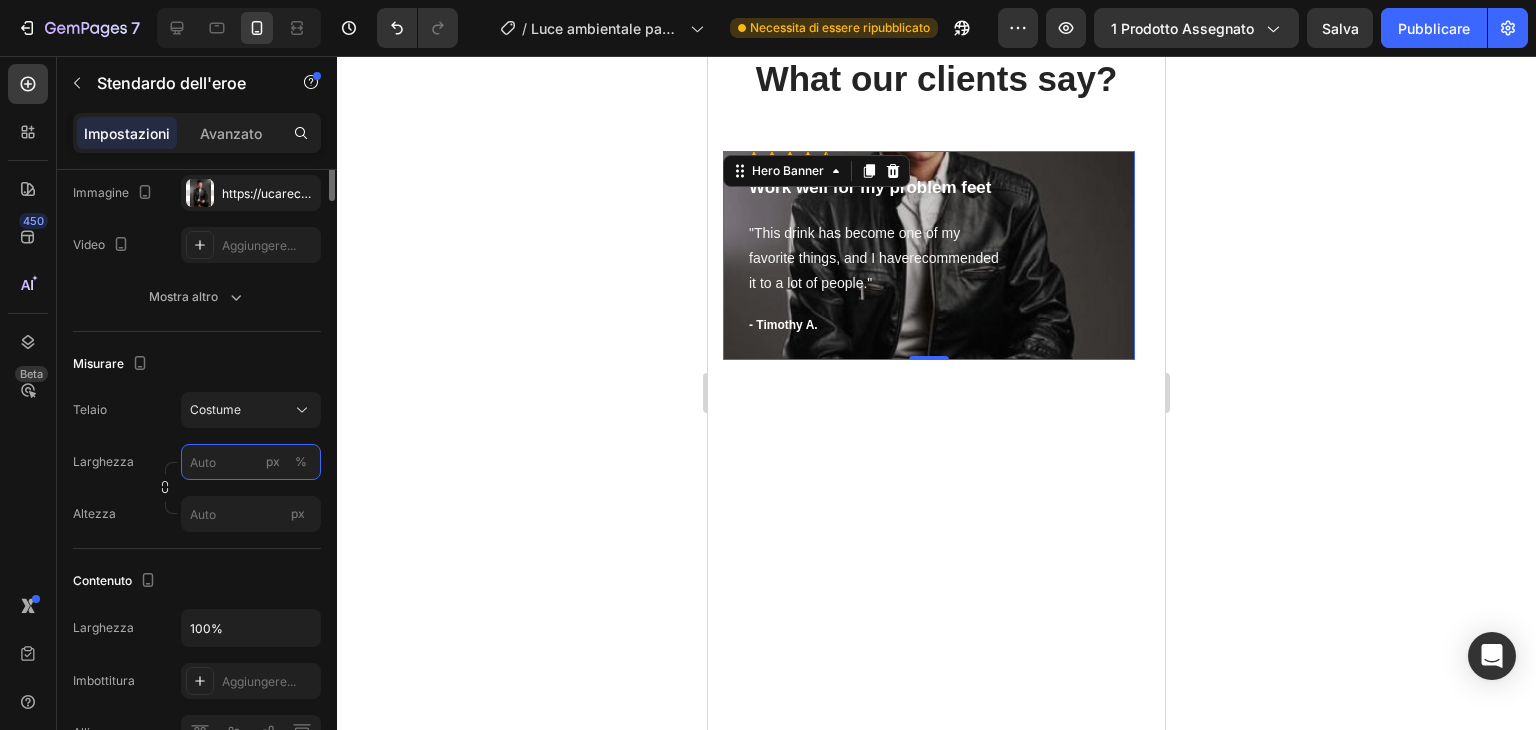 scroll, scrollTop: 0, scrollLeft: 0, axis: both 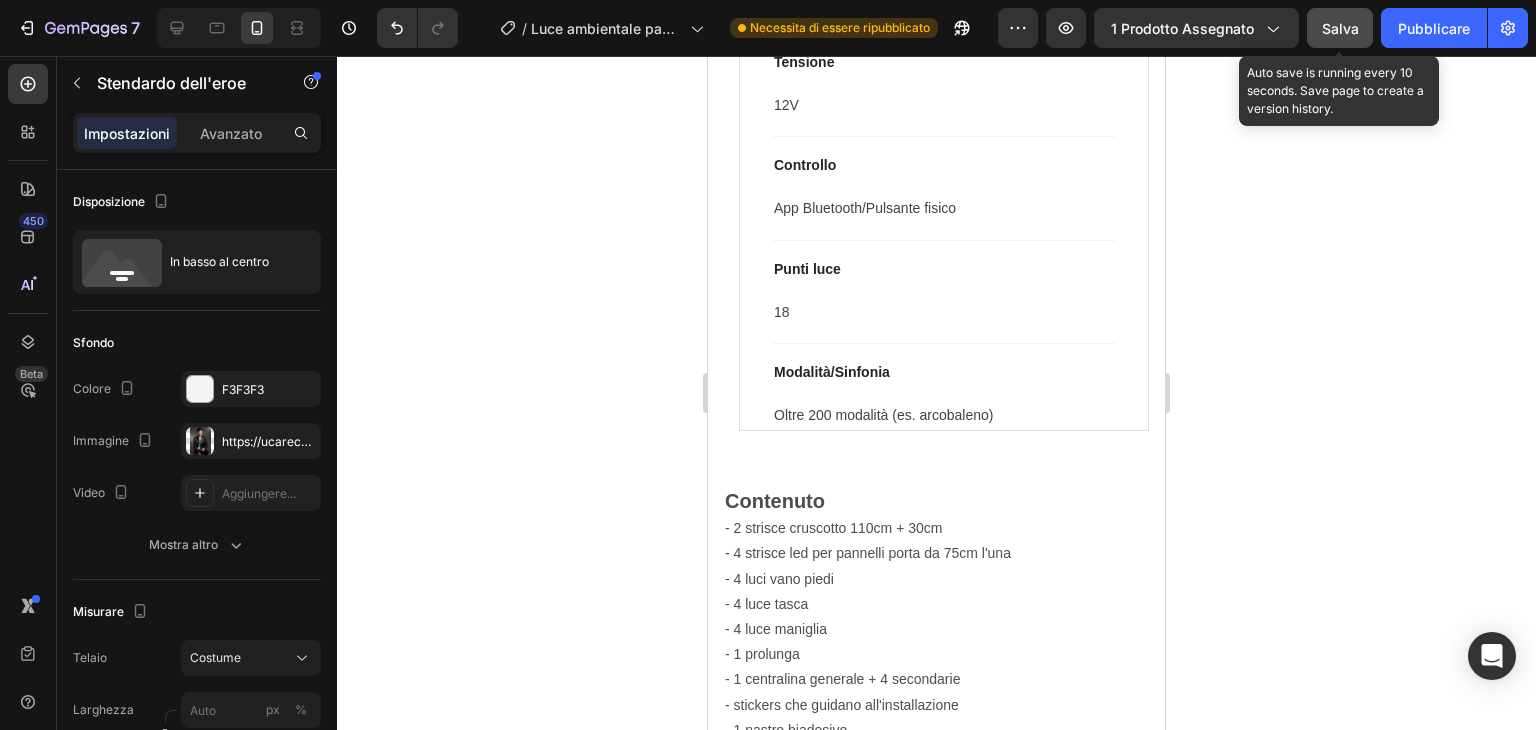 click on "Salva" 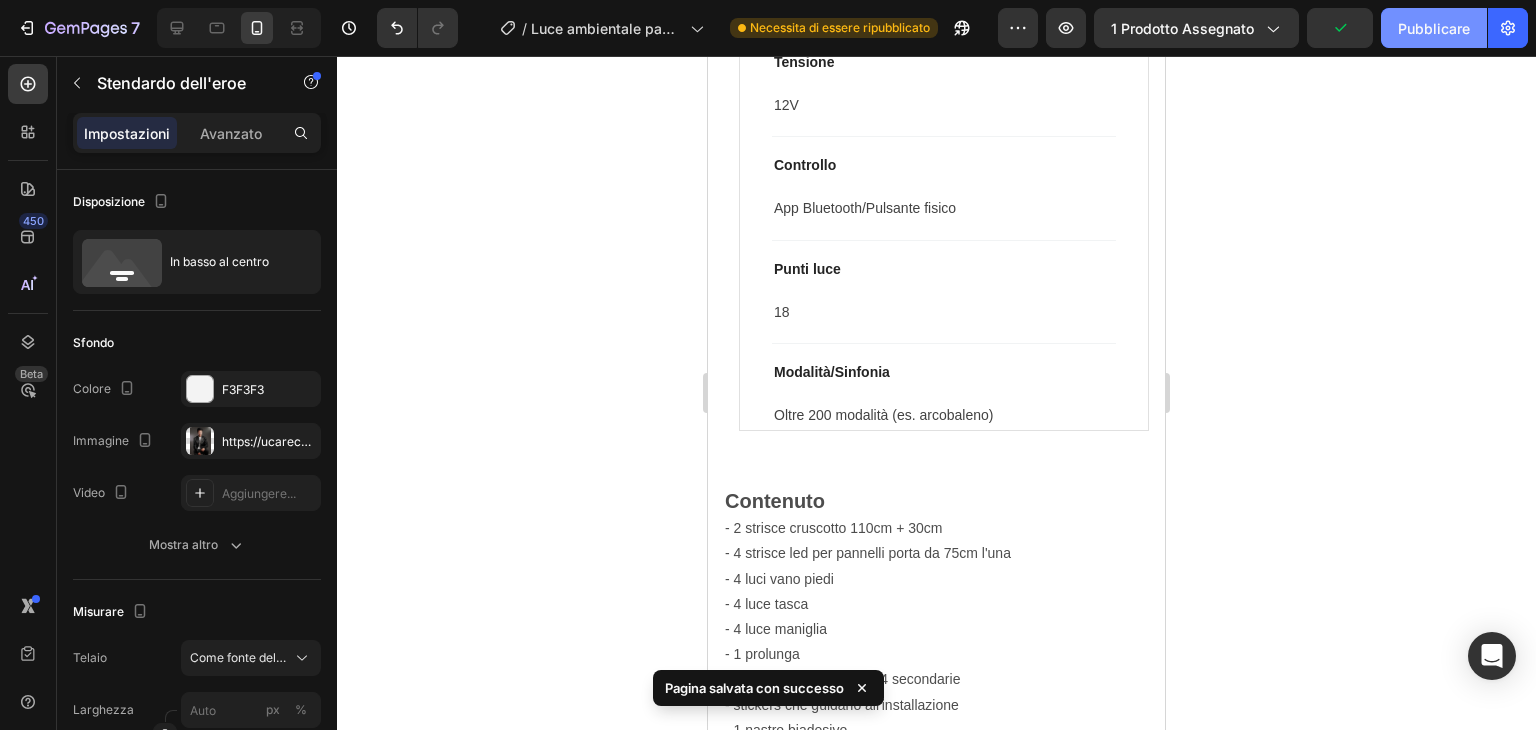 click on "Pubblicare" 